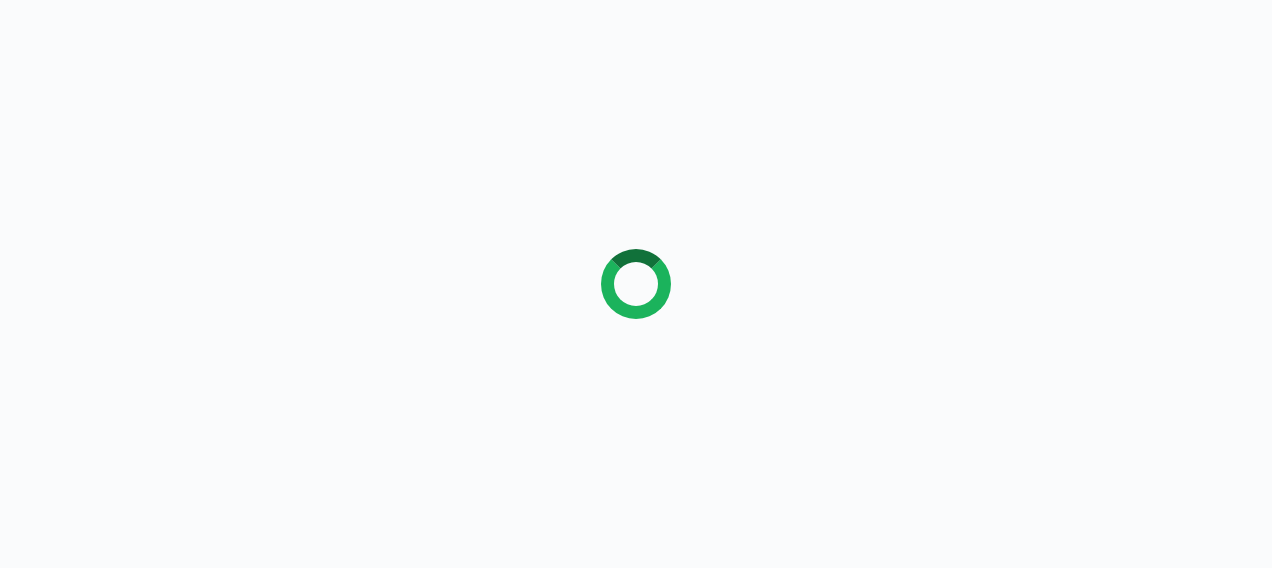 scroll, scrollTop: 0, scrollLeft: 0, axis: both 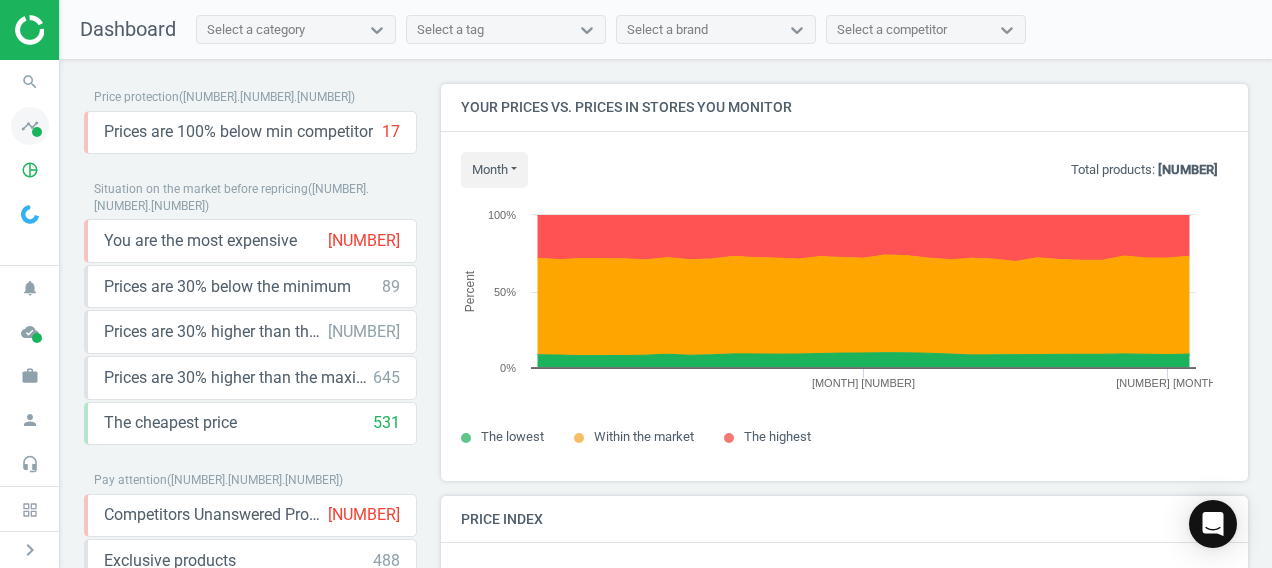 click on "timeline" at bounding box center (30, 126) 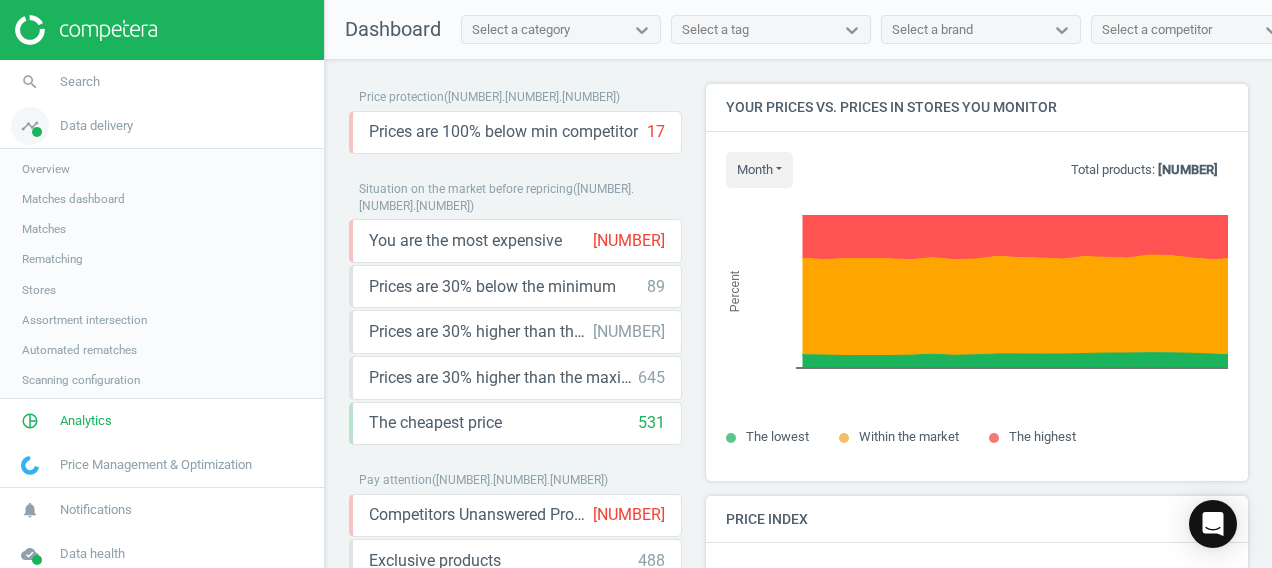 scroll, scrollTop: 426, scrollLeft: 666, axis: both 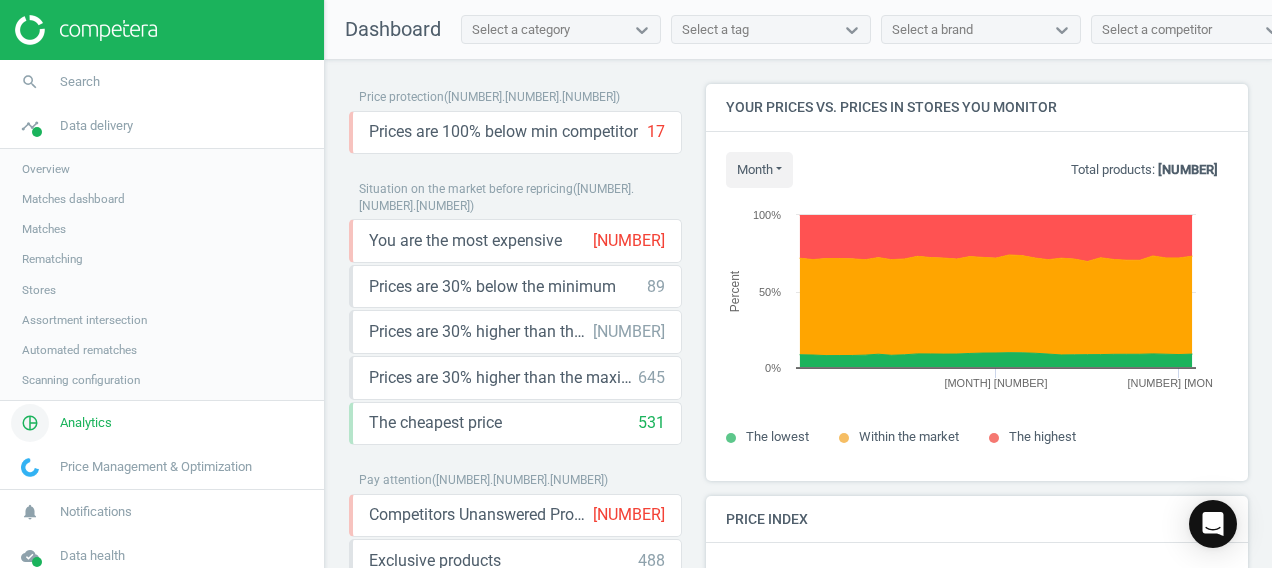 click on "Analytics" at bounding box center (86, 423) 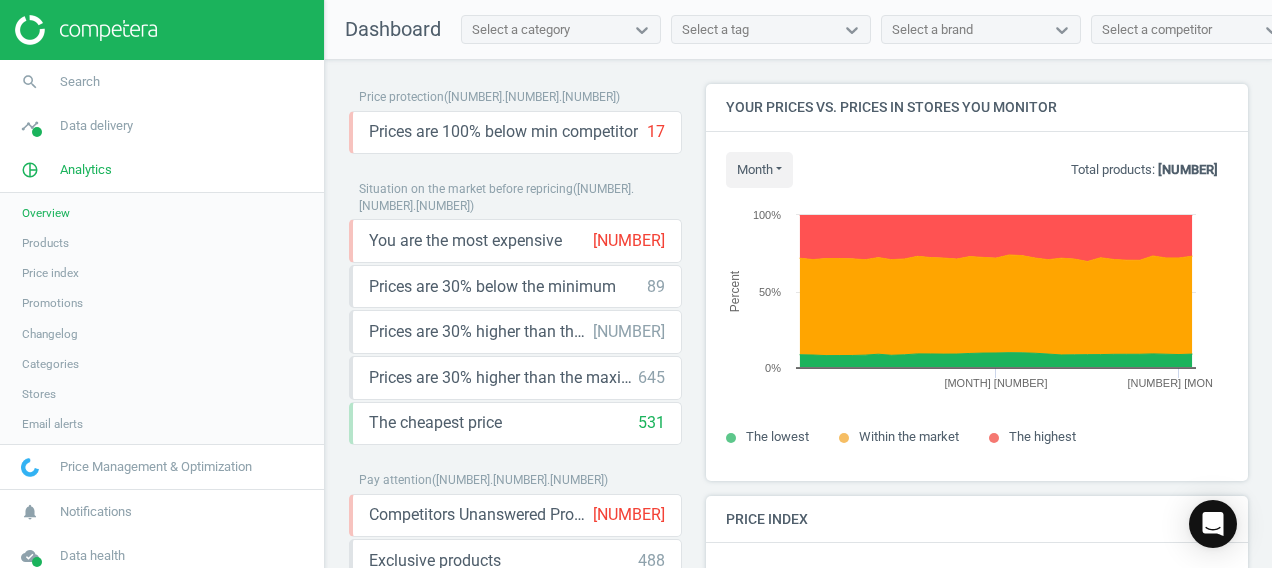 click on "Products" at bounding box center [45, 243] 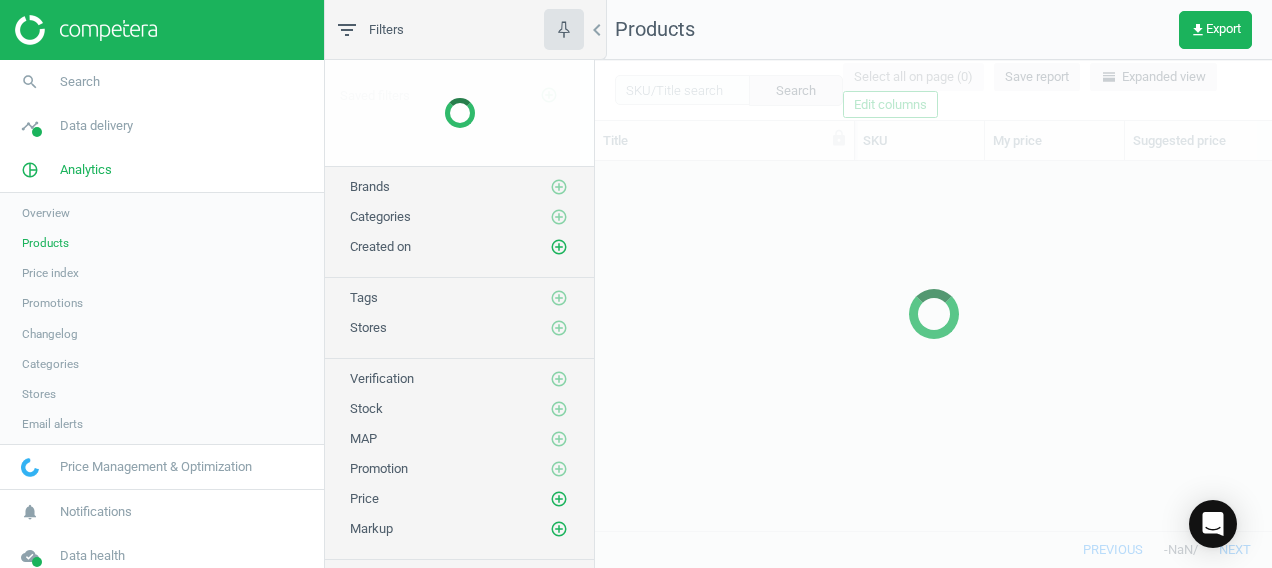 scroll, scrollTop: 16, scrollLeft: 16, axis: both 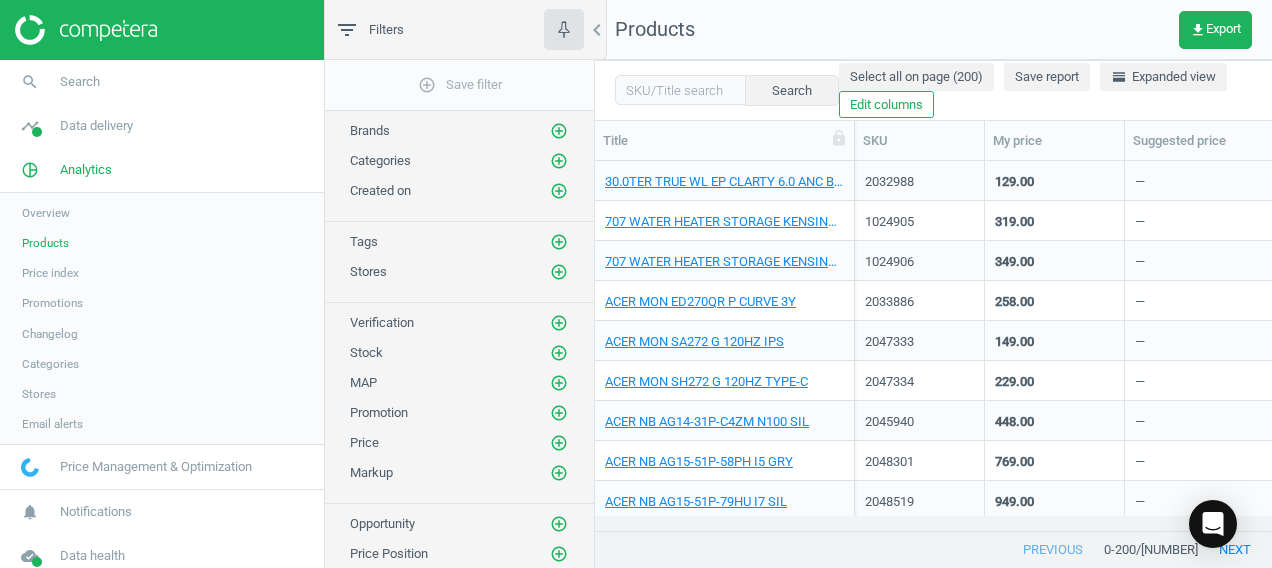 click on "Filters" at bounding box center [386, 30] 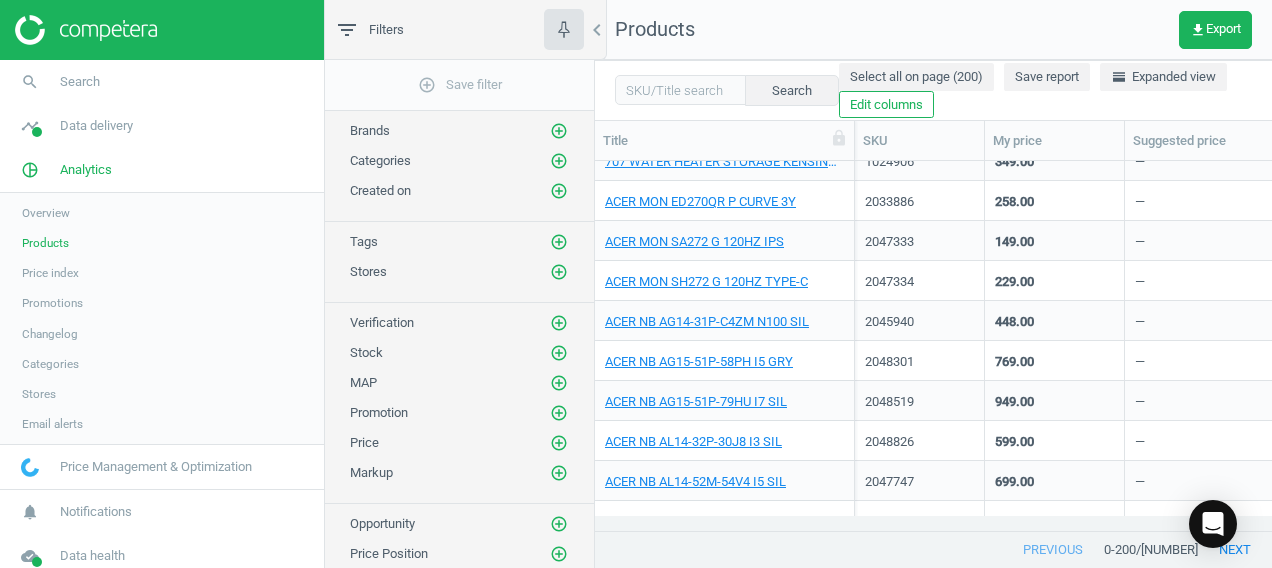 scroll, scrollTop: 0, scrollLeft: 0, axis: both 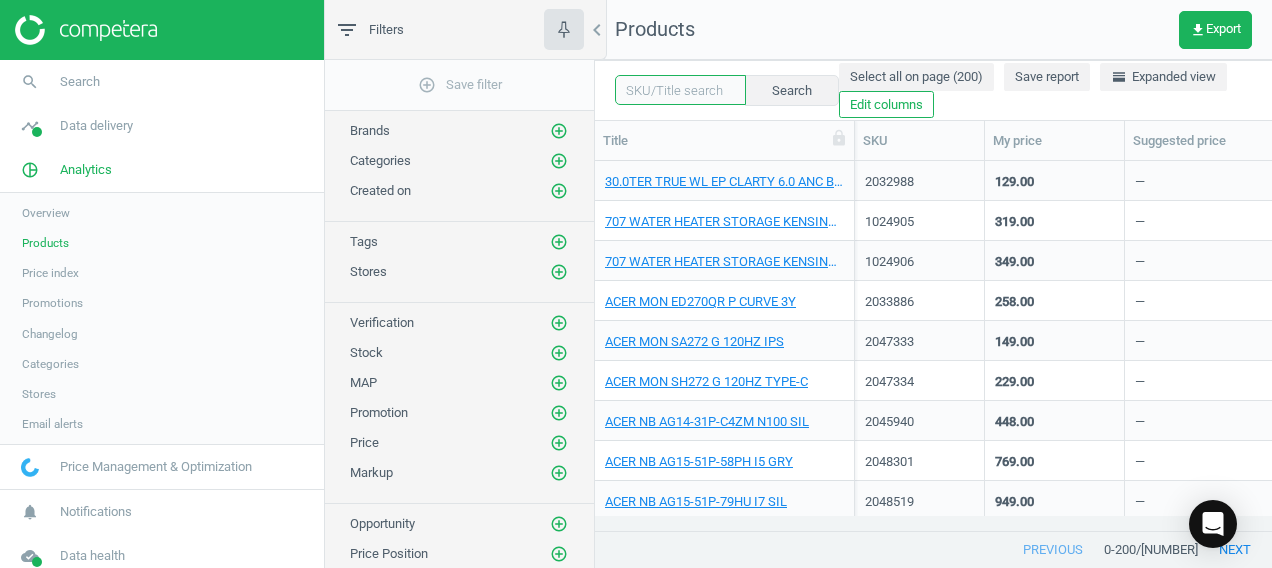click at bounding box center (680, 90) 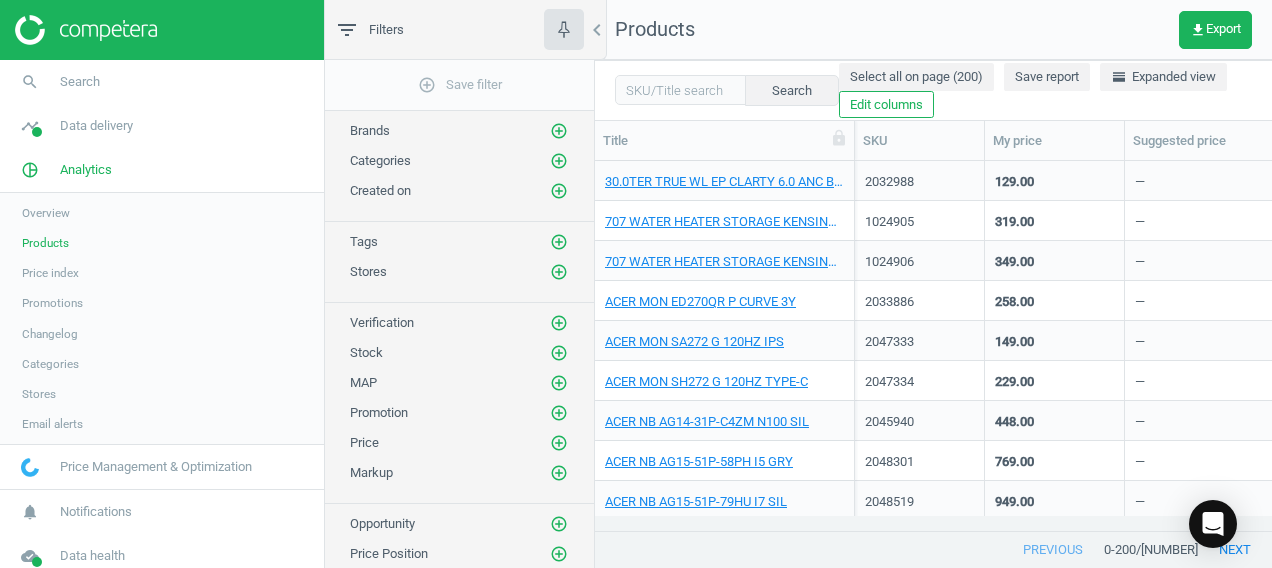 click on "Filters" at bounding box center [386, 30] 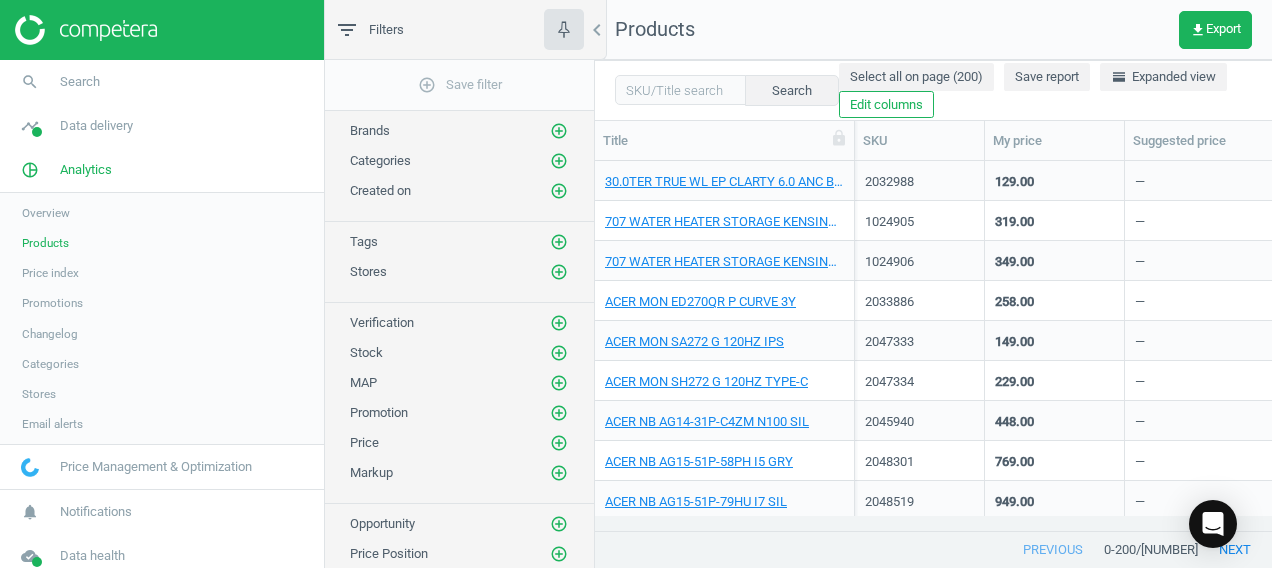 click on "Brands add_circle_outline" at bounding box center [459, 131] 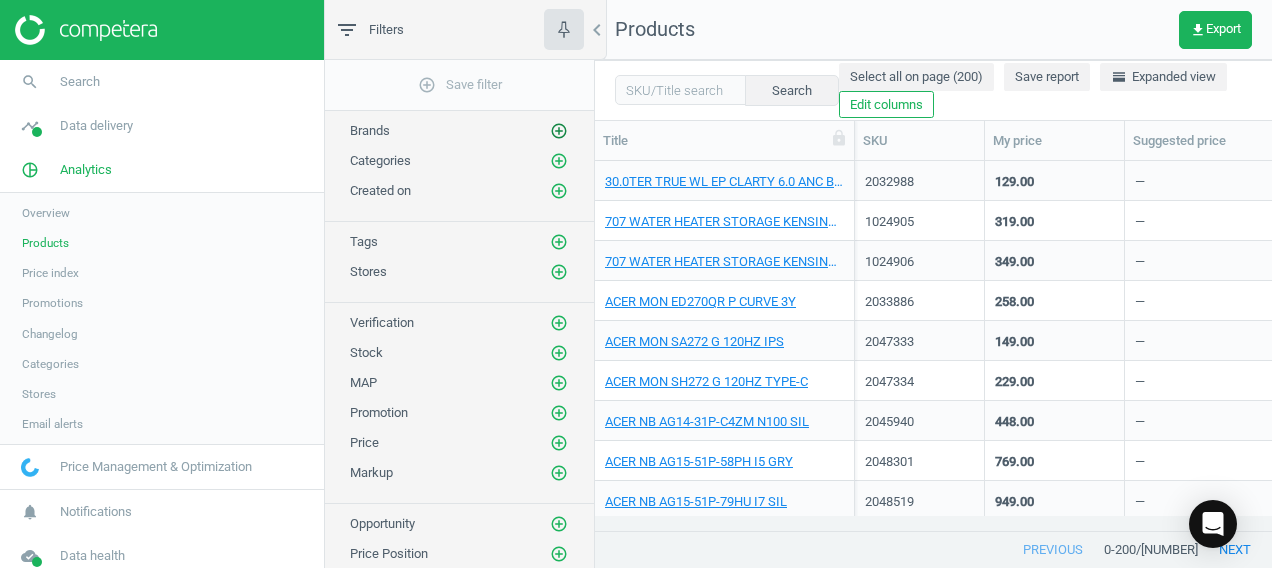 click on "add_circle_outline" at bounding box center [559, 131] 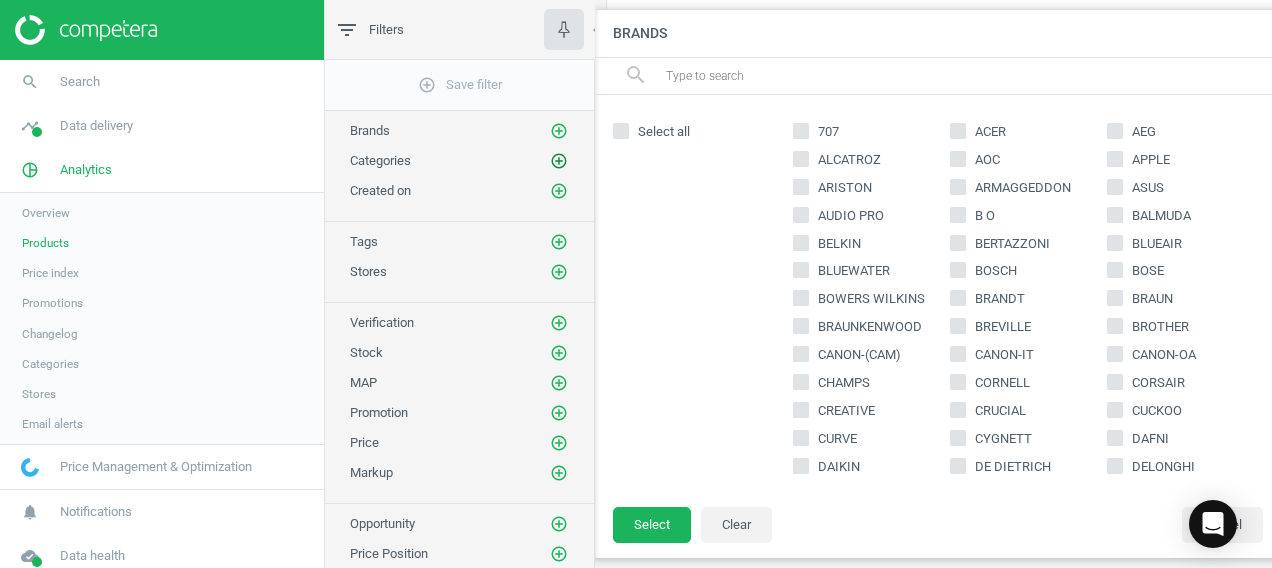 click on "add_circle_outline" at bounding box center [559, 161] 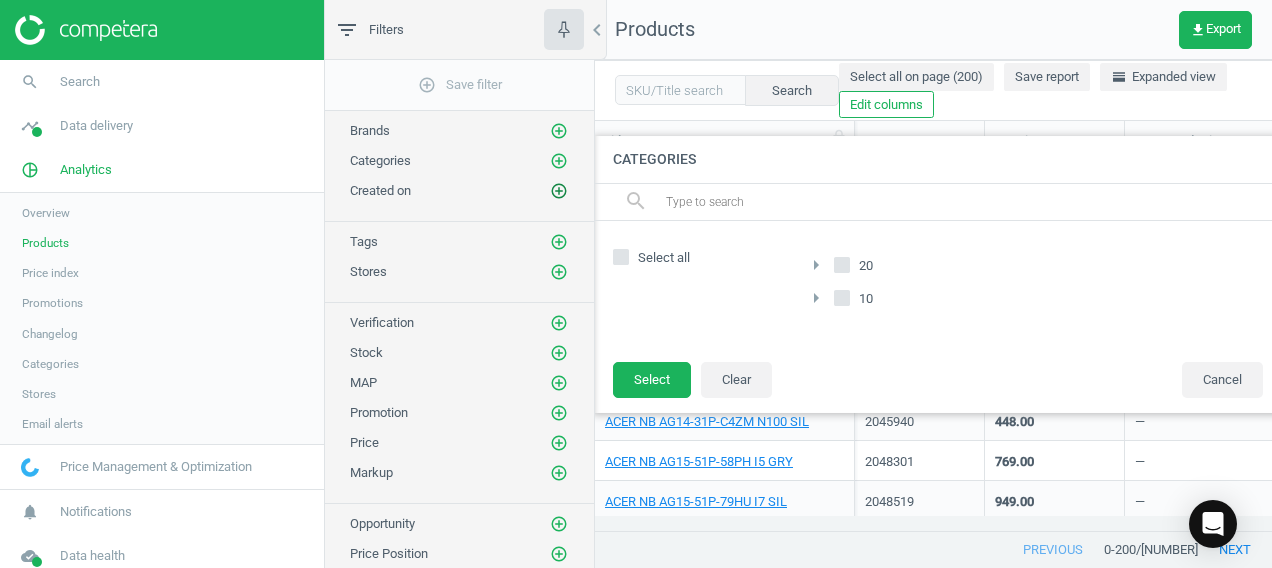click on "add_circle_outline" at bounding box center (559, 191) 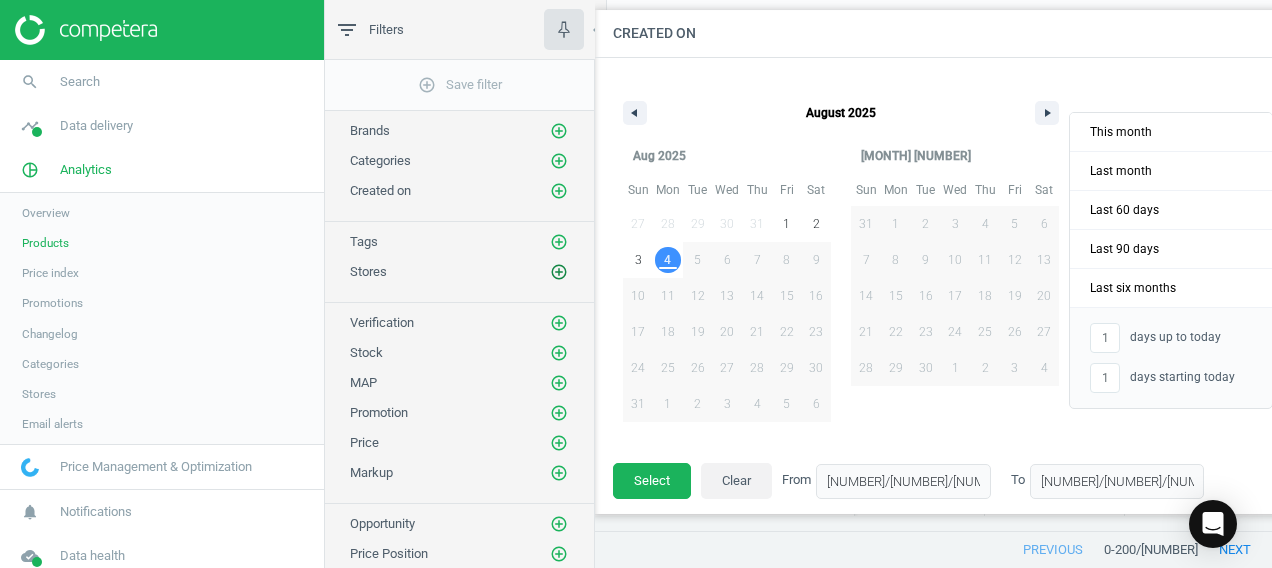 click on "add_circle_outline" at bounding box center (559, 272) 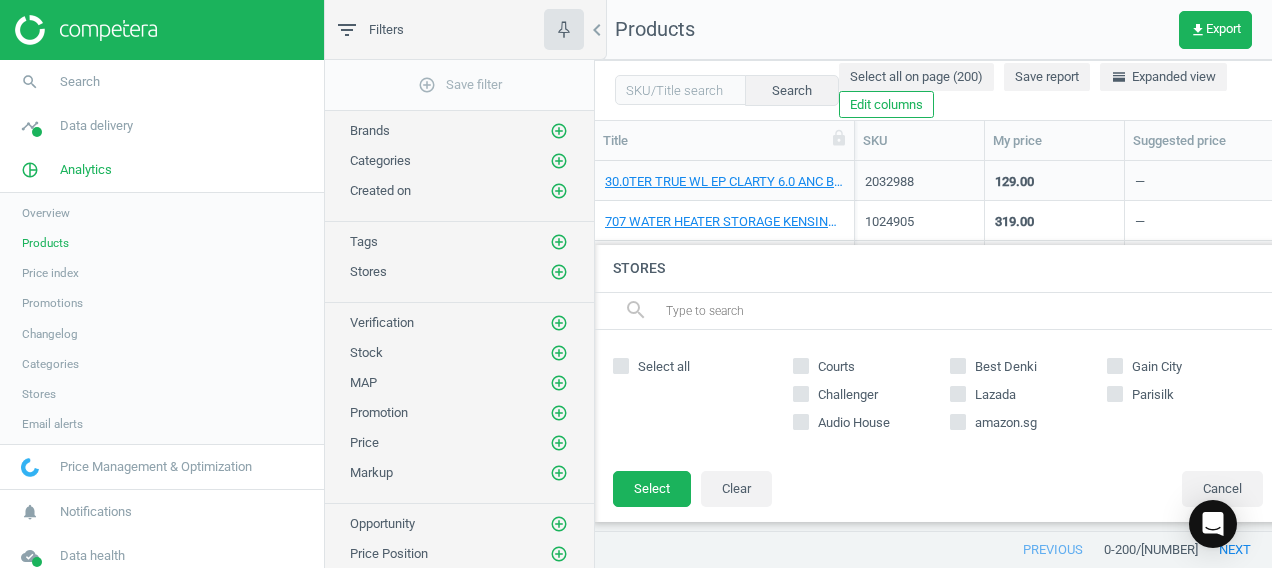 click on "Courts" at bounding box center (836, 367) 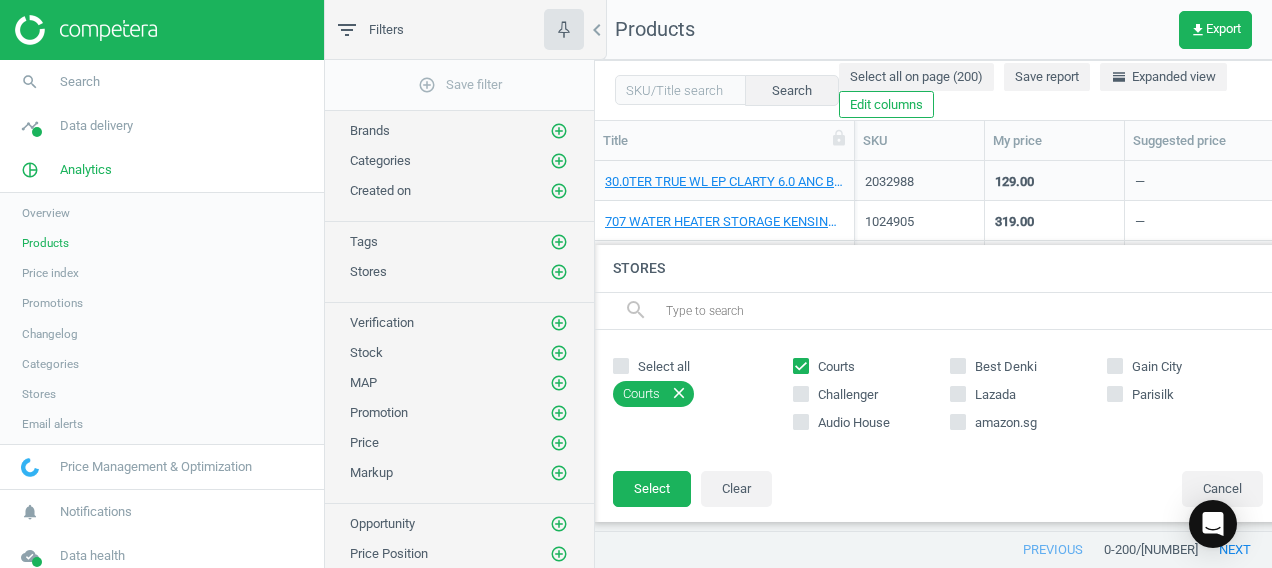 click on "Challenger" at bounding box center [848, 395] 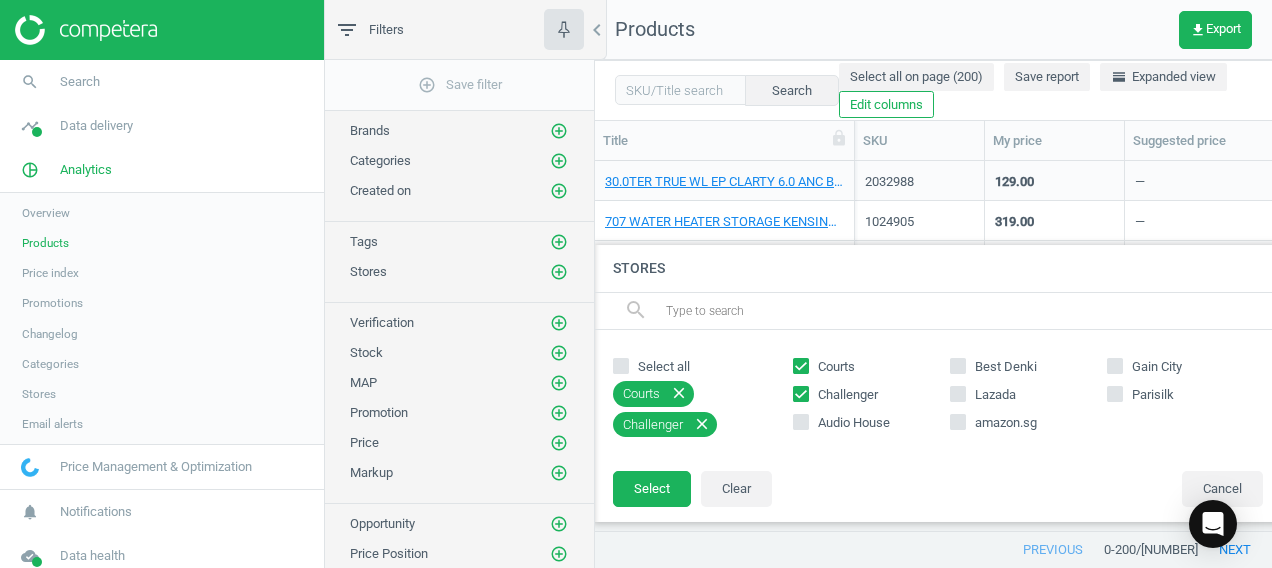 click on "Audio House" at bounding box center (854, 423) 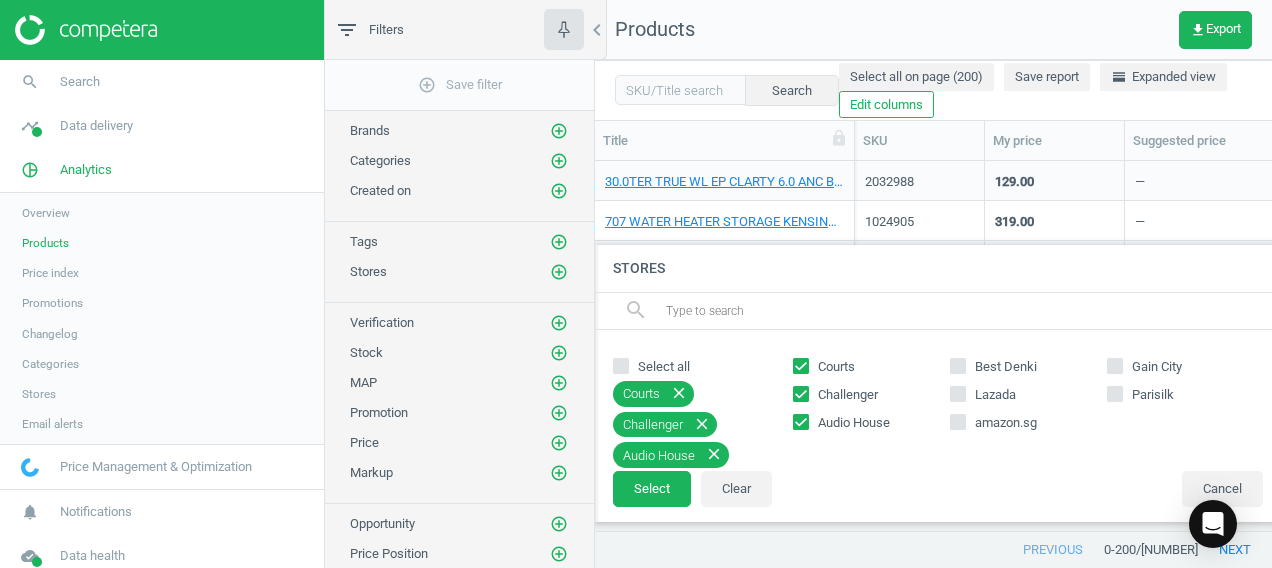 click on "Best Denki" at bounding box center [1006, 367] 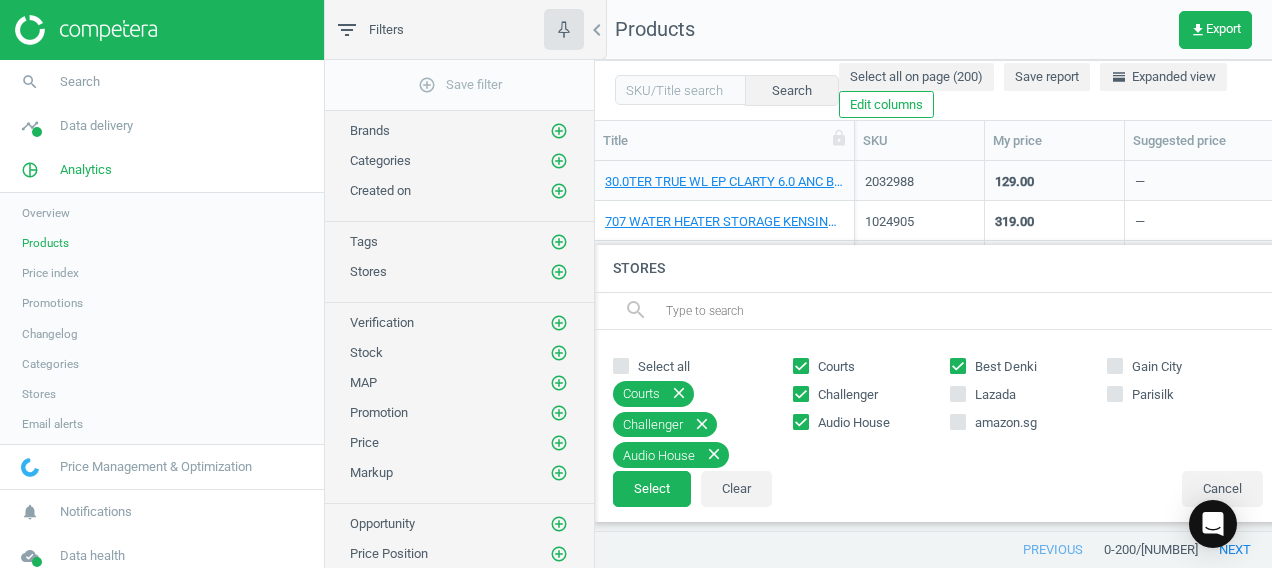 click on "Gain City" at bounding box center [1157, 367] 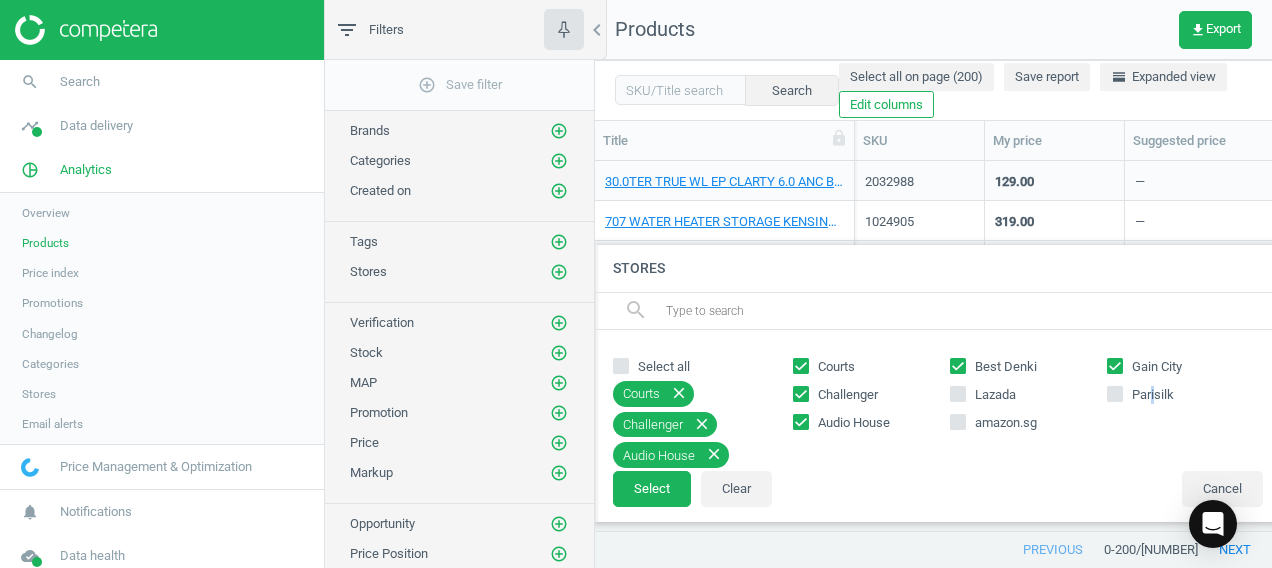 click on "Parisilk" at bounding box center (1153, 395) 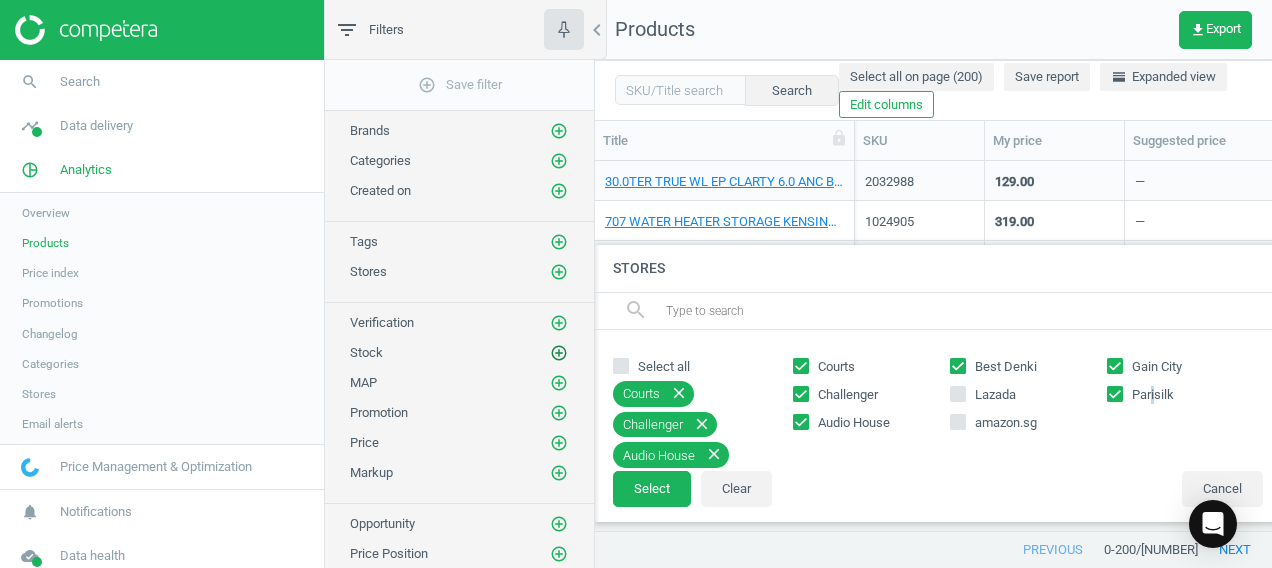 click on "add_circle_outline" at bounding box center [559, 353] 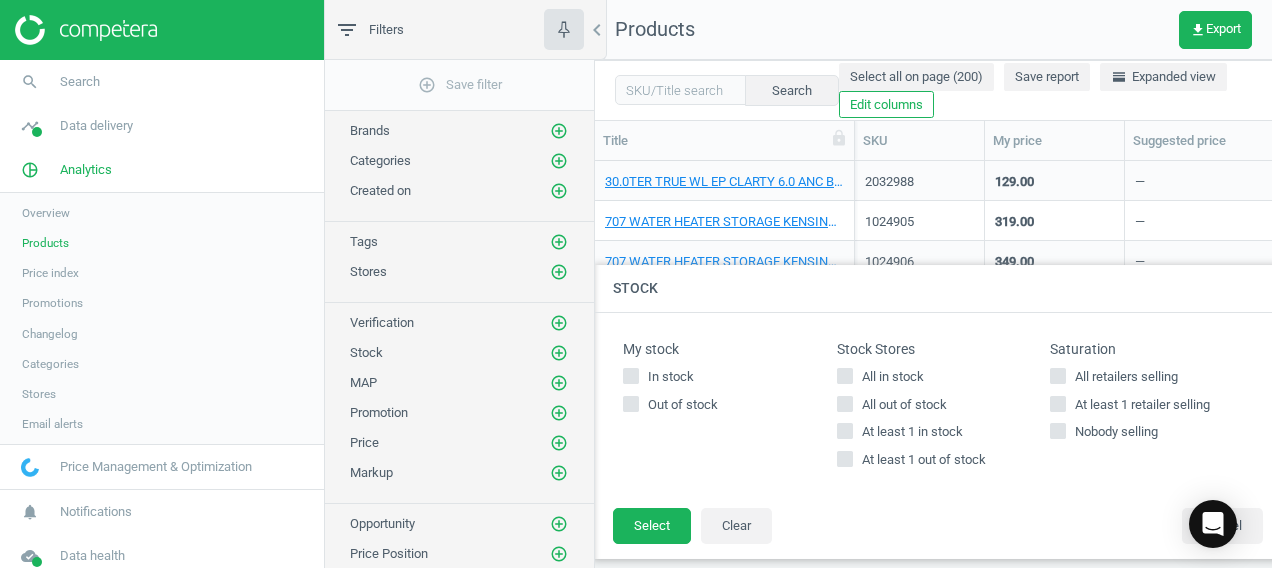 click on "At least 1 in stock" at bounding box center (912, 432) 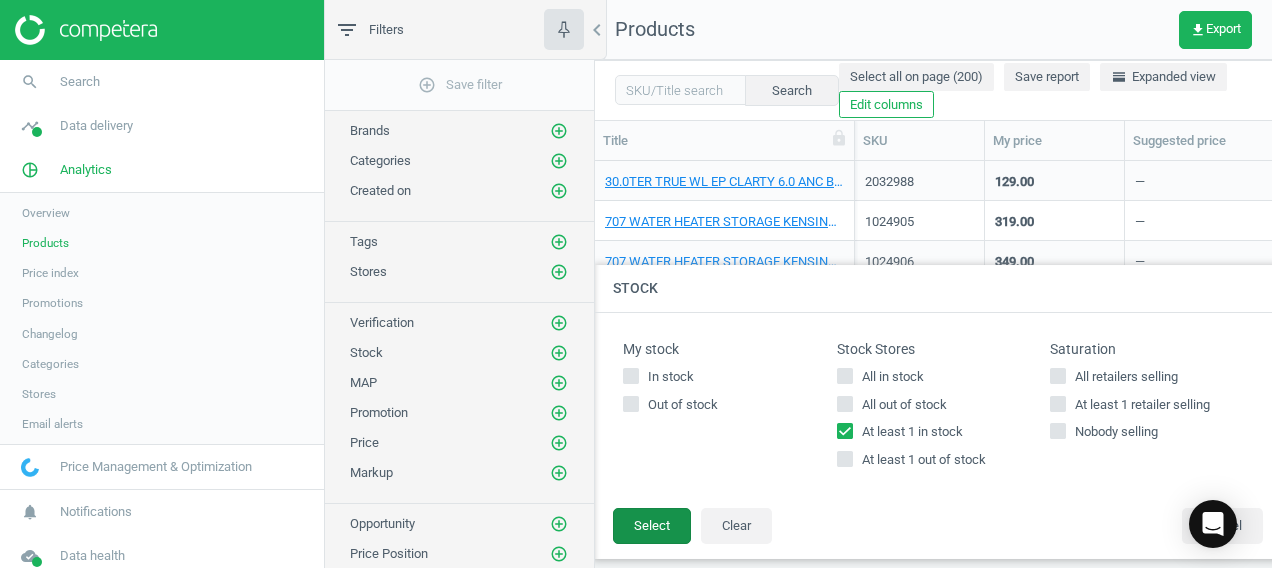 click on "Select" at bounding box center [652, 526] 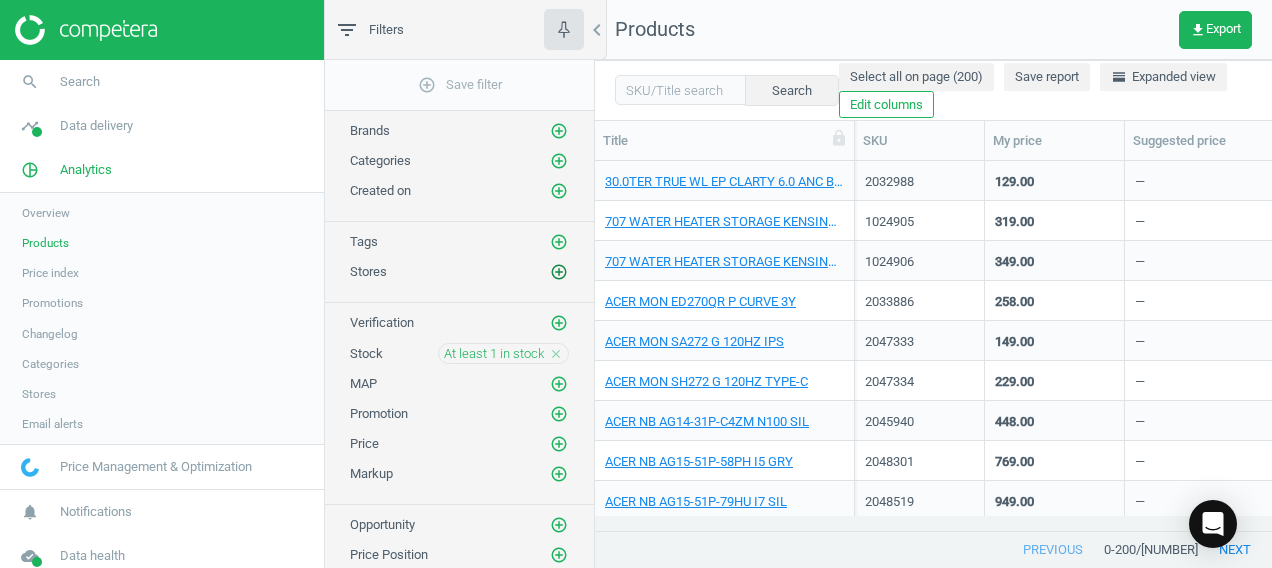 click on "add_circle_outline" at bounding box center (559, 272) 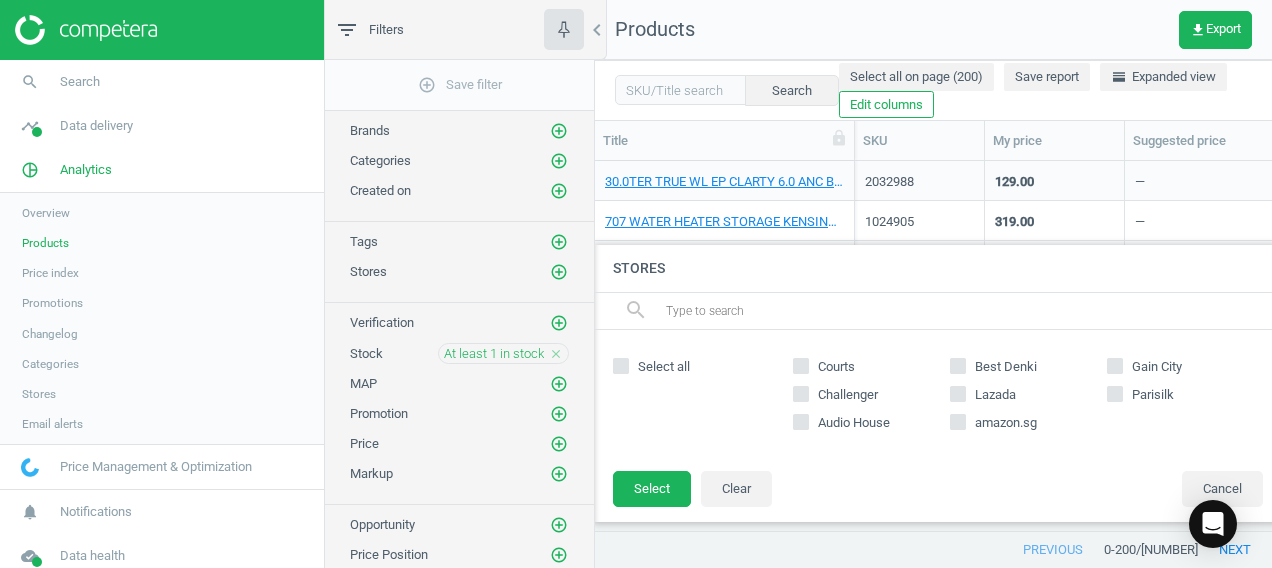 drag, startPoint x: 830, startPoint y: 355, endPoint x: 832, endPoint y: 385, distance: 30.066593 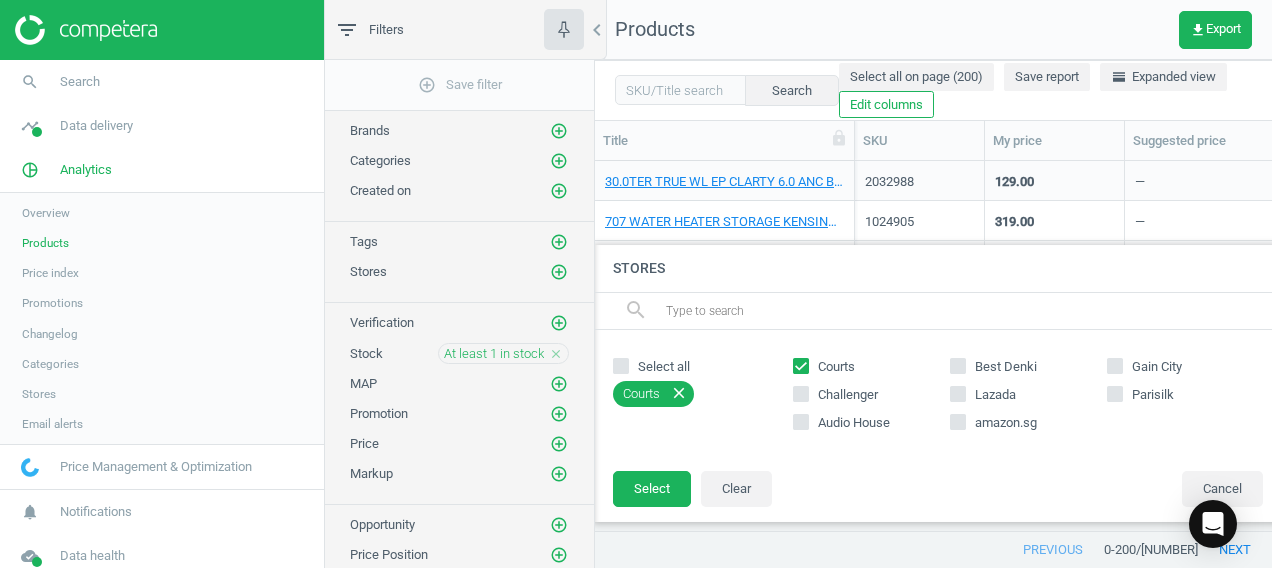 click on "Challenger" at bounding box center (848, 395) 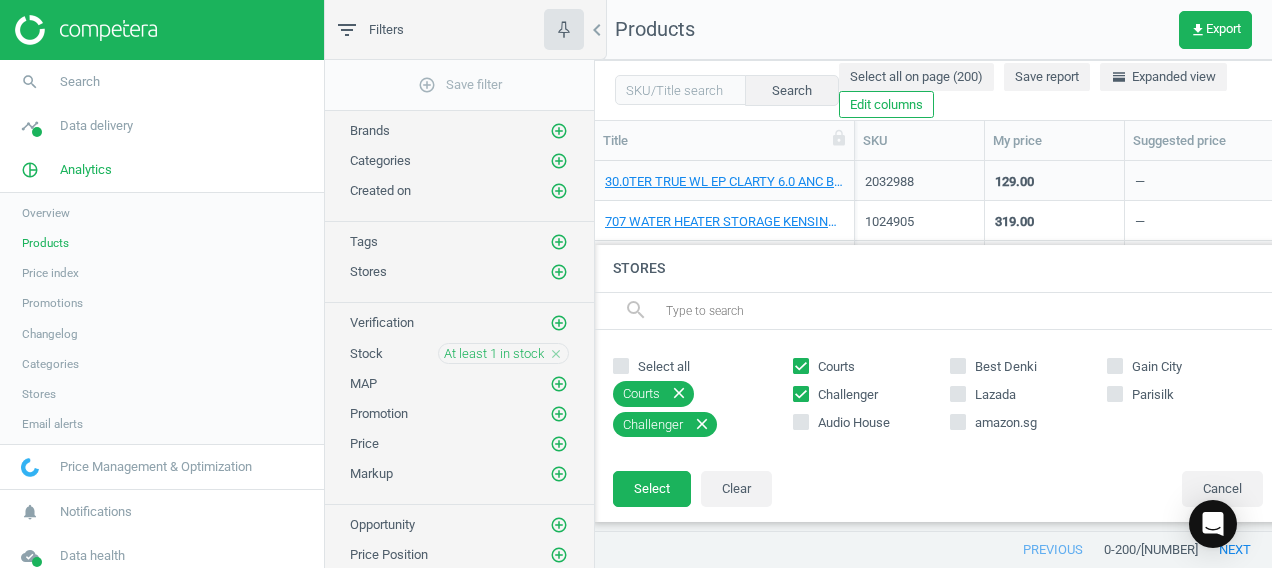 click on "Audio House" at bounding box center [854, 423] 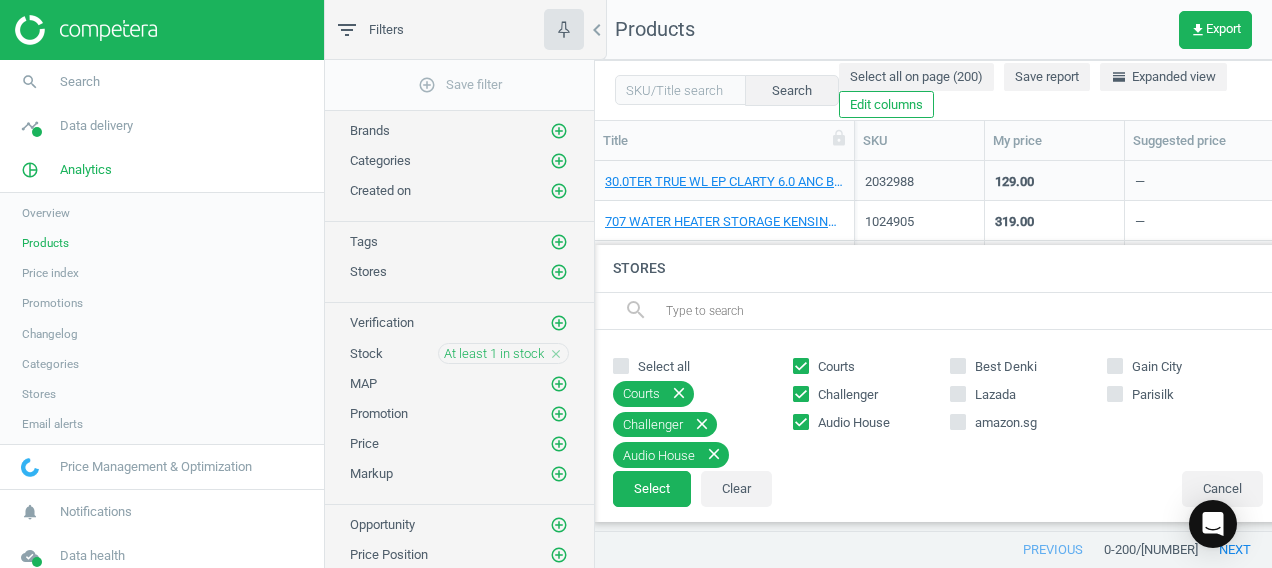 click on "Best Denki" at bounding box center [1006, 367] 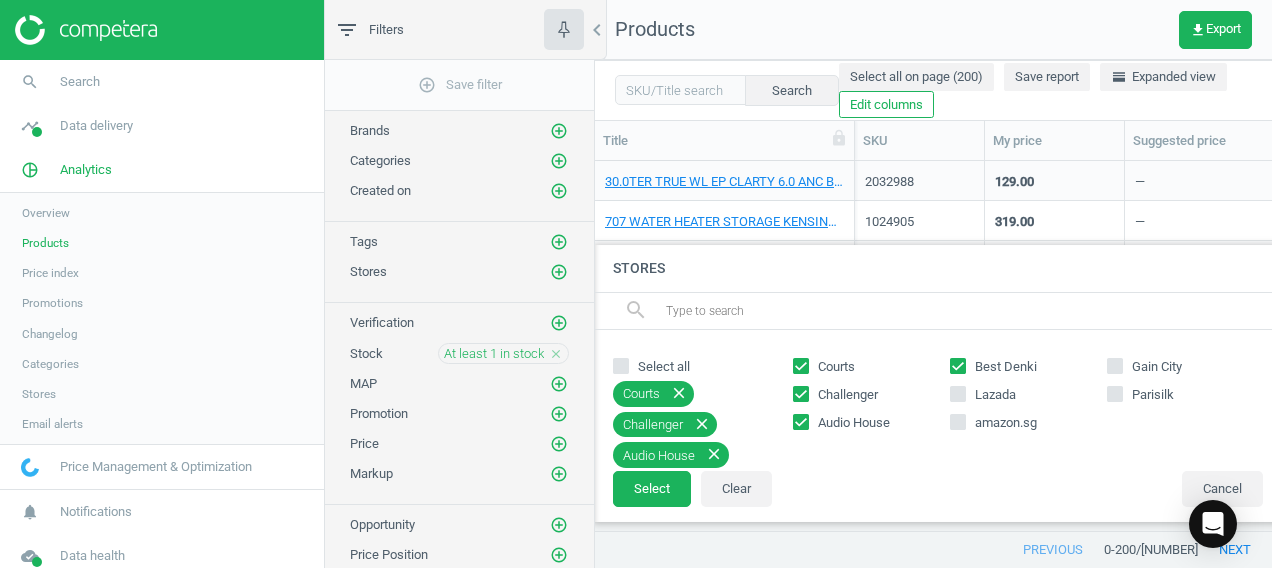 click on "Parisilk" at bounding box center (1153, 395) 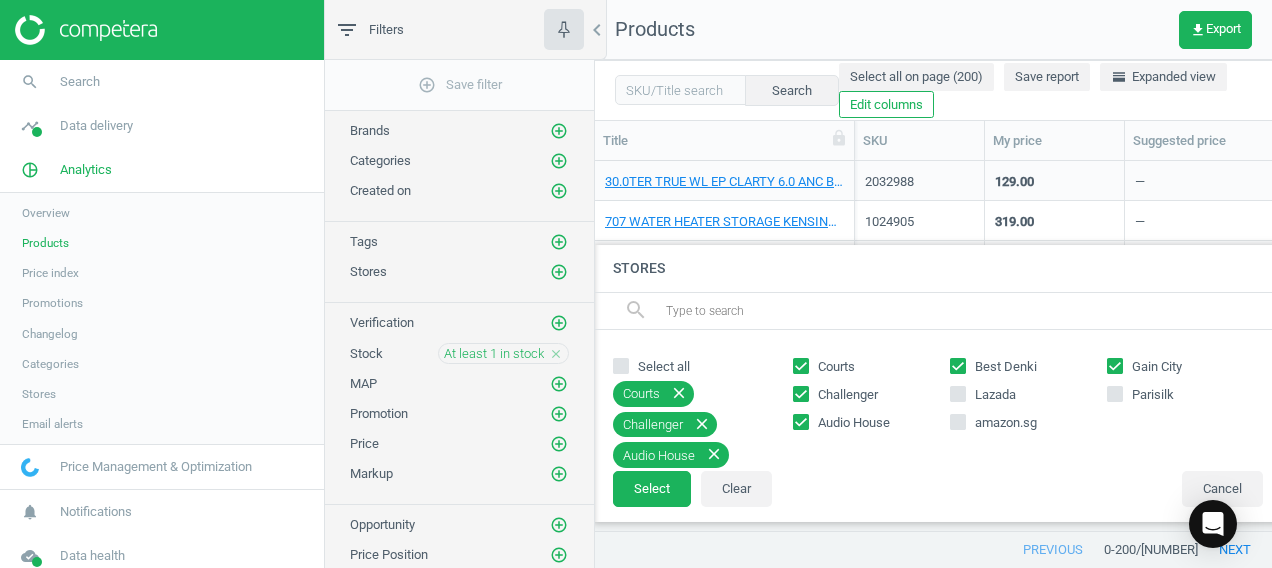 click on "Parisilk" at bounding box center (1185, 395) 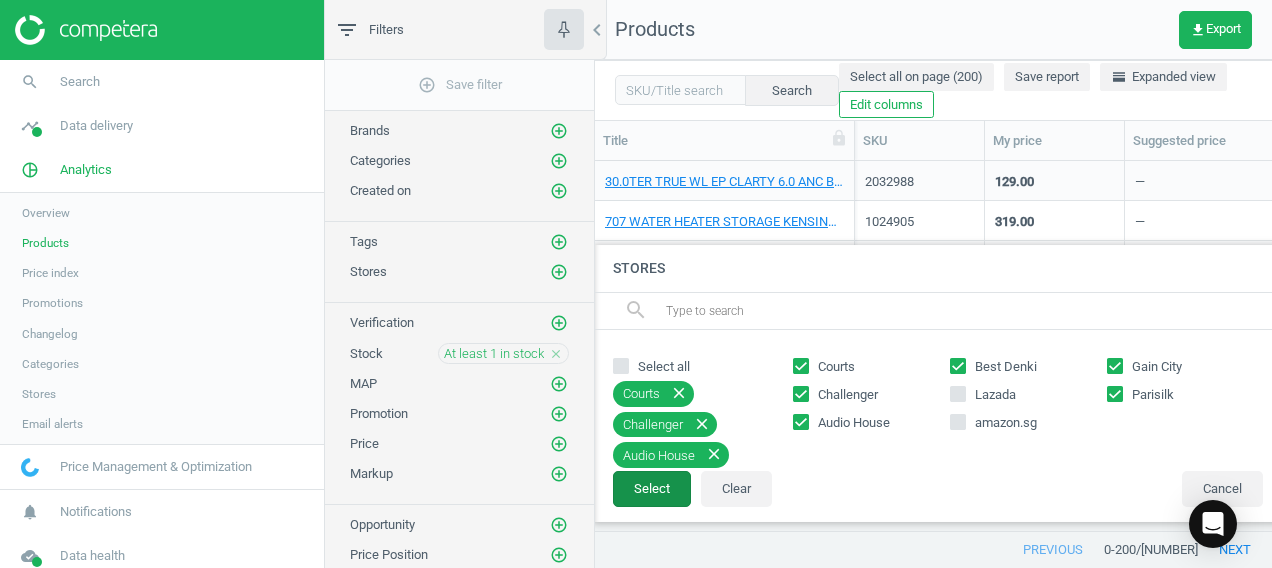 click on "Select" at bounding box center (652, 489) 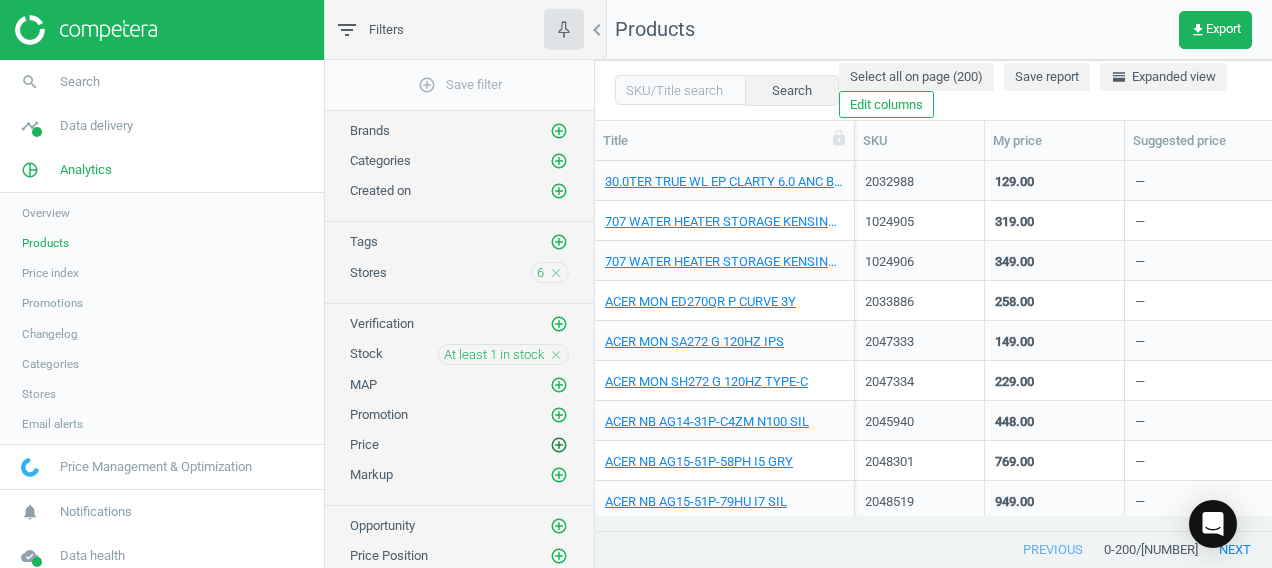 click on "add_circle_outline" at bounding box center (559, 445) 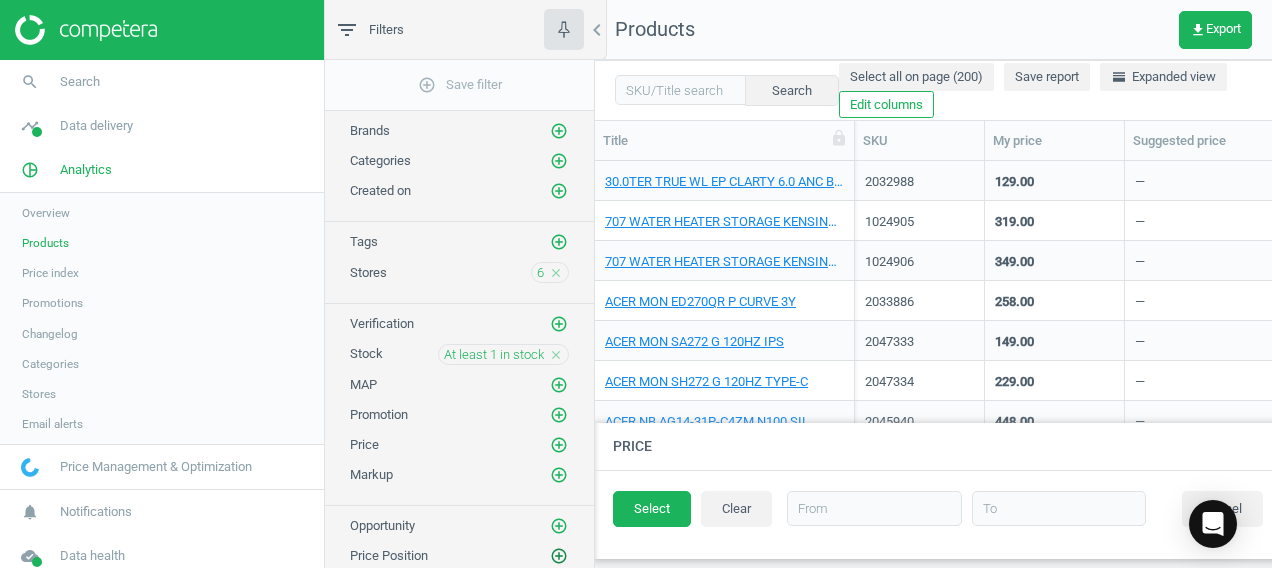 click on "add_circle_outline" at bounding box center (559, 556) 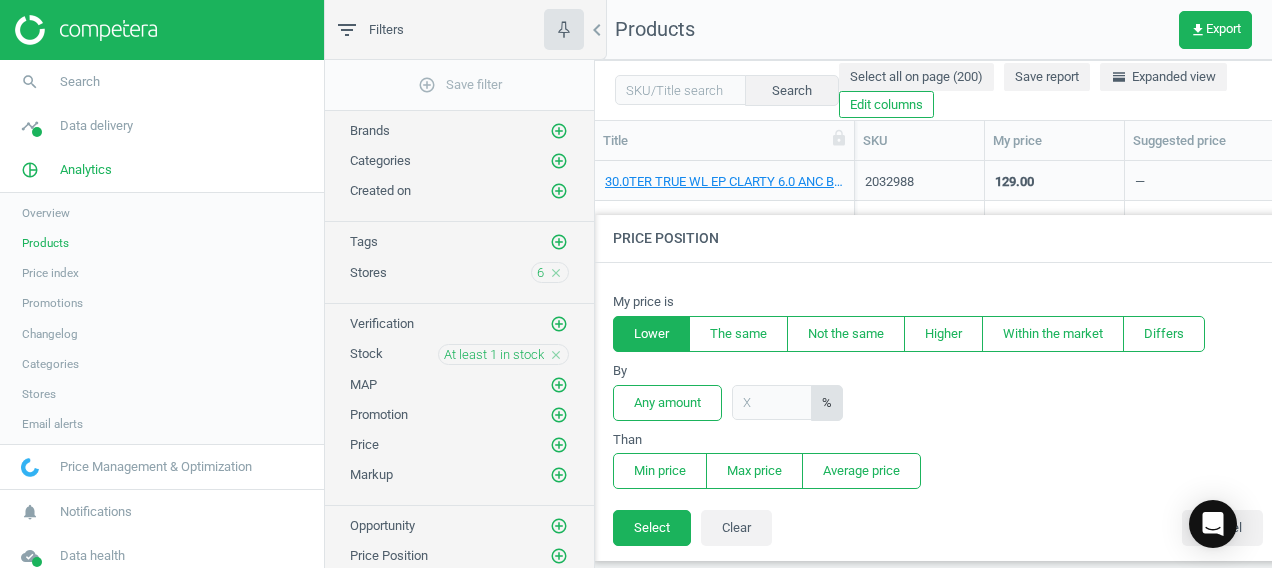 click on "Lower" at bounding box center [651, 334] 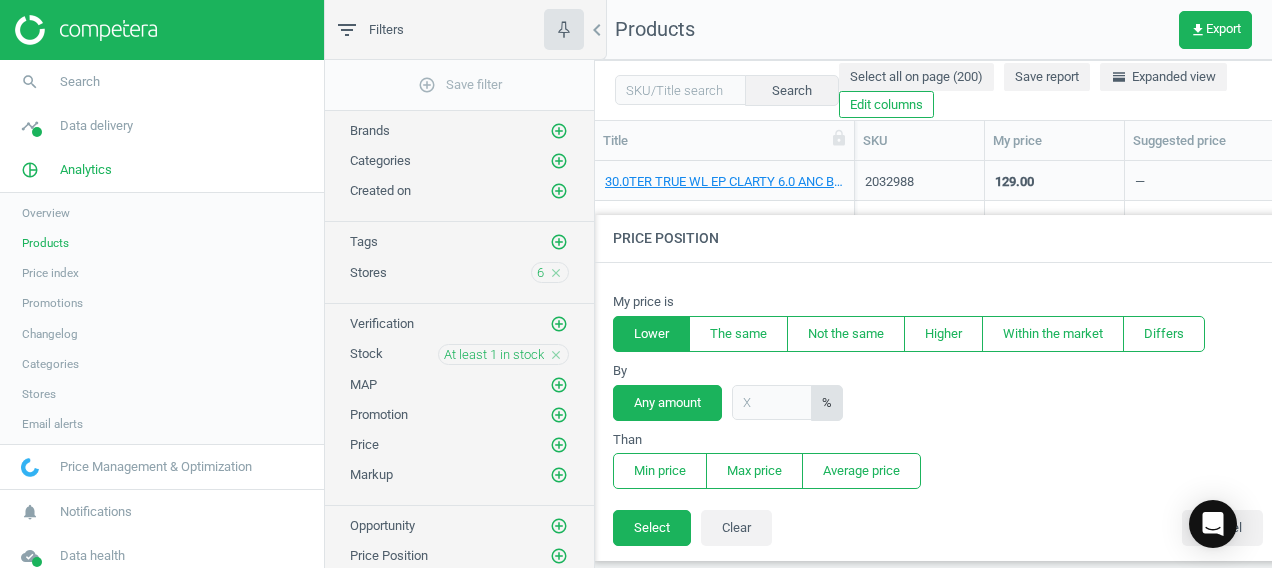 click on "Any amount" at bounding box center [667, 403] 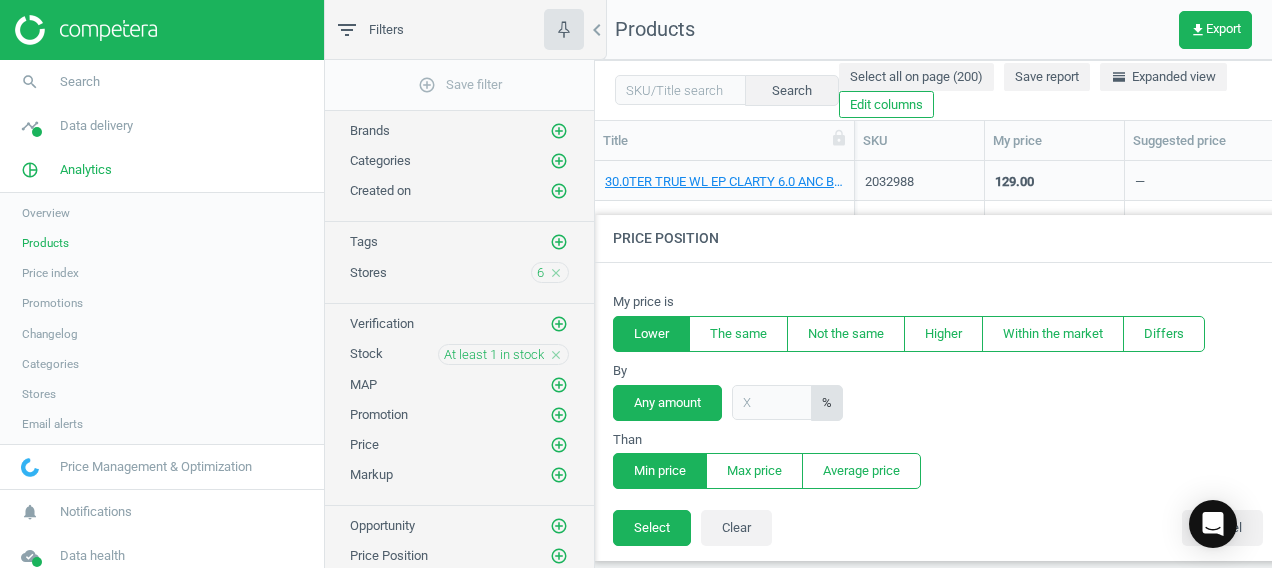 click on "Min price" at bounding box center (660, 471) 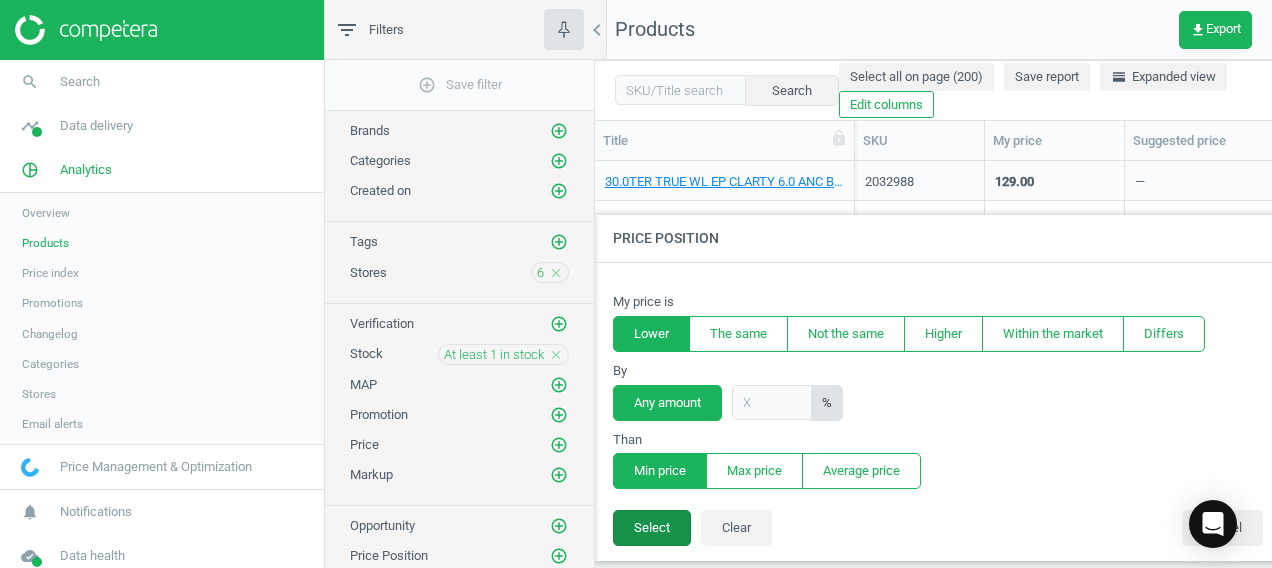 click on "Select" at bounding box center (652, 528) 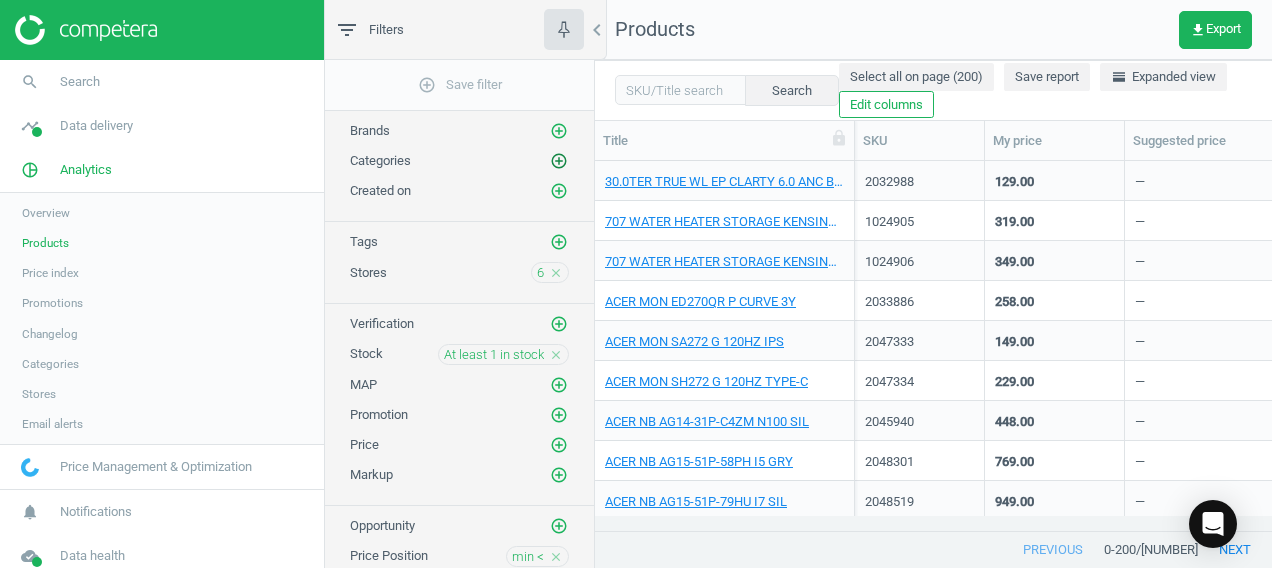click on "add_circle_outline" at bounding box center [559, 161] 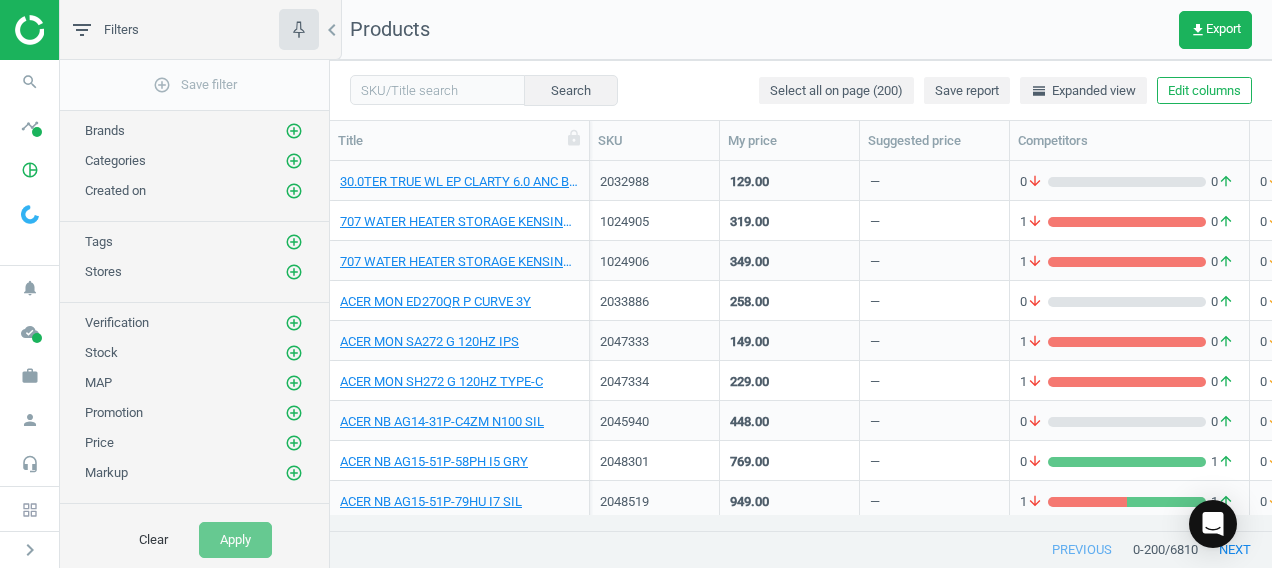 scroll, scrollTop: 0, scrollLeft: 0, axis: both 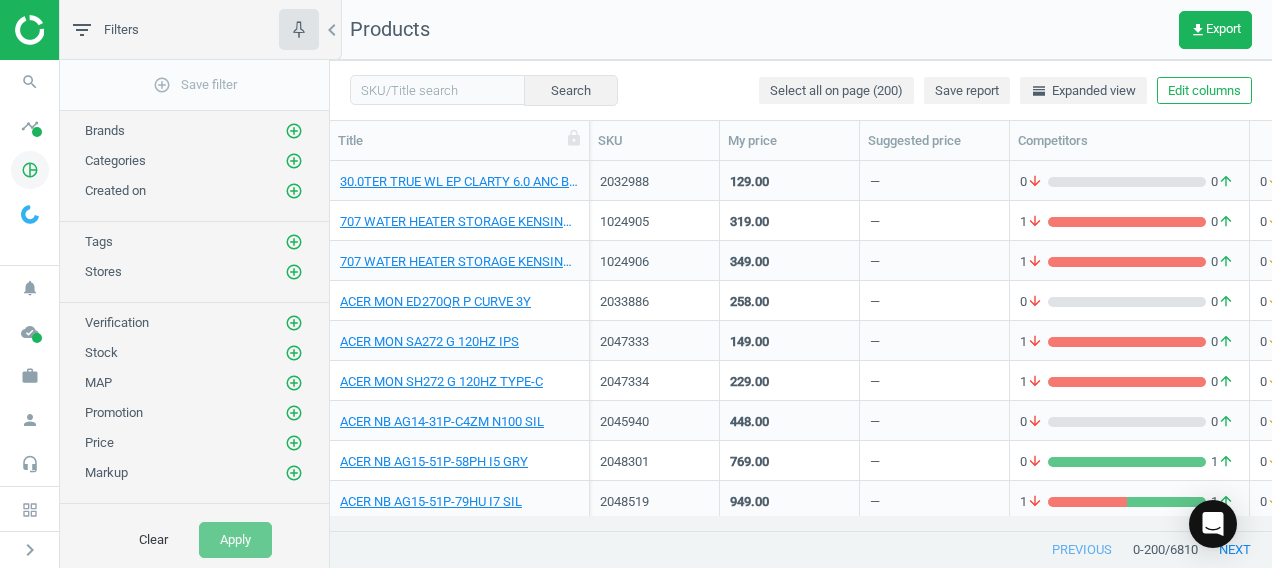 click on "pie_chart_outlined" at bounding box center (30, 170) 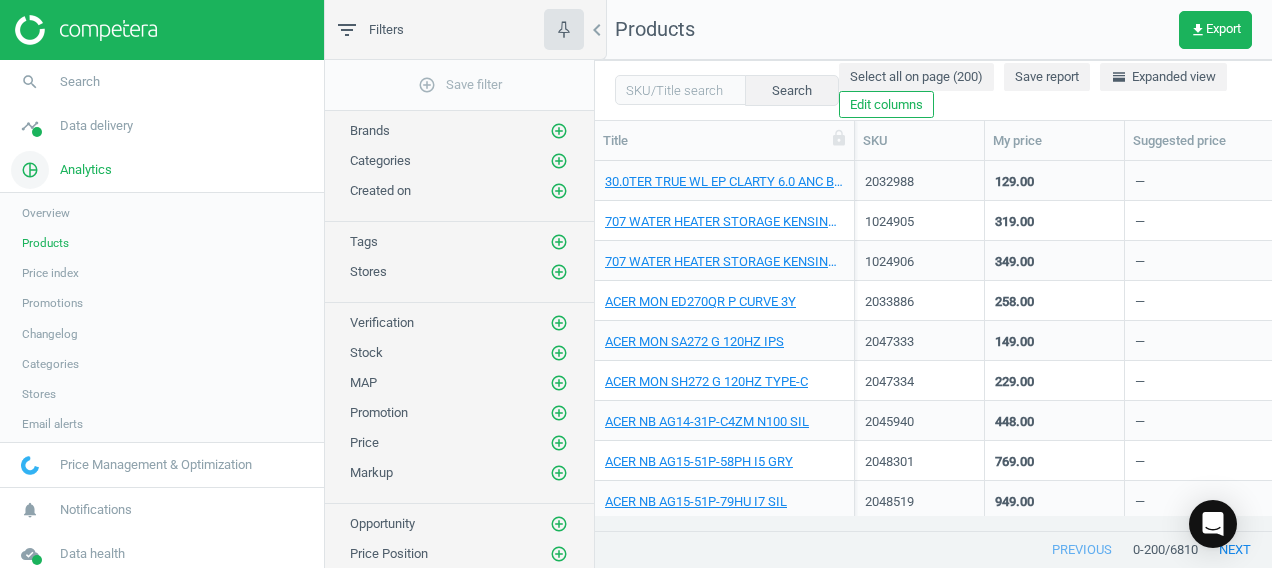 scroll, scrollTop: 339, scrollLeft: 661, axis: both 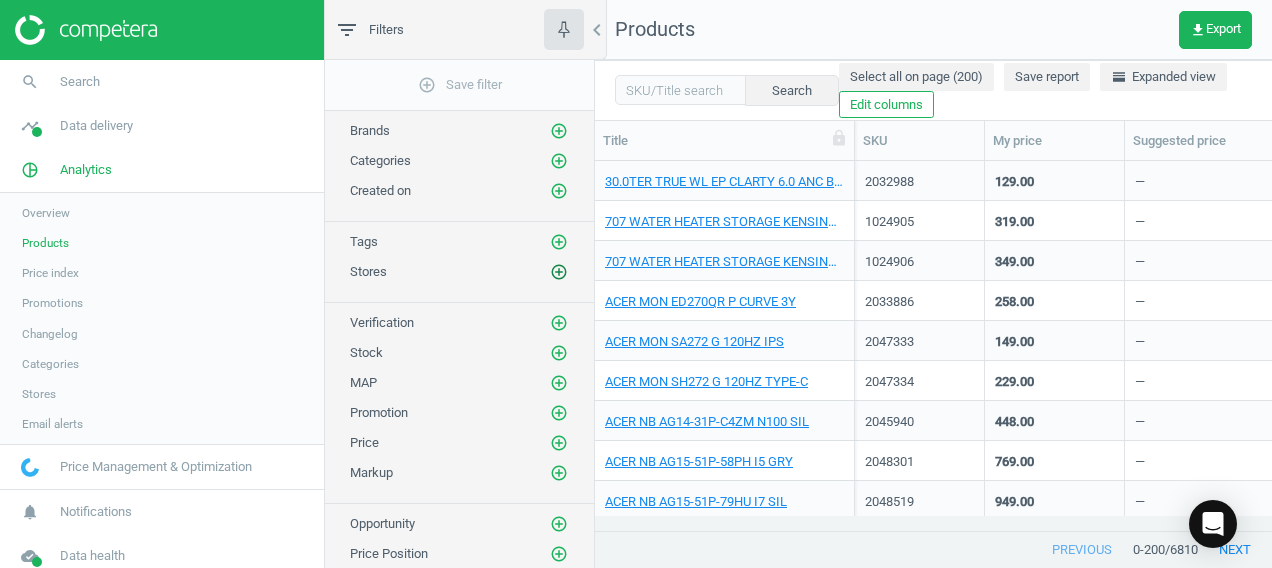 click on "add_circle_outline" at bounding box center (559, 272) 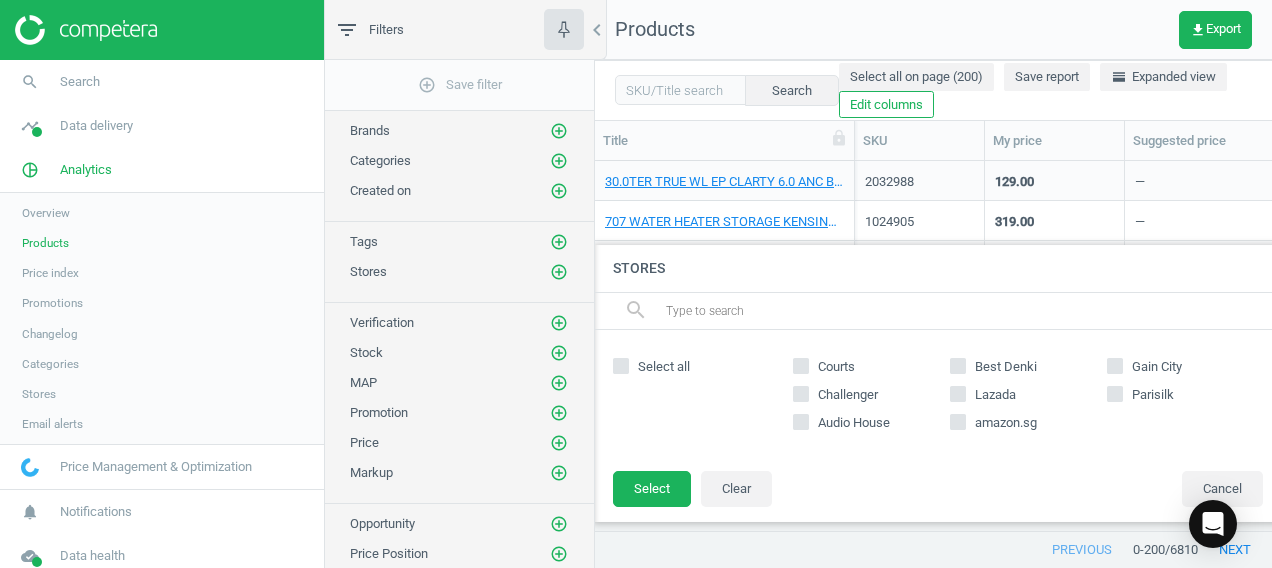click on "Courts" at bounding box center [836, 367] 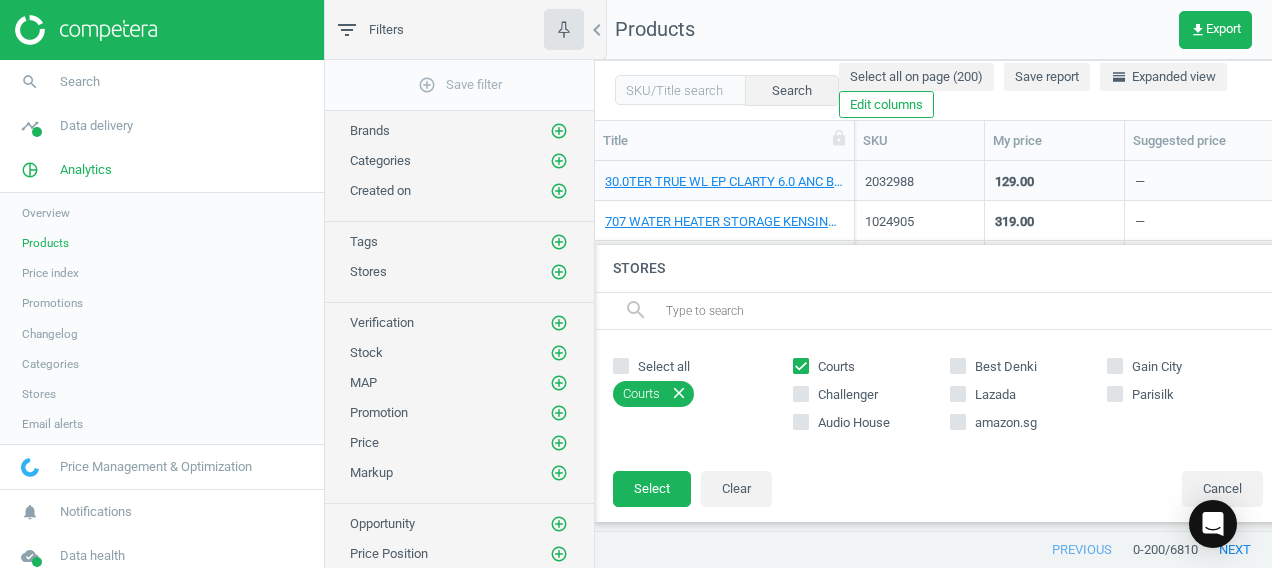 click on "Challenger" at bounding box center (848, 395) 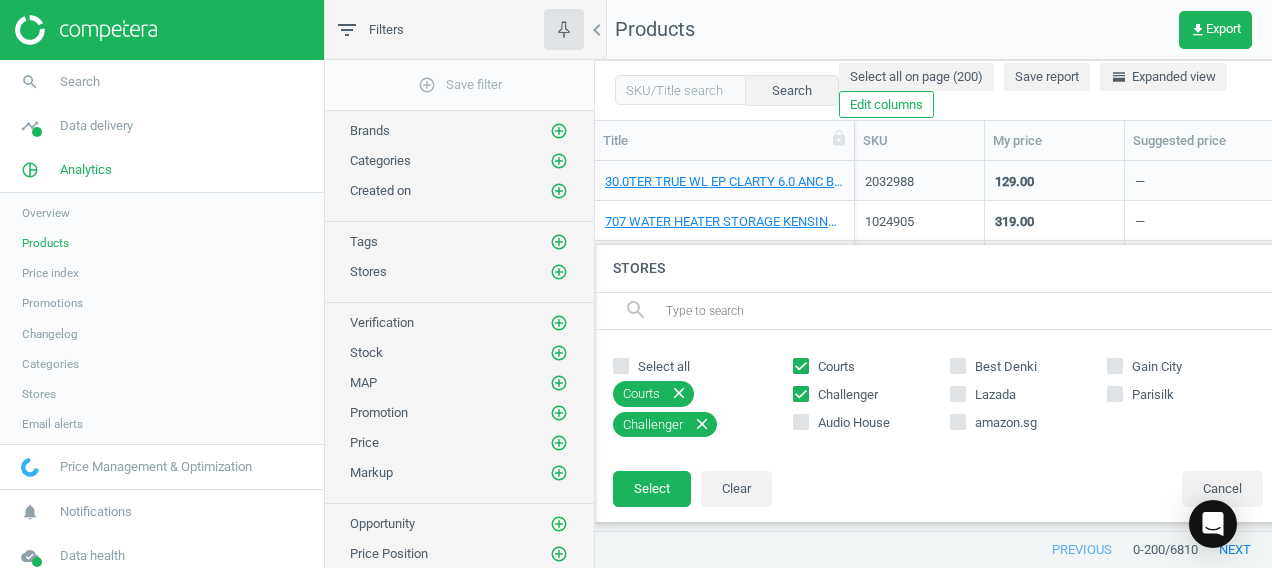 click on "Audio House" at bounding box center [854, 423] 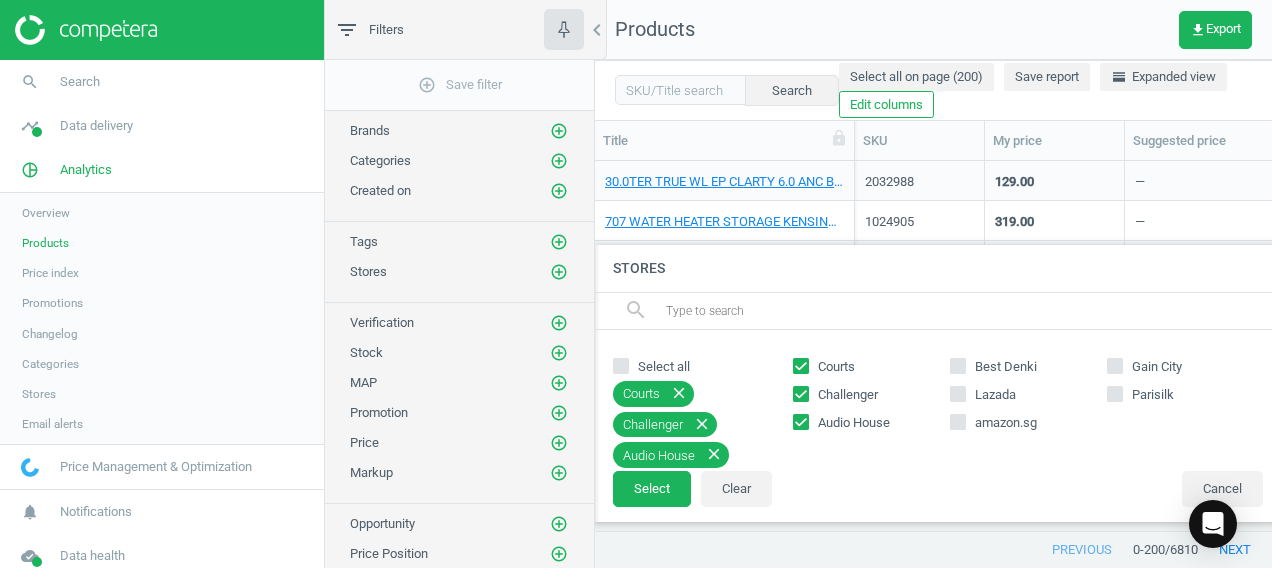 click on "Best Denki" at bounding box center (1006, 367) 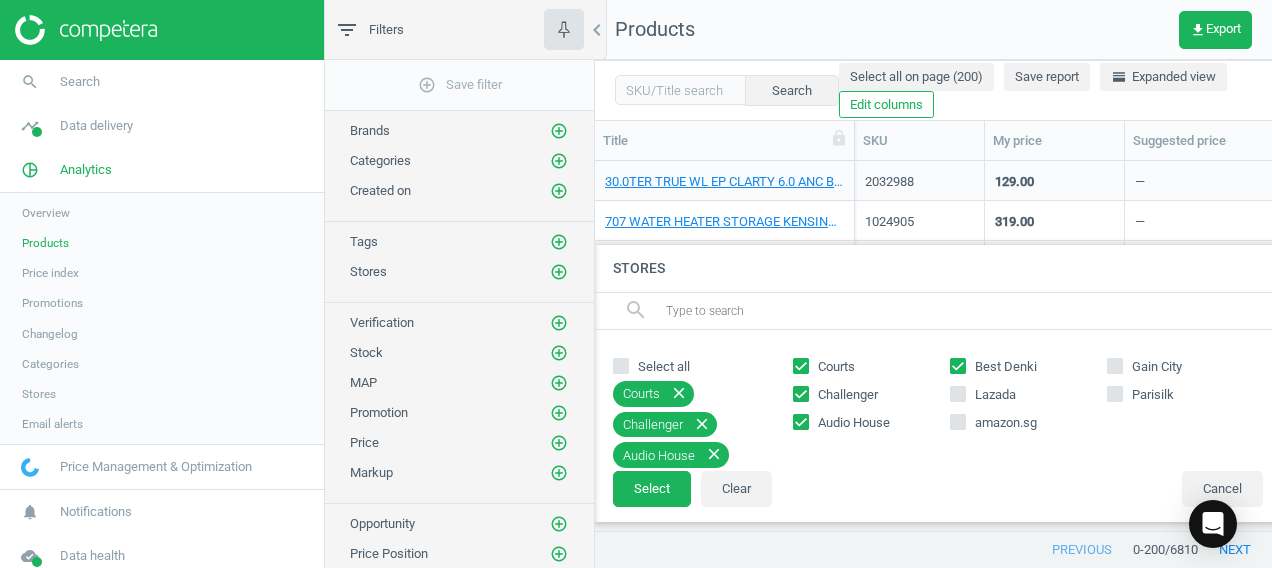 click on "Gain City" at bounding box center [1157, 367] 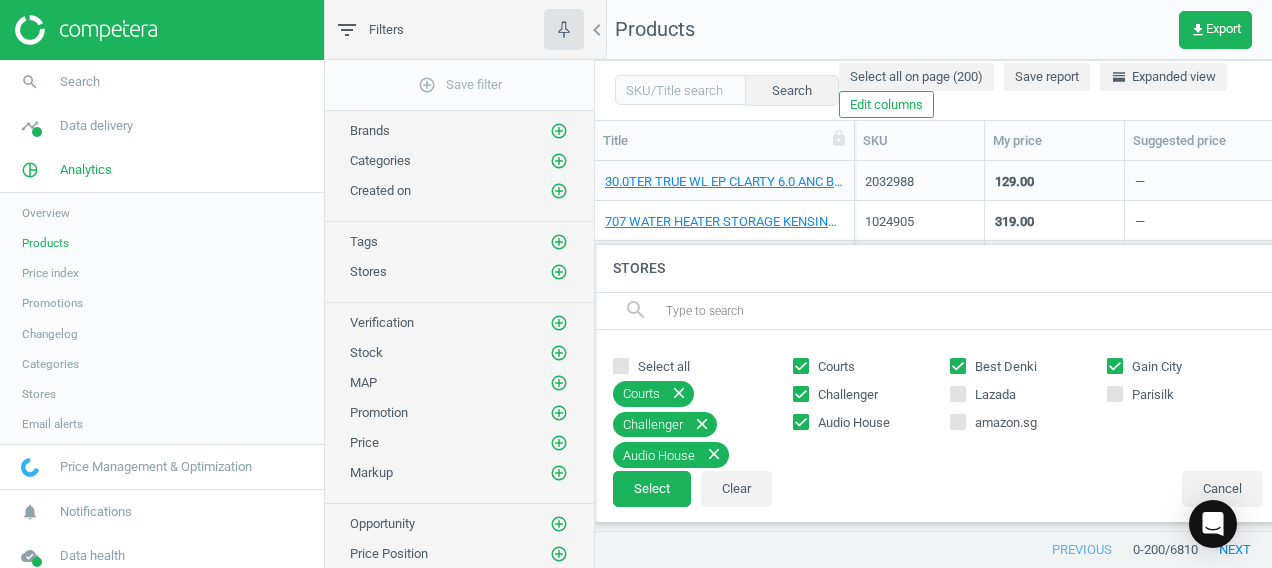 click on "Parisilk" at bounding box center (1153, 395) 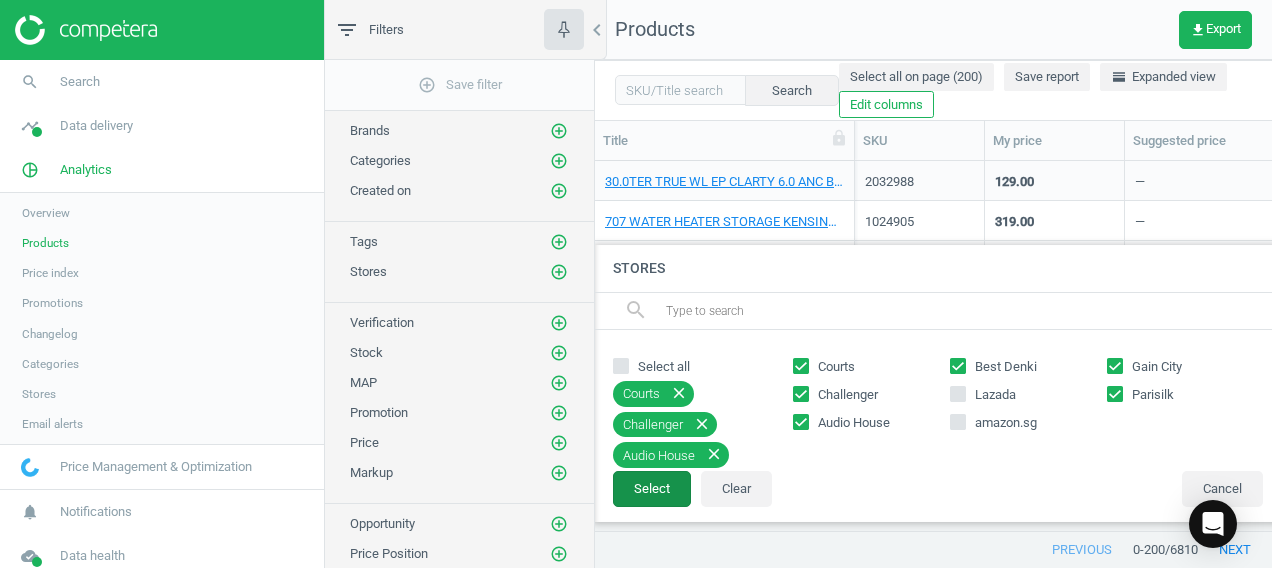 click on "Select" at bounding box center [652, 489] 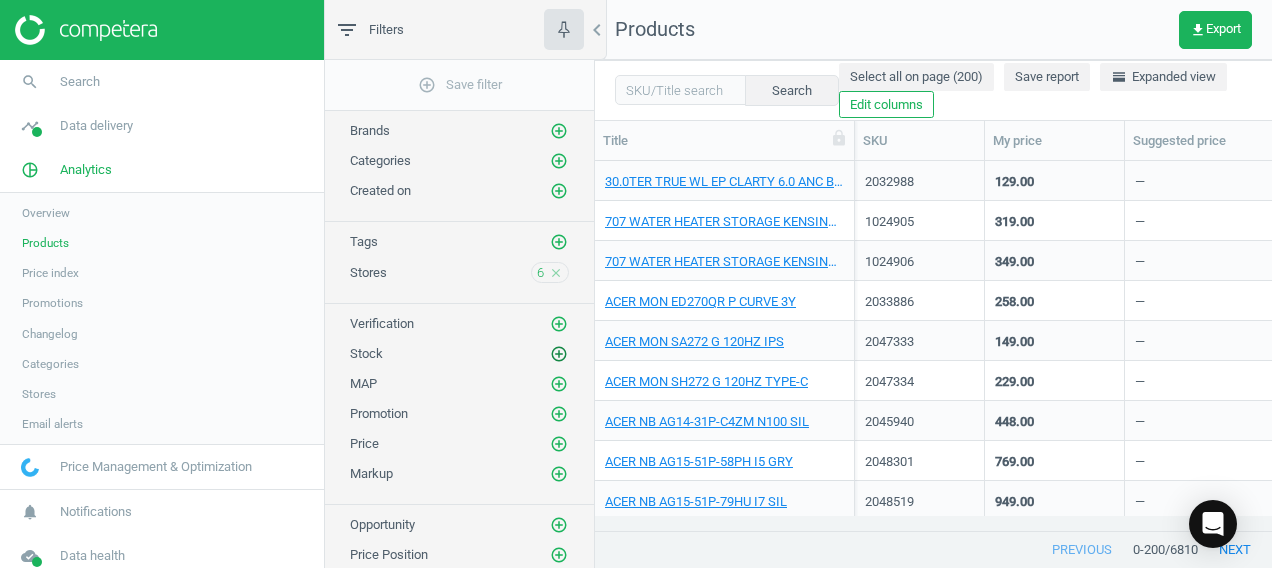 click on "add_circle_outline" at bounding box center [559, 354] 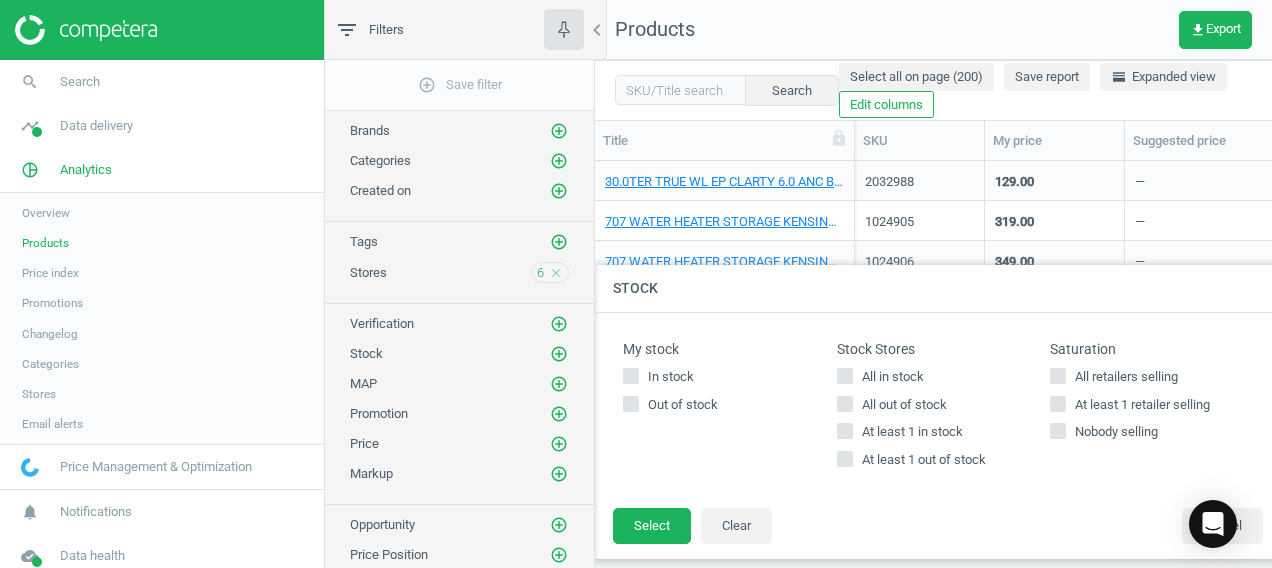 click on "At least 1 in stock" at bounding box center (912, 432) 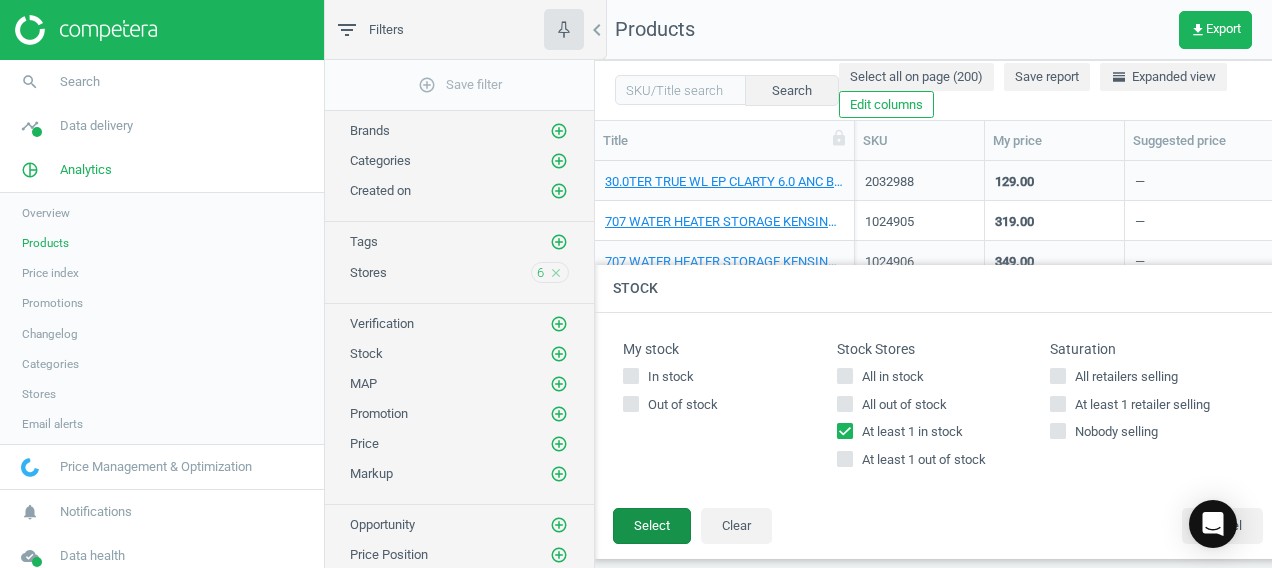 click on "Select" at bounding box center (652, 526) 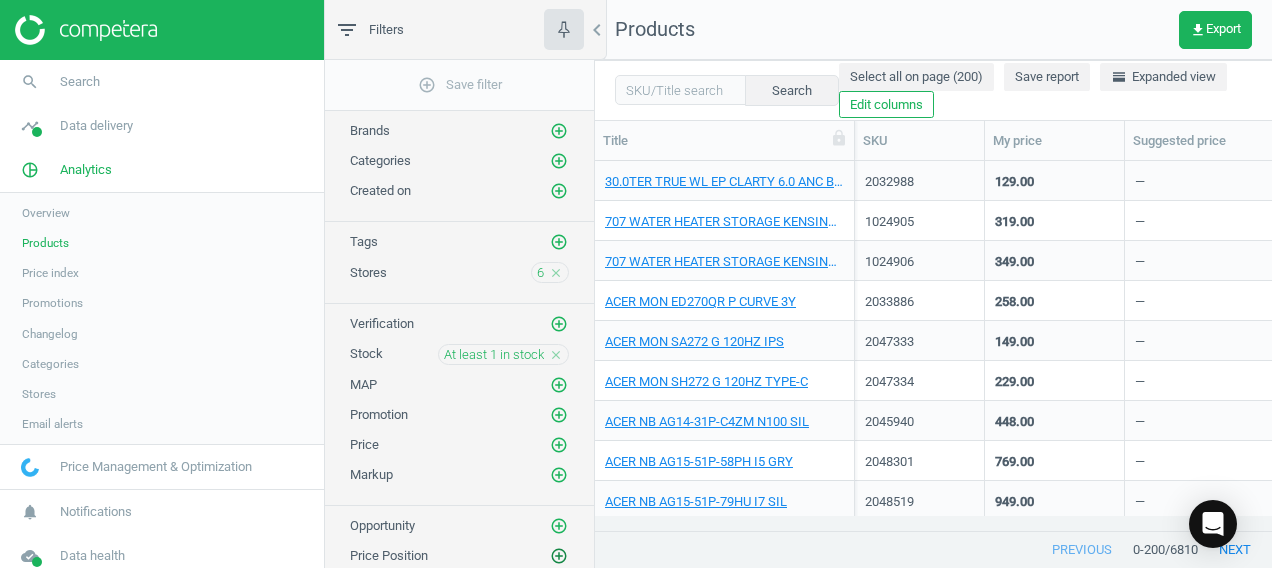 click on "add_circle_outline" at bounding box center [559, 556] 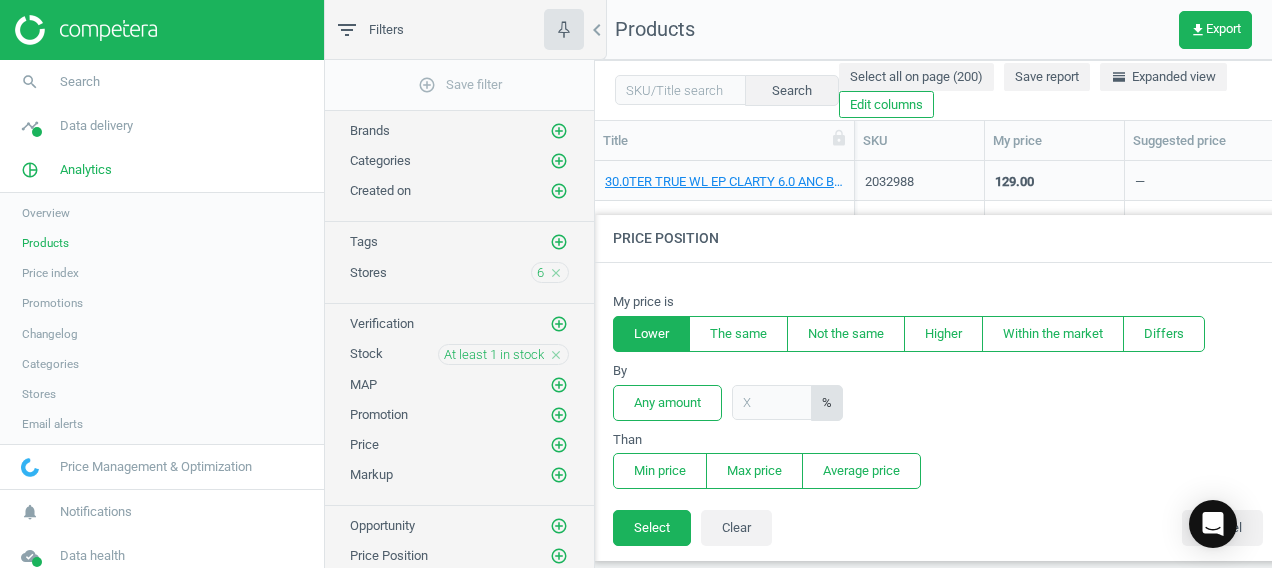 click on "Lower" at bounding box center [651, 334] 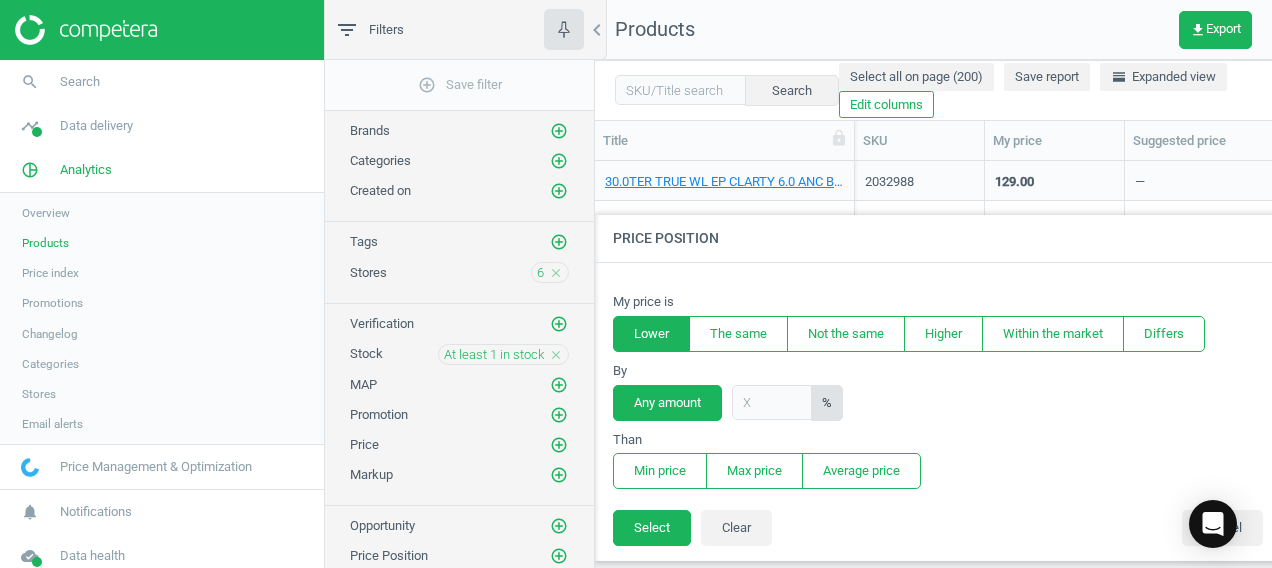click on "Any amount" at bounding box center [667, 403] 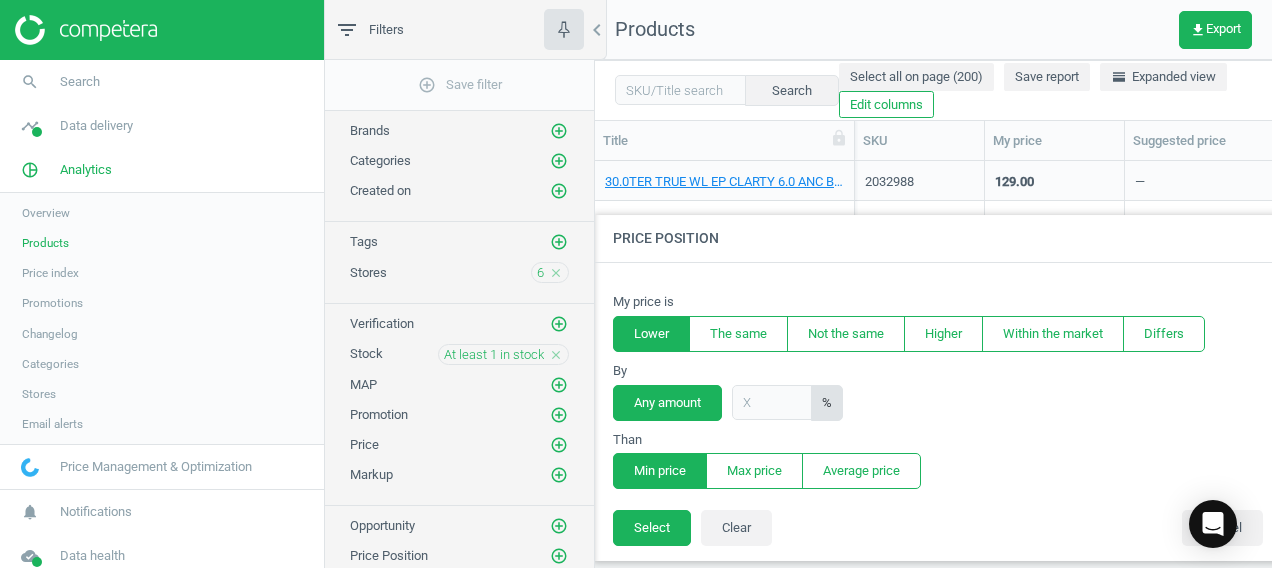 click on "Min price" at bounding box center [660, 471] 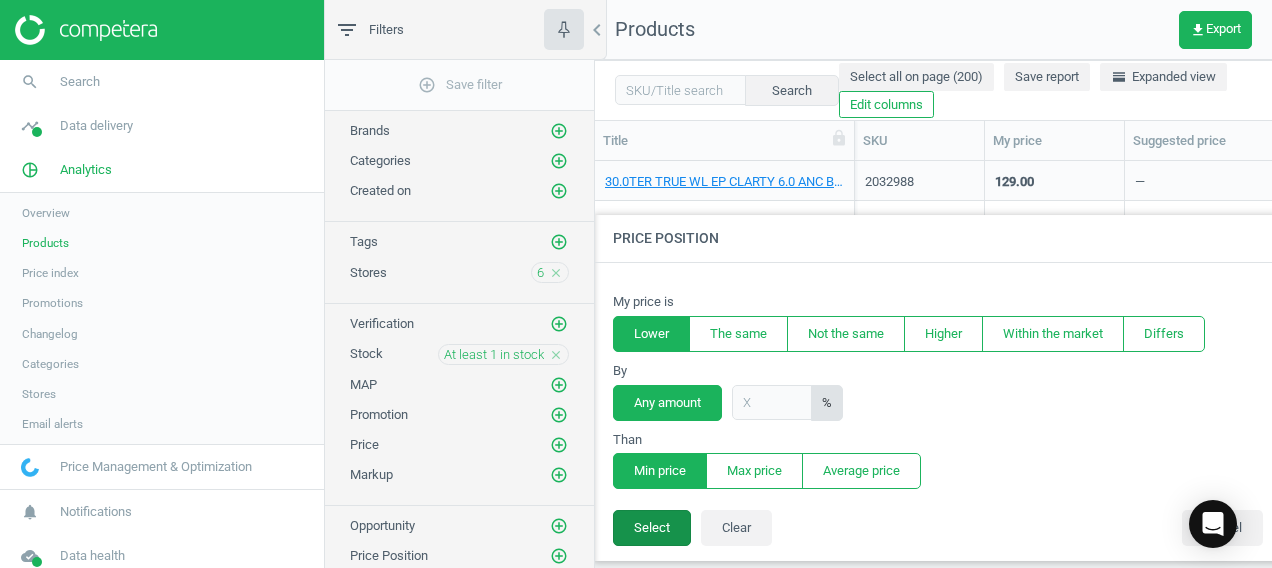 click on "Select" at bounding box center (652, 528) 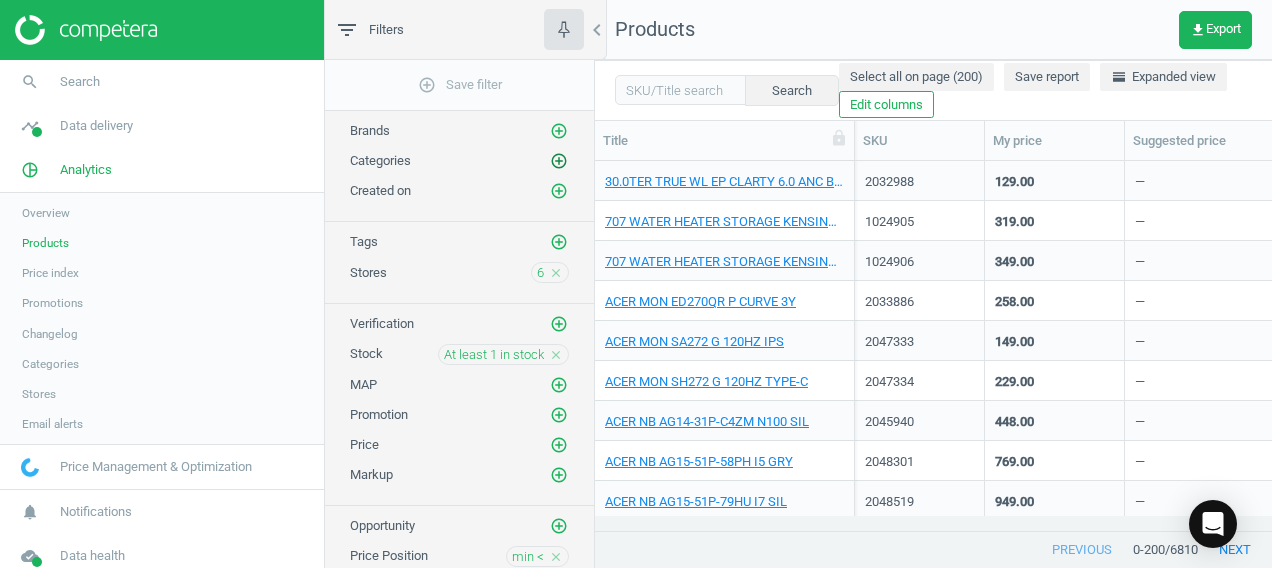 click on "add_circle_outline" at bounding box center (559, 161) 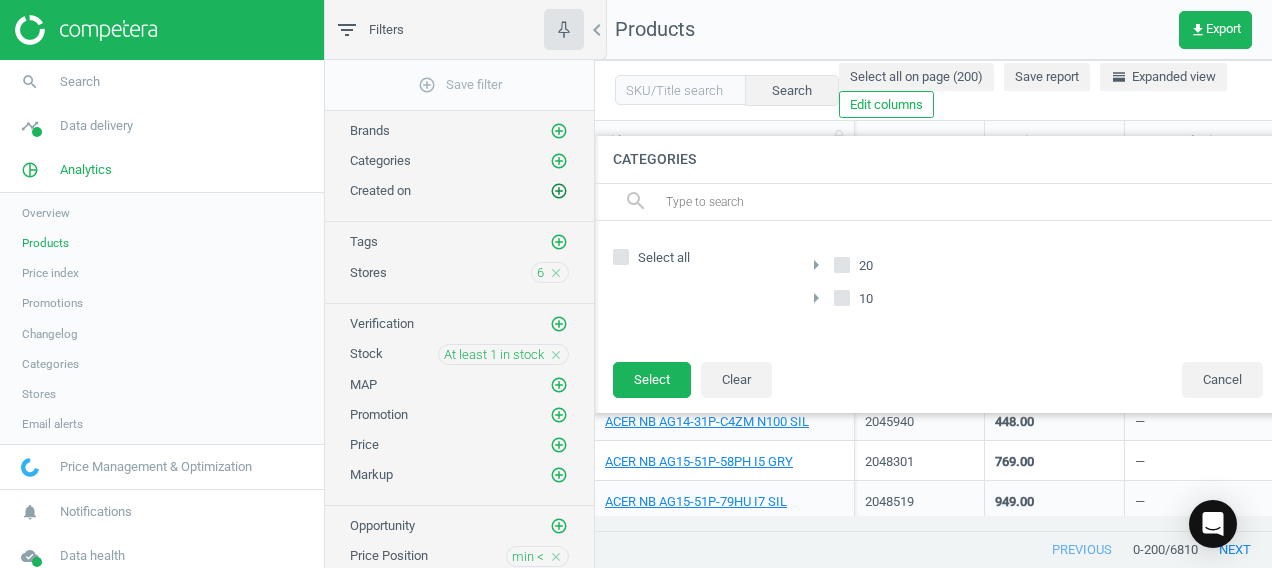 click on "add_circle_outline" at bounding box center (559, 191) 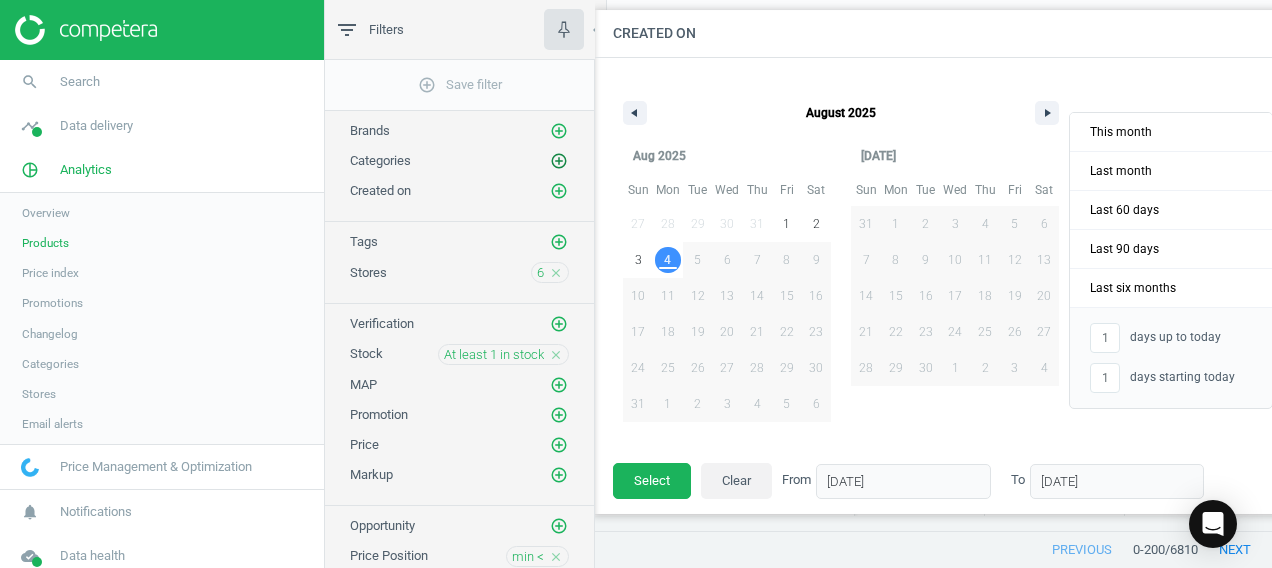 click on "add_circle_outline" at bounding box center (559, 161) 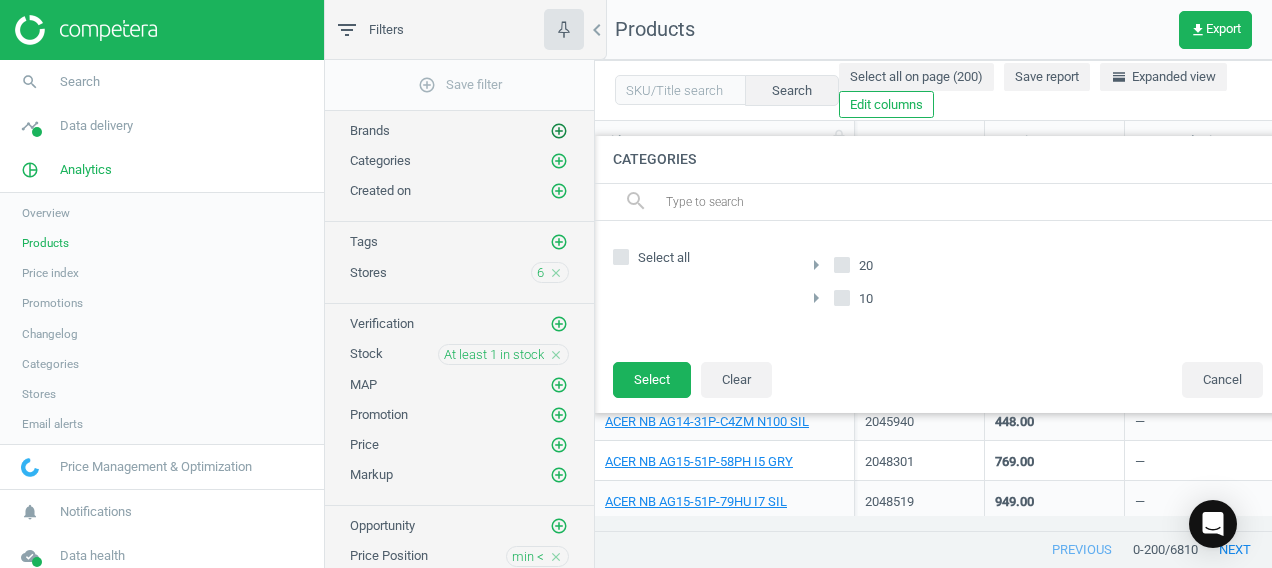 click on "add_circle_outline" at bounding box center (559, 131) 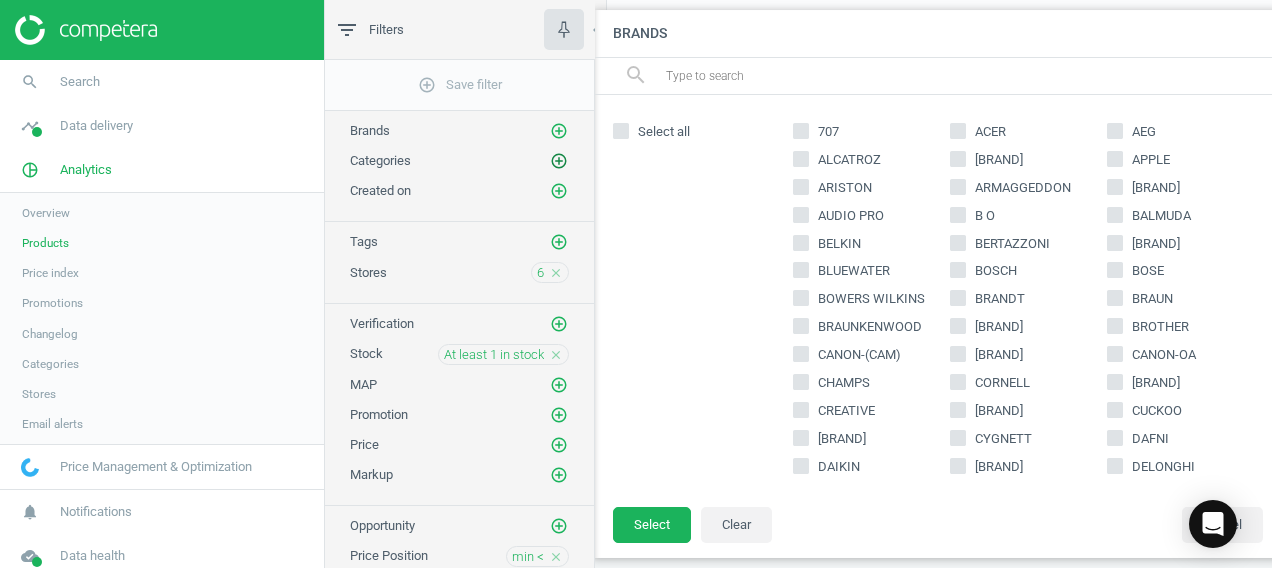 click on "add_circle_outline" at bounding box center [559, 161] 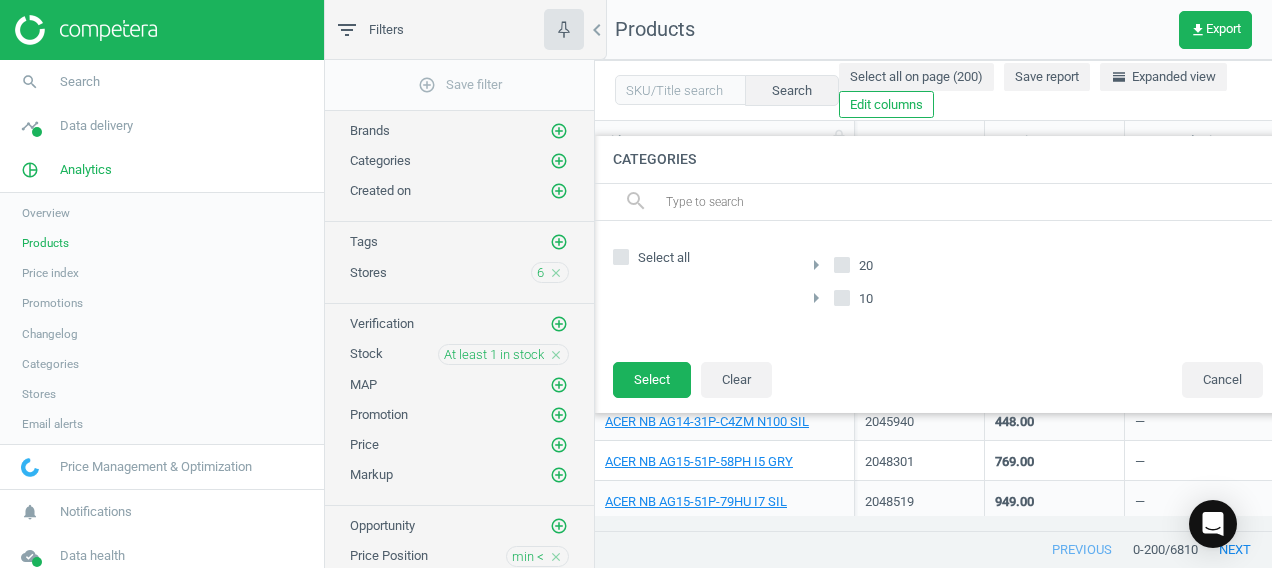 click at bounding box center [971, 202] 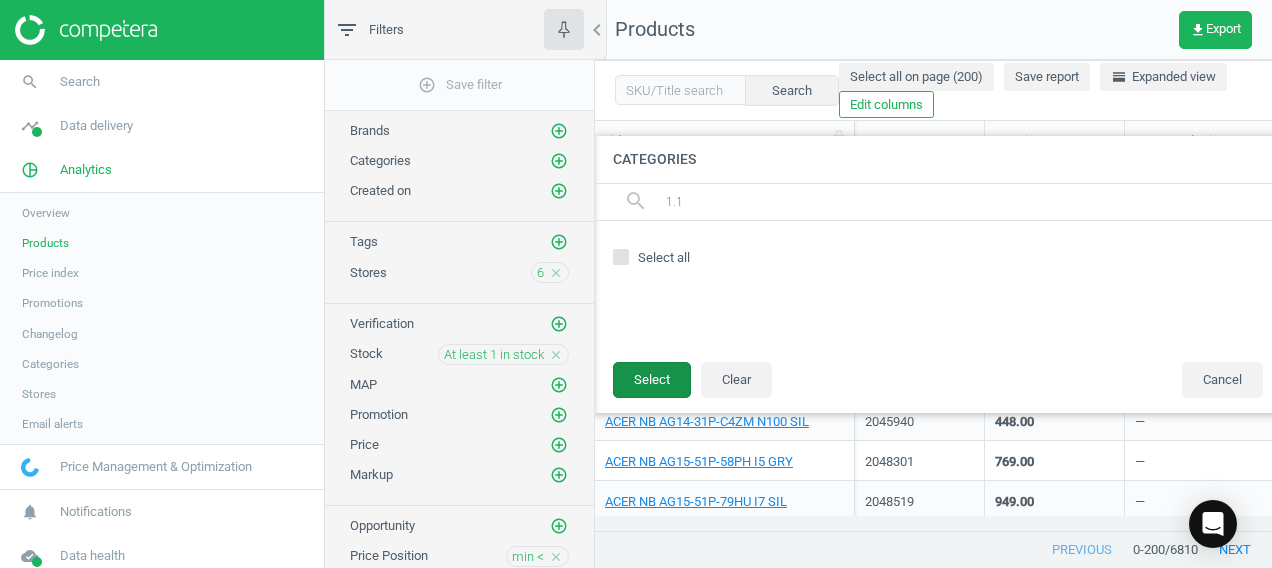 type on "1.1" 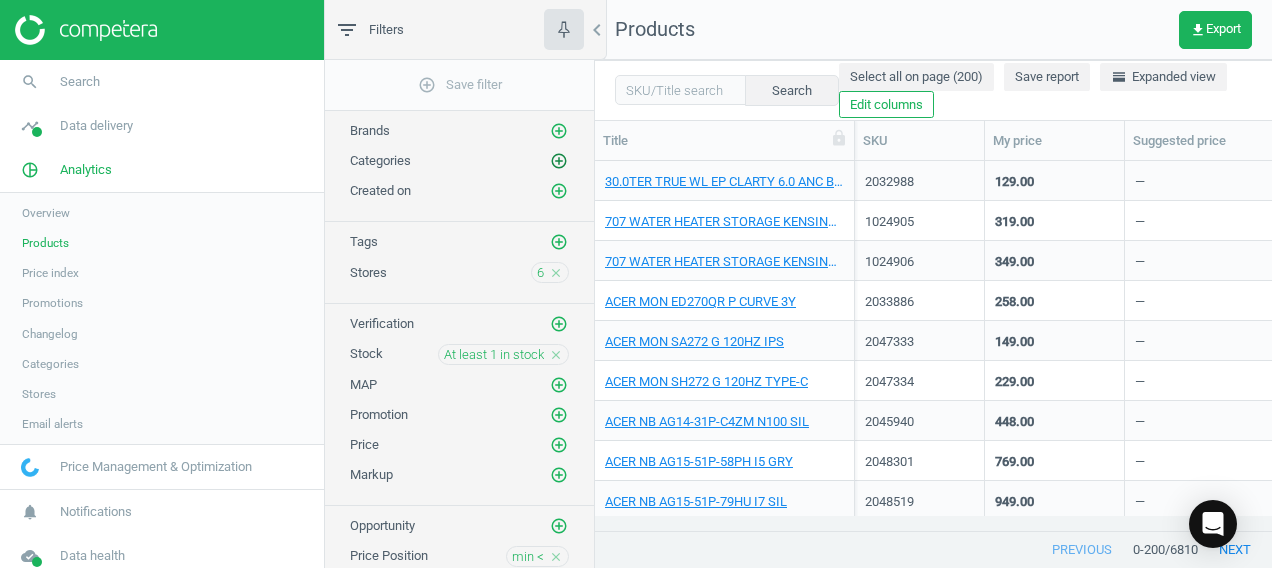 click on "add_circle_outline" at bounding box center (559, 161) 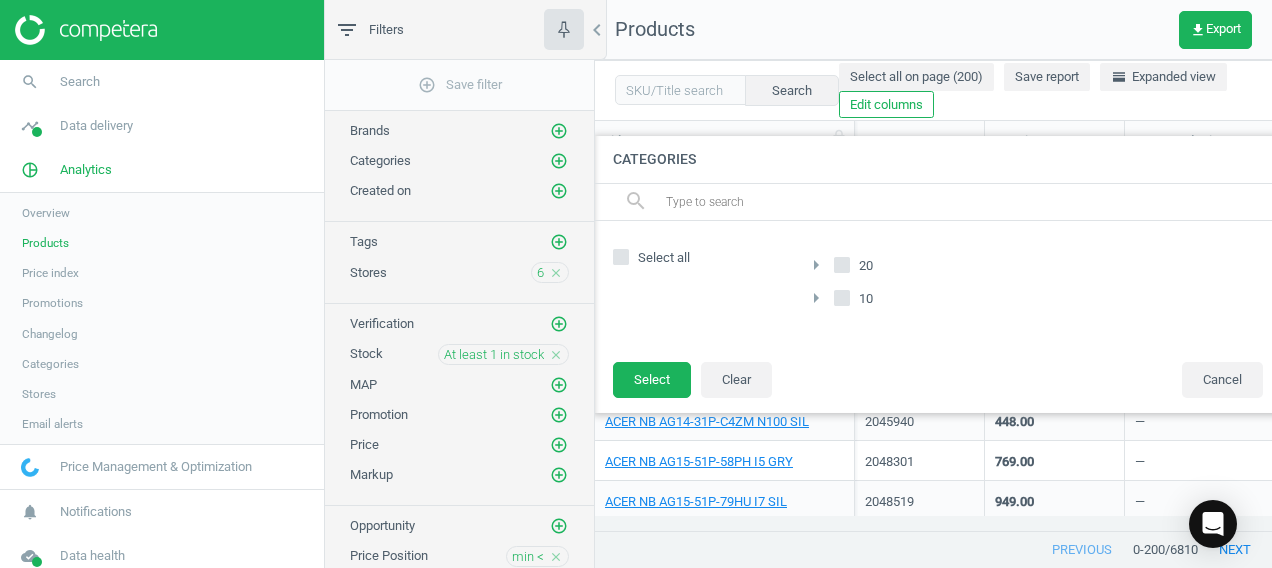 click at bounding box center [842, 268] 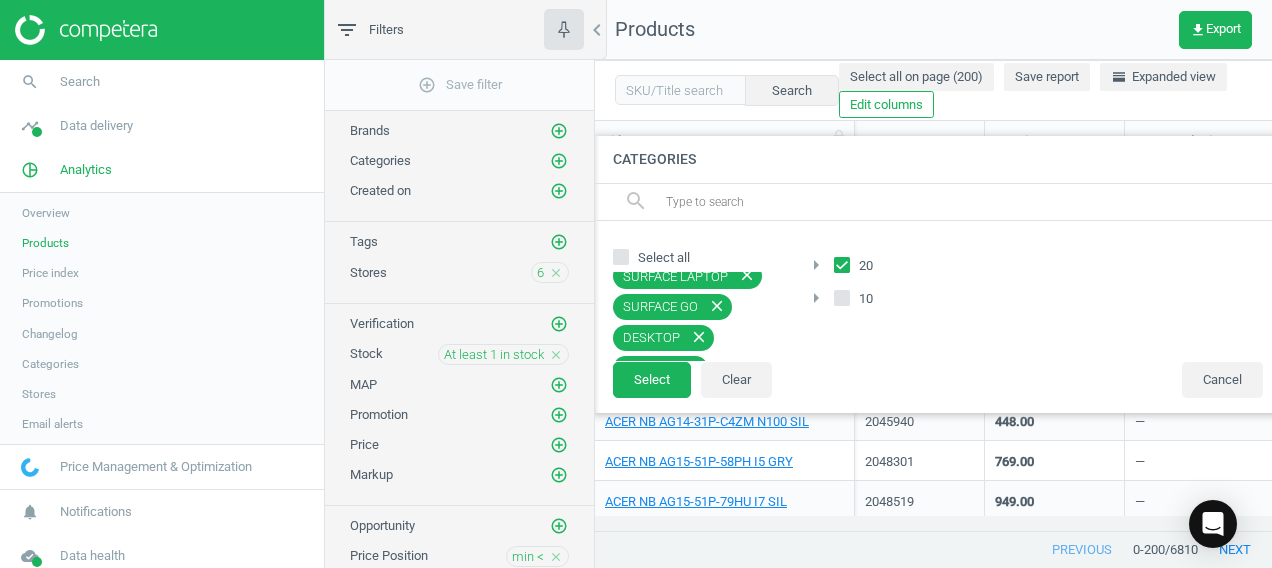 scroll, scrollTop: 0, scrollLeft: 0, axis: both 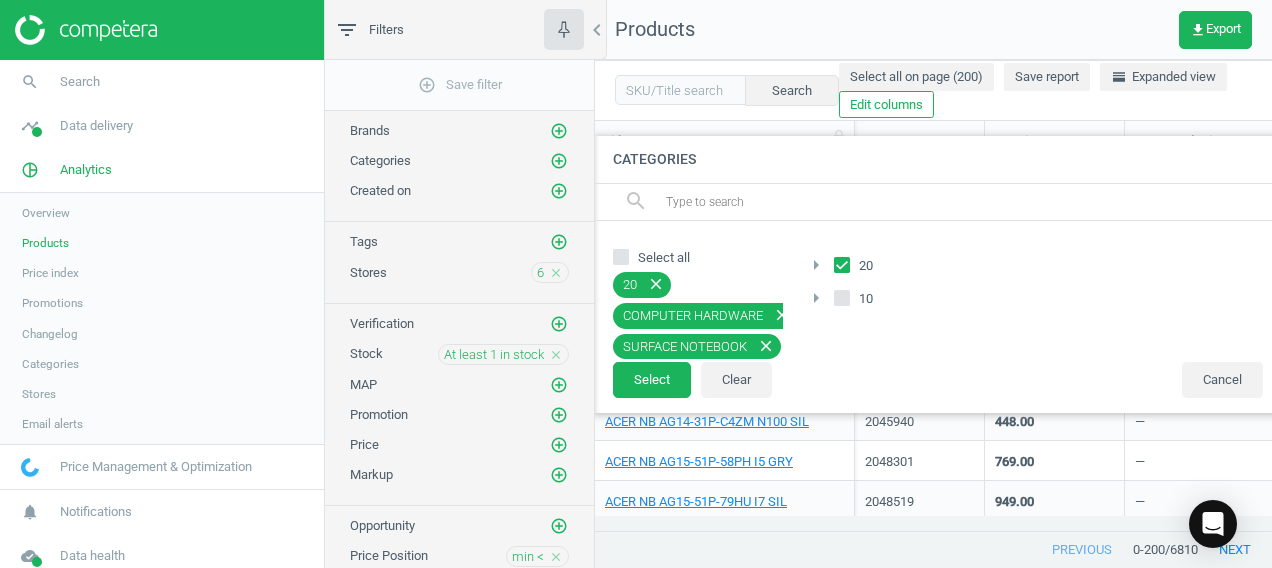 click on "arrow_right" at bounding box center [816, 265] 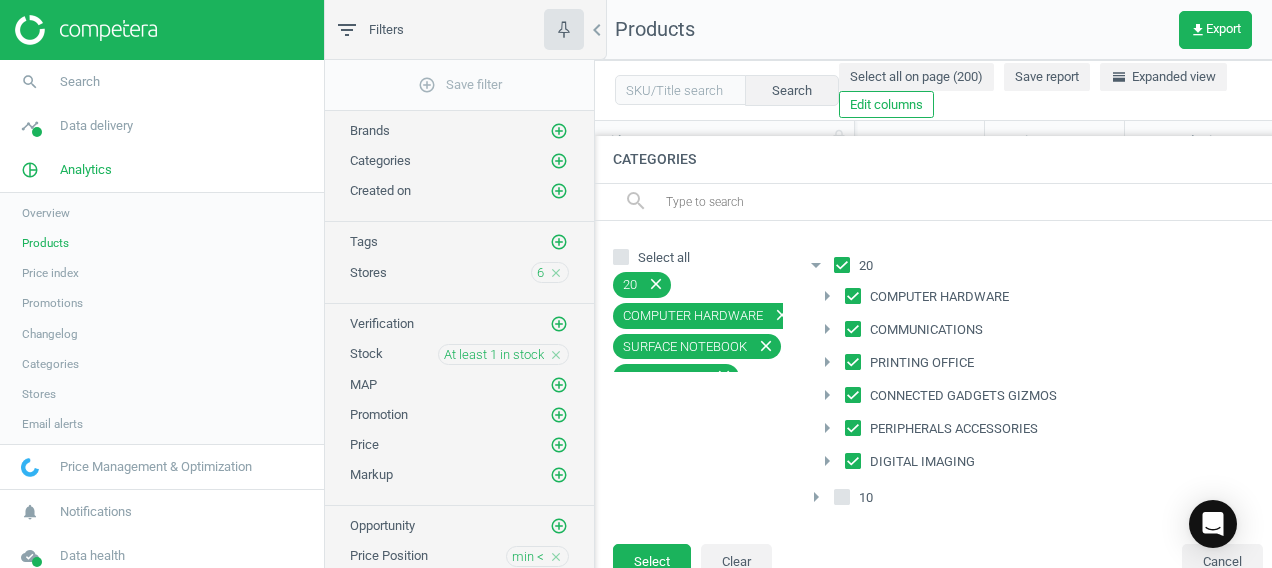 click on "COMMUNICATIONS" at bounding box center (926, 330) 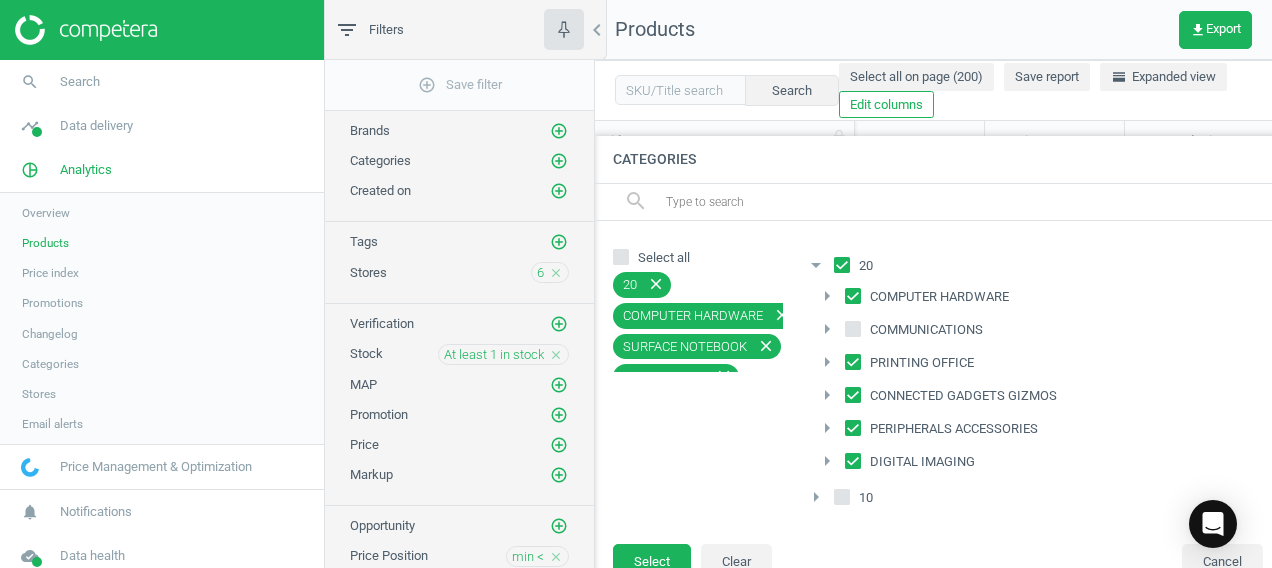 click on "arrow_right" at bounding box center [827, 296] 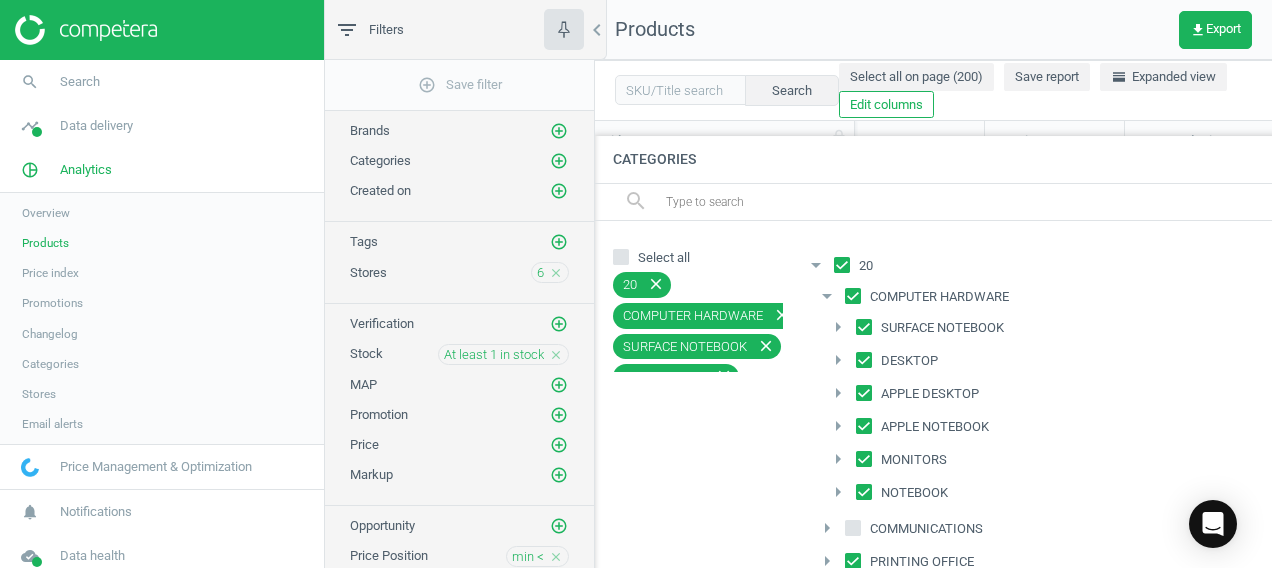 click on "arrow_drop_down" at bounding box center (827, 296) 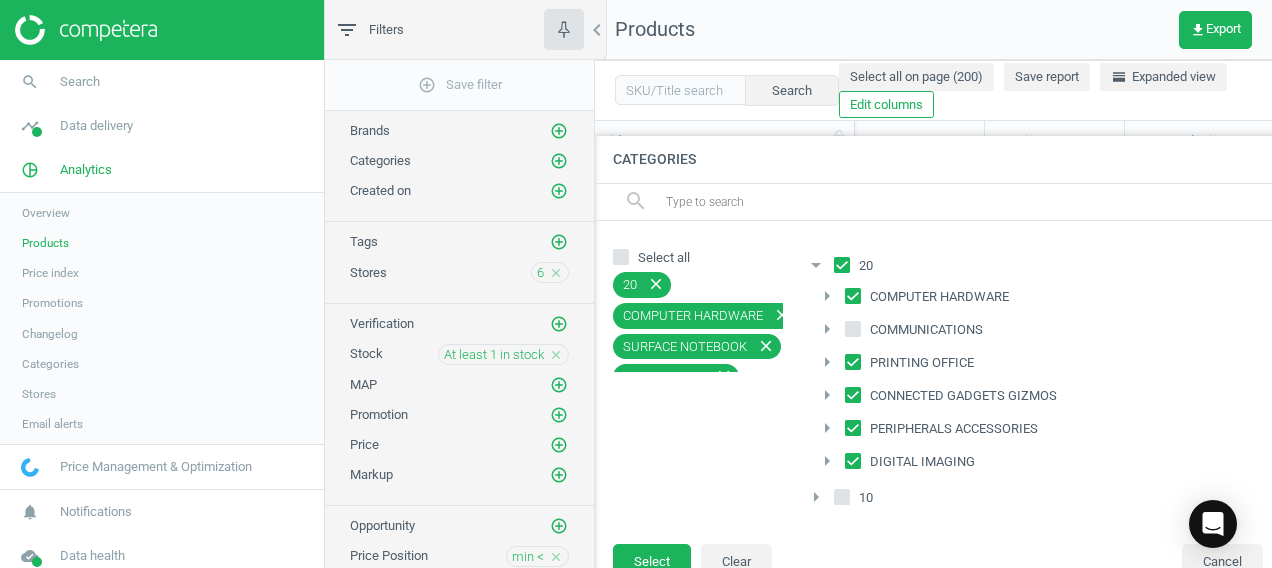 click on "PRINTING OFFICE" at bounding box center (853, 361) 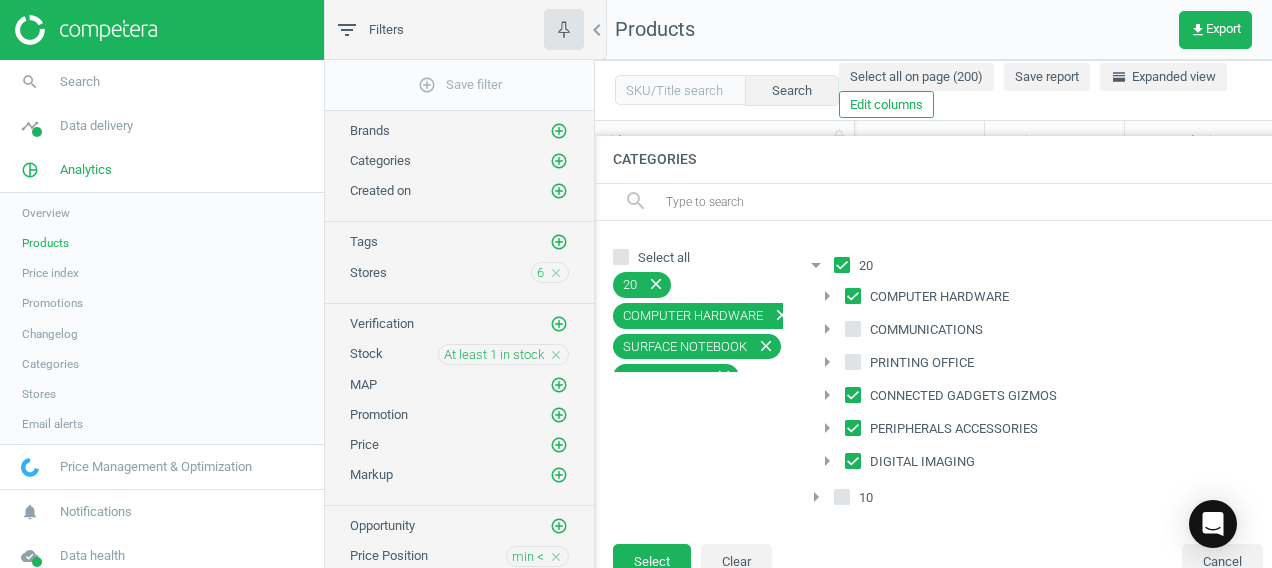click on "CONNECTED GADGETS GIZMOS" at bounding box center [853, 394] 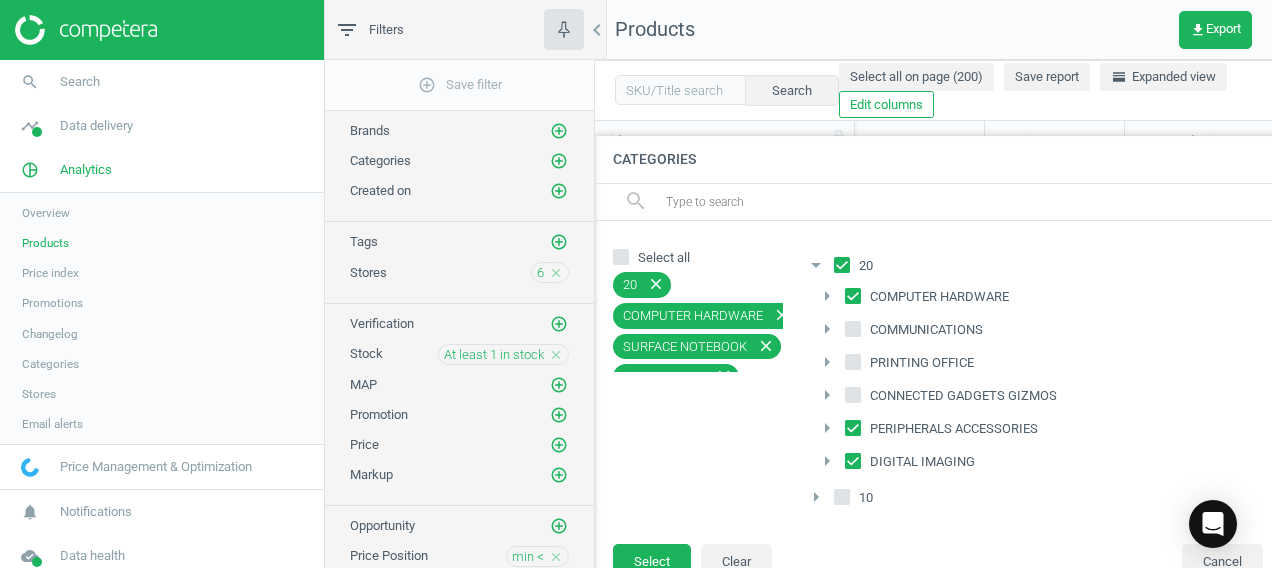click at bounding box center (853, 431) 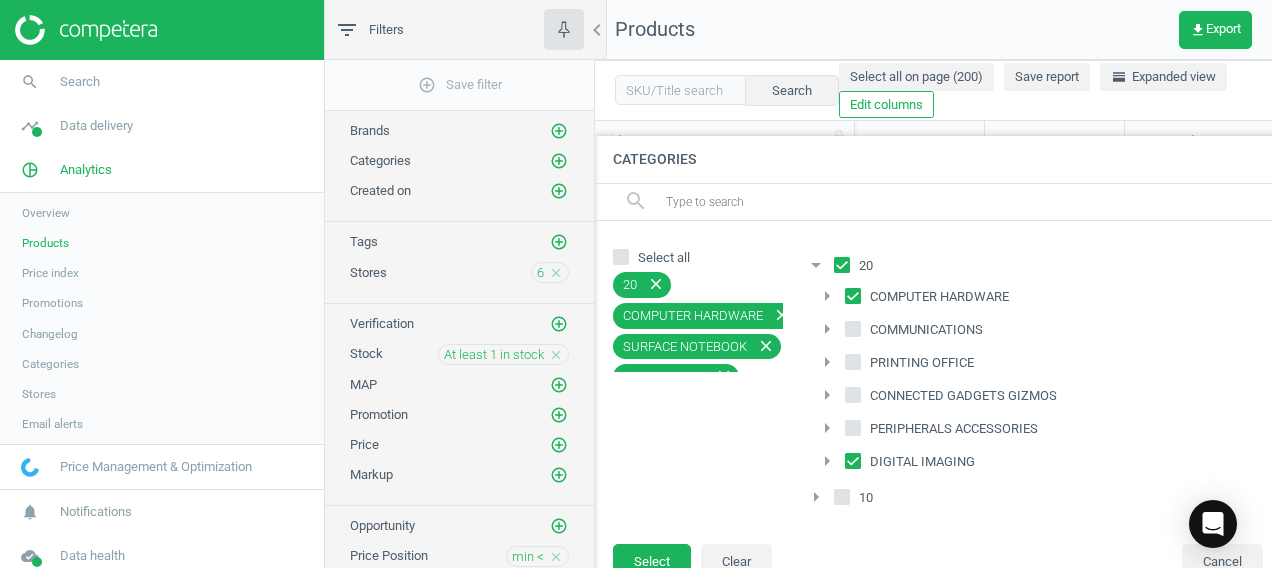 click on "DIGITAL IMAGING" at bounding box center [853, 460] 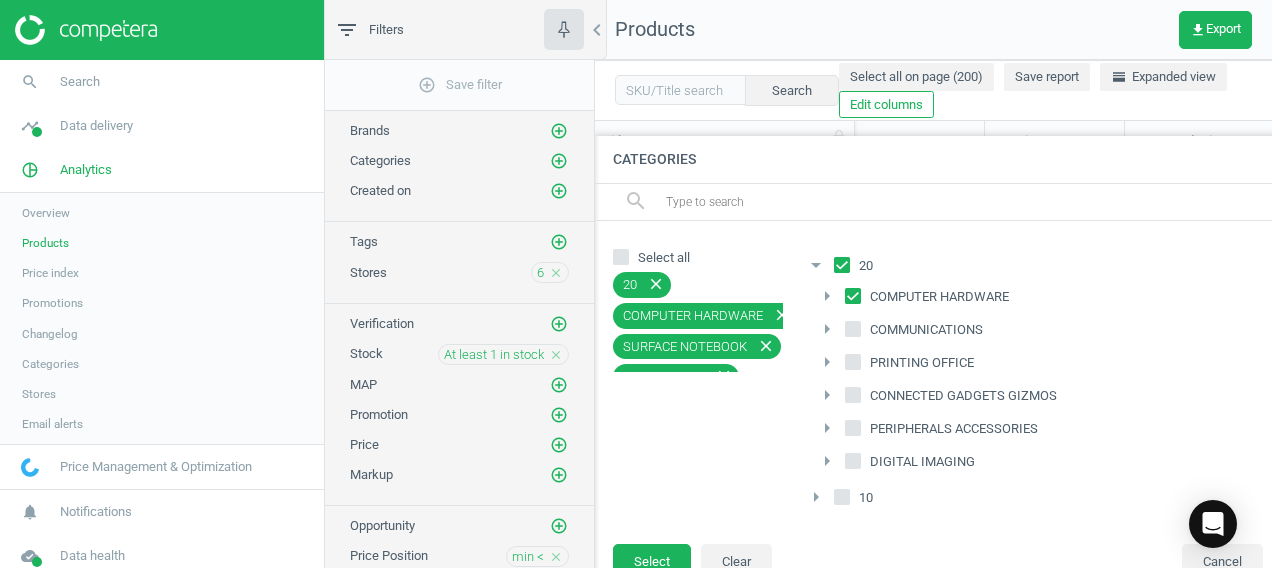 click on "arrow_right" at bounding box center (827, 296) 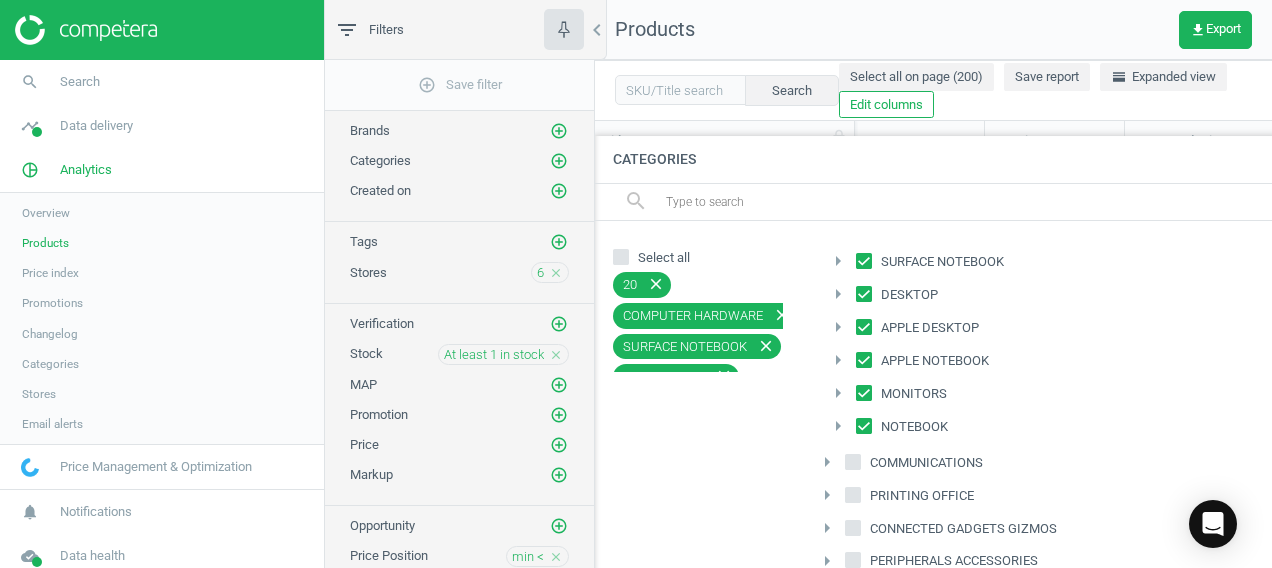 scroll, scrollTop: 0, scrollLeft: 0, axis: both 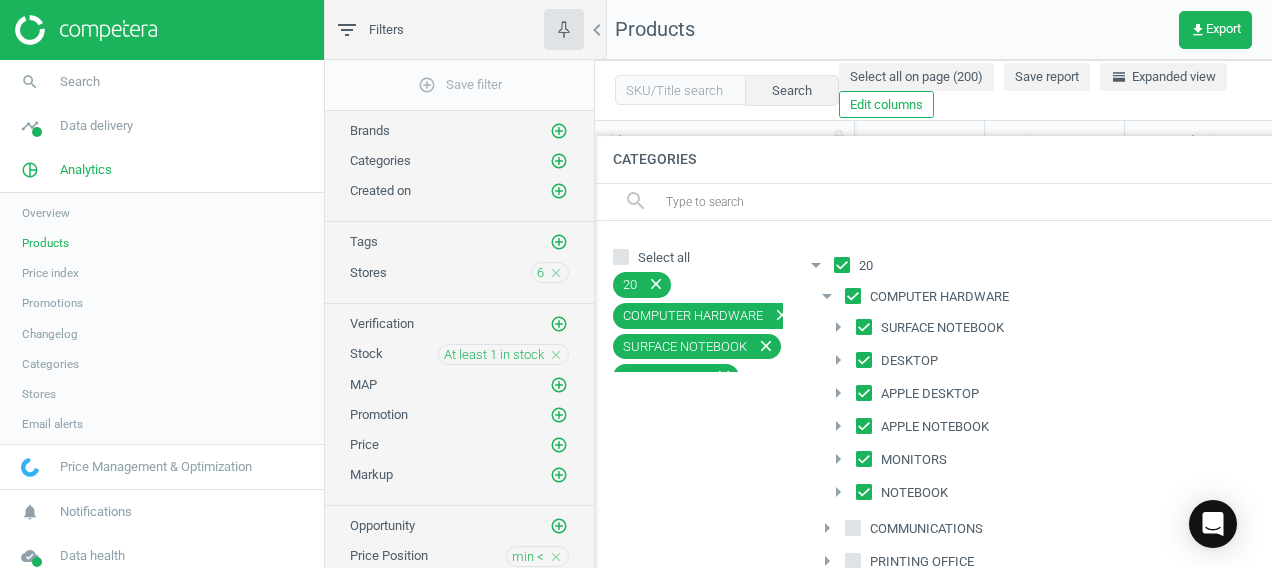 click on "APPLE DESKTOP" at bounding box center (930, 394) 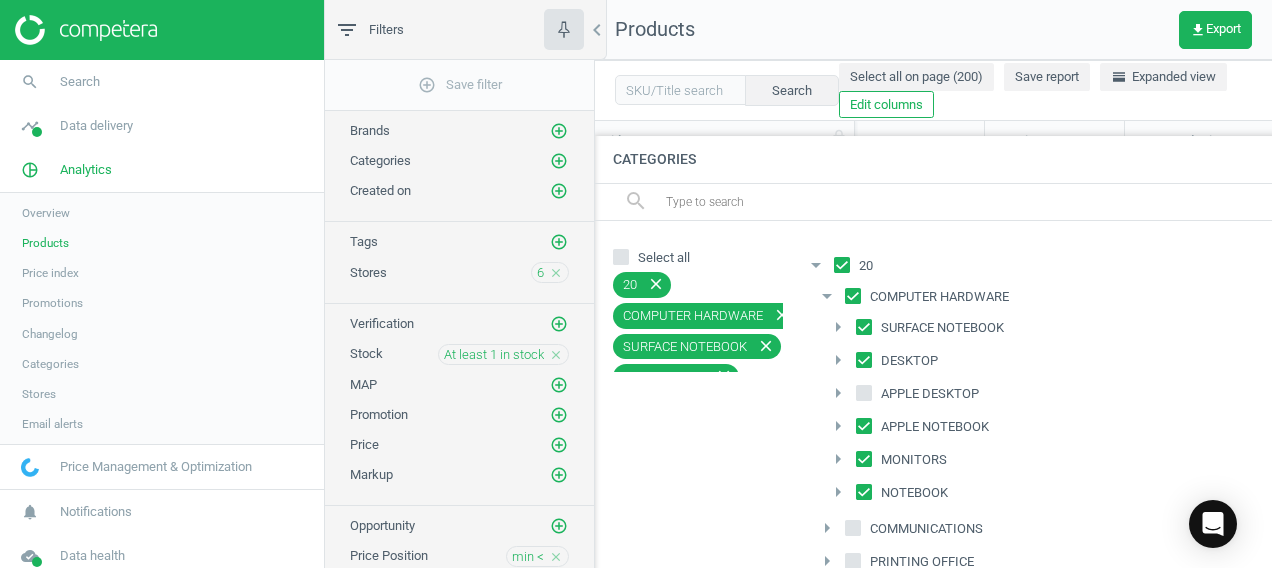drag, startPoint x: 909, startPoint y: 418, endPoint x: 912, endPoint y: 441, distance: 23.194826 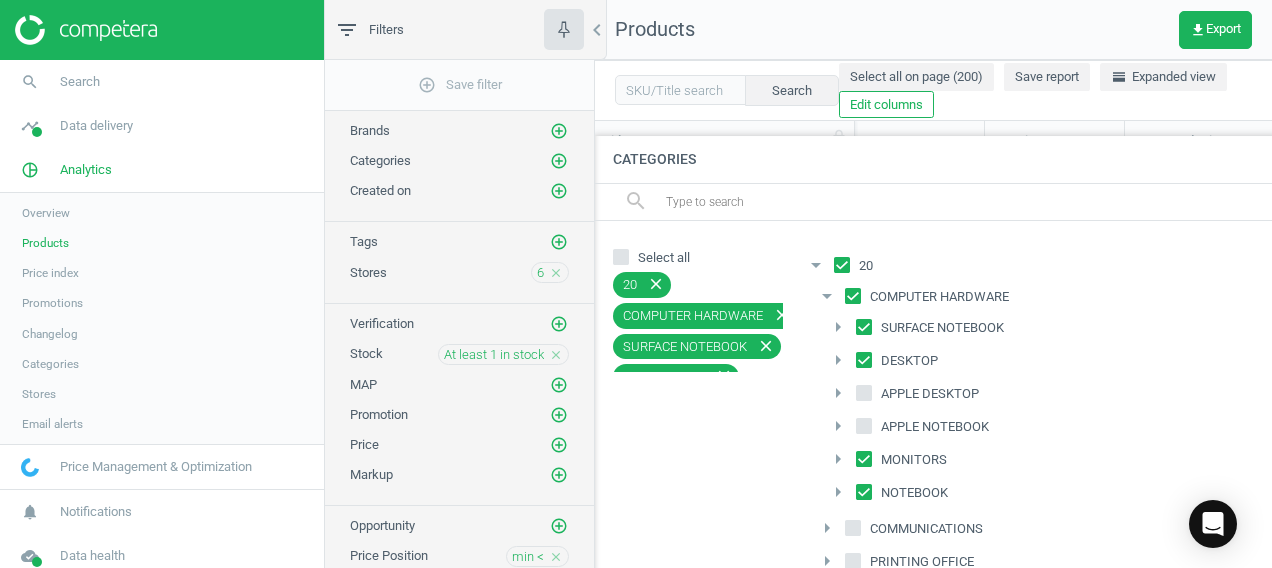 click on "MONITORS" at bounding box center [914, 460] 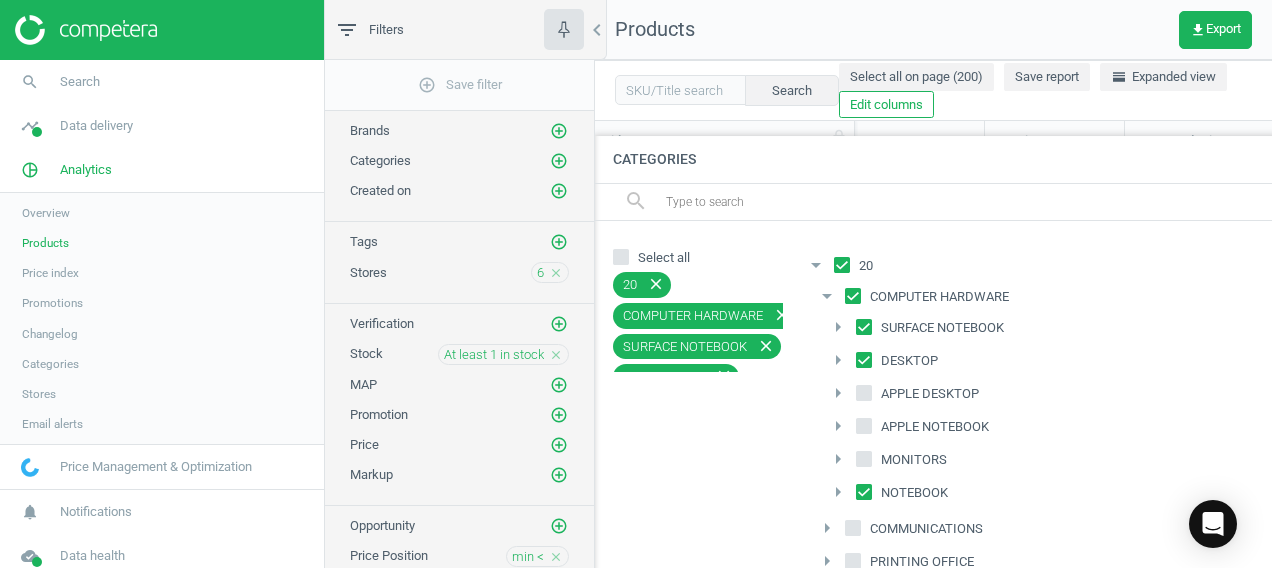 click on "NOTEBOOK" at bounding box center [914, 493] 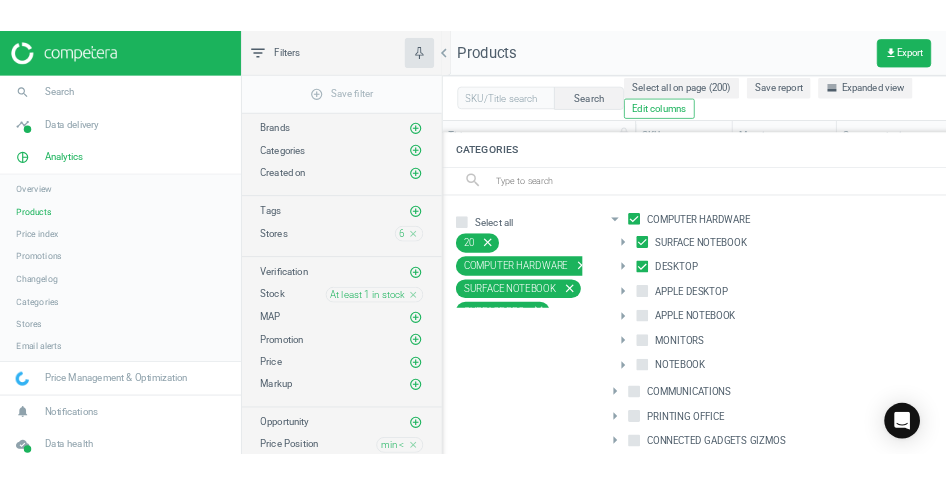 scroll, scrollTop: 66, scrollLeft: 0, axis: vertical 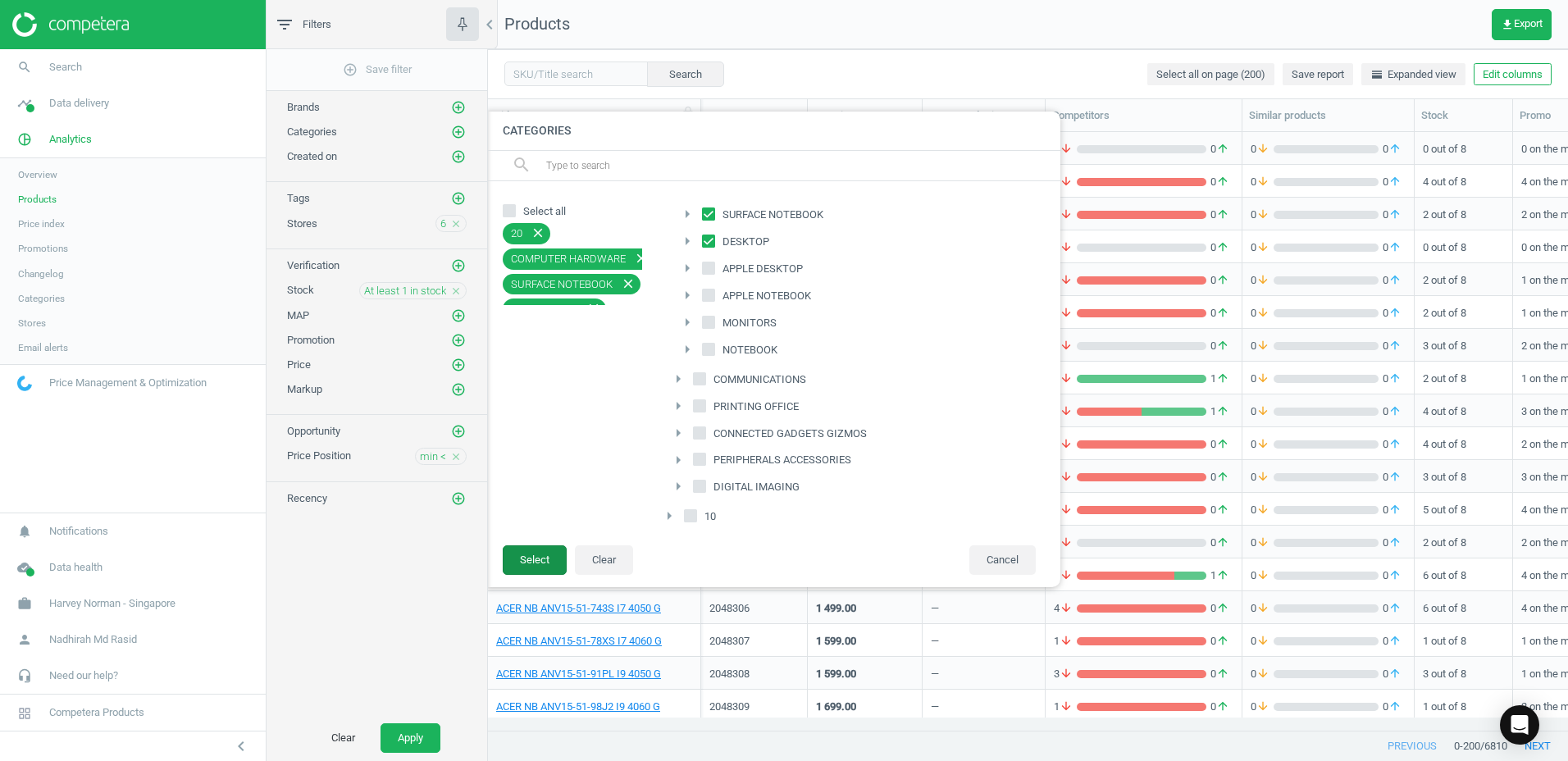 click on "Select" at bounding box center (535, 560) 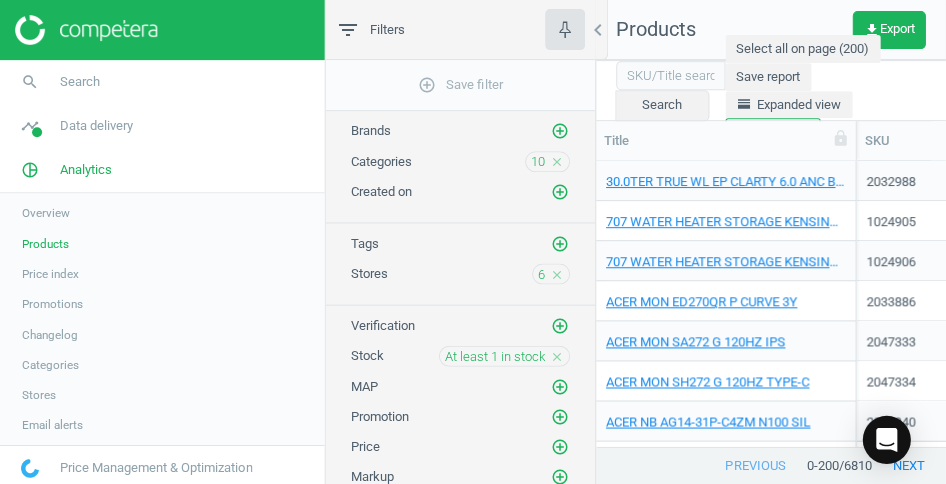 scroll, scrollTop: 254, scrollLeft: 334, axis: both 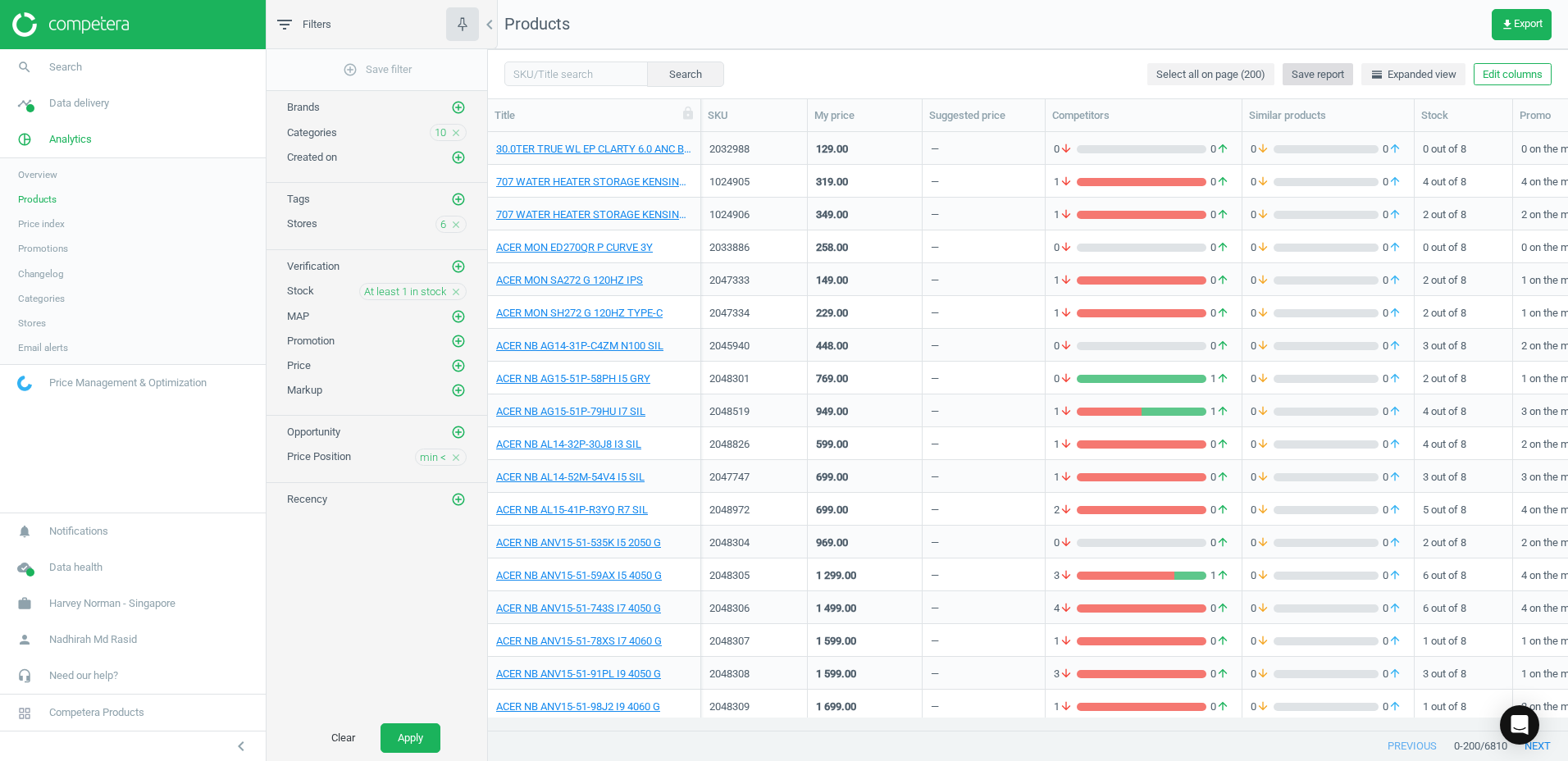click on "Save report" at bounding box center (1318, 75) 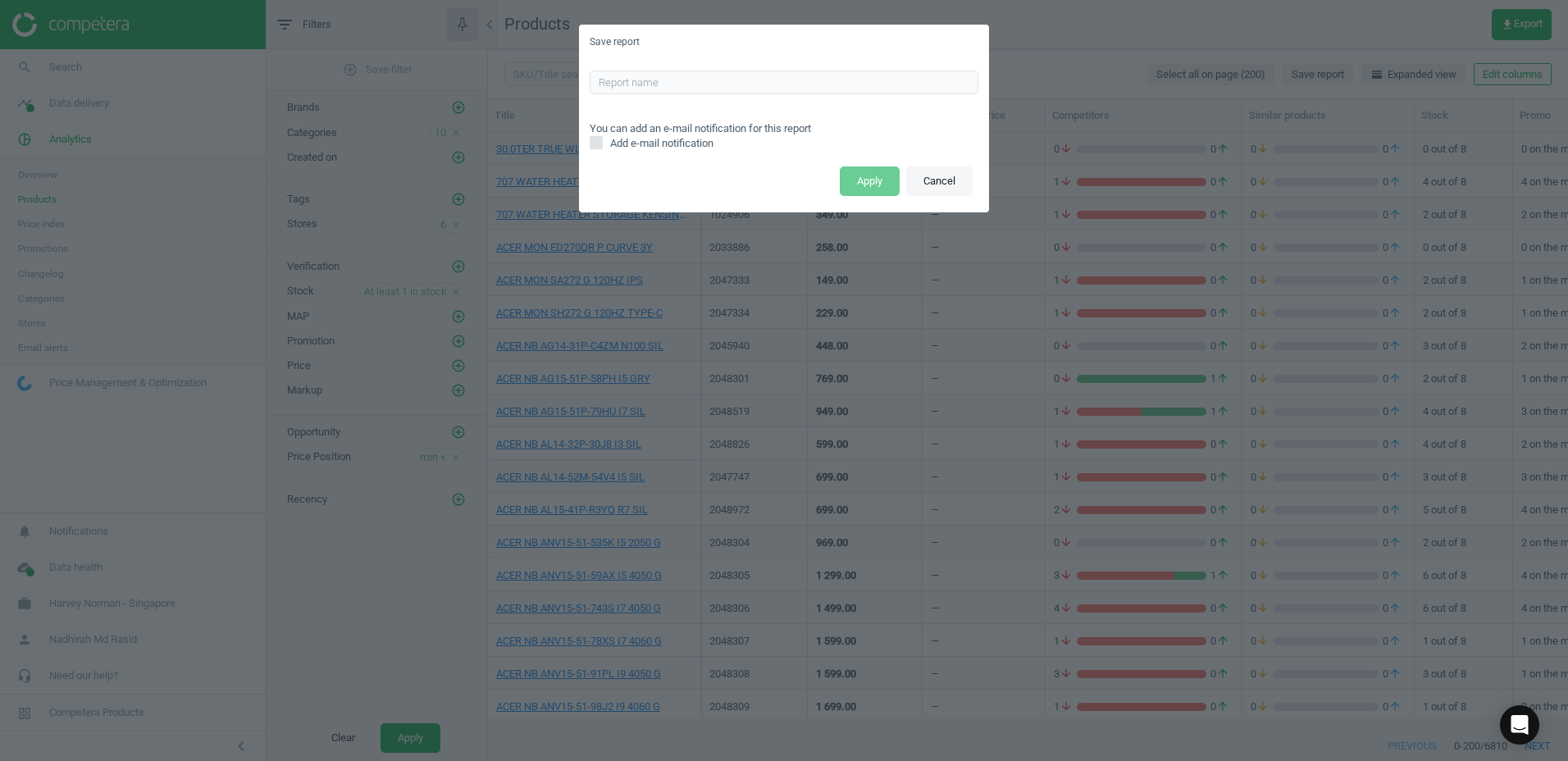 click on "Cancel" at bounding box center (939, 181) 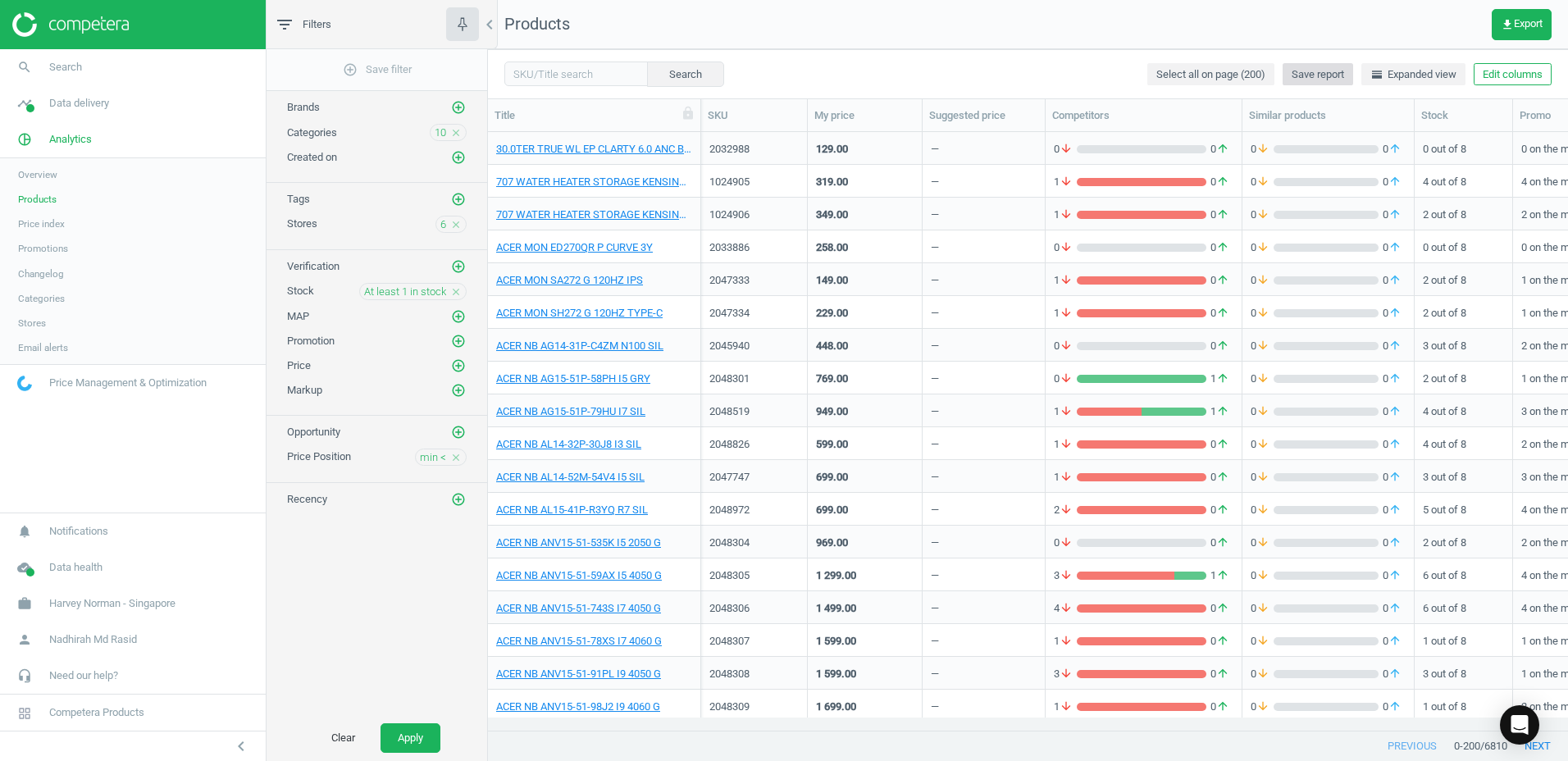 click on "Save report" at bounding box center (1318, 75) 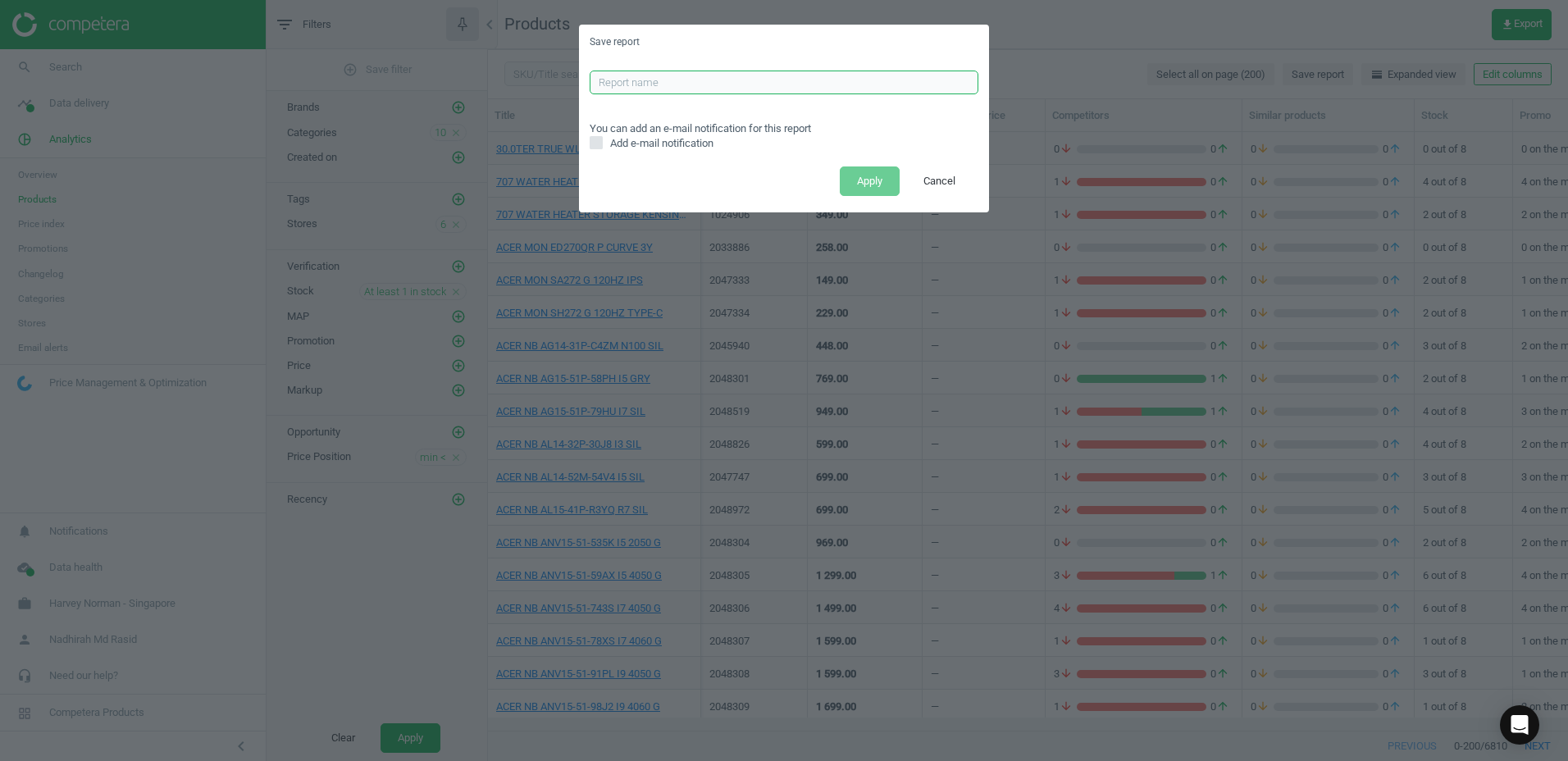 click at bounding box center (784, 83) 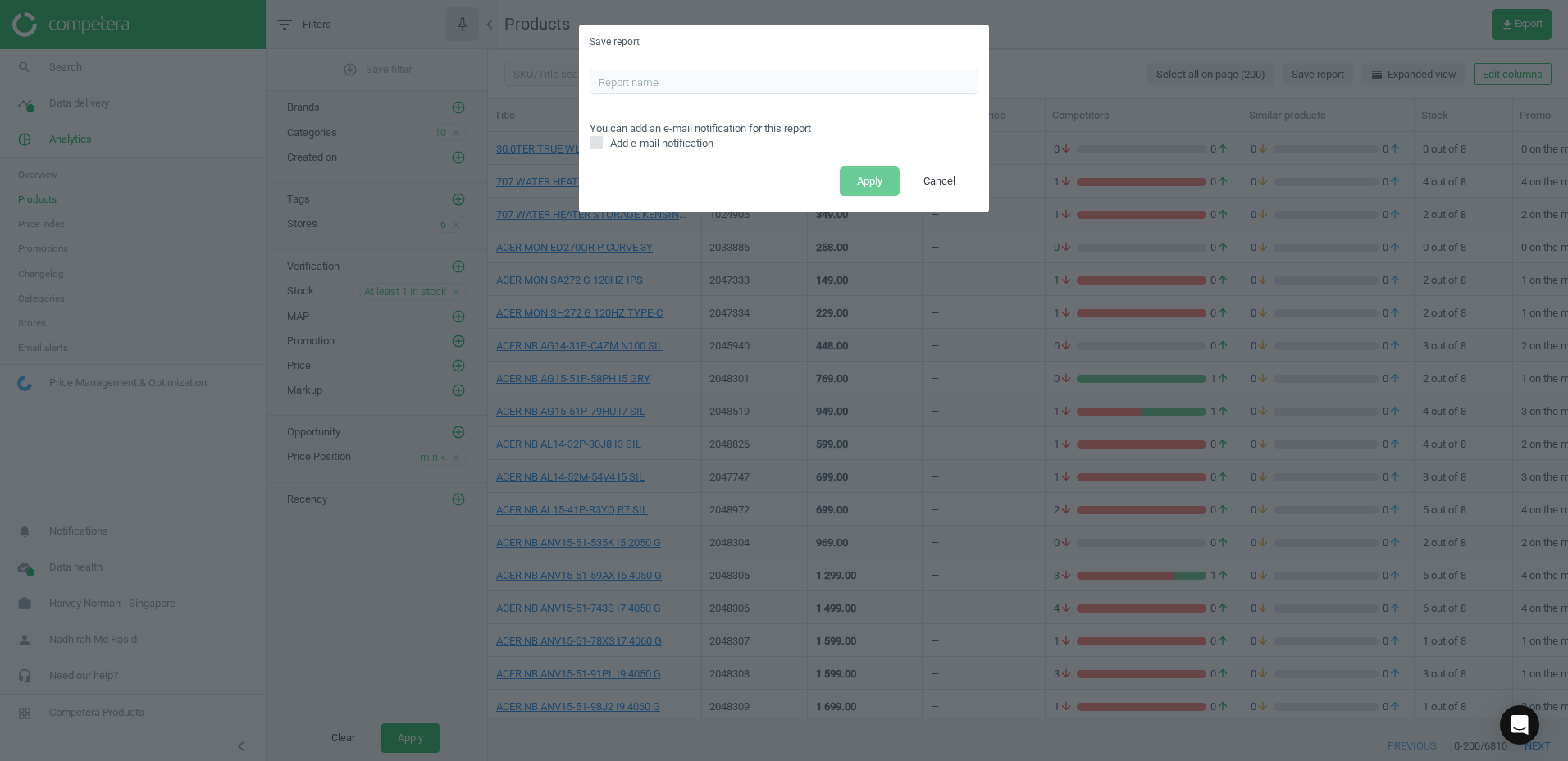 click on "Add e-mail notification" at bounding box center [662, 144] 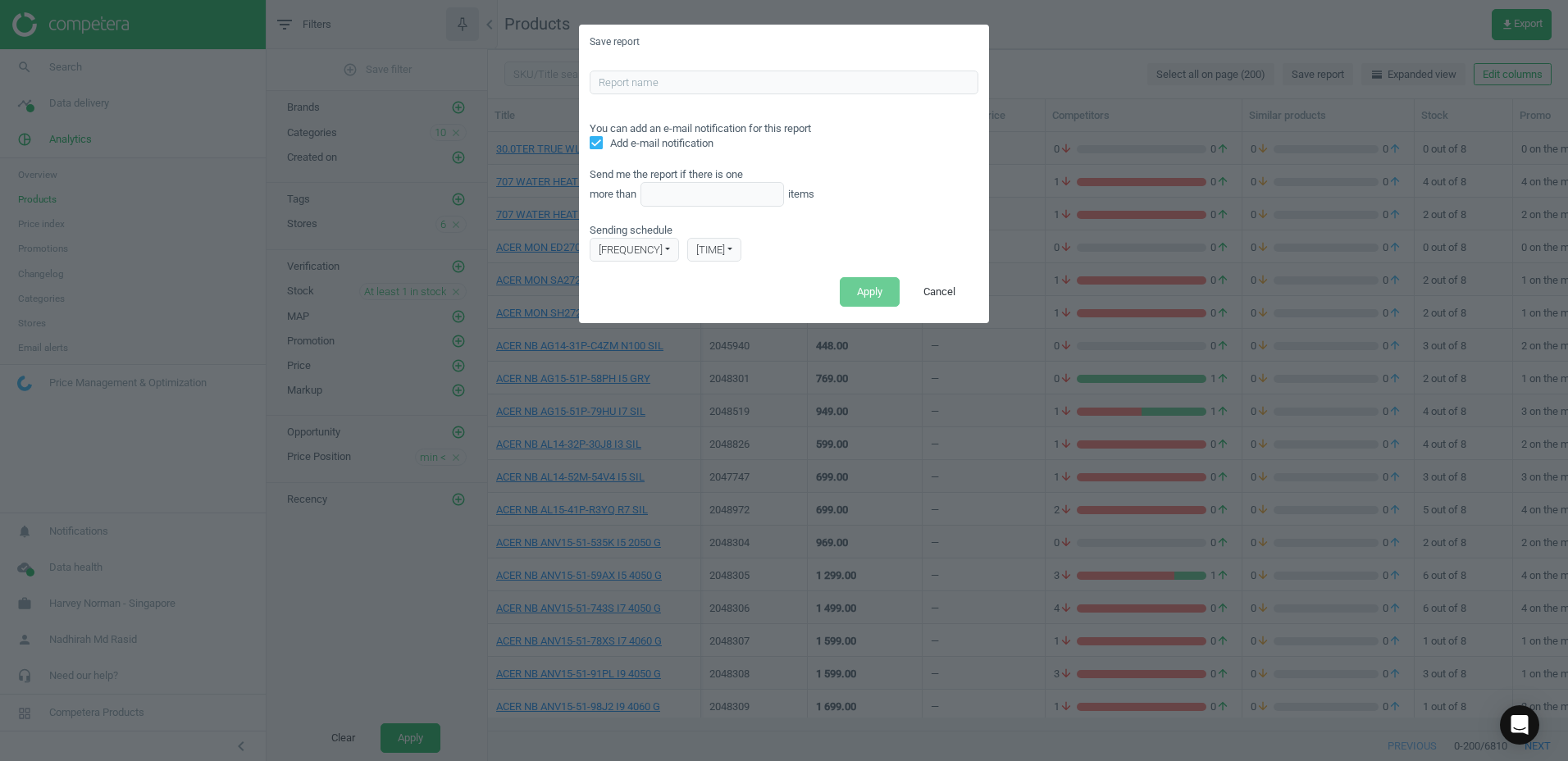 click on "Add e-mail notification" at bounding box center (662, 144) 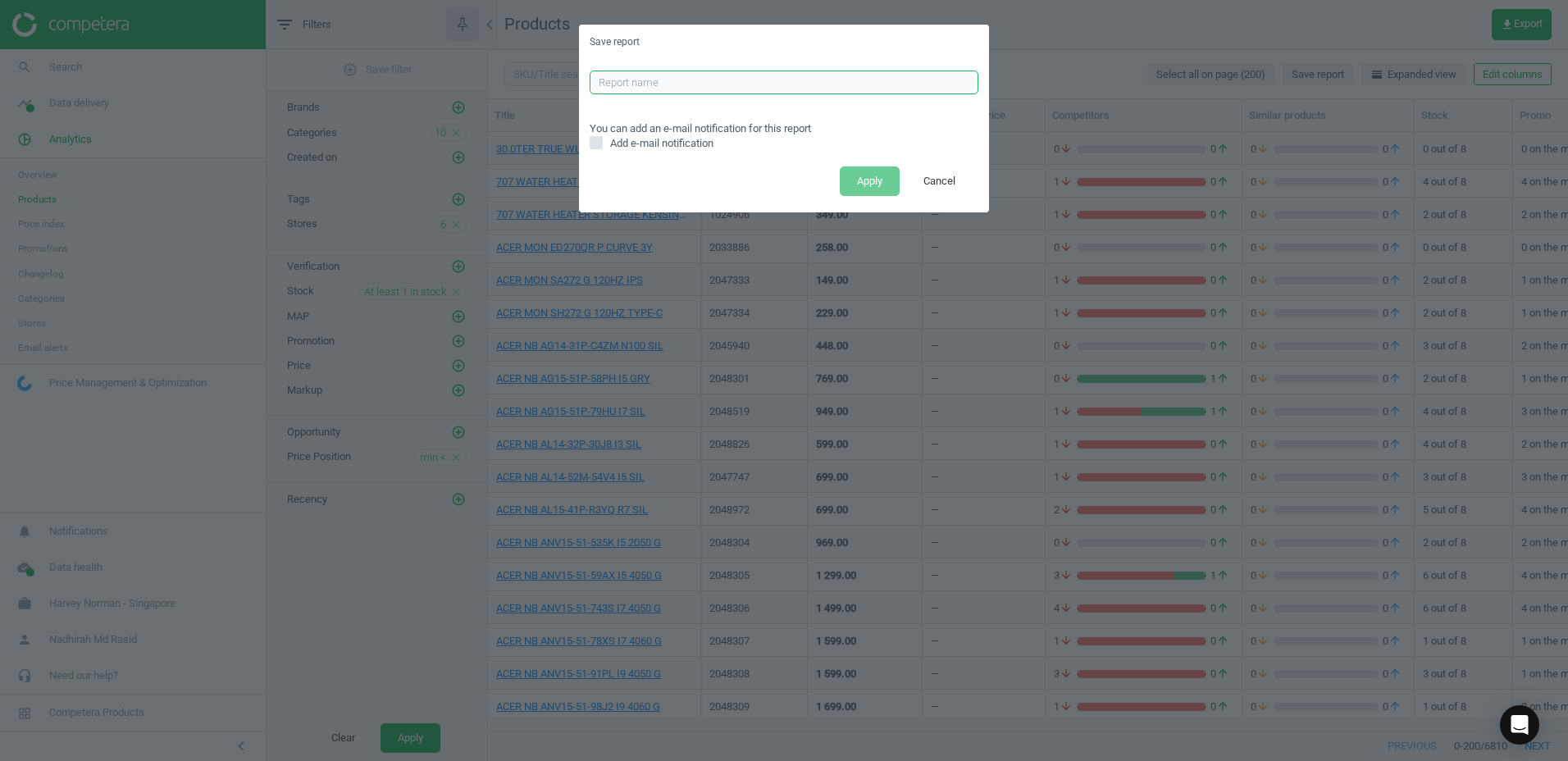 click at bounding box center [784, 83] 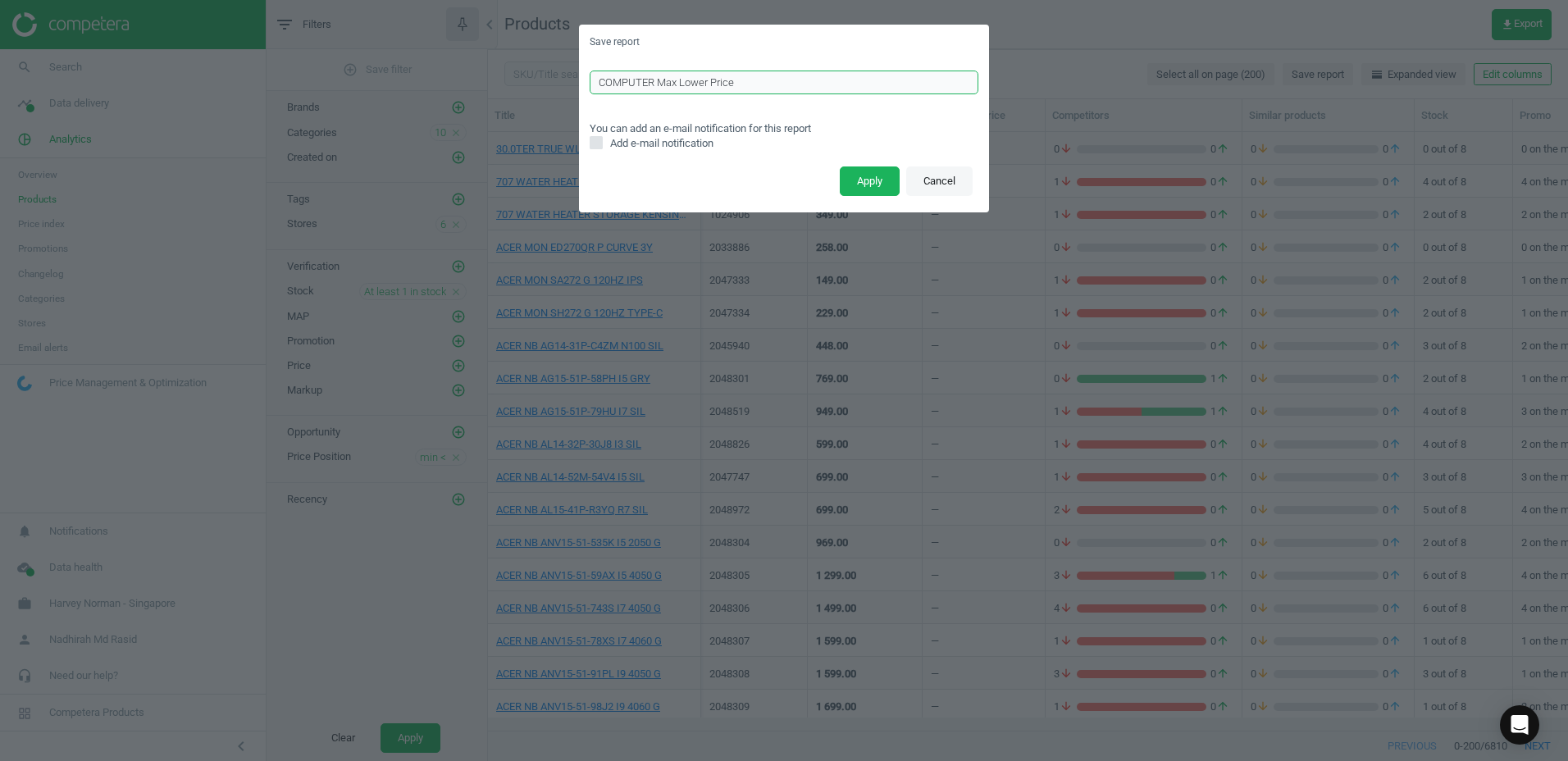 type on "COMPUTER Max Lower Price" 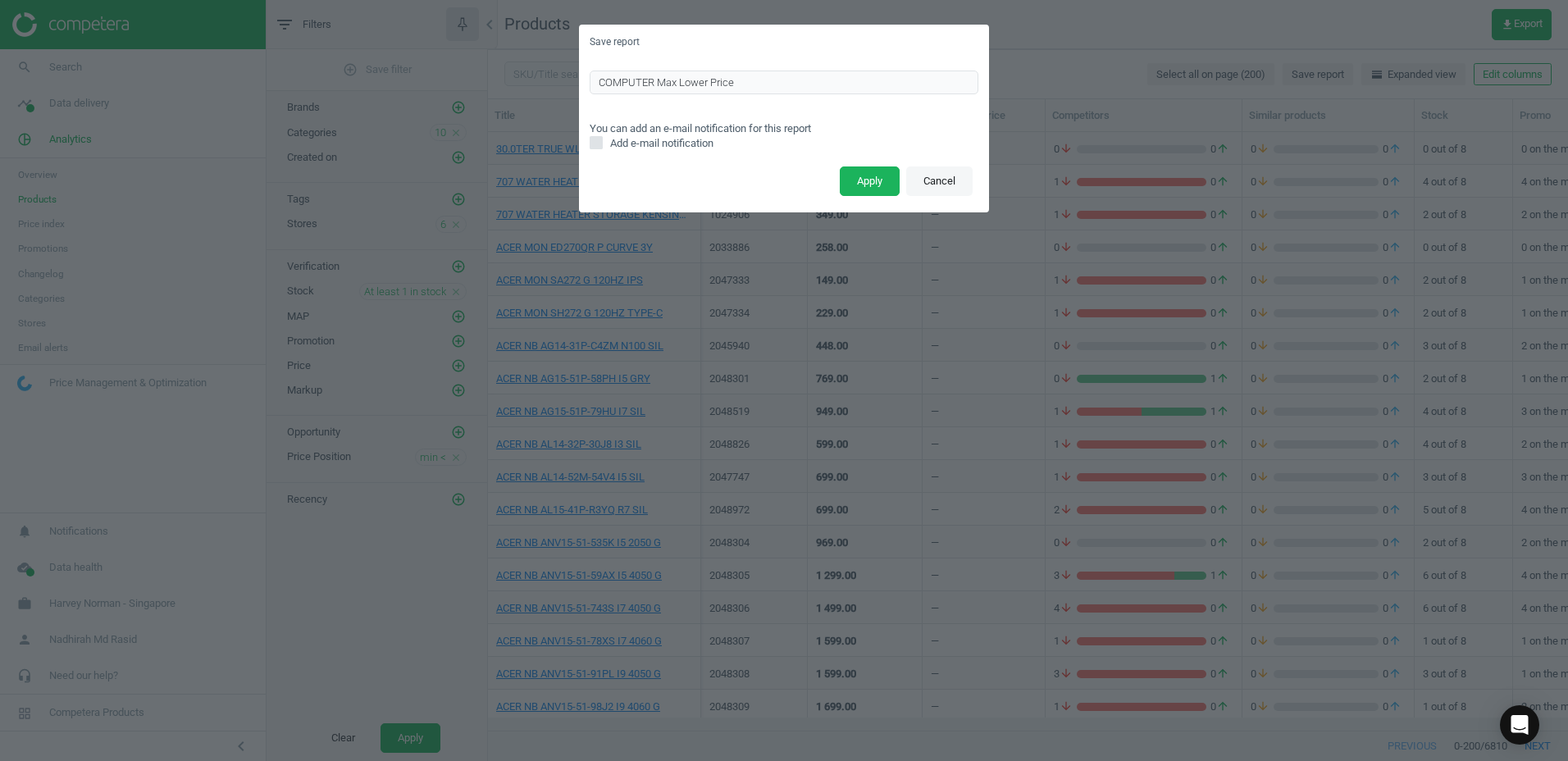 click on "Cancel" at bounding box center (939, 181) 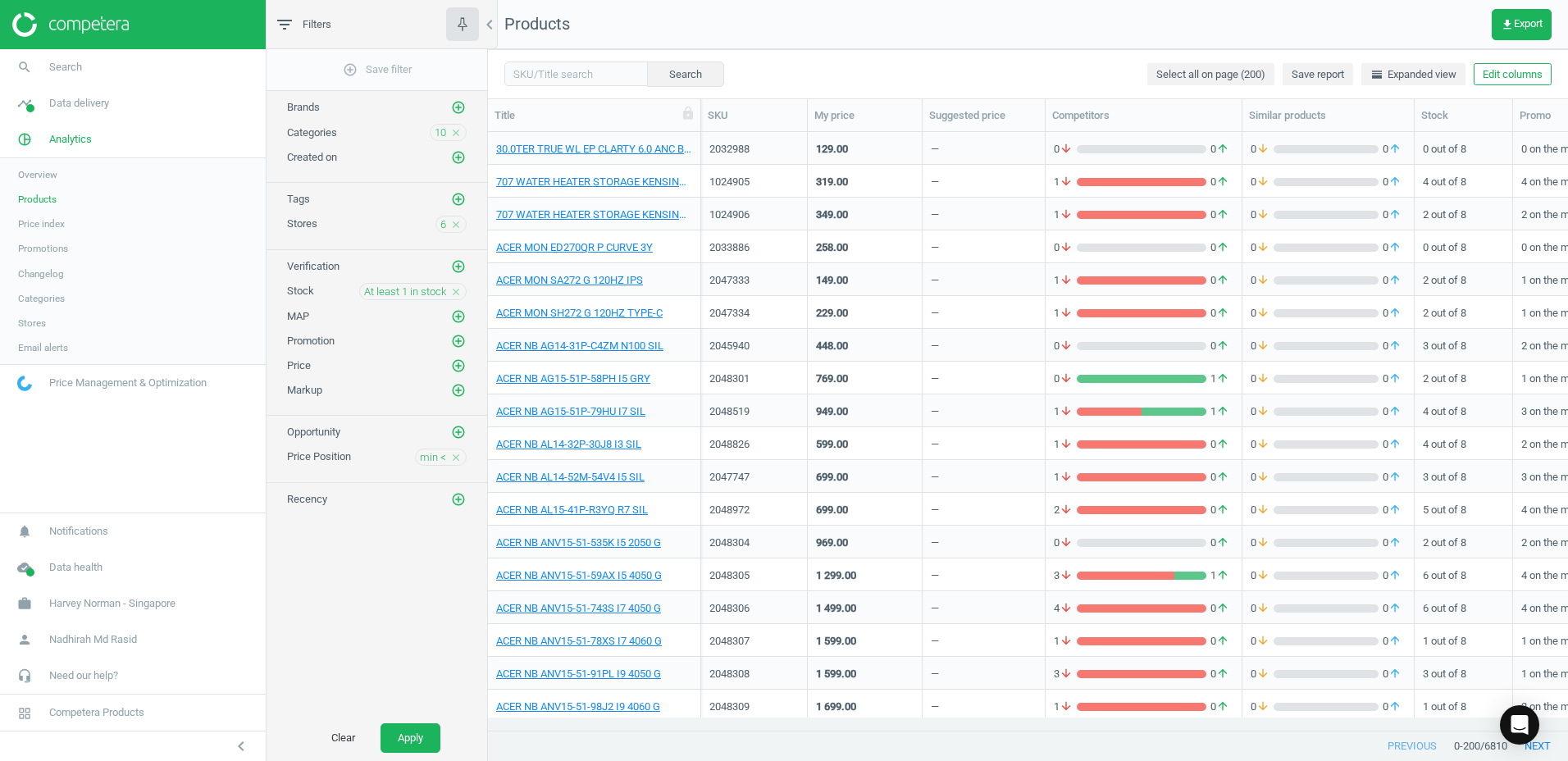 click on "close" at bounding box center [456, 133] 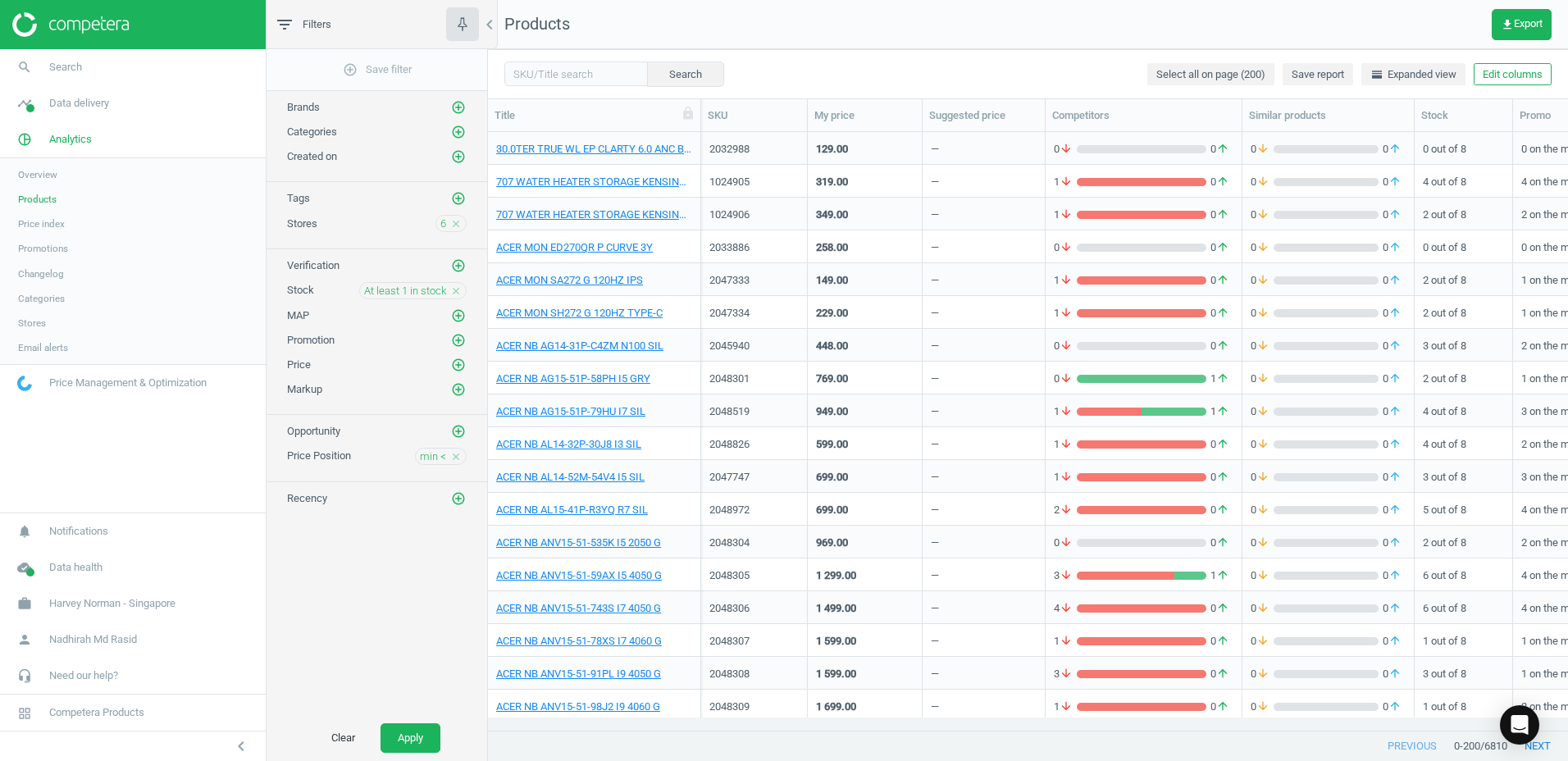 click on "add_circle_outline" at bounding box center [458, 132] 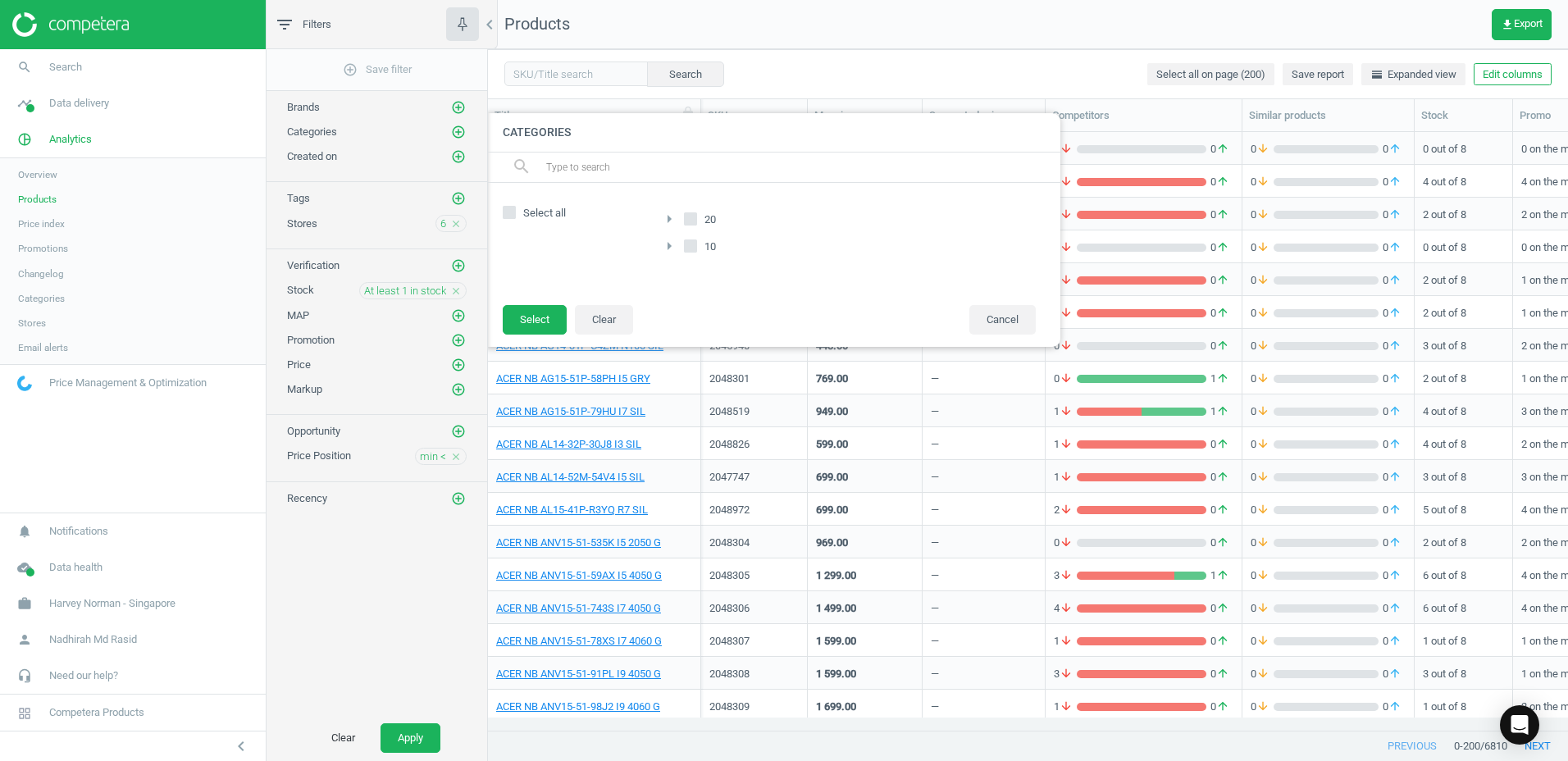 click on "20" at bounding box center [691, 218] 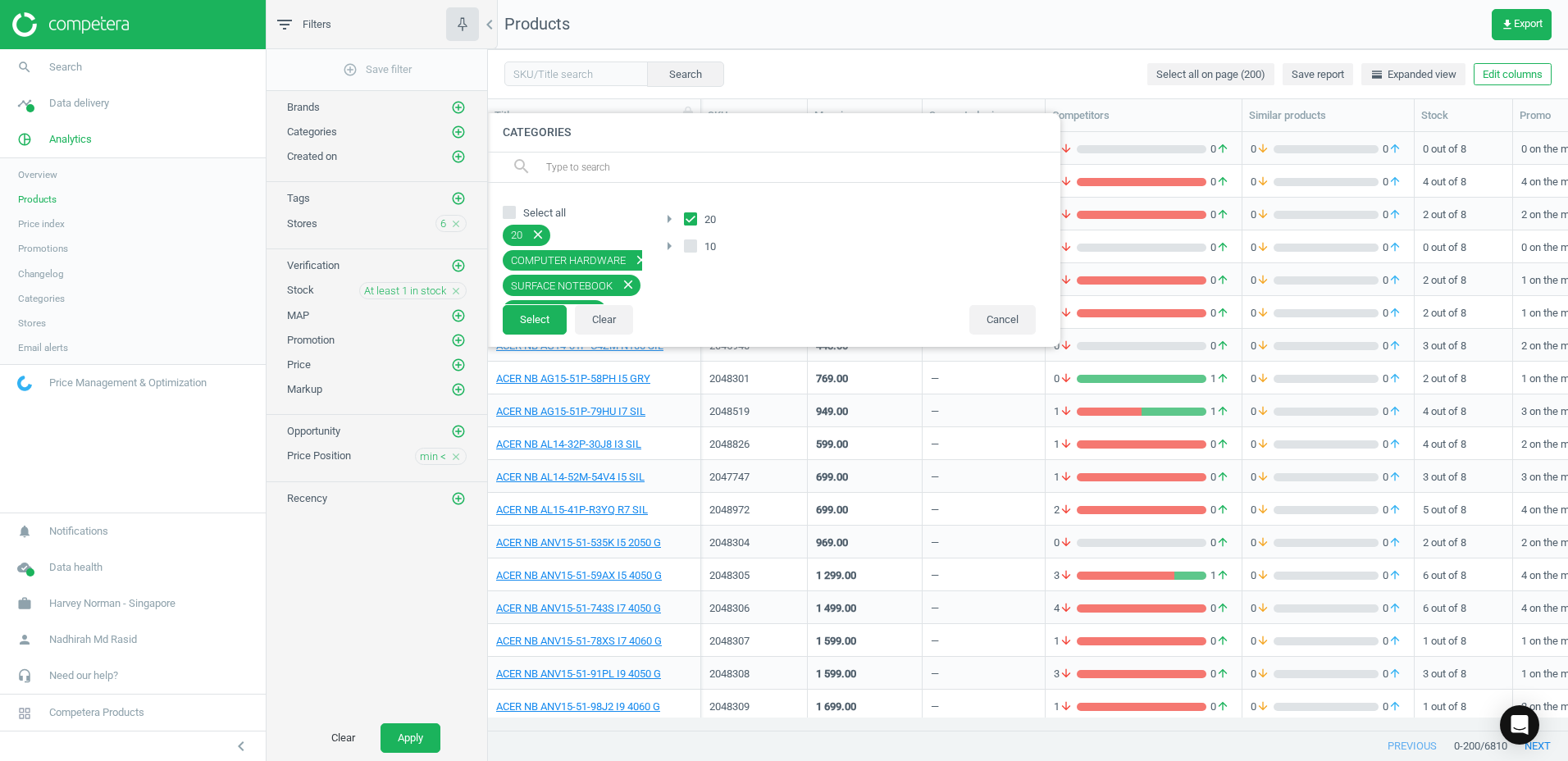 click on "arrow_right" at bounding box center (669, 219) 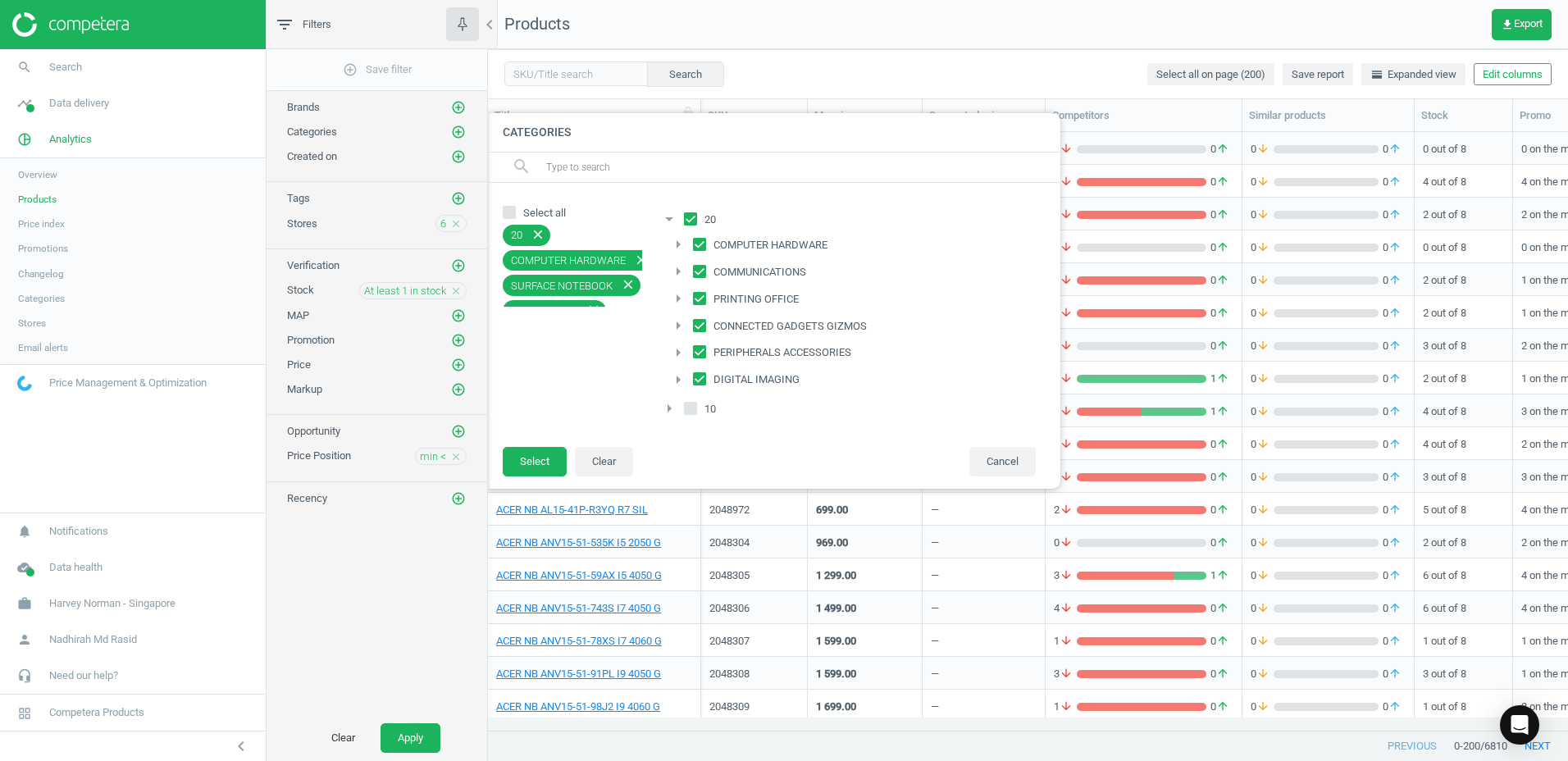 click on "COMMUNICATIONS" at bounding box center (700, 271) 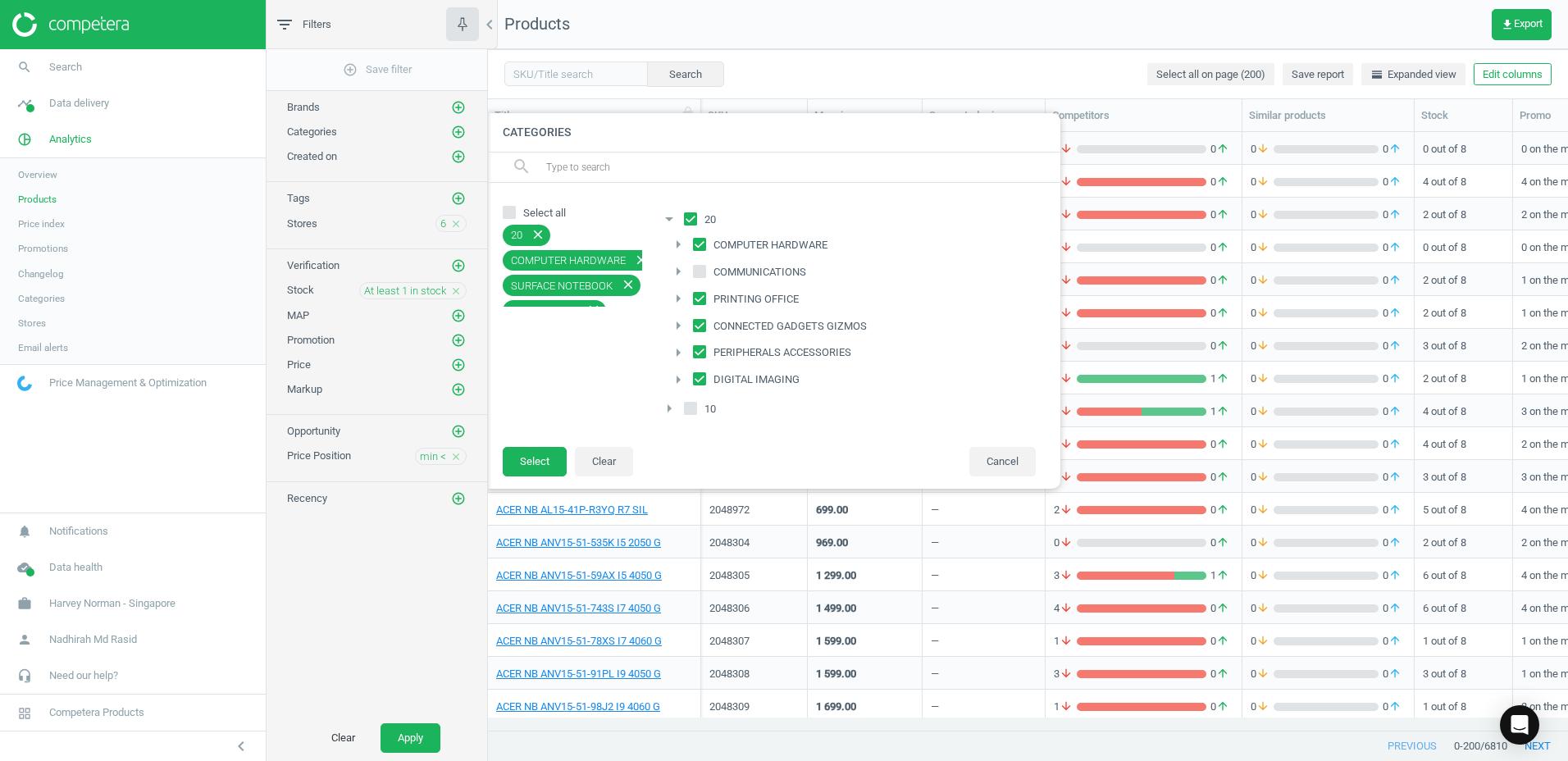 click on "PRINTING OFFICE" at bounding box center (700, 298) 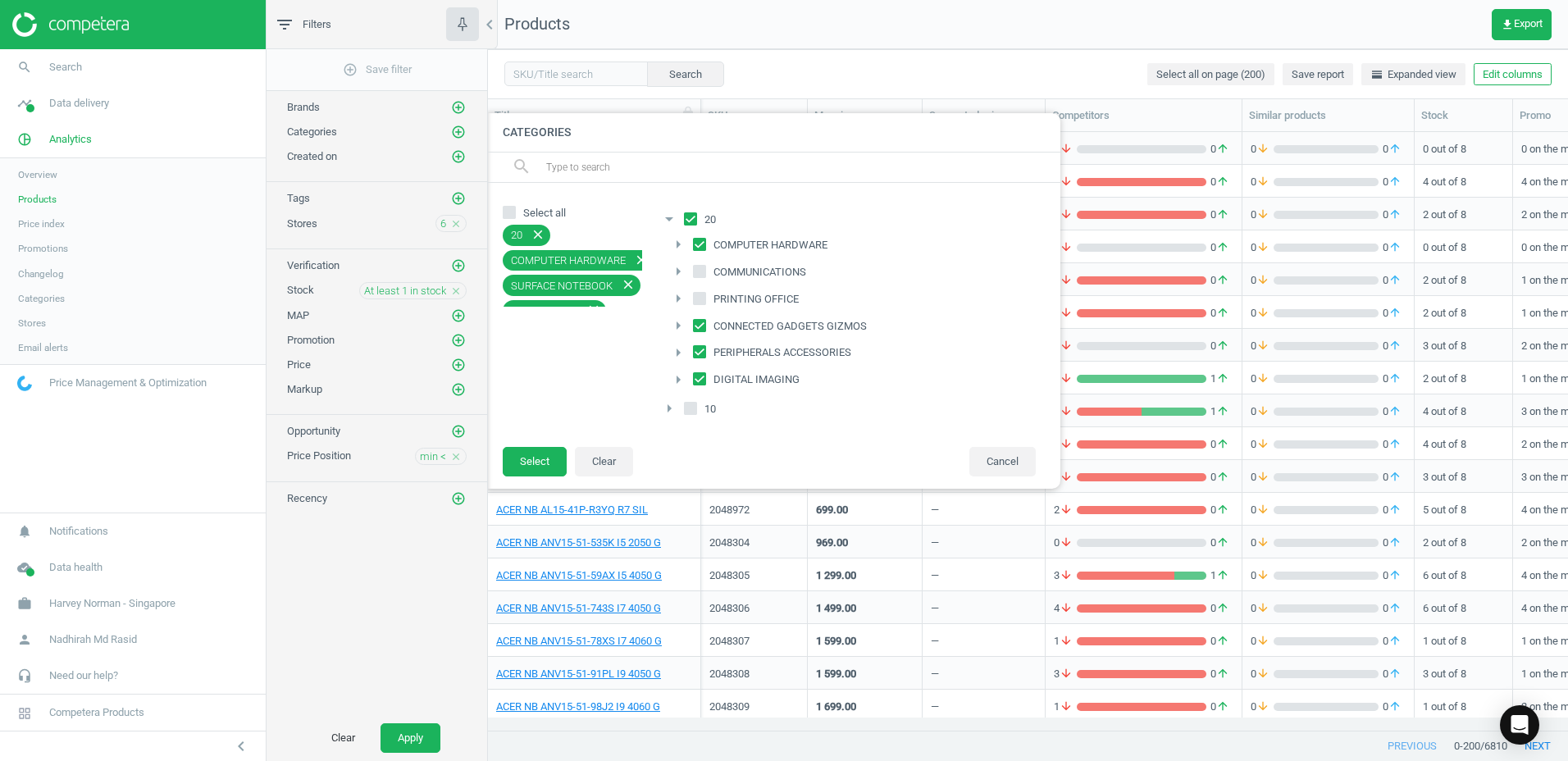 click on "CONNECTED GADGETS GIZMOS" at bounding box center [700, 325] 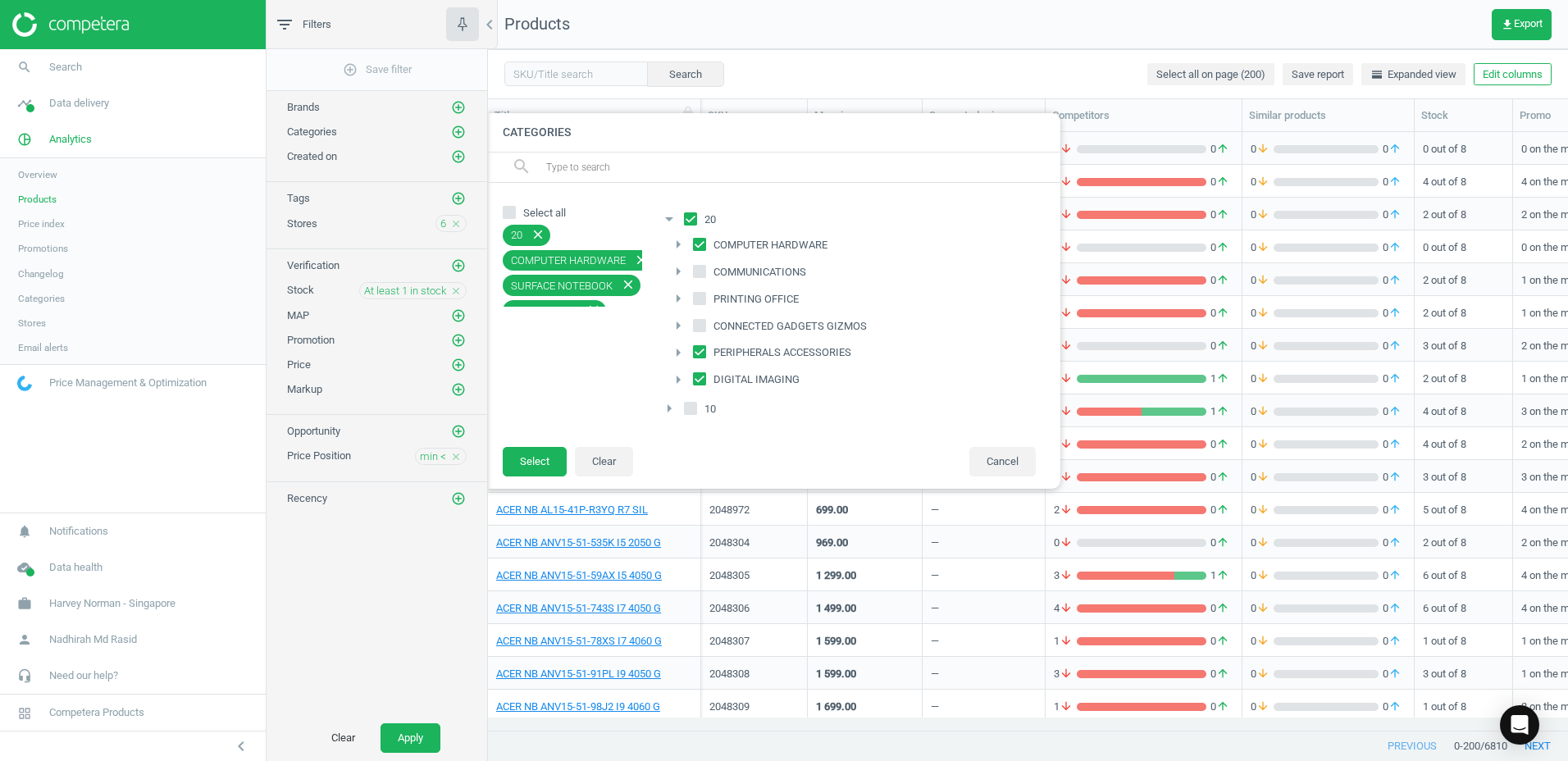click on "PERIPHERALS ACCESSORIES" at bounding box center [700, 352] 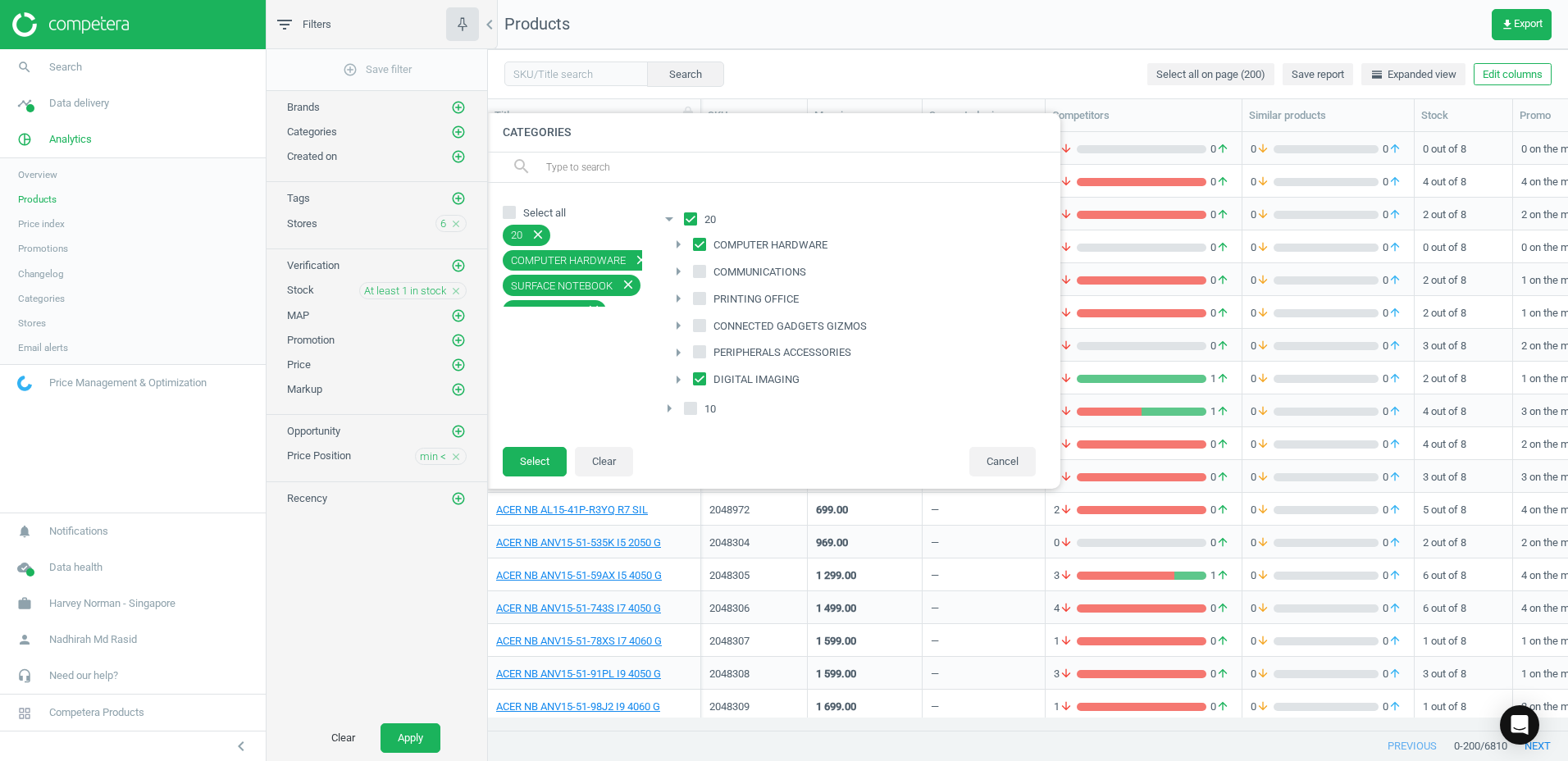 click on "DIGITAL IMAGING" at bounding box center [748, 380] 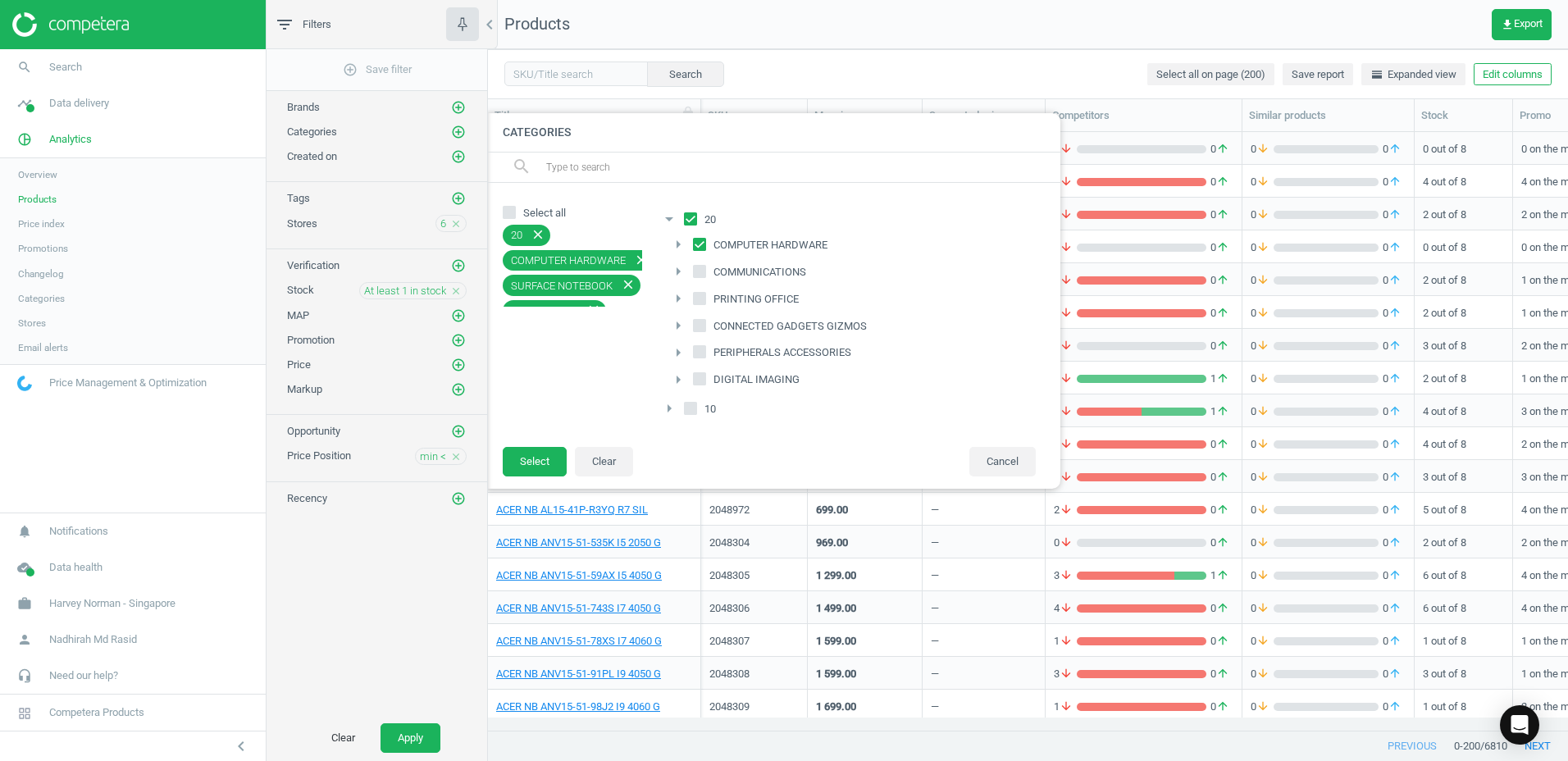 click on "arrow_right" at bounding box center (678, 244) 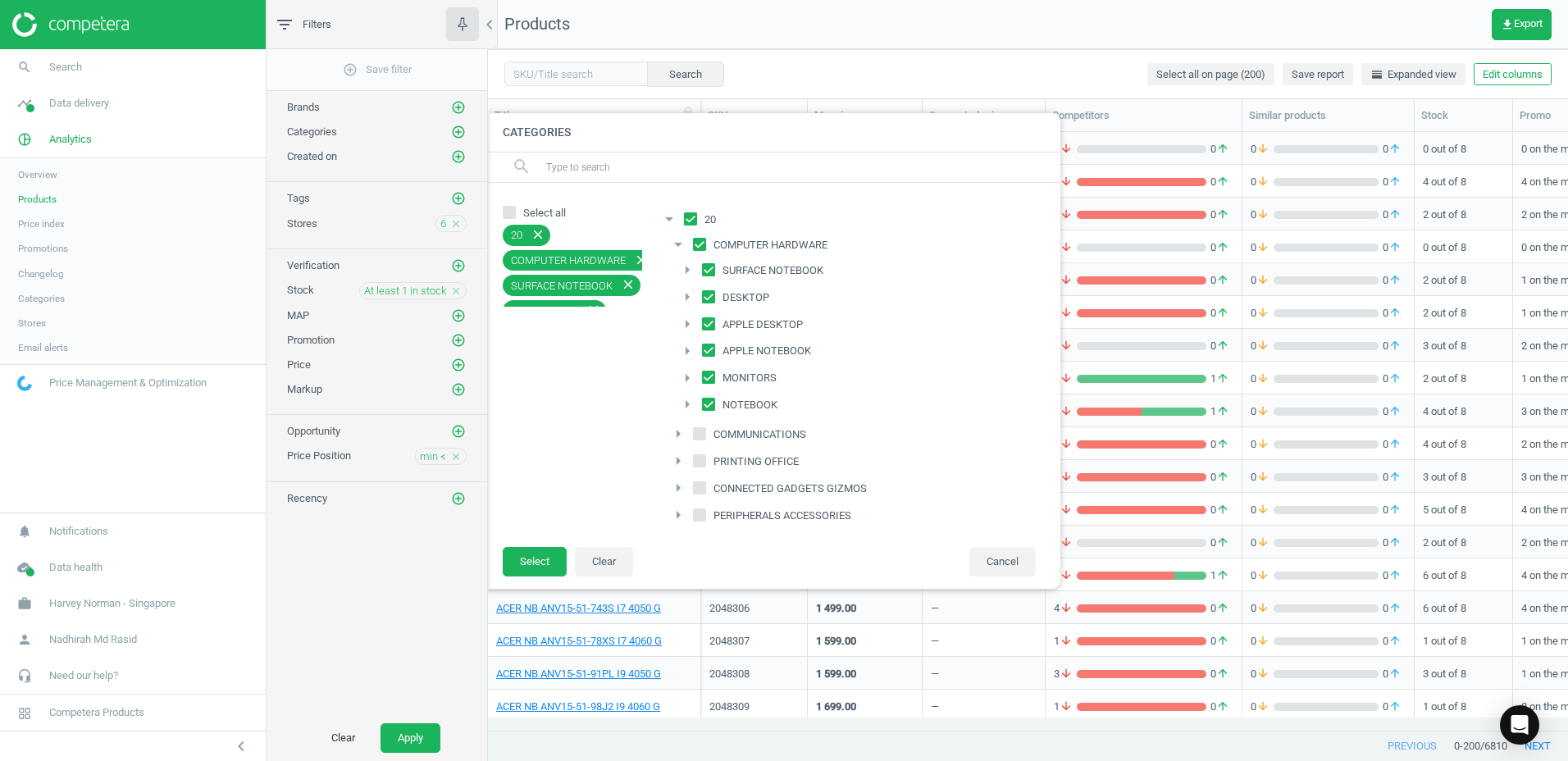 click on "arrow_right" at bounding box center [687, 270] 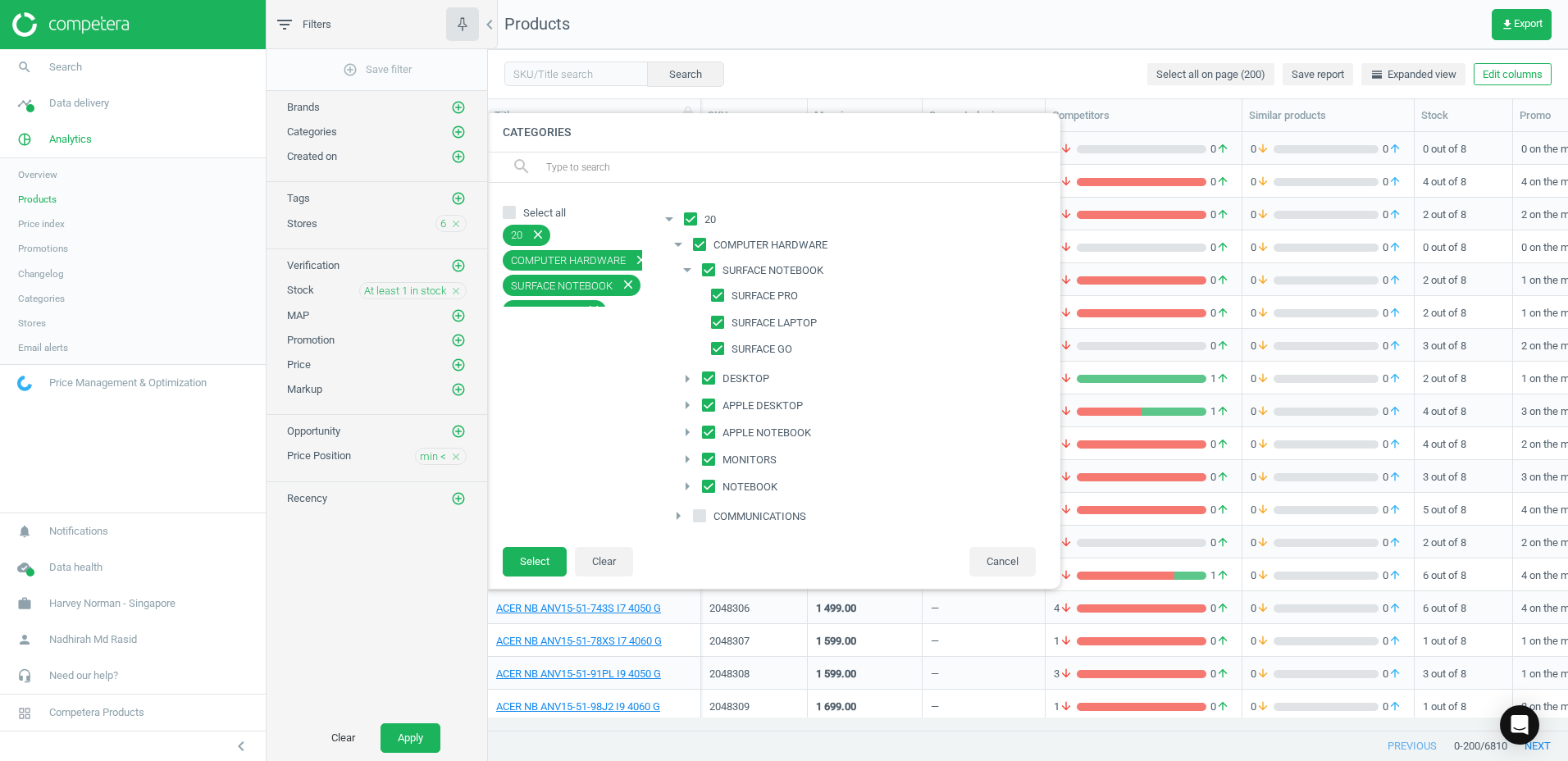 click on "arrow_drop_down" at bounding box center (687, 270) 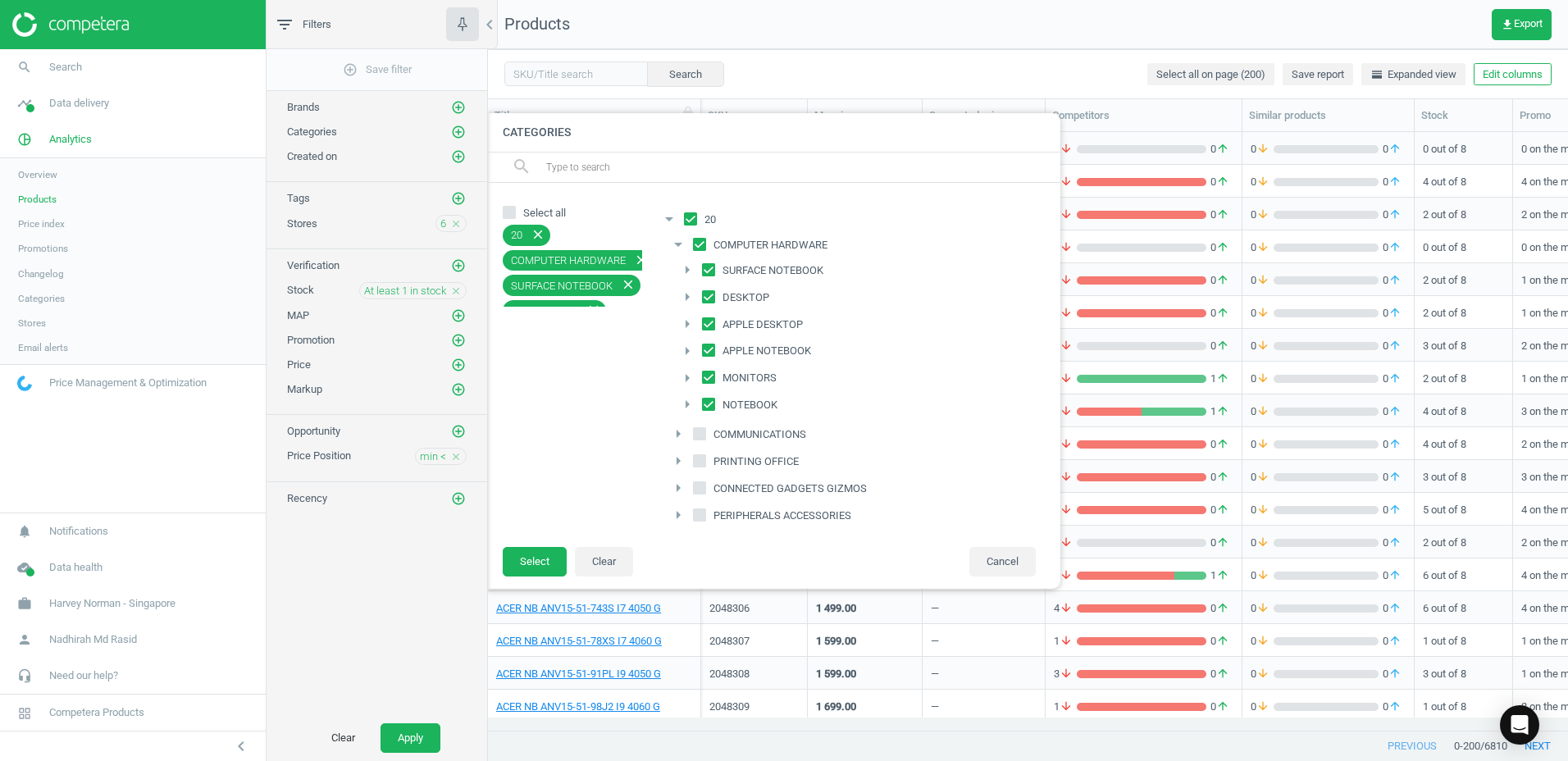click on "APPLE DESKTOP" at bounding box center (763, 325) 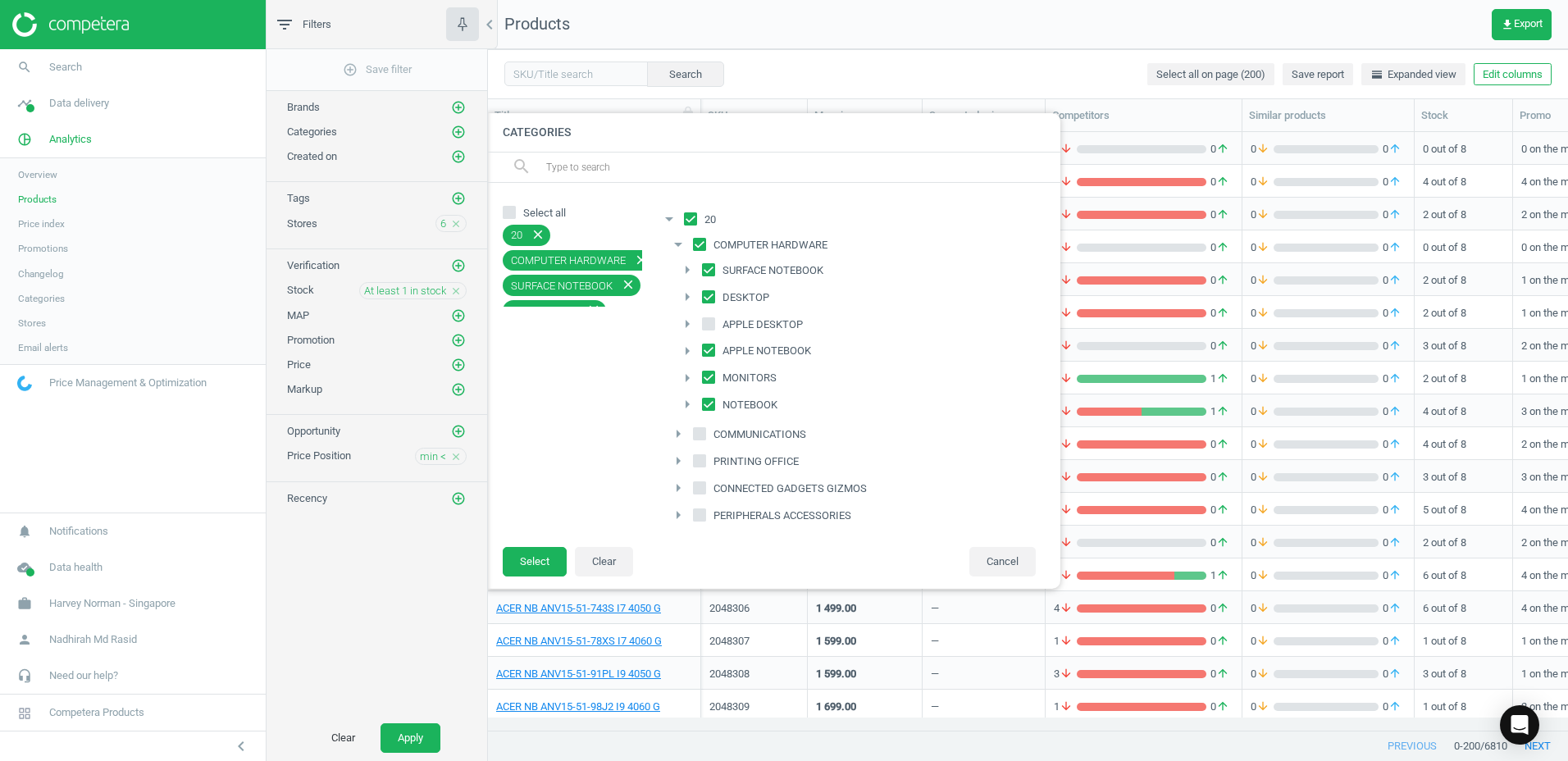 click on "APPLE NOTEBOOK" at bounding box center [767, 351] 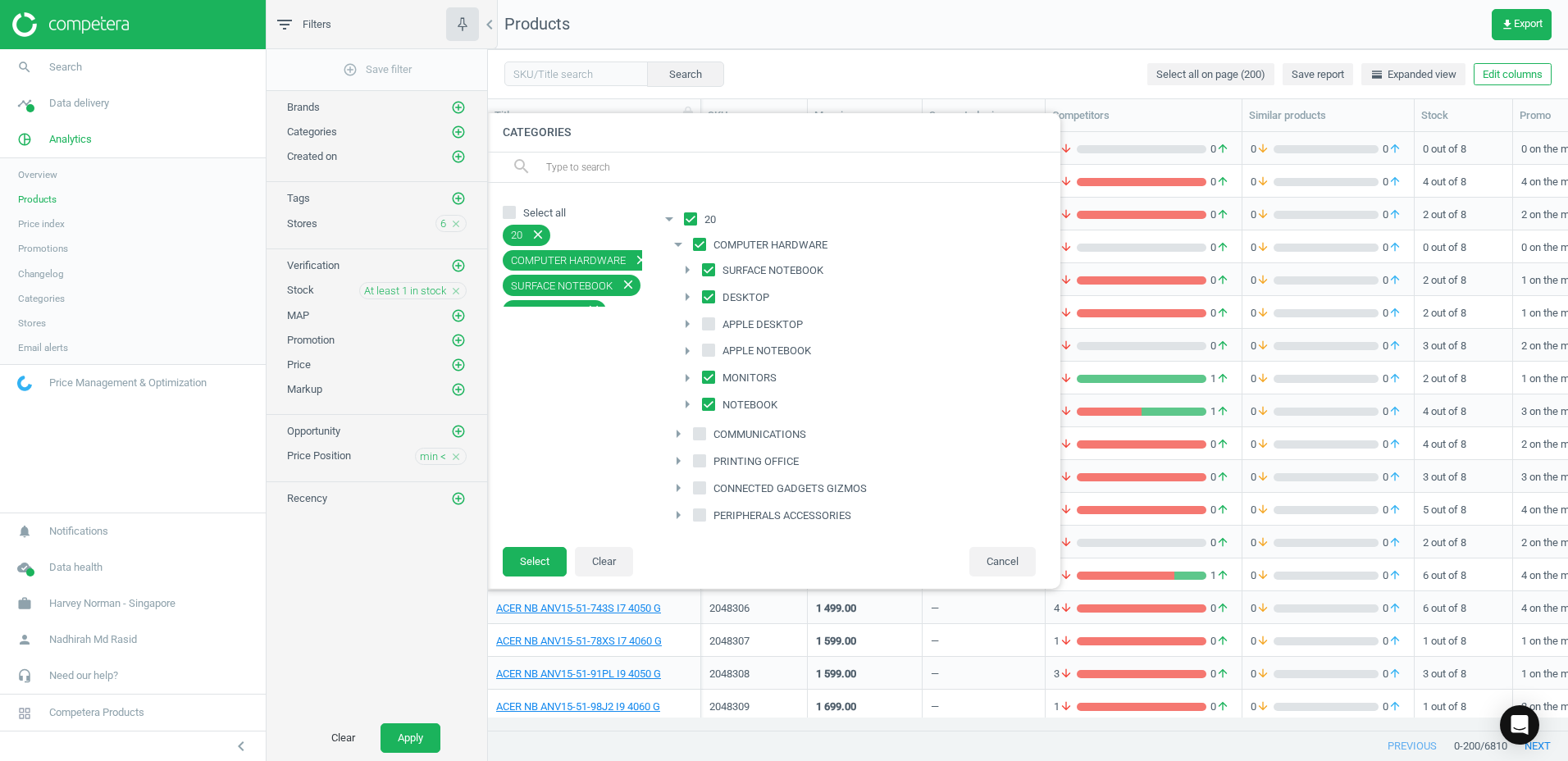 click on "MONITORS" at bounding box center (750, 378) 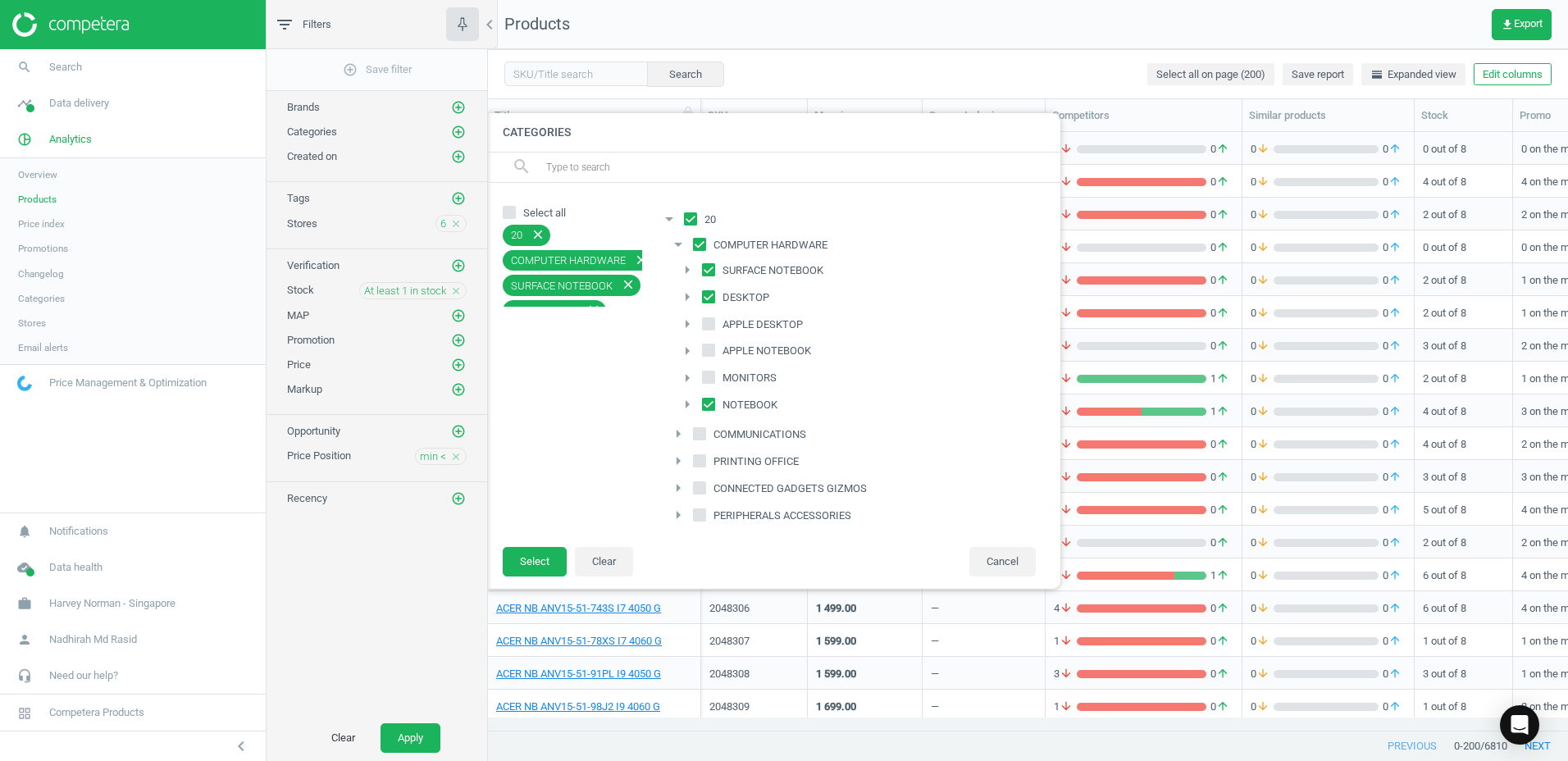 click on "NOTEBOOK" at bounding box center [750, 405] 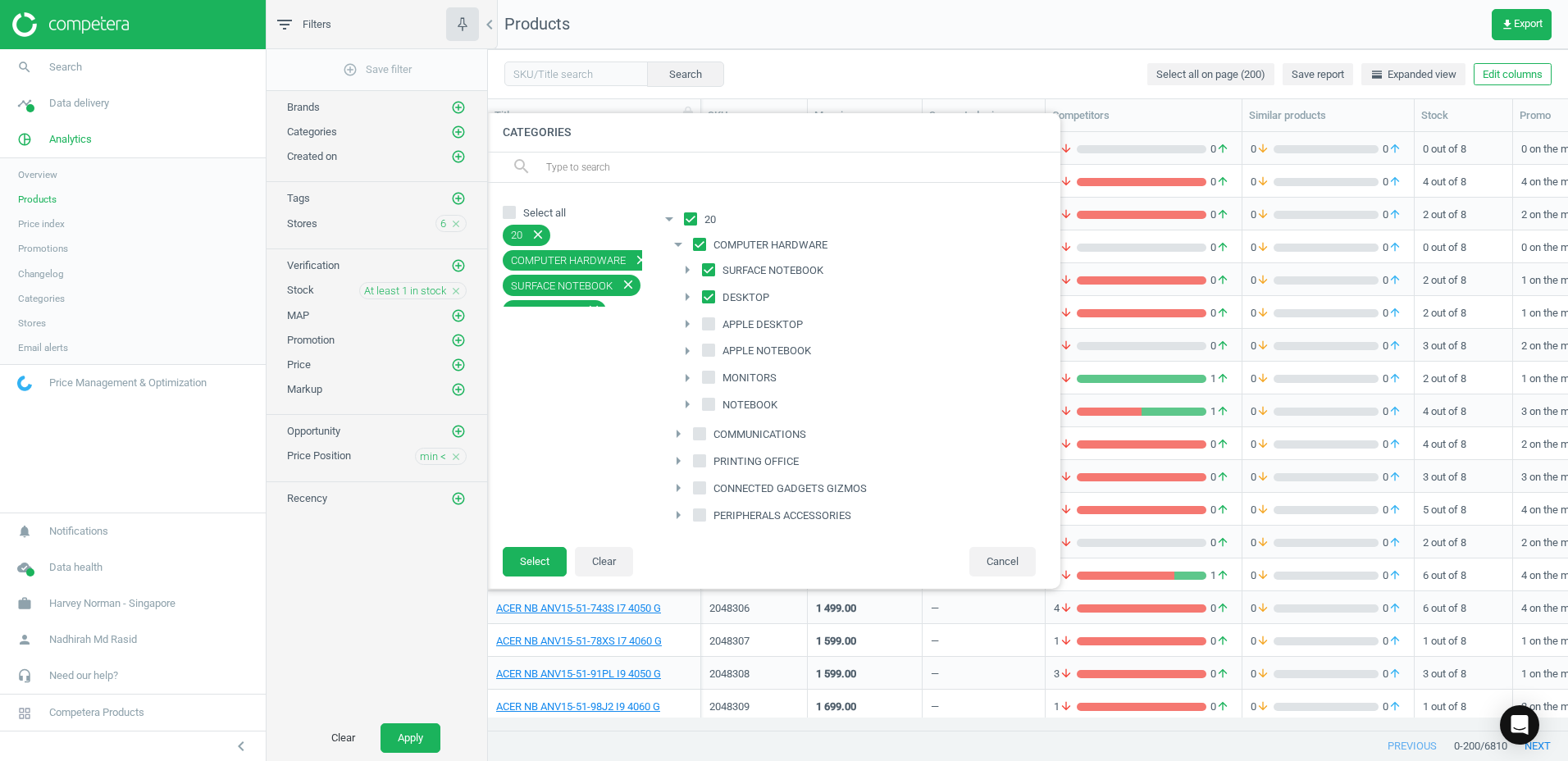 click on "arrow_drop_down" at bounding box center [678, 244] 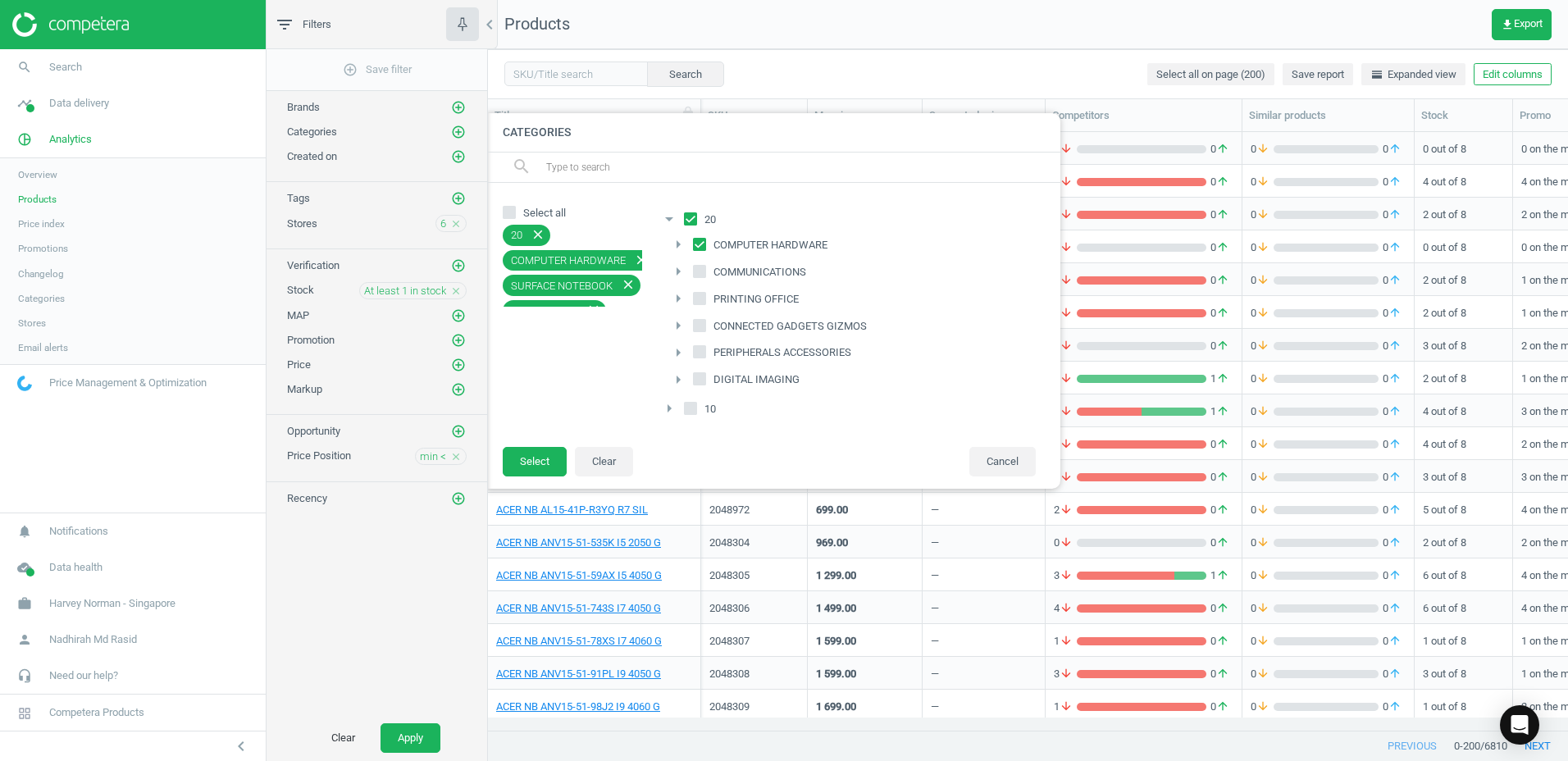 click on "arrow_right" at bounding box center [678, 271] 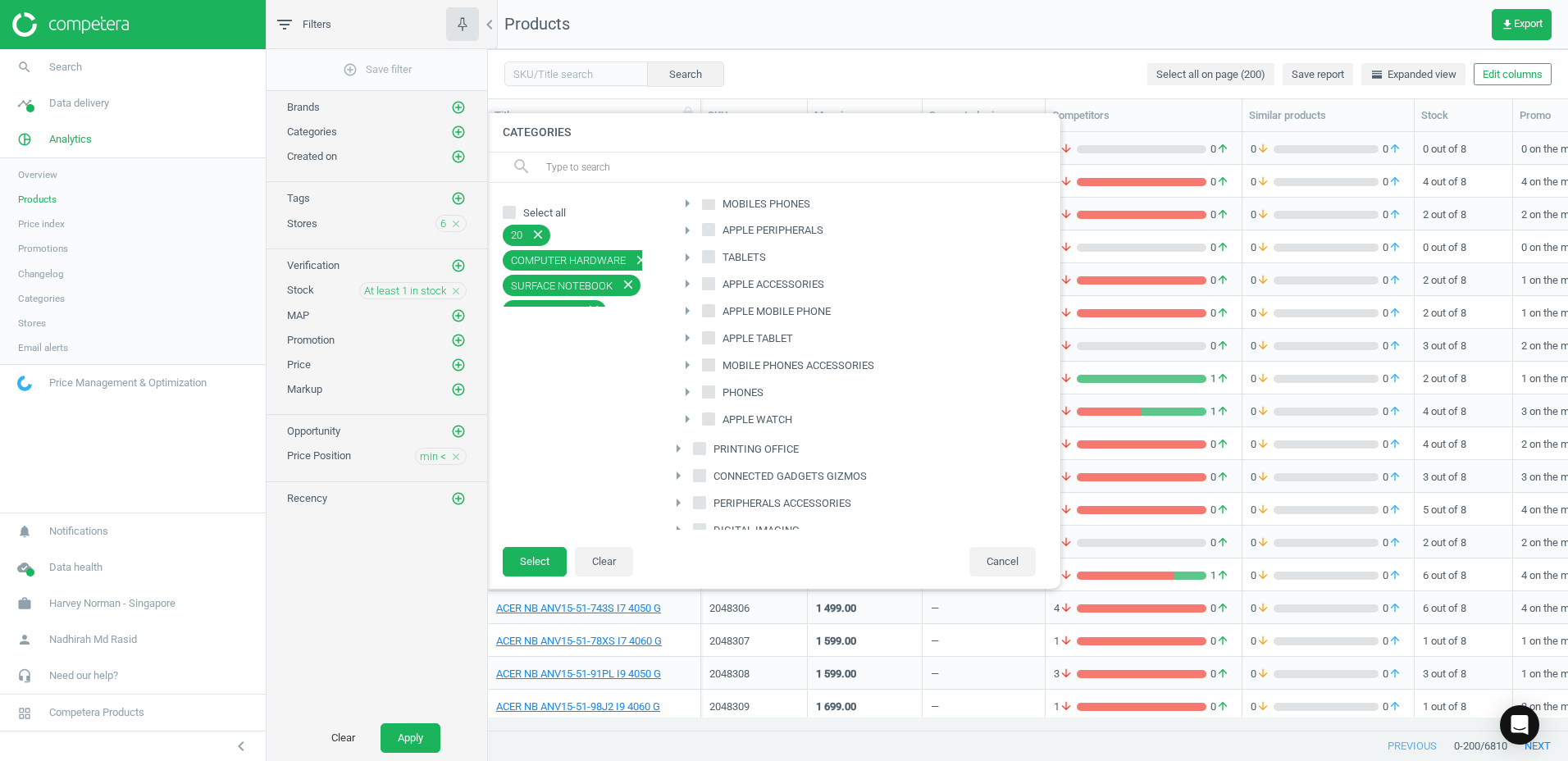 scroll, scrollTop: 0, scrollLeft: 0, axis: both 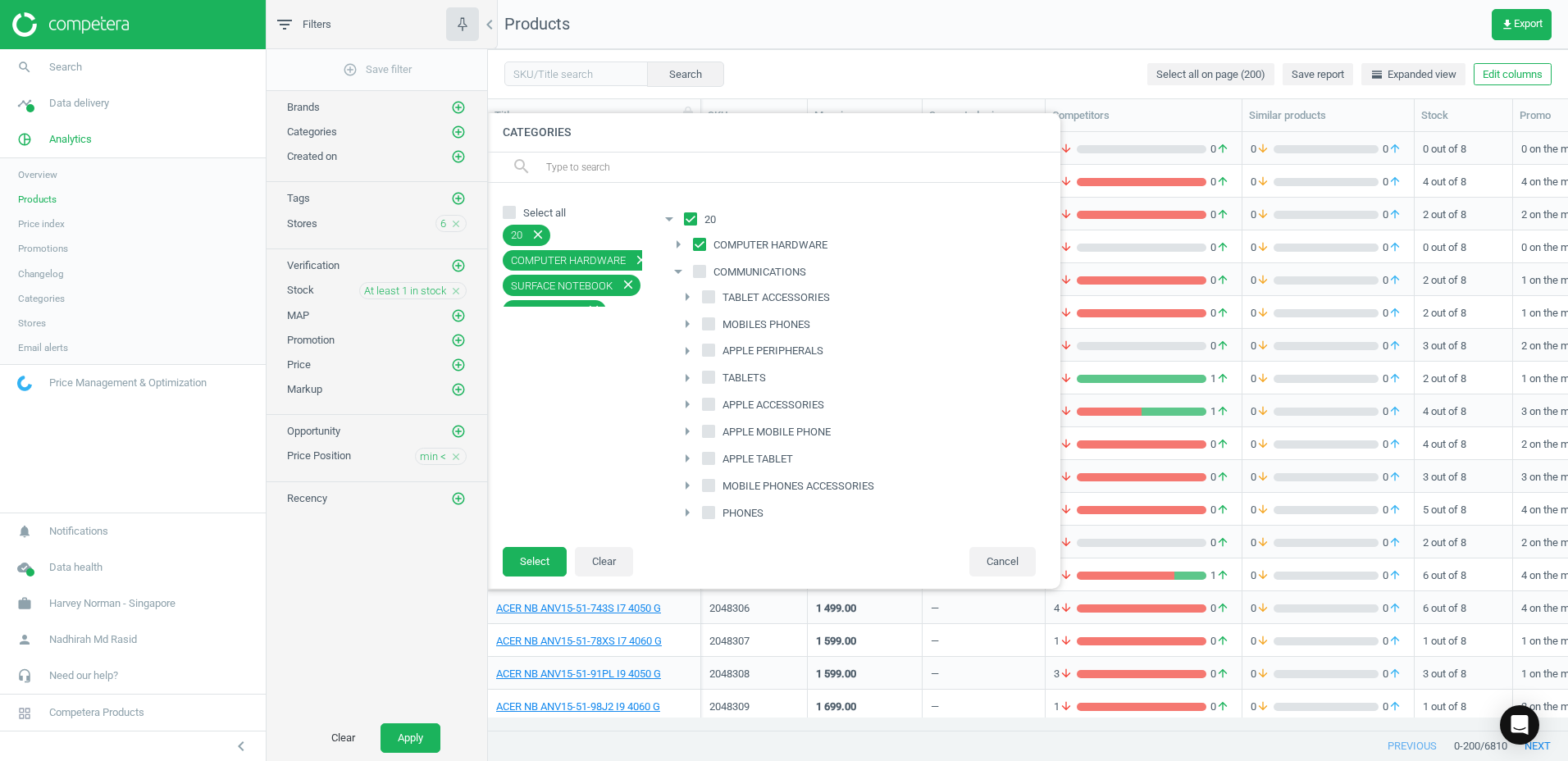 click on "arrow_drop_down" at bounding box center [678, 271] 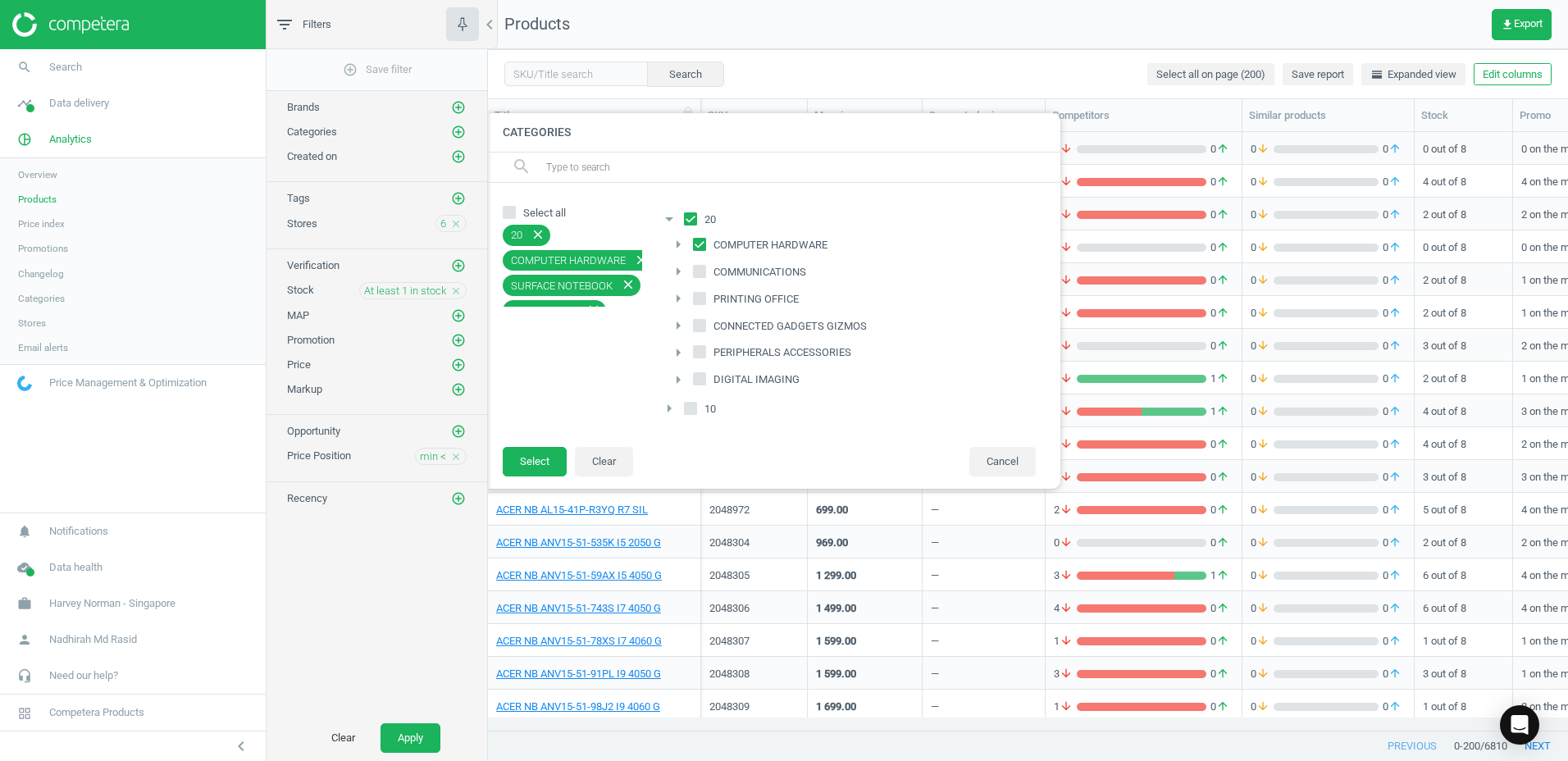 click on "arrow_right" at bounding box center [678, 244] 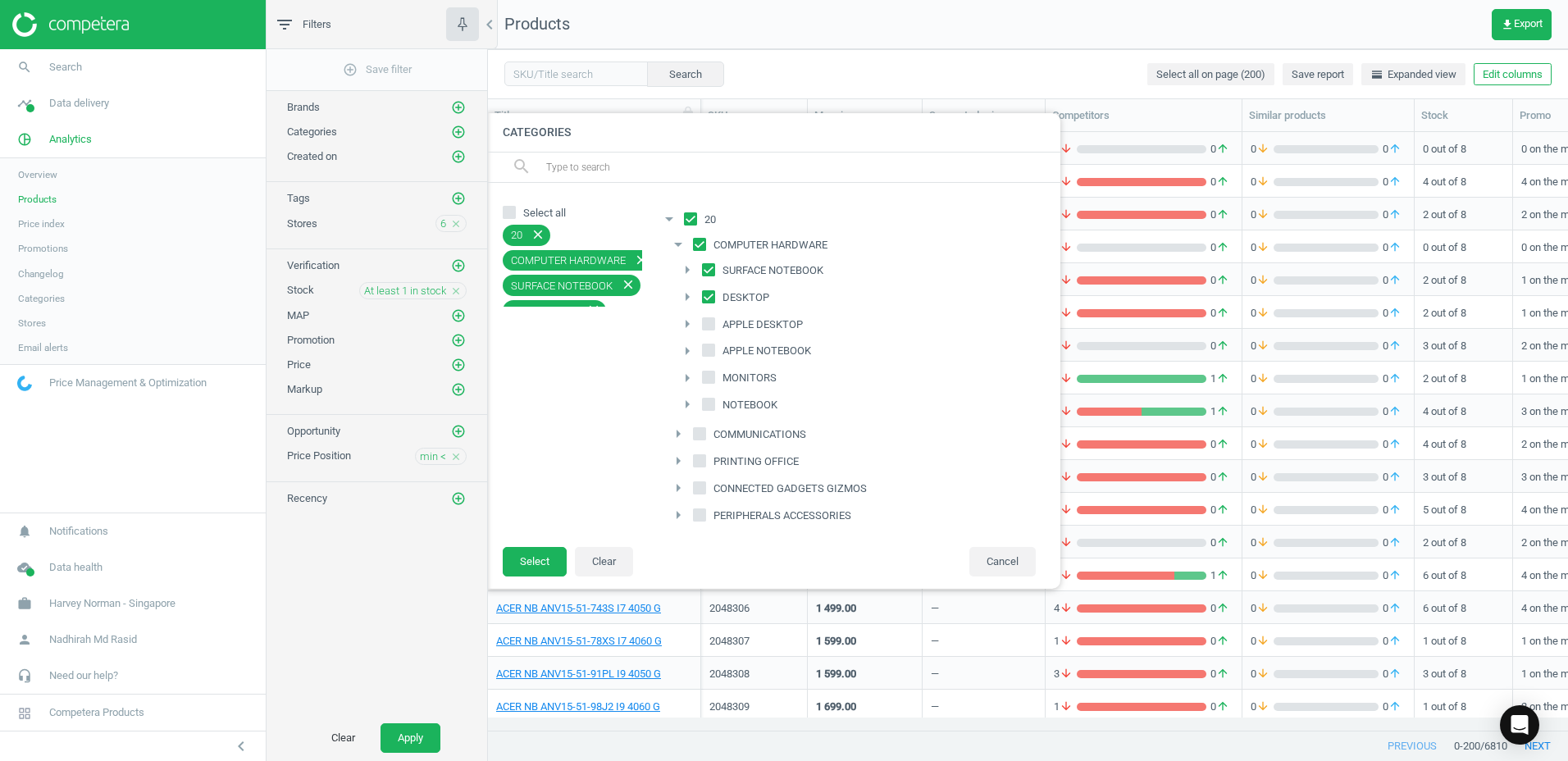 scroll, scrollTop: 63, scrollLeft: 0, axis: vertical 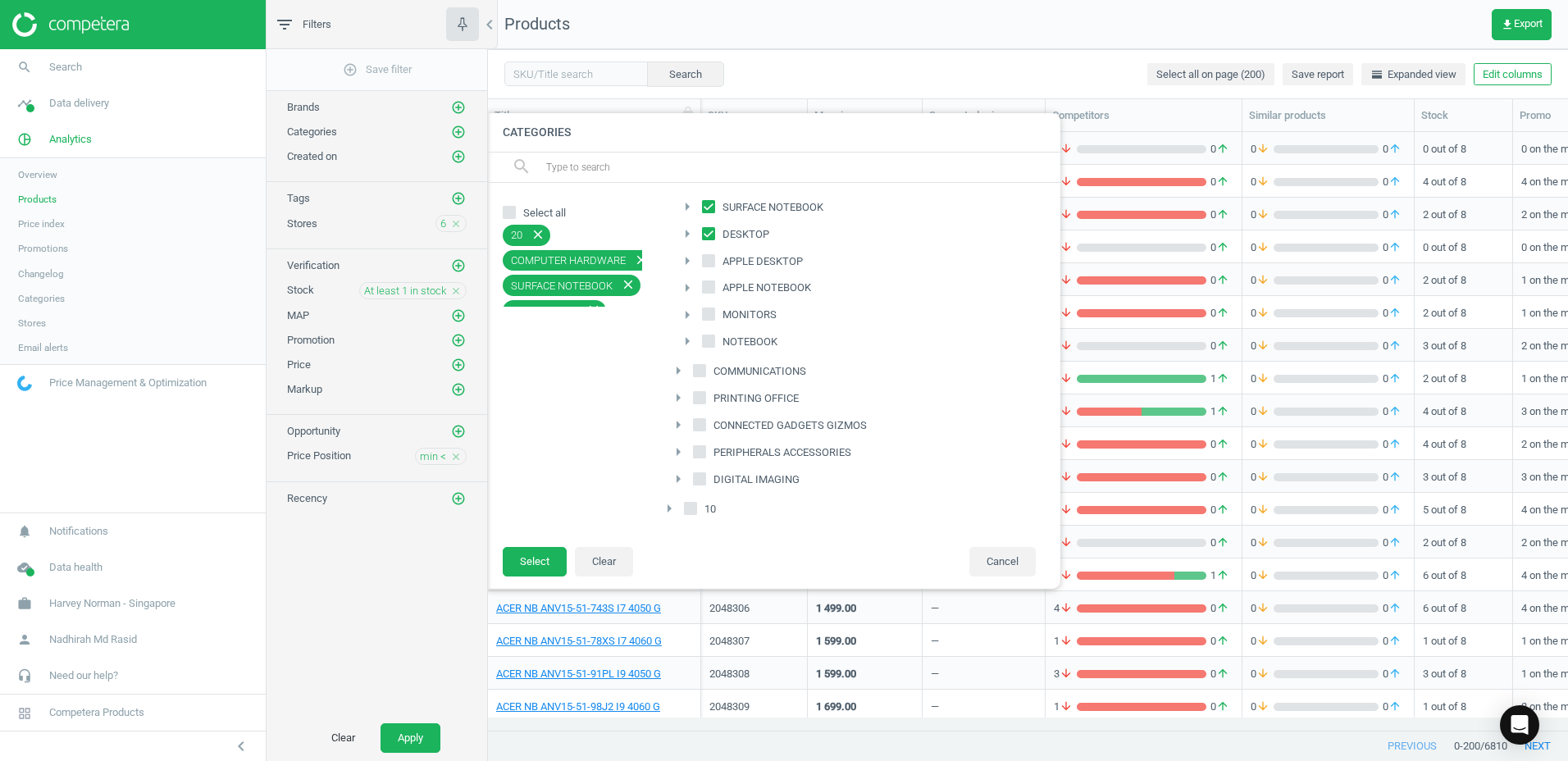 click on "arrow_right" at bounding box center (687, 234) 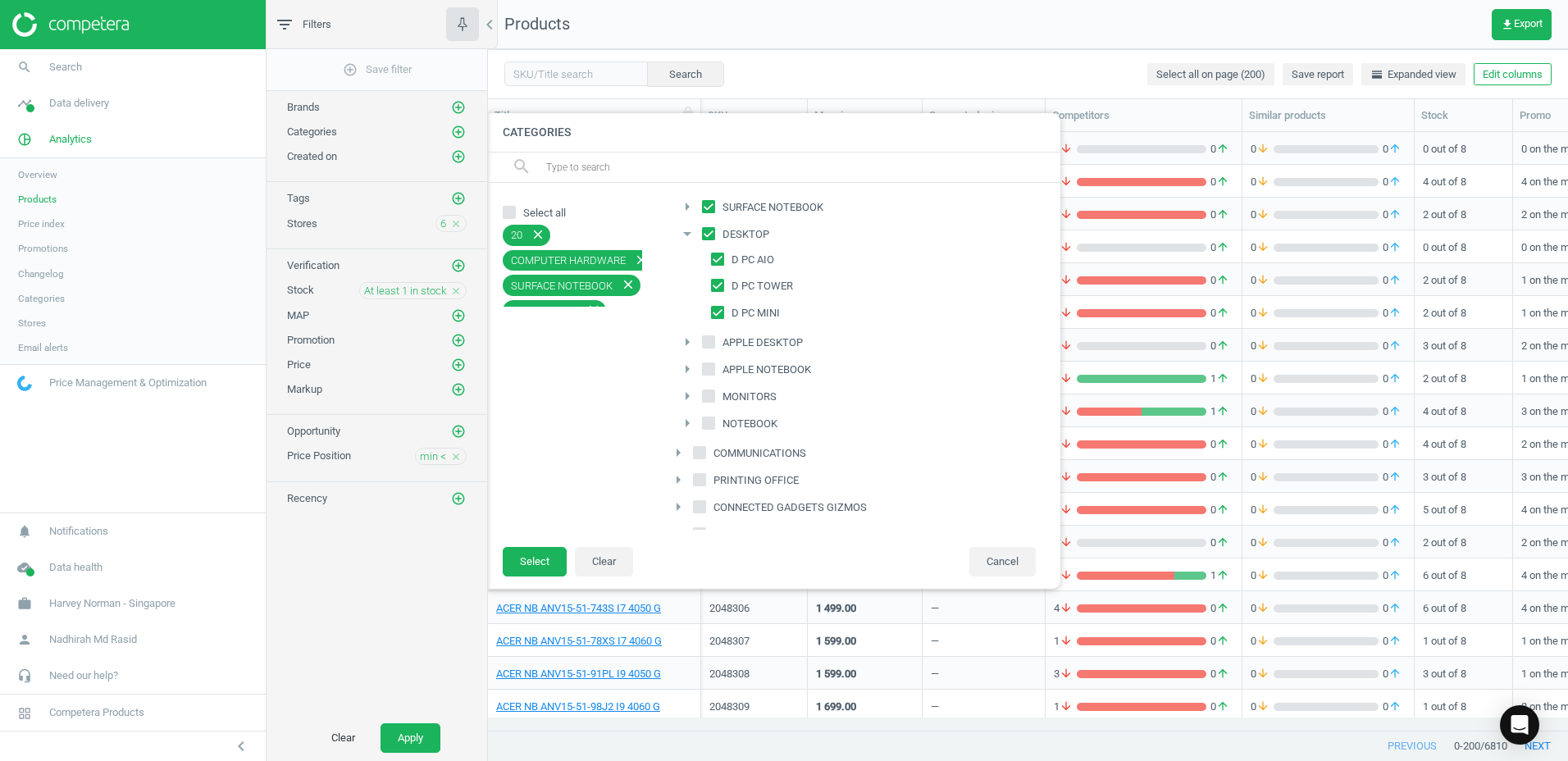 click on "arrow_drop_down" at bounding box center (687, 234) 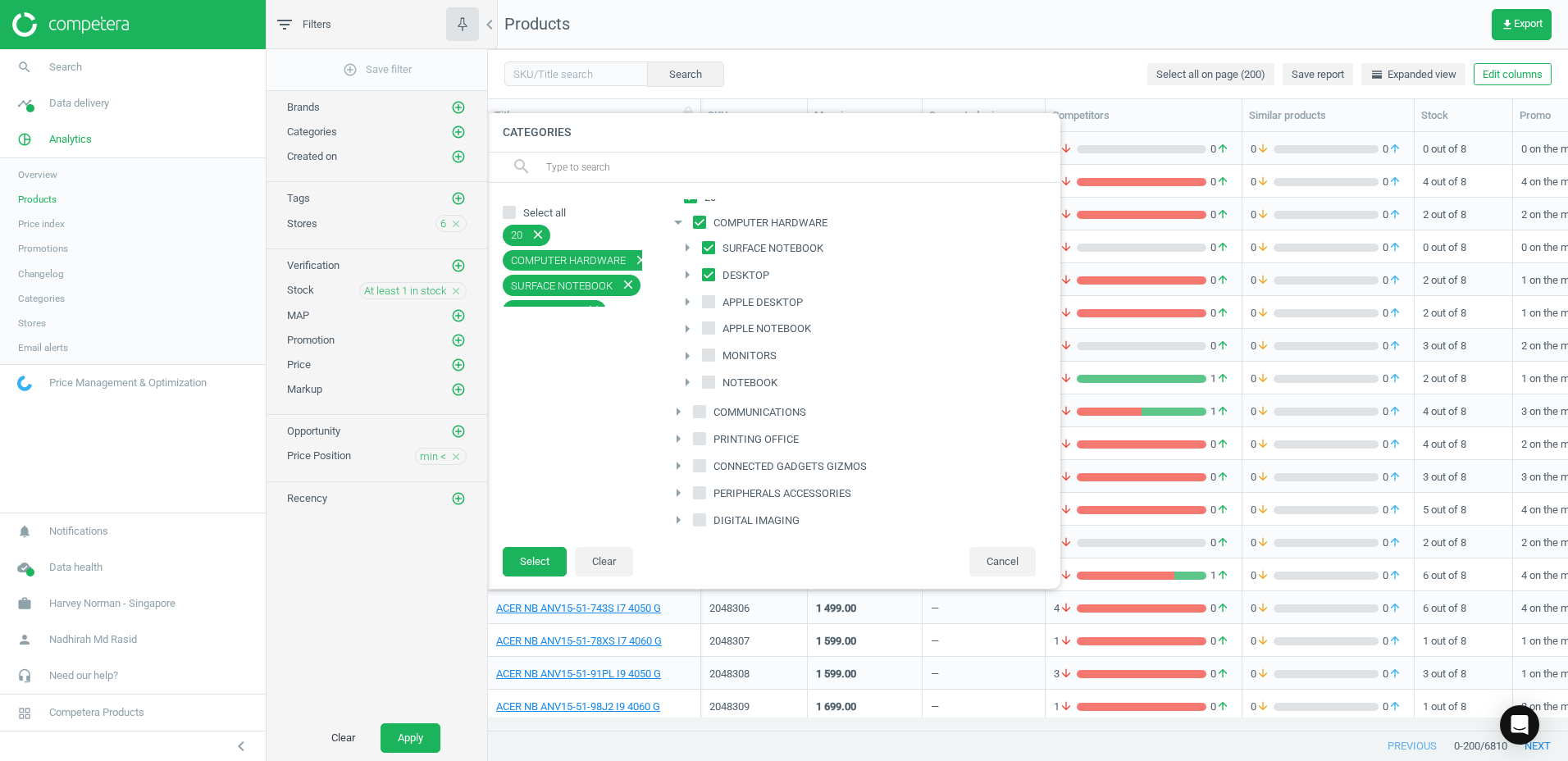 scroll, scrollTop: 0, scrollLeft: 0, axis: both 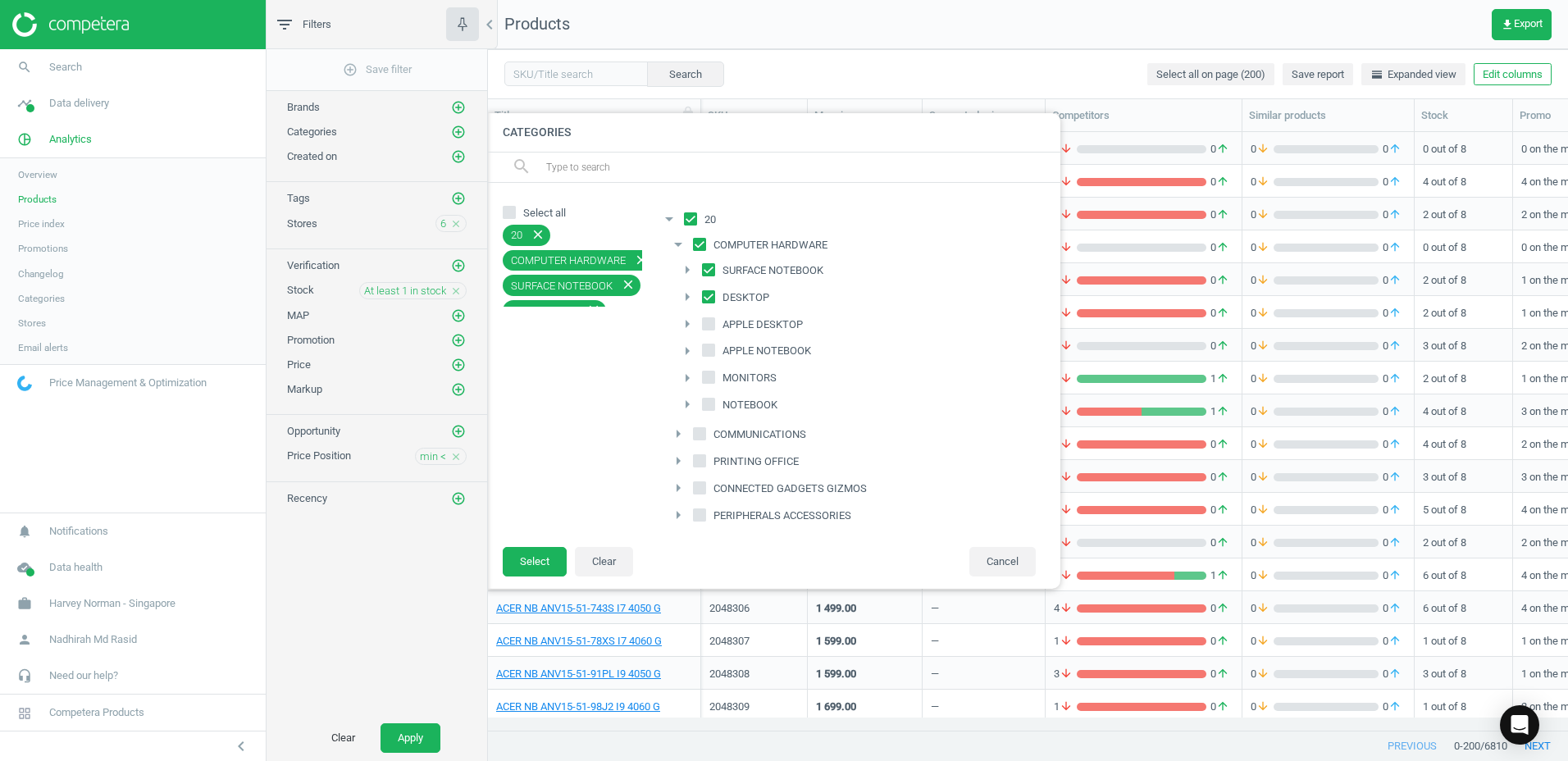 click on "arrow_drop_down" at bounding box center [678, 244] 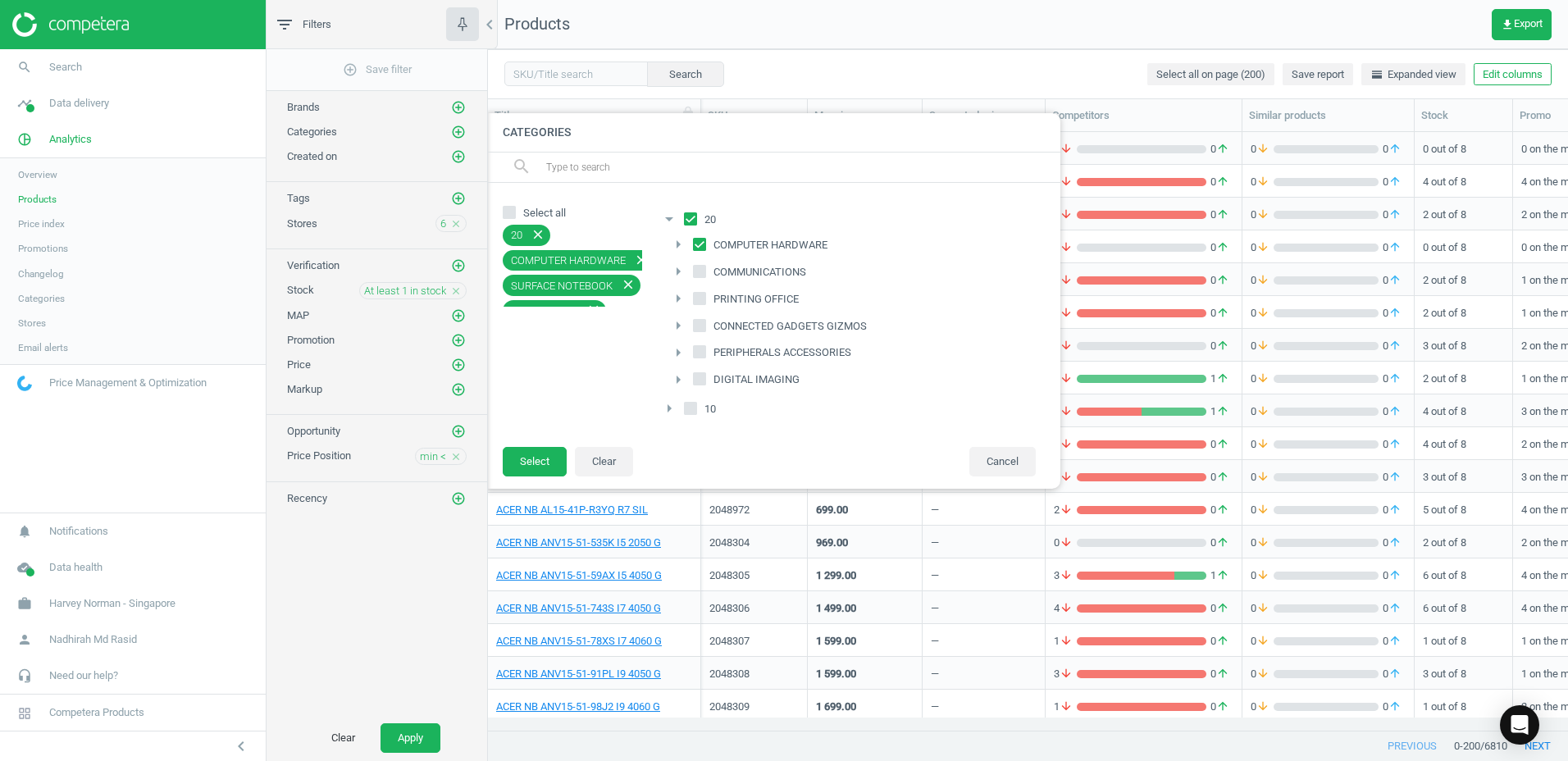 click on "arrow_right" at bounding box center [678, 244] 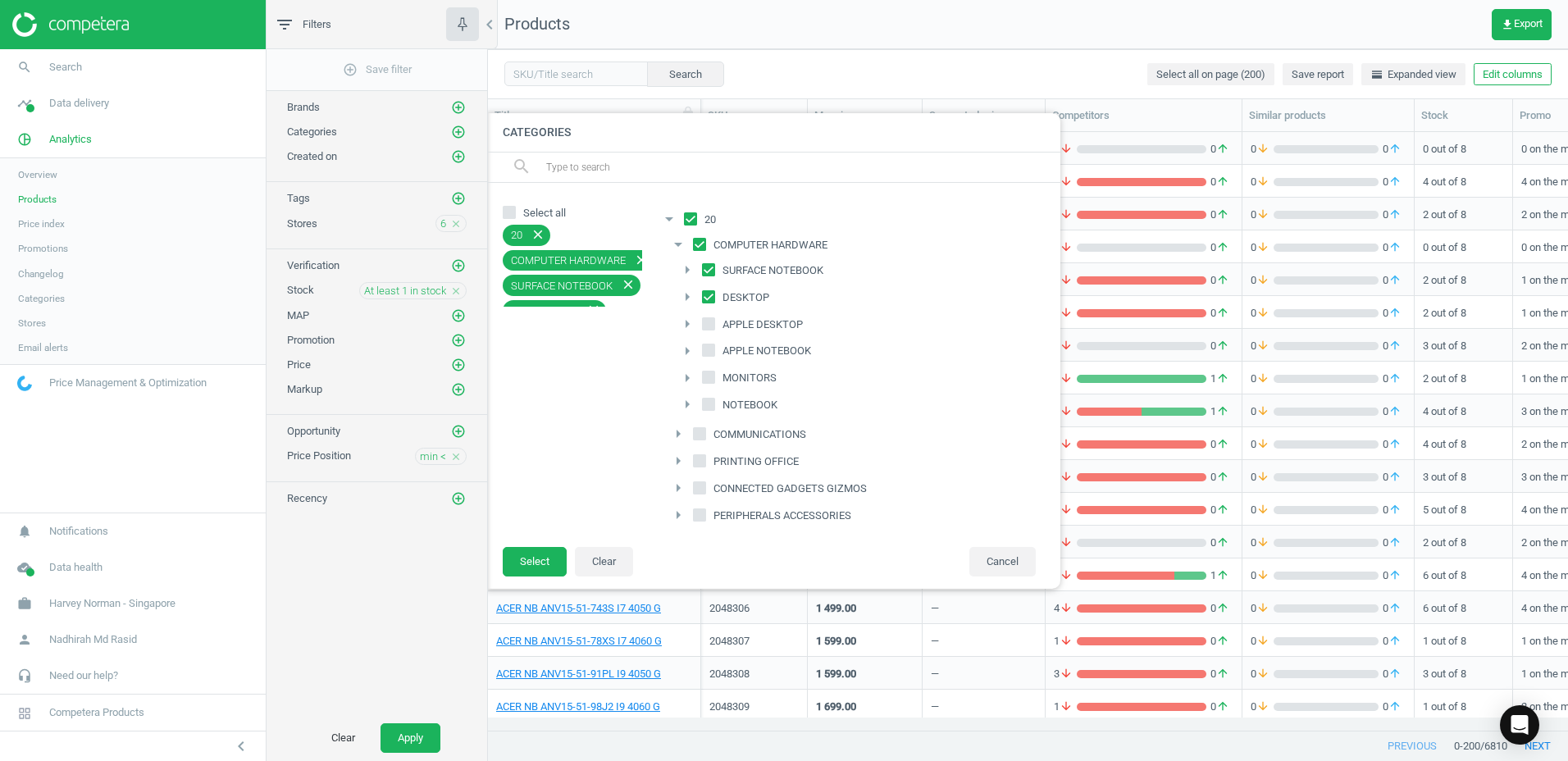 click on "arrow_right" at bounding box center (687, 270) 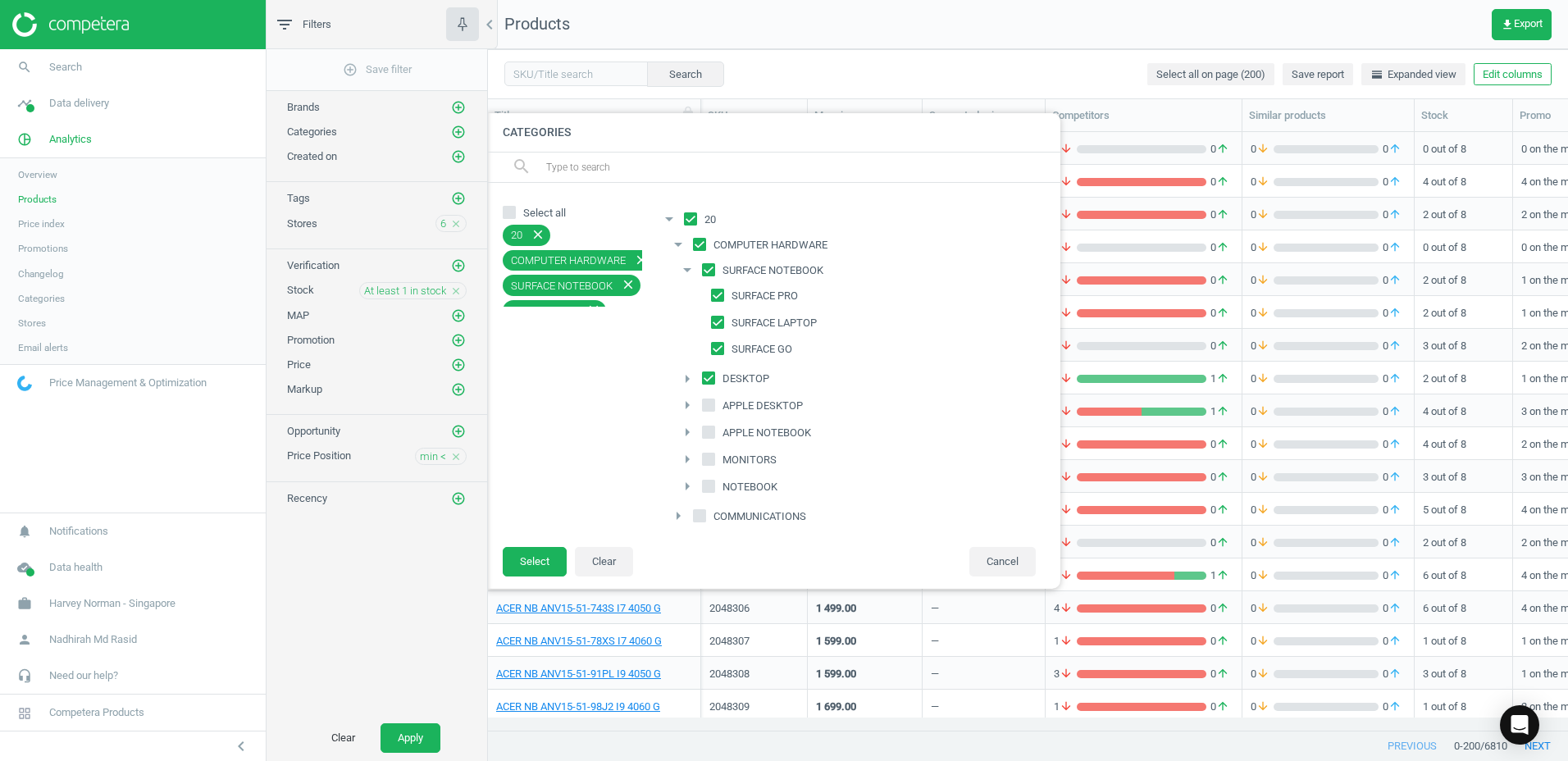 click on "arrow_drop_down" at bounding box center [687, 270] 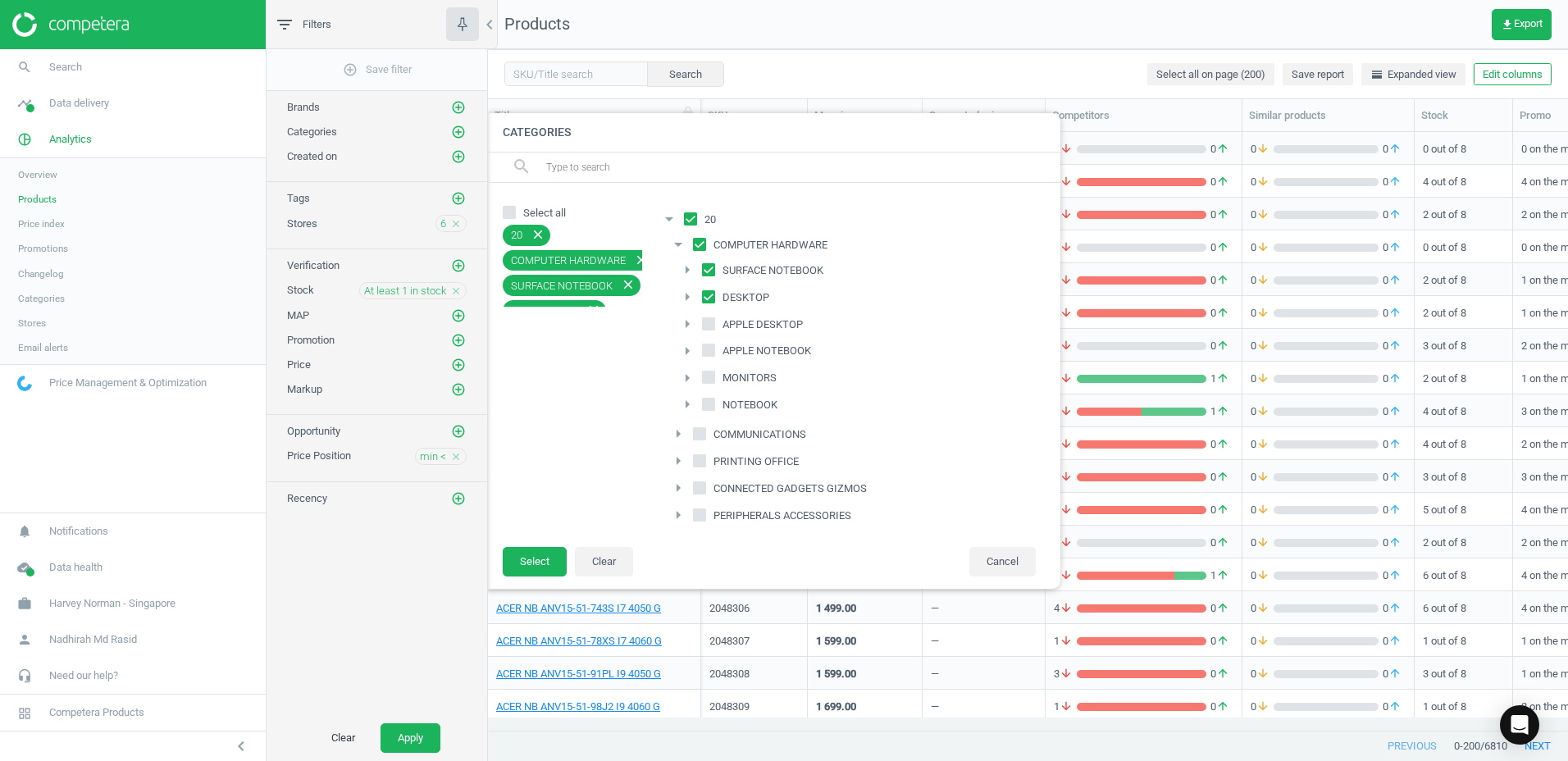 click on "arrow_right" at bounding box center [687, 270] 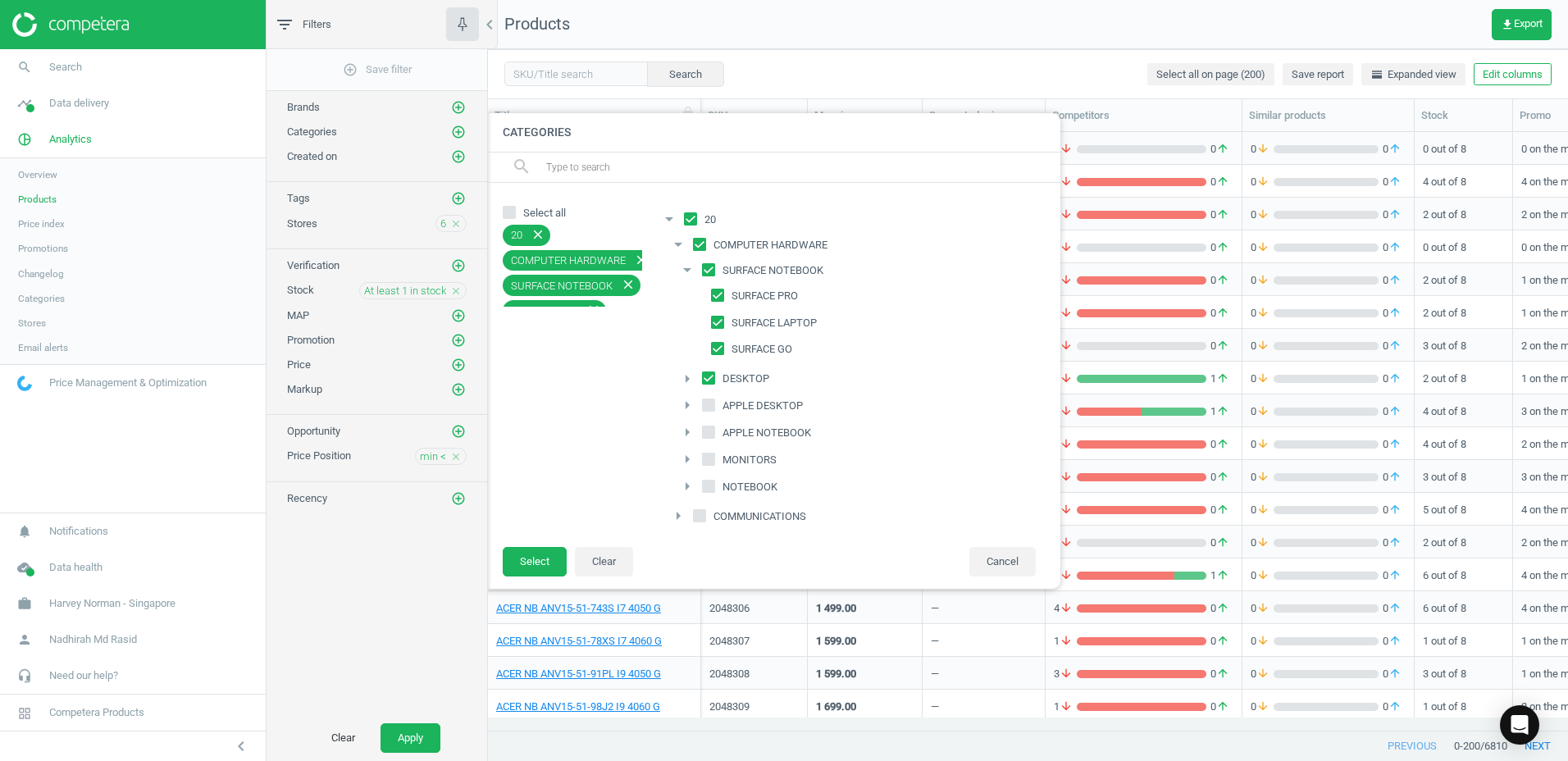 click on "arrow_drop_down" at bounding box center (687, 270) 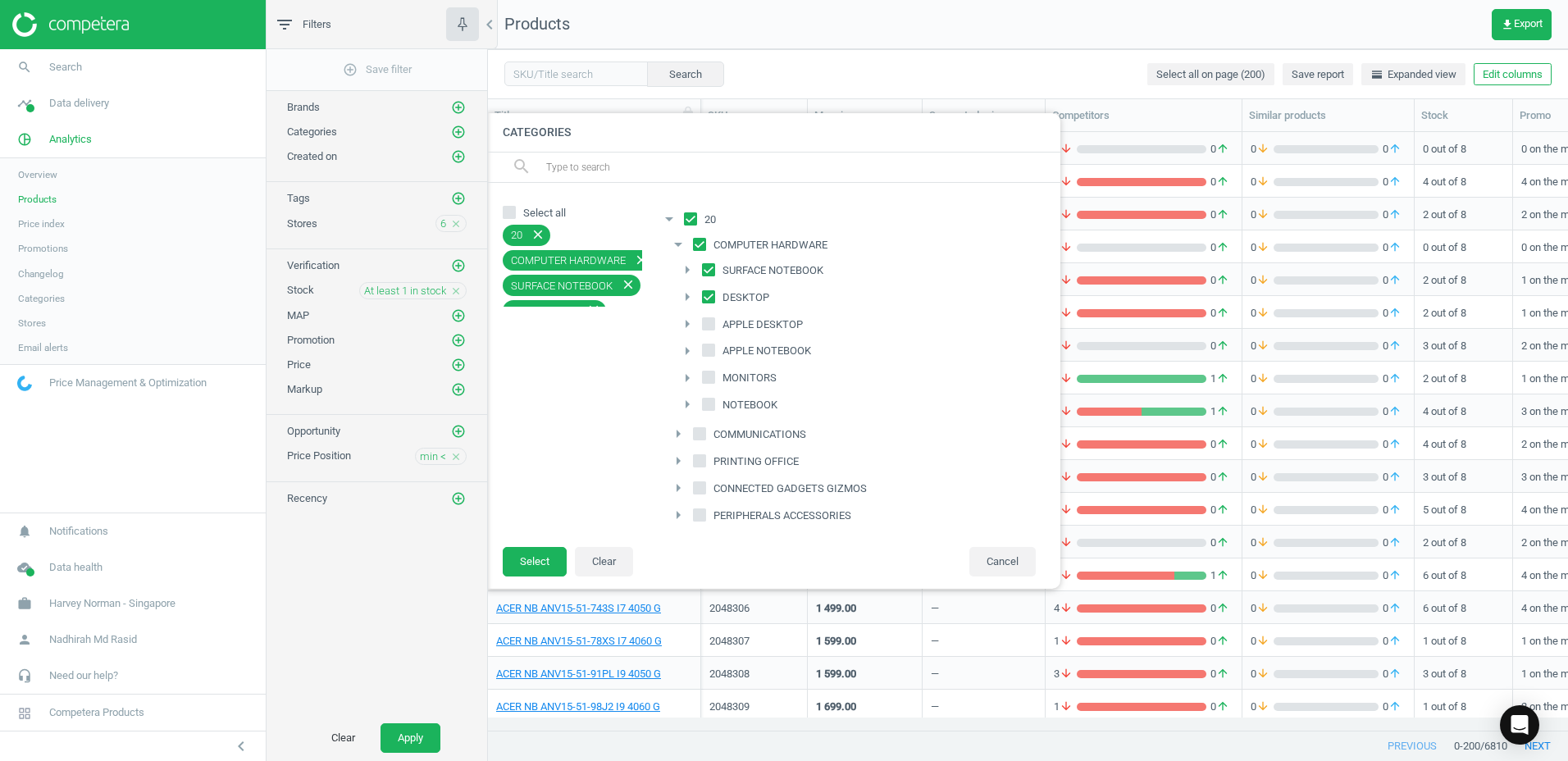 click on "arrow_right" at bounding box center [687, 297] 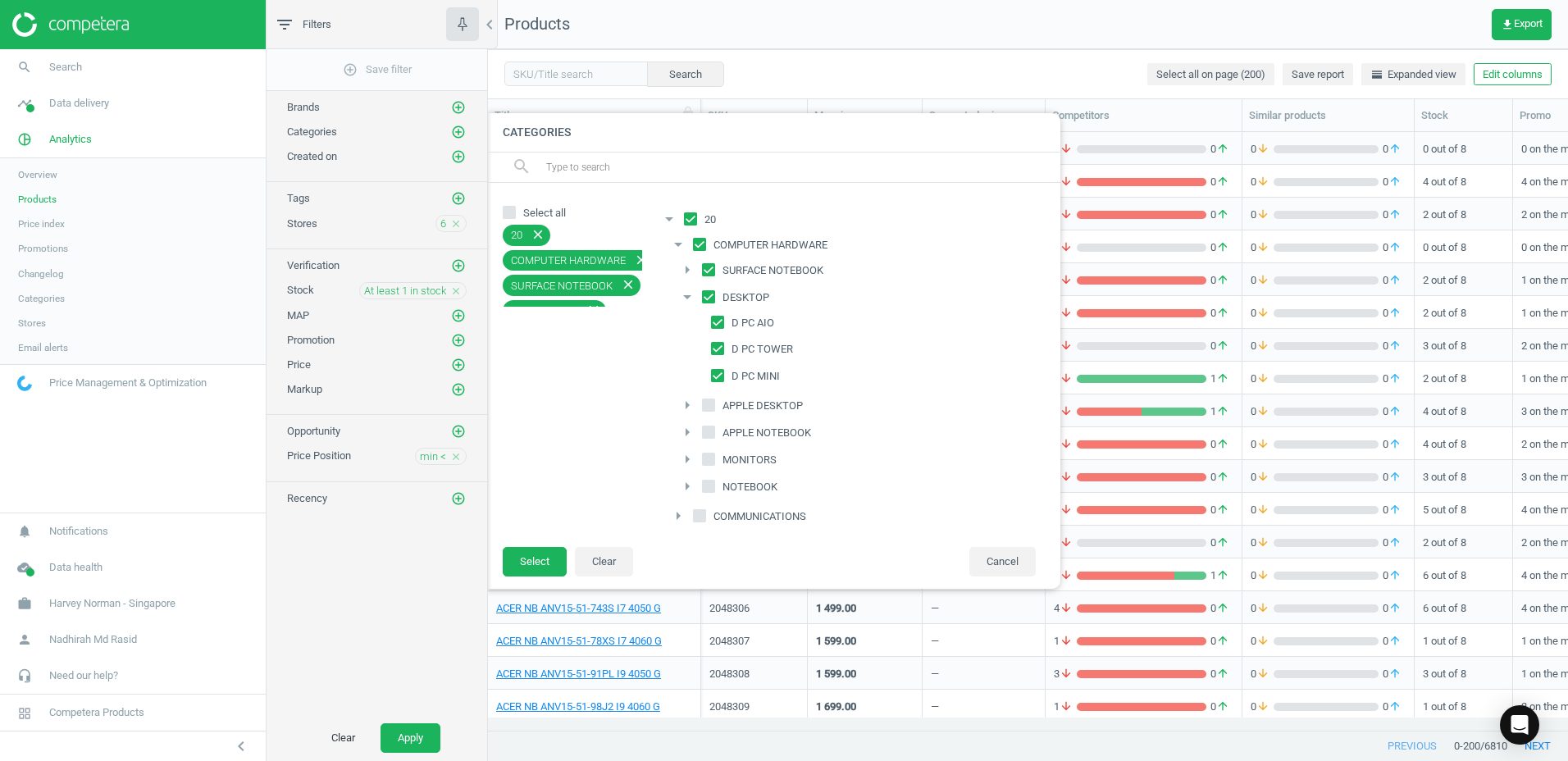 click on "arrow_drop_down" at bounding box center (687, 297) 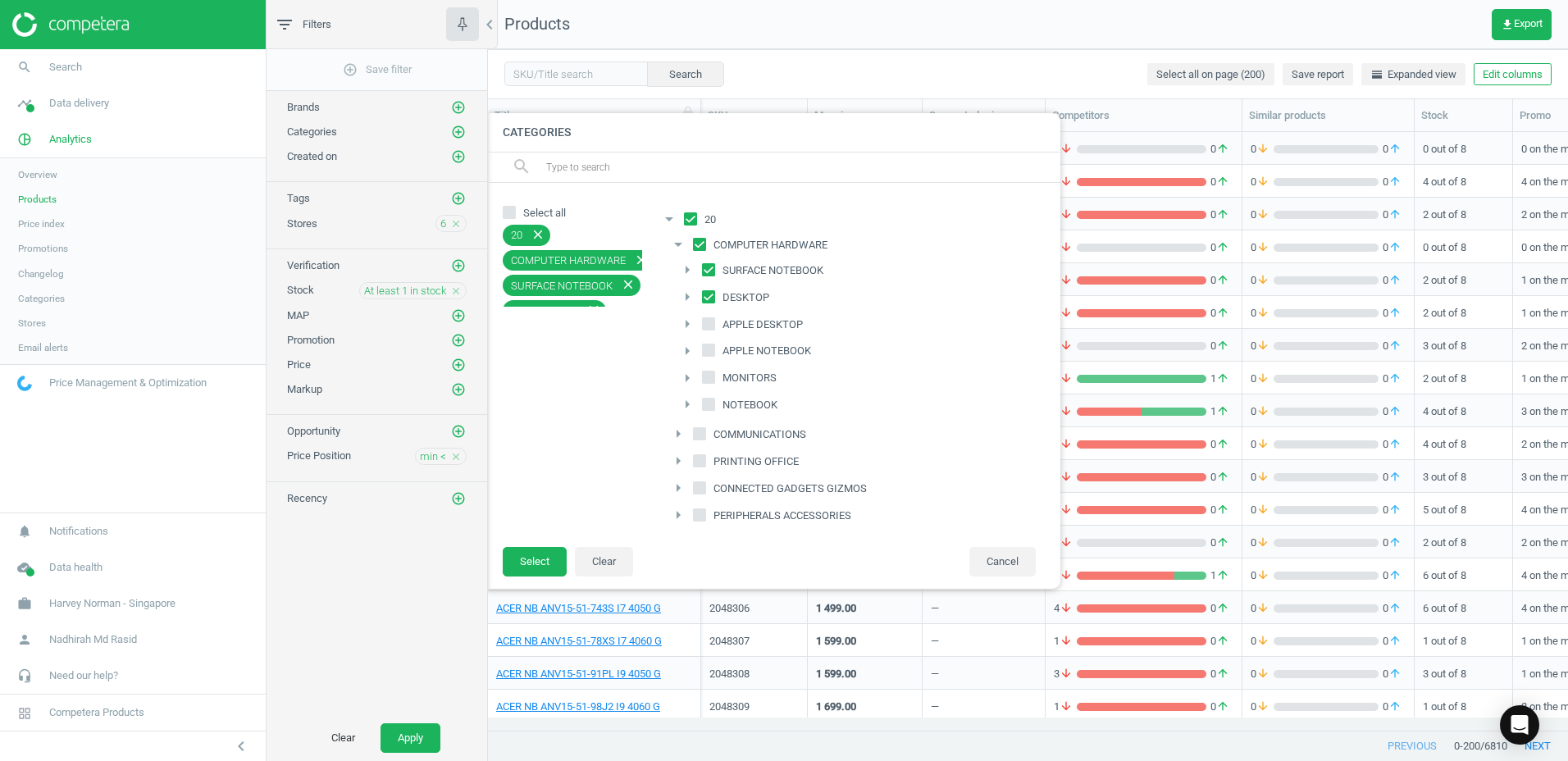 click on "arrow_drop_down" at bounding box center [678, 244] 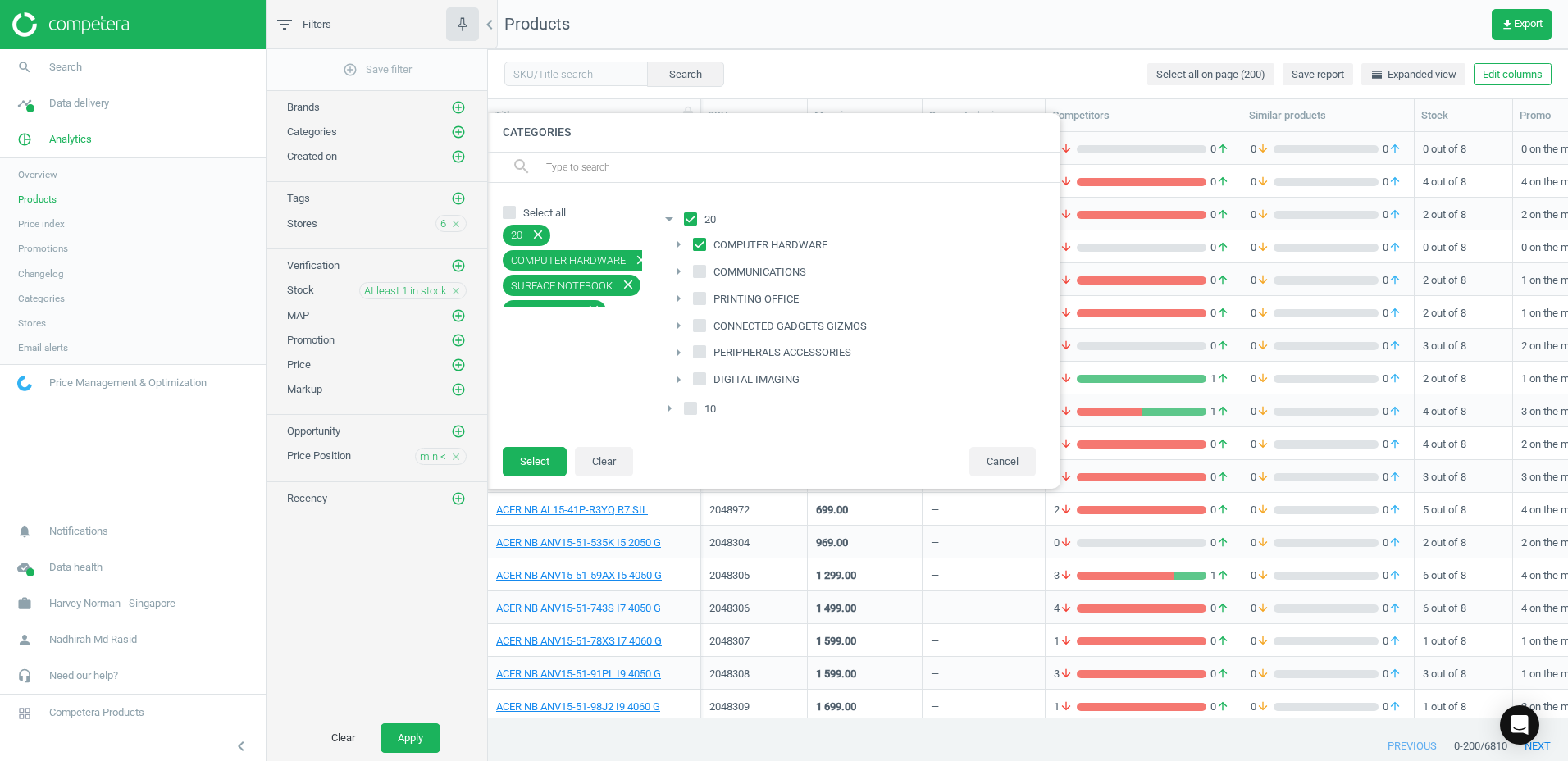 click on "arrow_right" at bounding box center (678, 271) 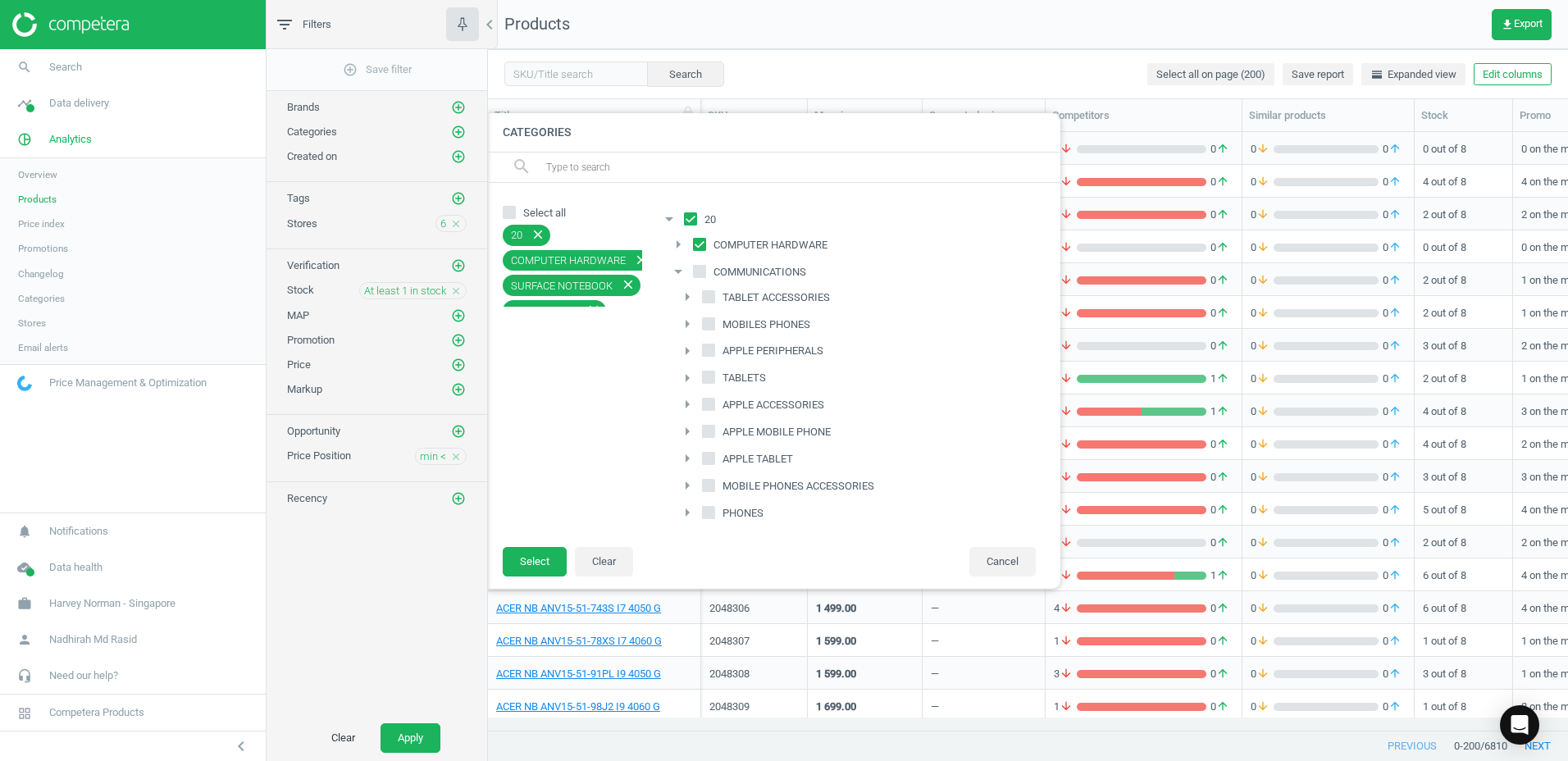click on "arrow_drop_down" at bounding box center [678, 271] 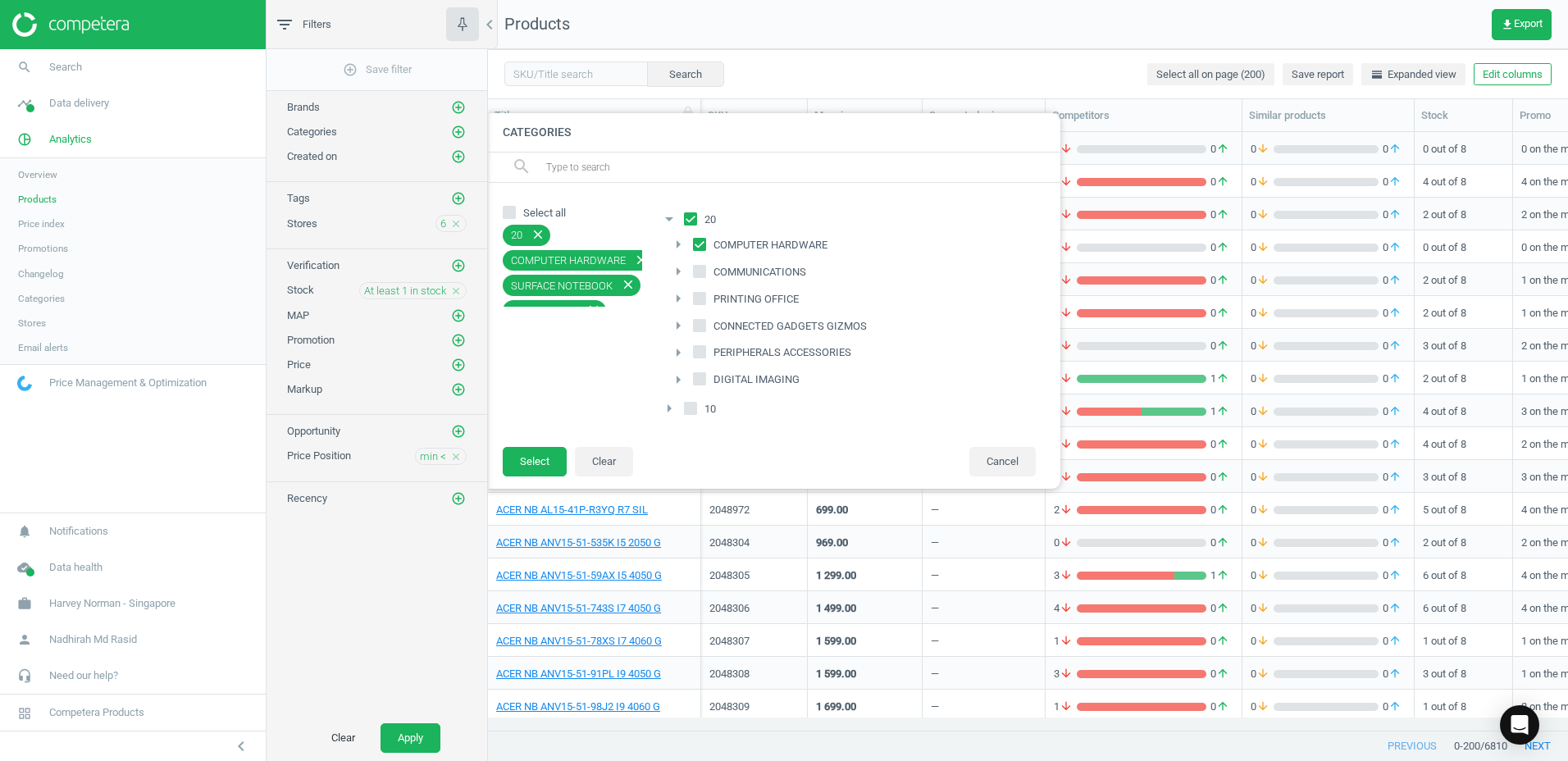 click on "arrow_right" at bounding box center (678, 244) 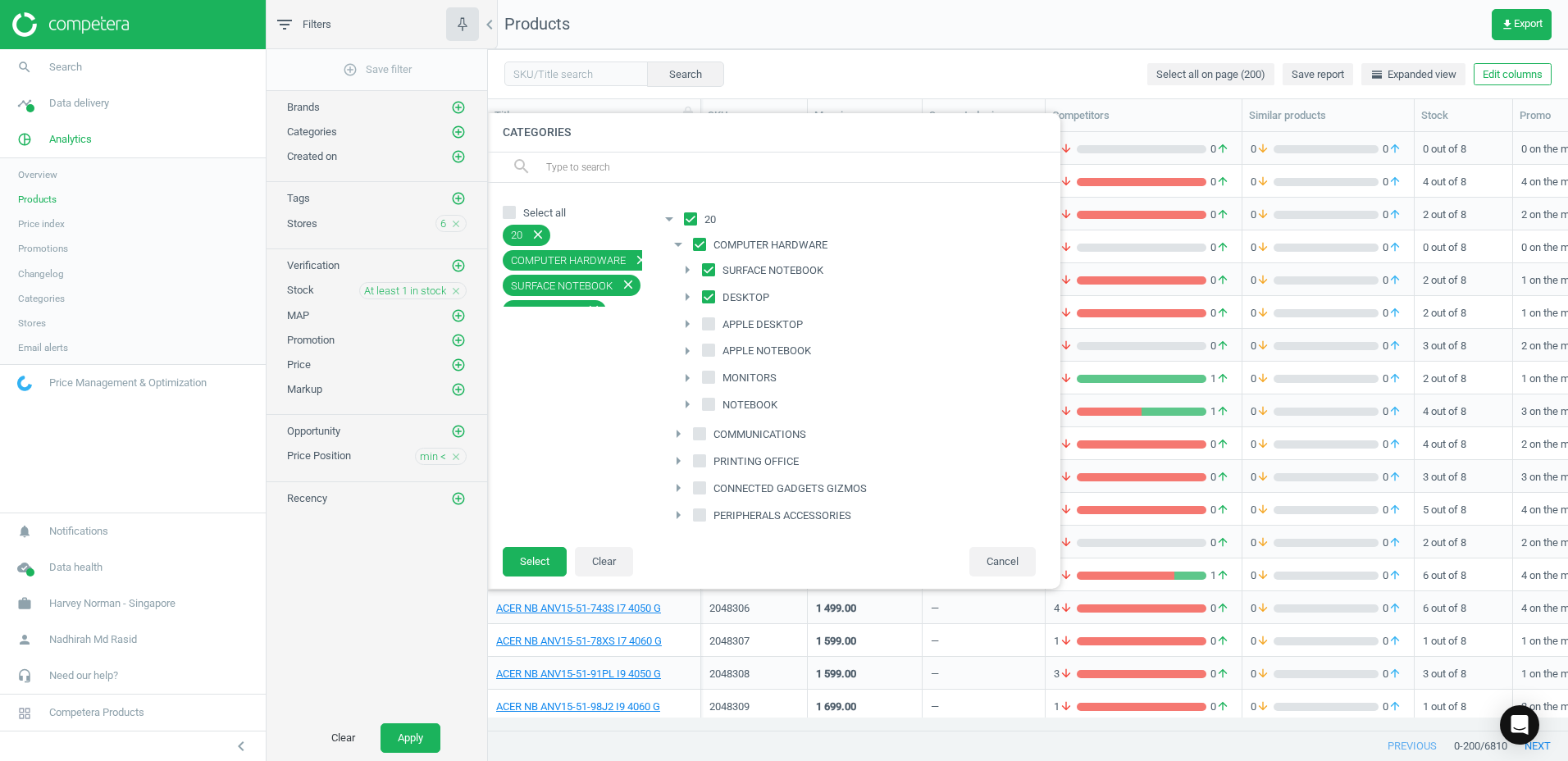 click on "arrow_drop_down" at bounding box center (678, 244) 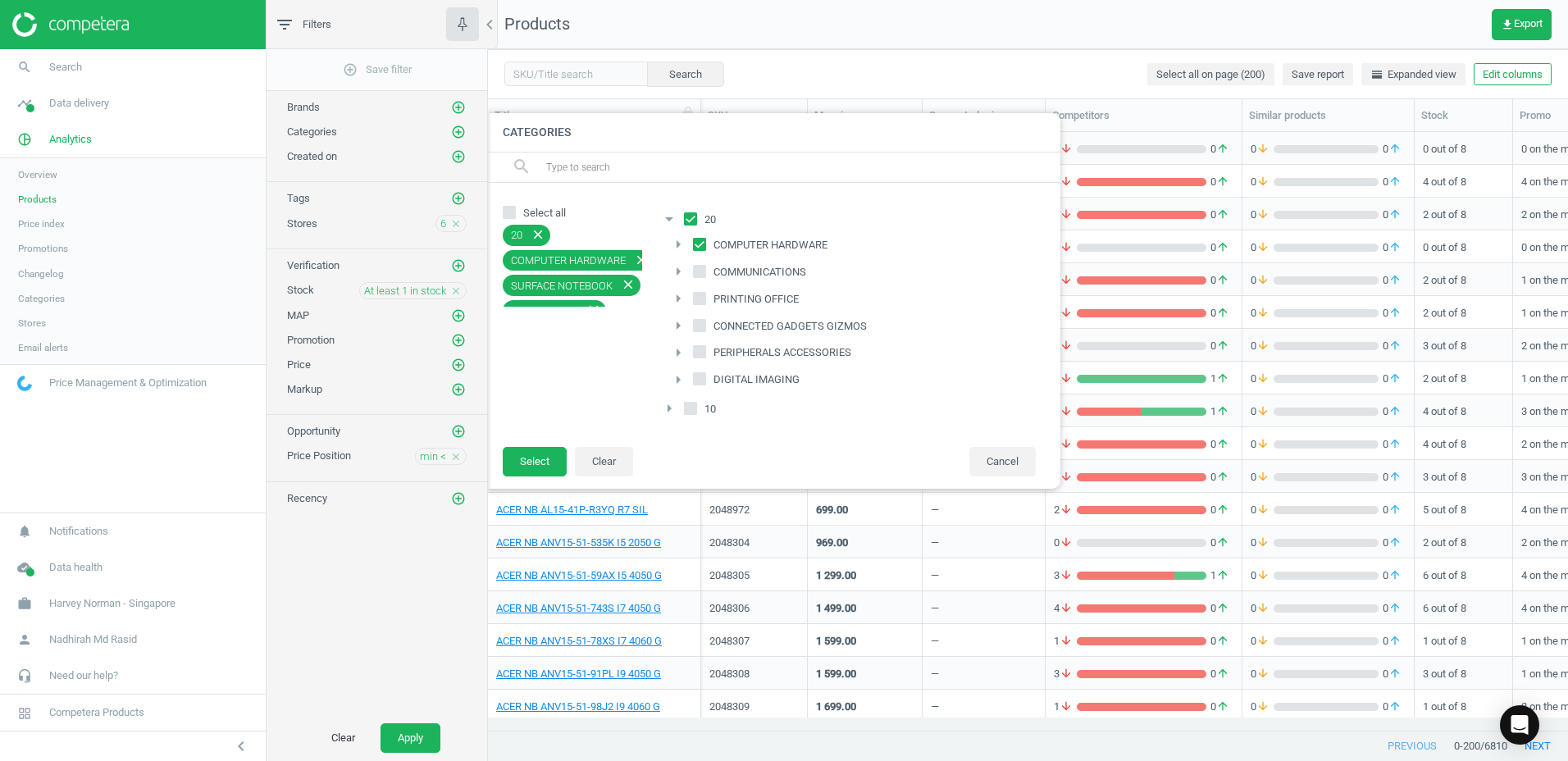 click on "arrow_right" at bounding box center (678, 244) 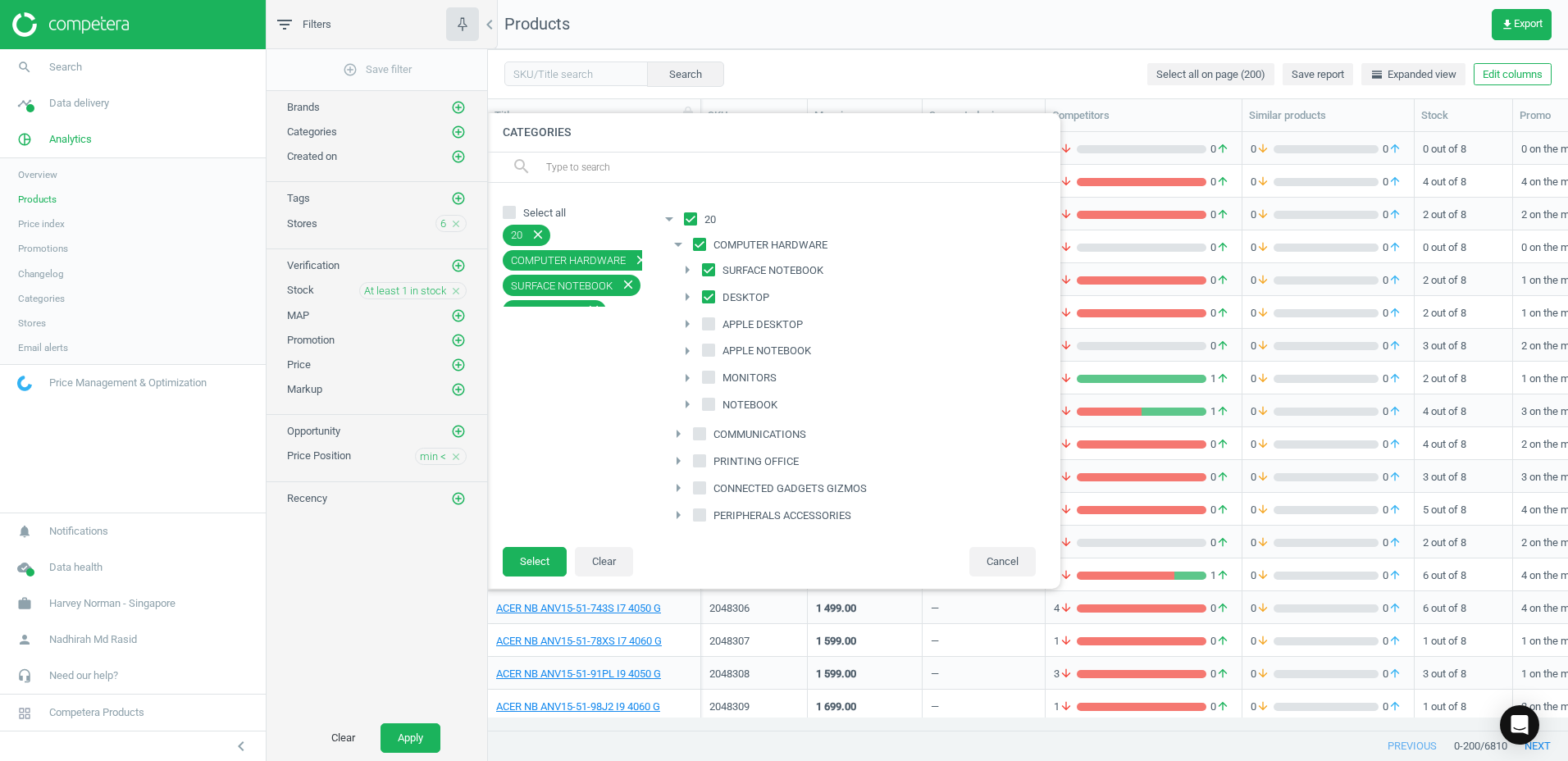 click on "arrow_drop_down" at bounding box center (678, 244) 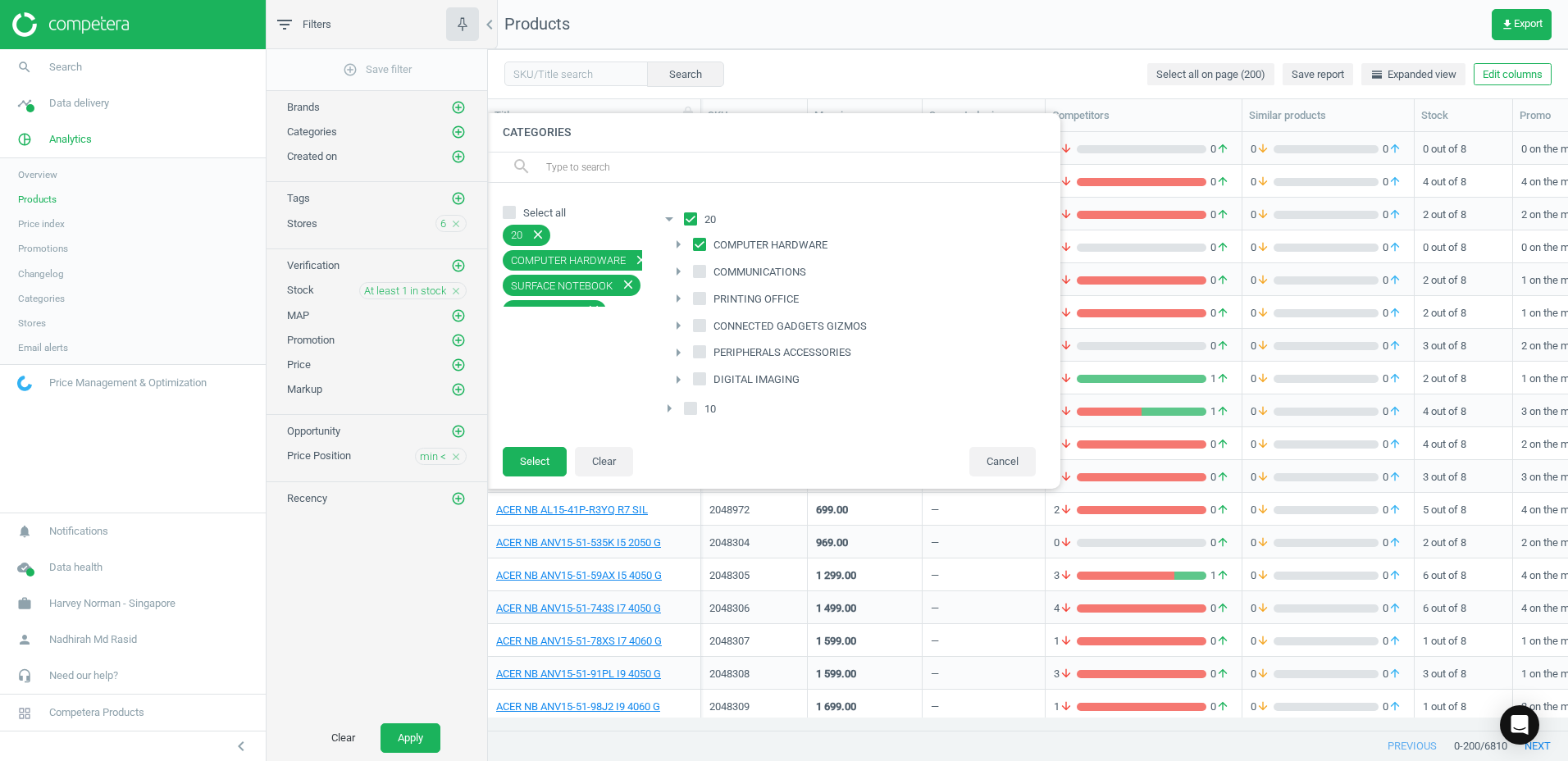 click on "arrow_right" at bounding box center [678, 298] 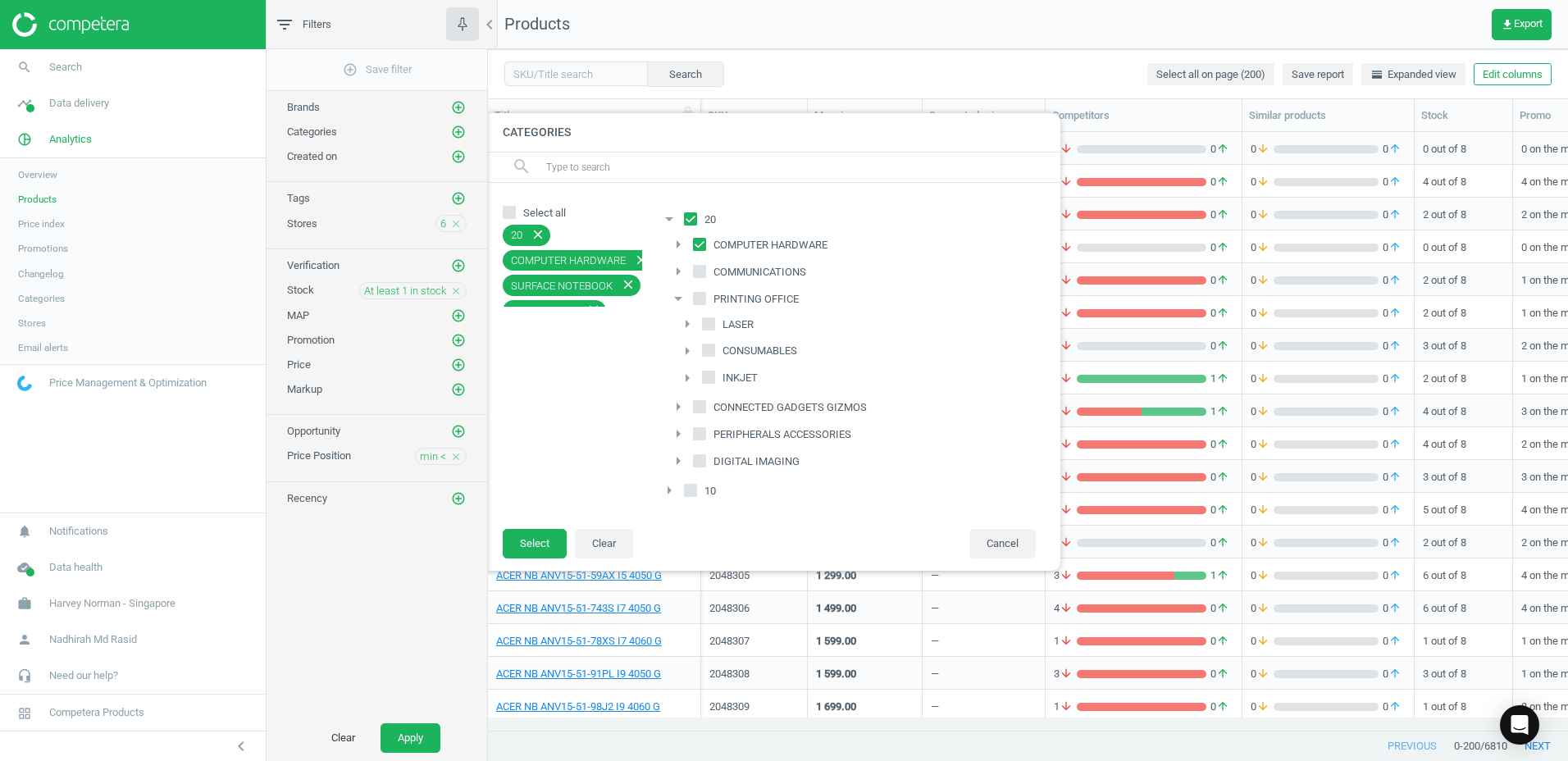 click on "arrow_drop_down" at bounding box center (678, 298) 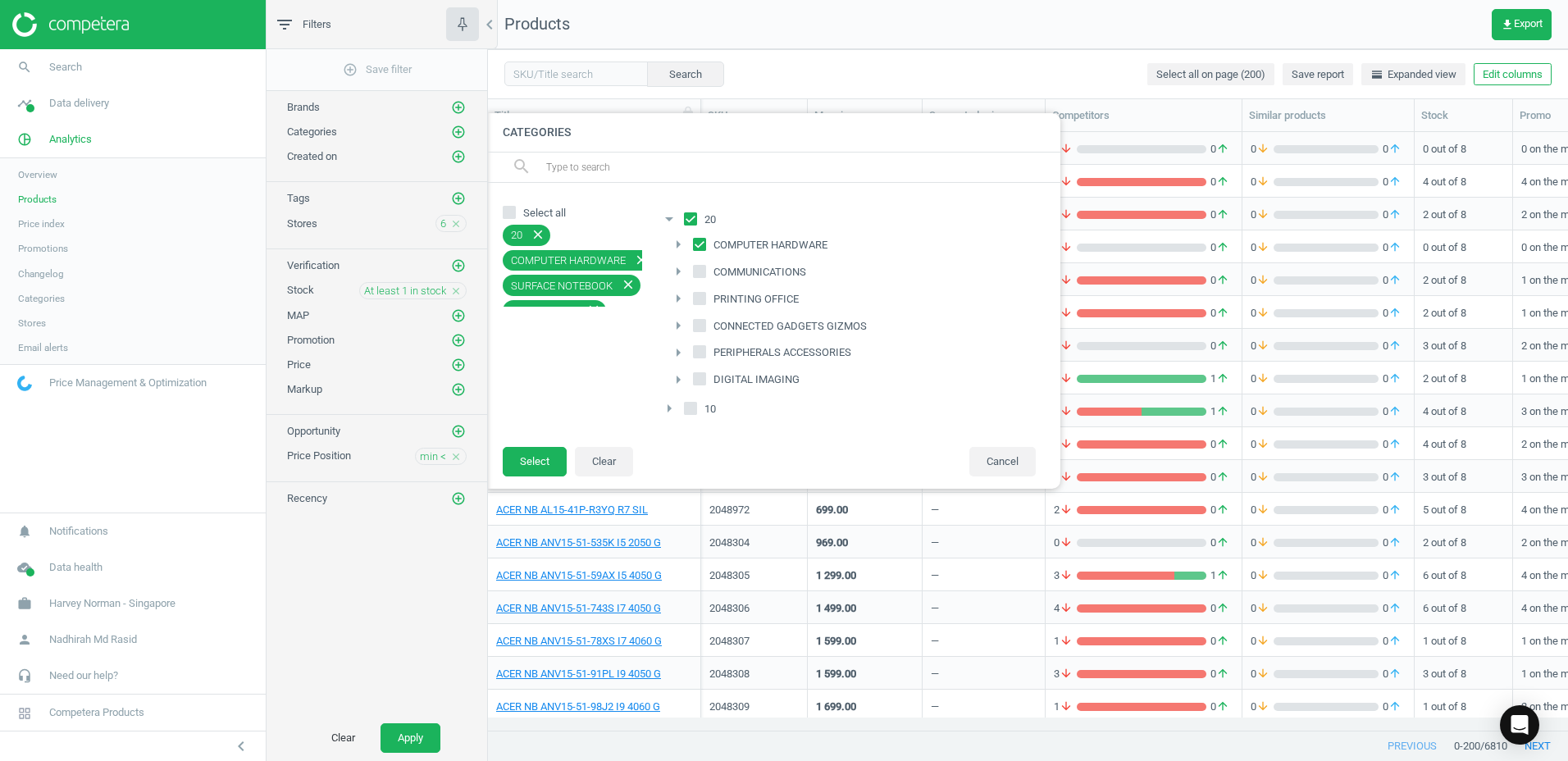 click on "arrow_right" at bounding box center (678, 271) 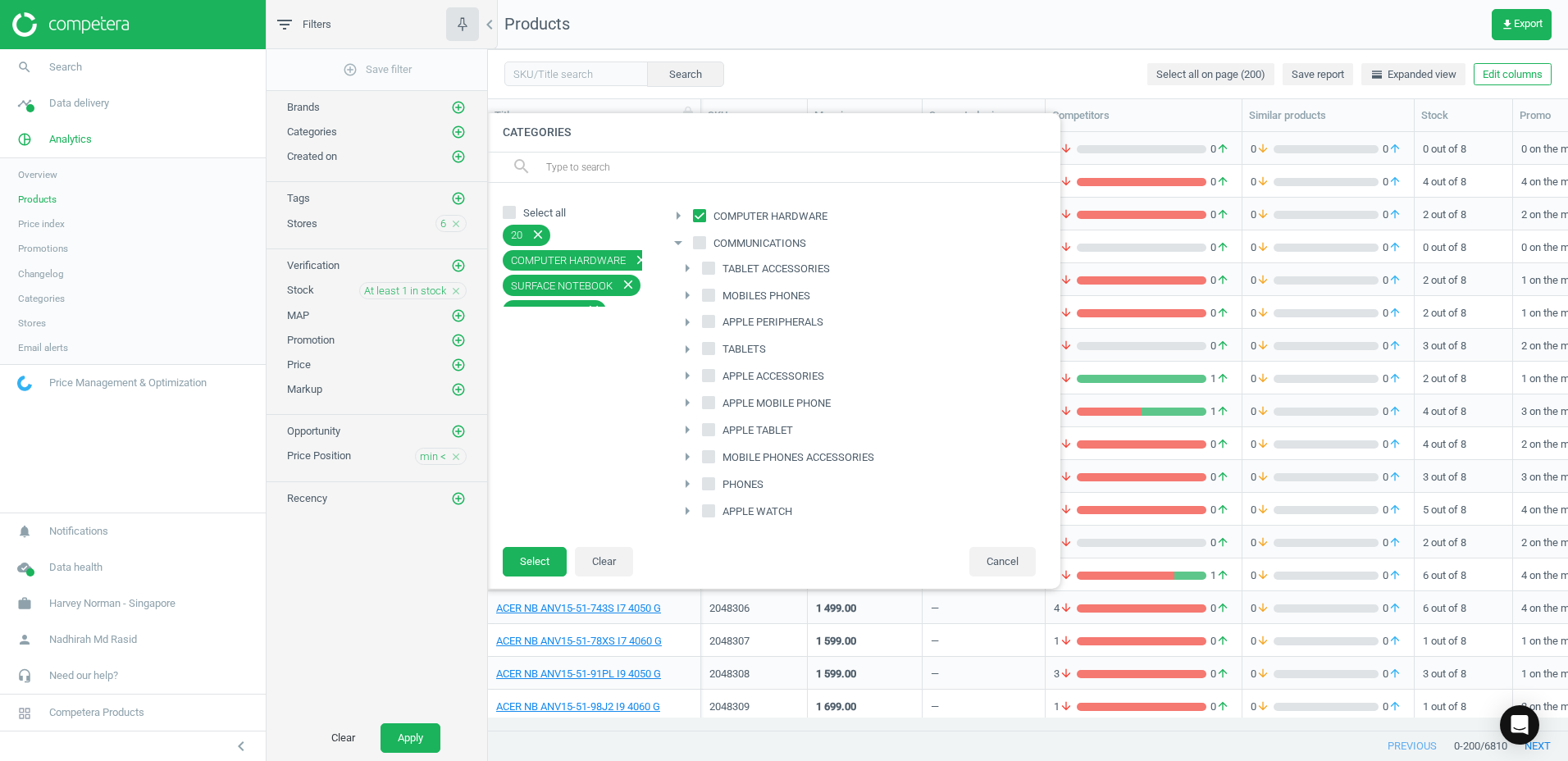 scroll, scrollTop: 0, scrollLeft: 0, axis: both 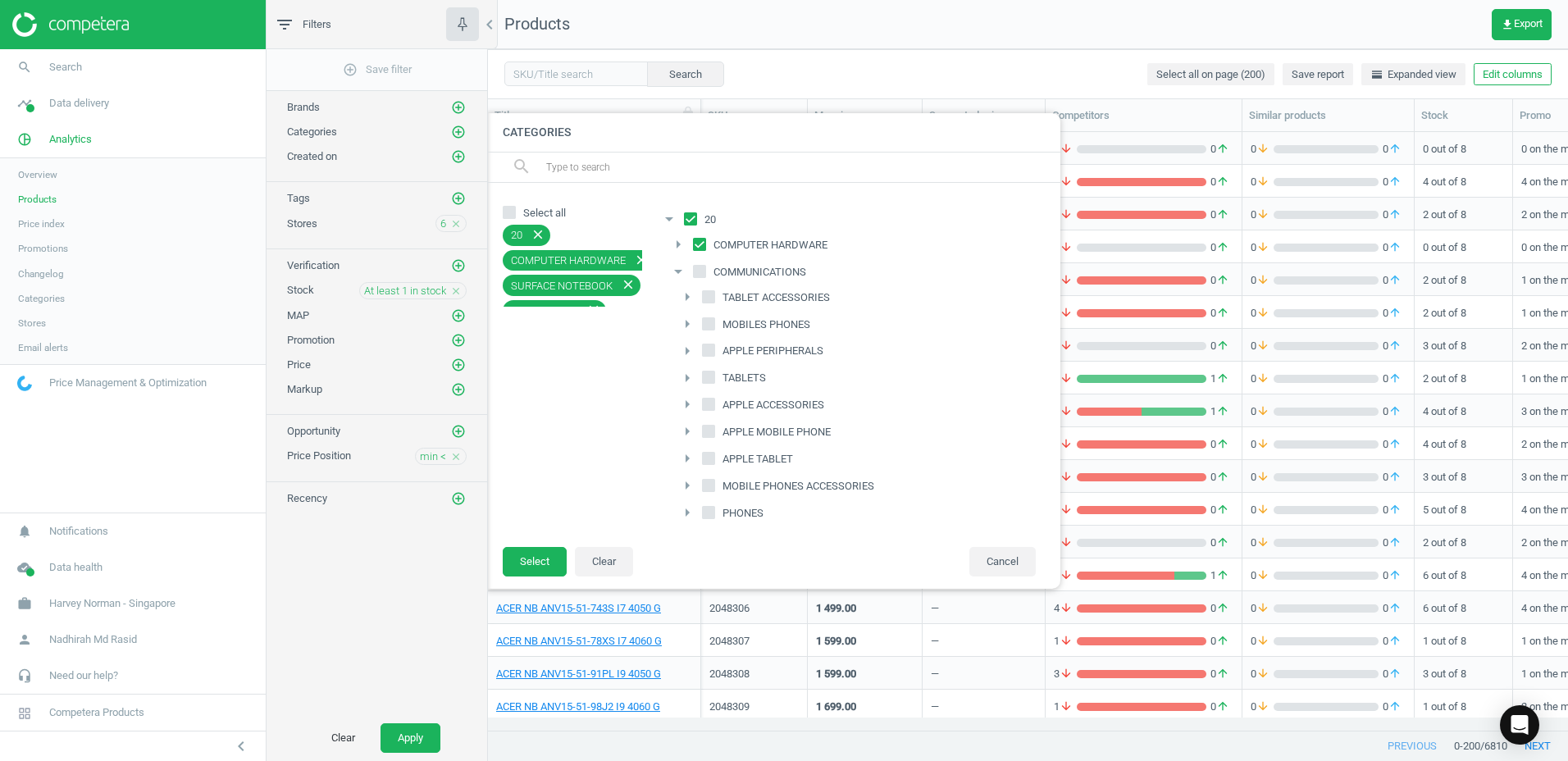click on "arrow_drop_down" at bounding box center (678, 271) 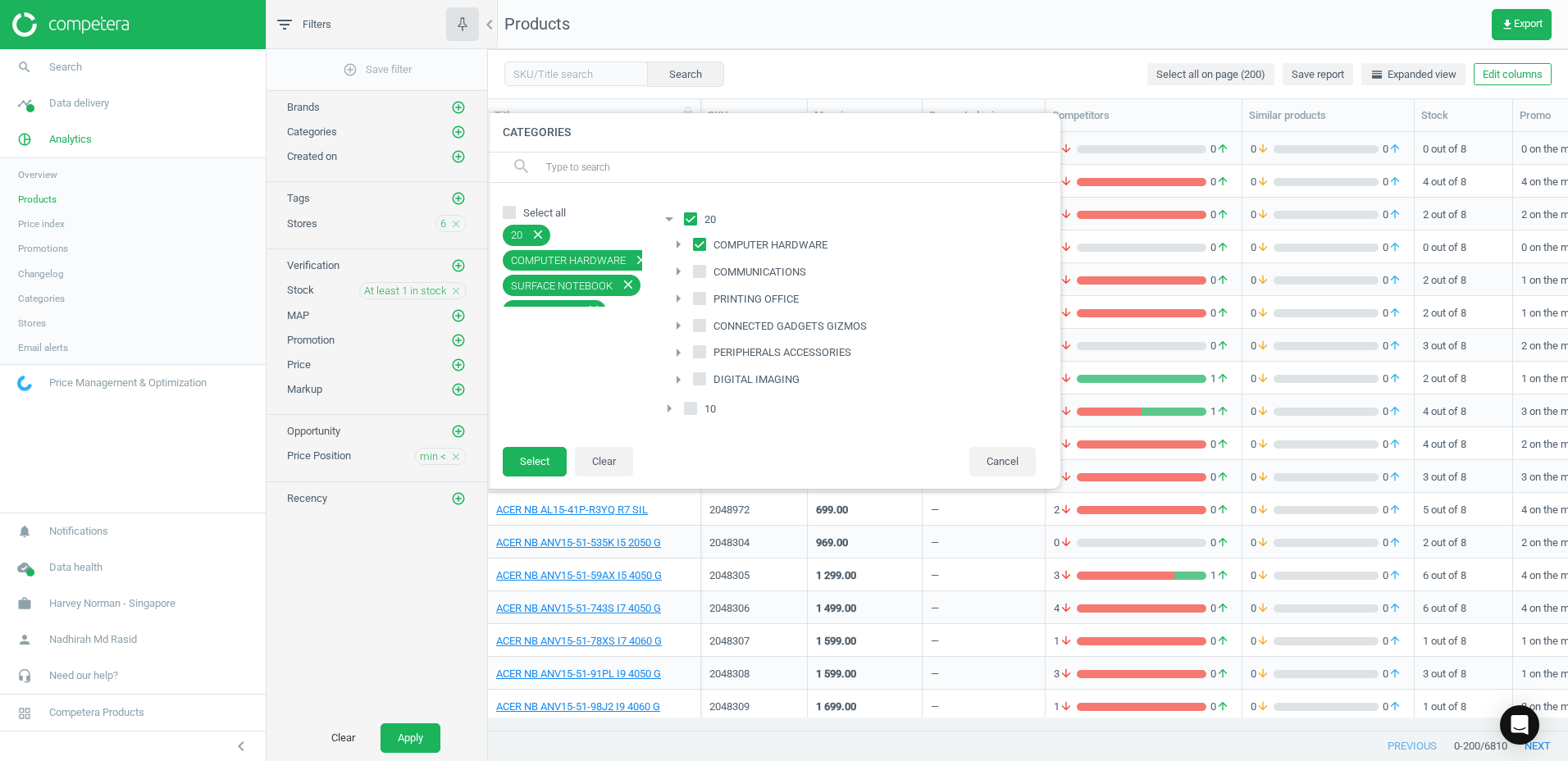click on "arrow_right" at bounding box center [678, 326] 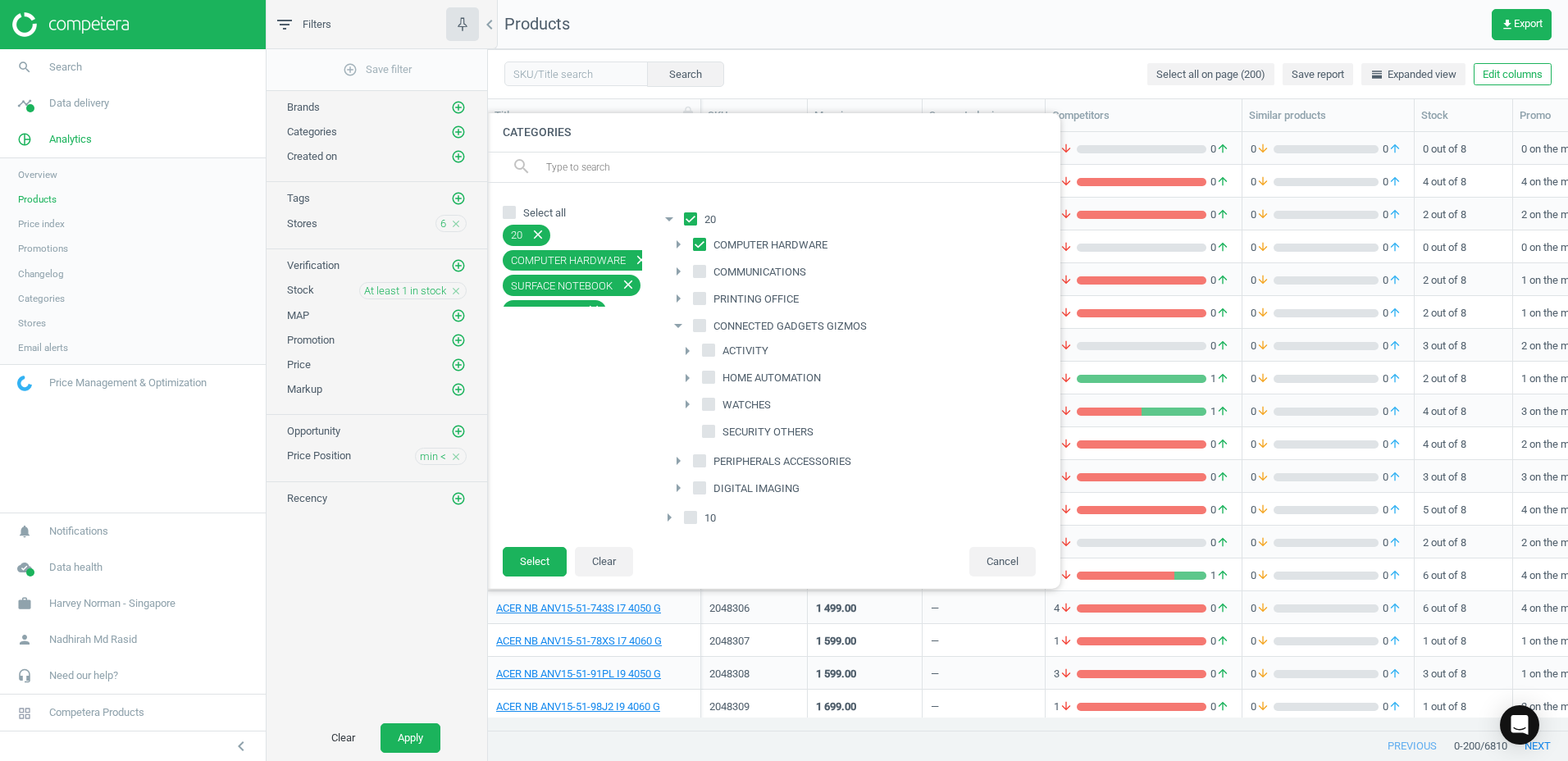 click on "arrow_drop_down" at bounding box center [678, 326] 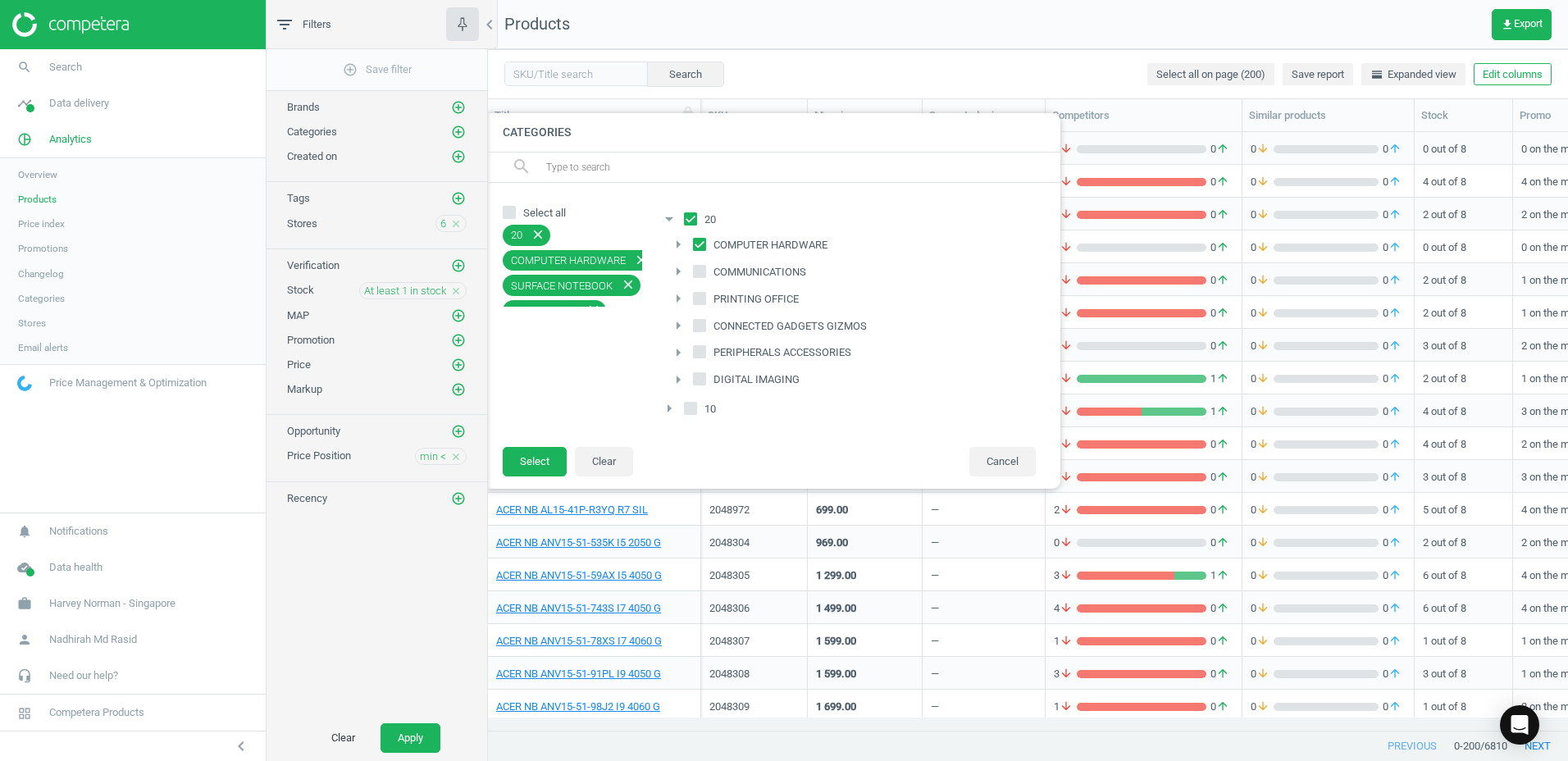 click on "arrow_right" at bounding box center (678, 353) 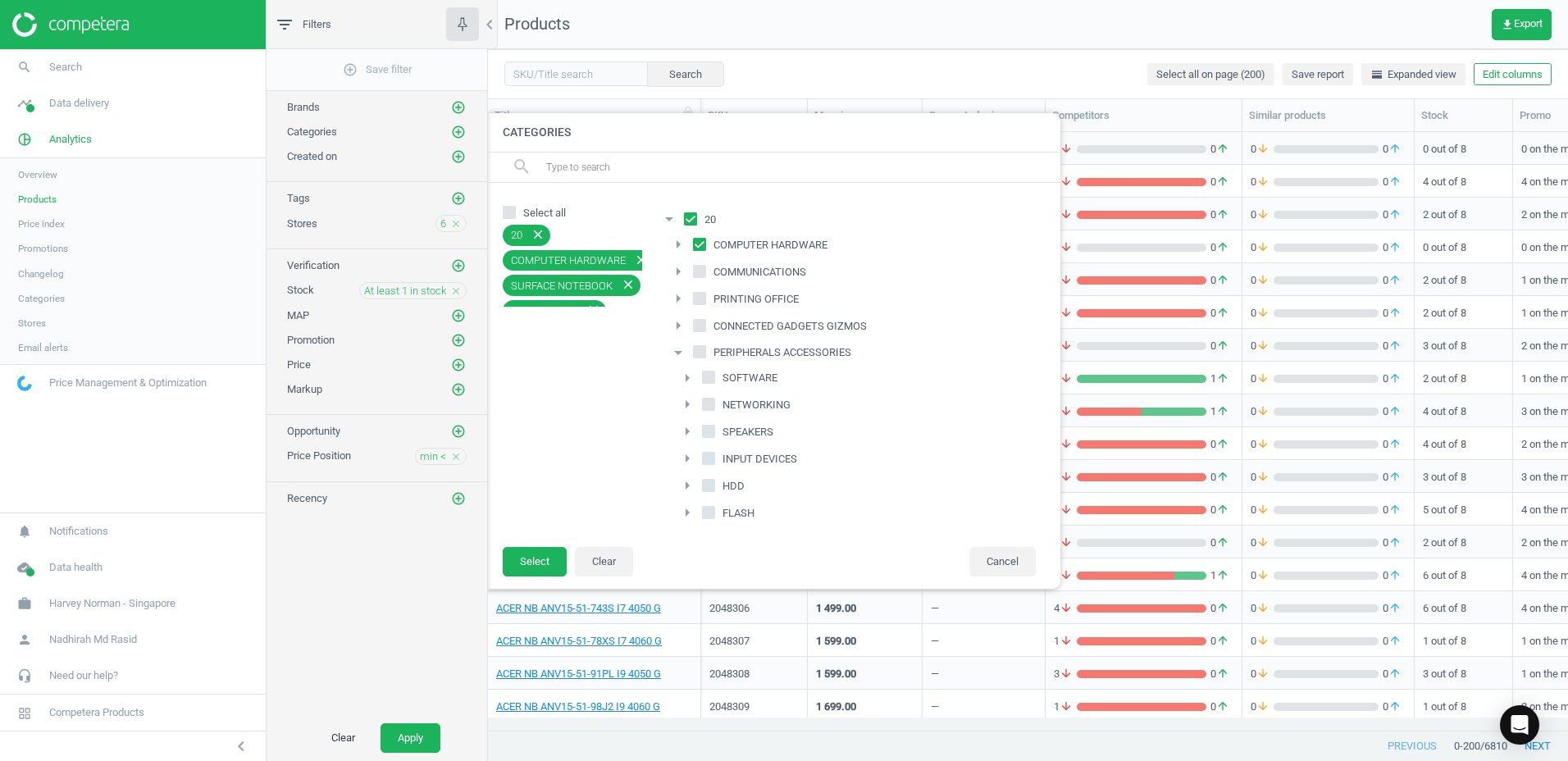 click on "SOFTWARE" at bounding box center [709, 377] 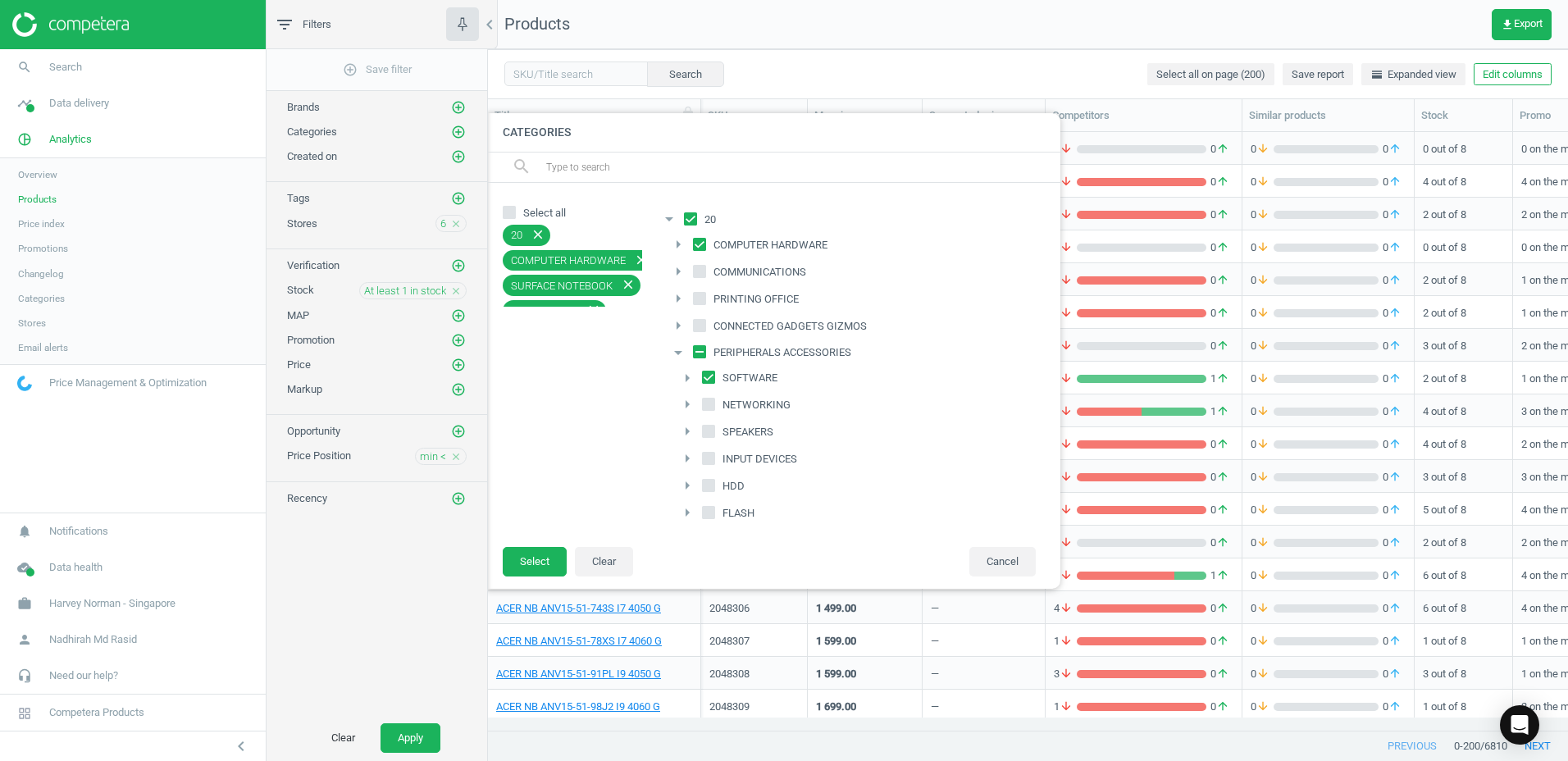 click on "arrow_right" at bounding box center [687, 378] 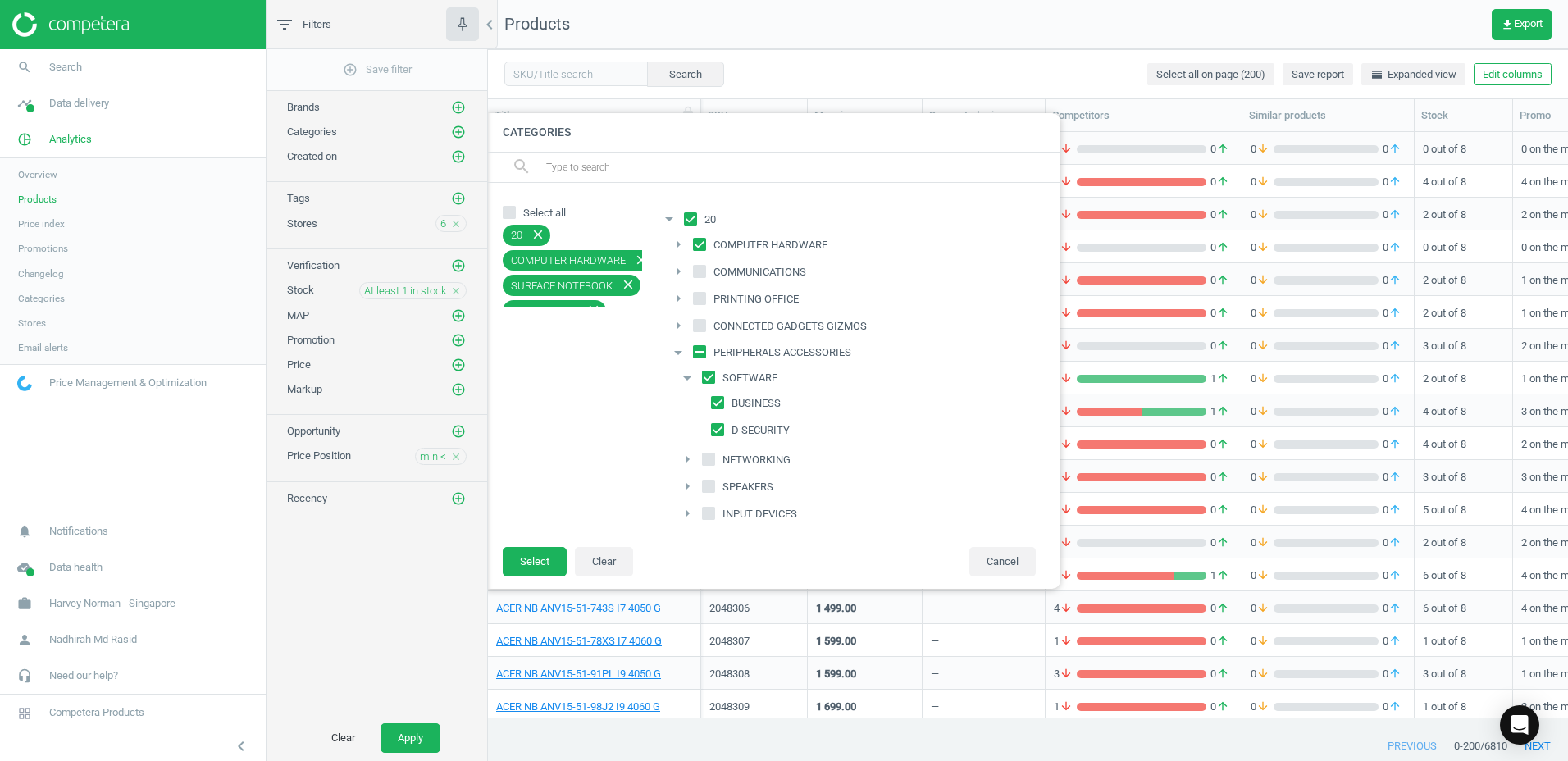 click on "arrow_drop_down" at bounding box center [687, 378] 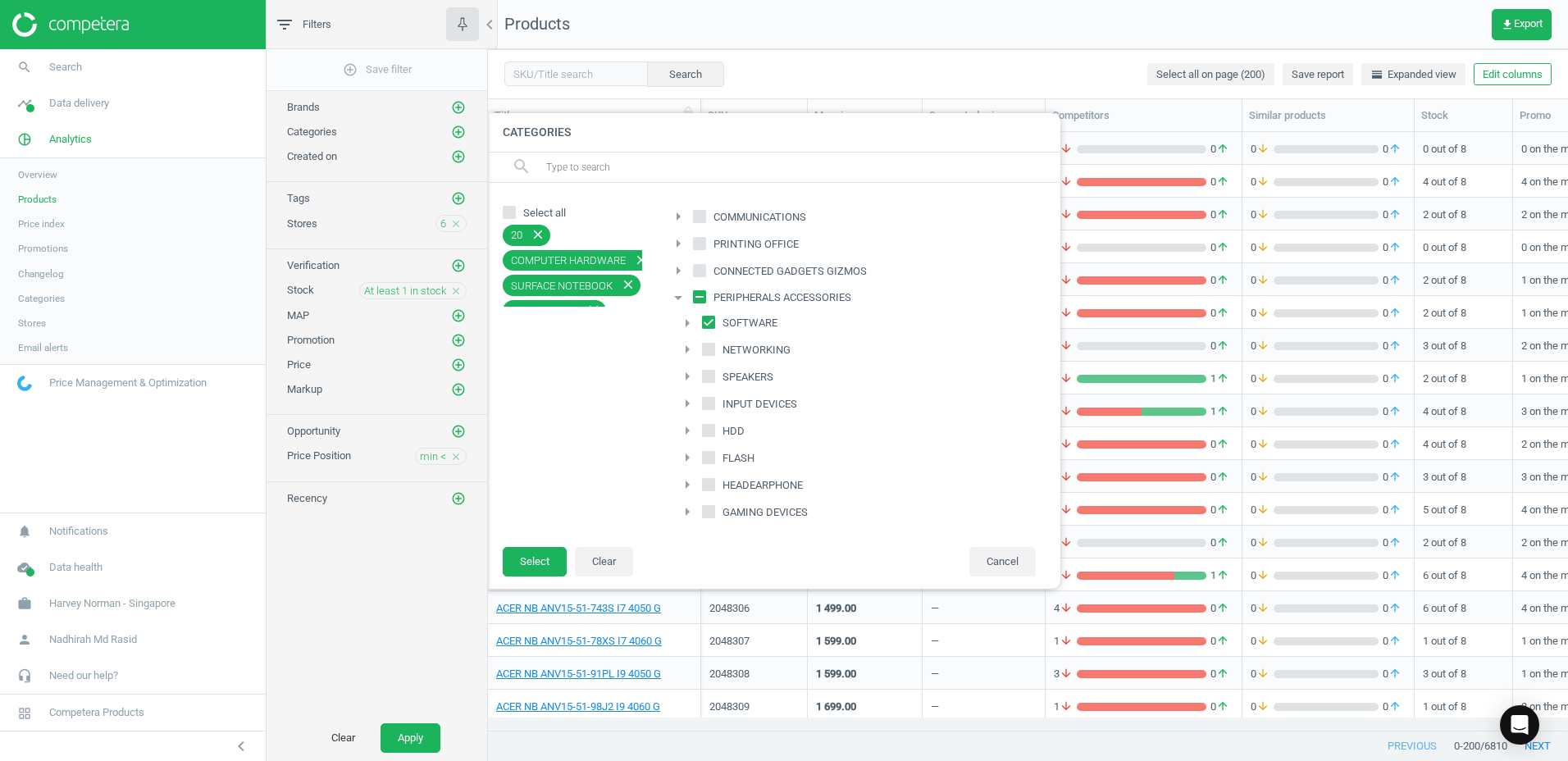 scroll, scrollTop: 144, scrollLeft: 0, axis: vertical 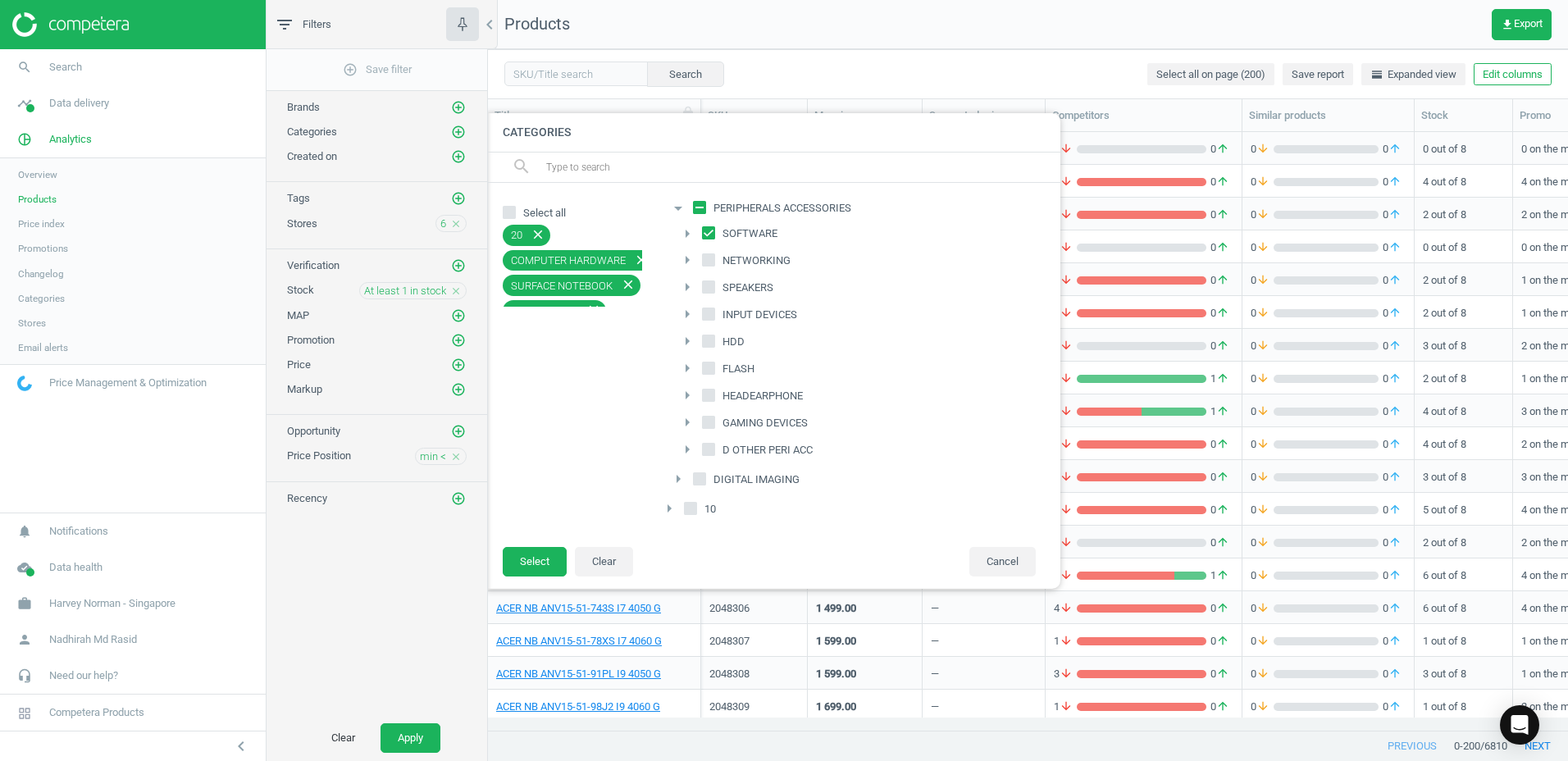 click on "arrow_right" at bounding box center [678, 479] 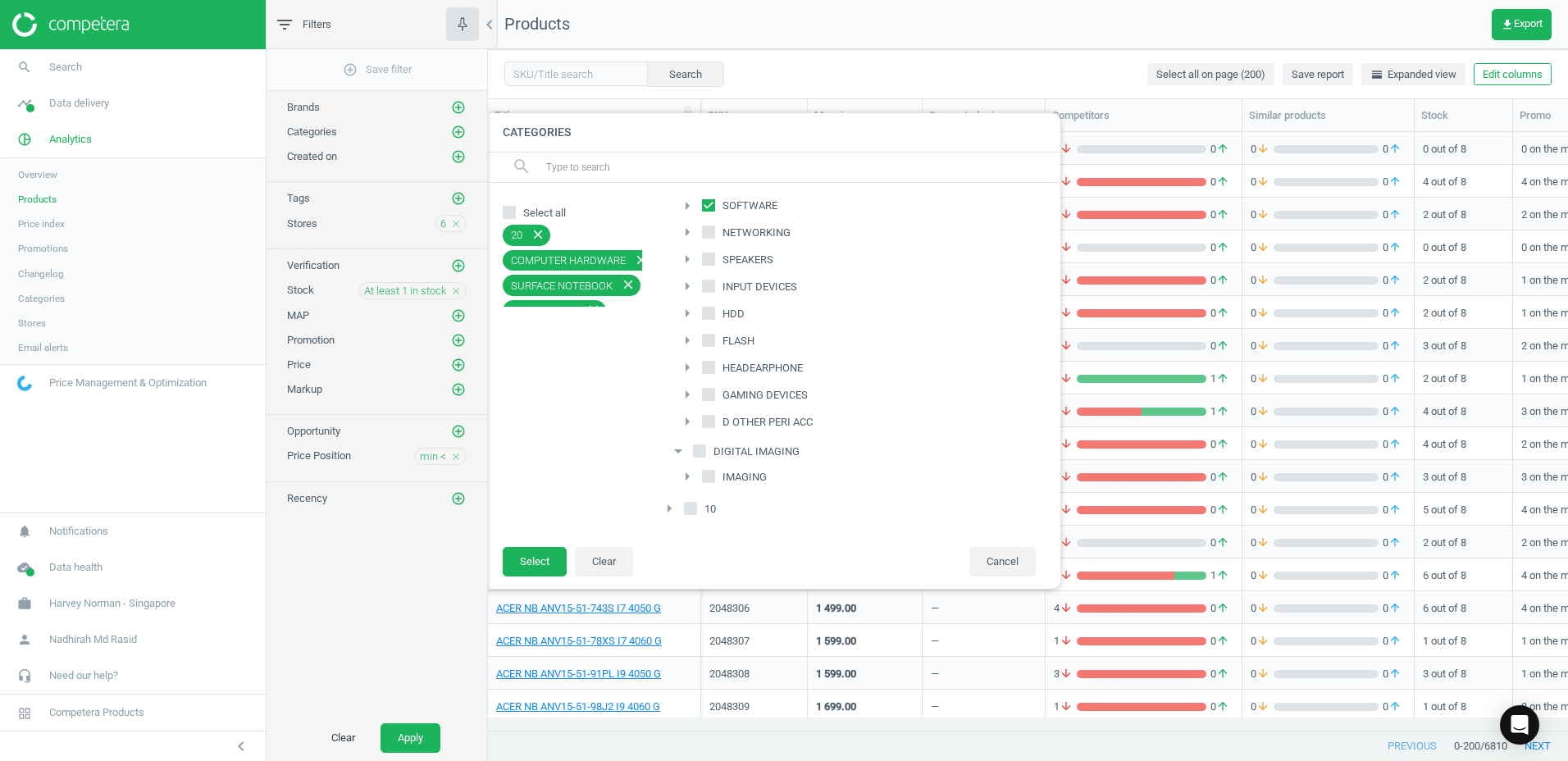 click on "arrow_drop_down" at bounding box center [678, 451] 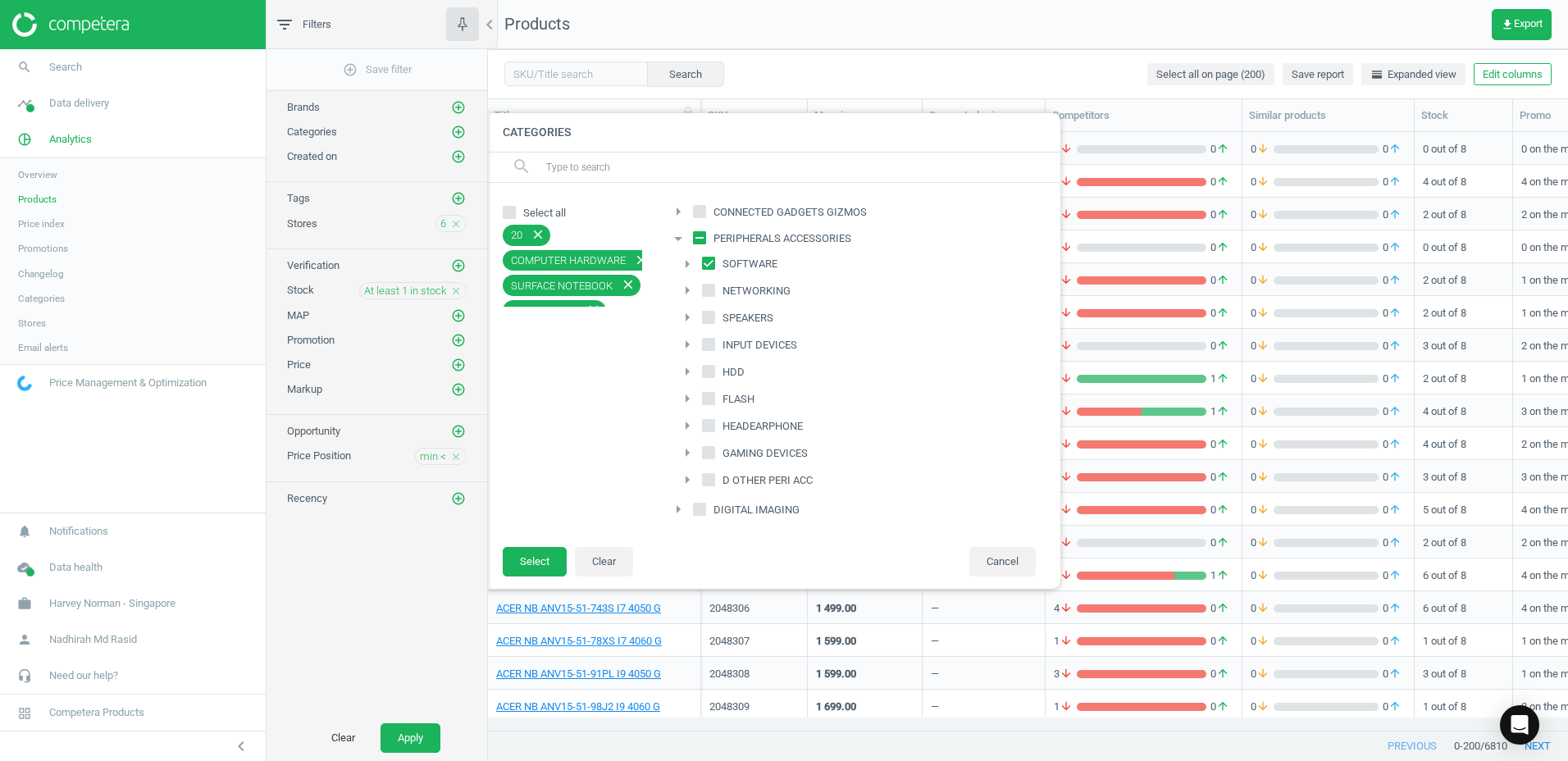scroll, scrollTop: 62, scrollLeft: 0, axis: vertical 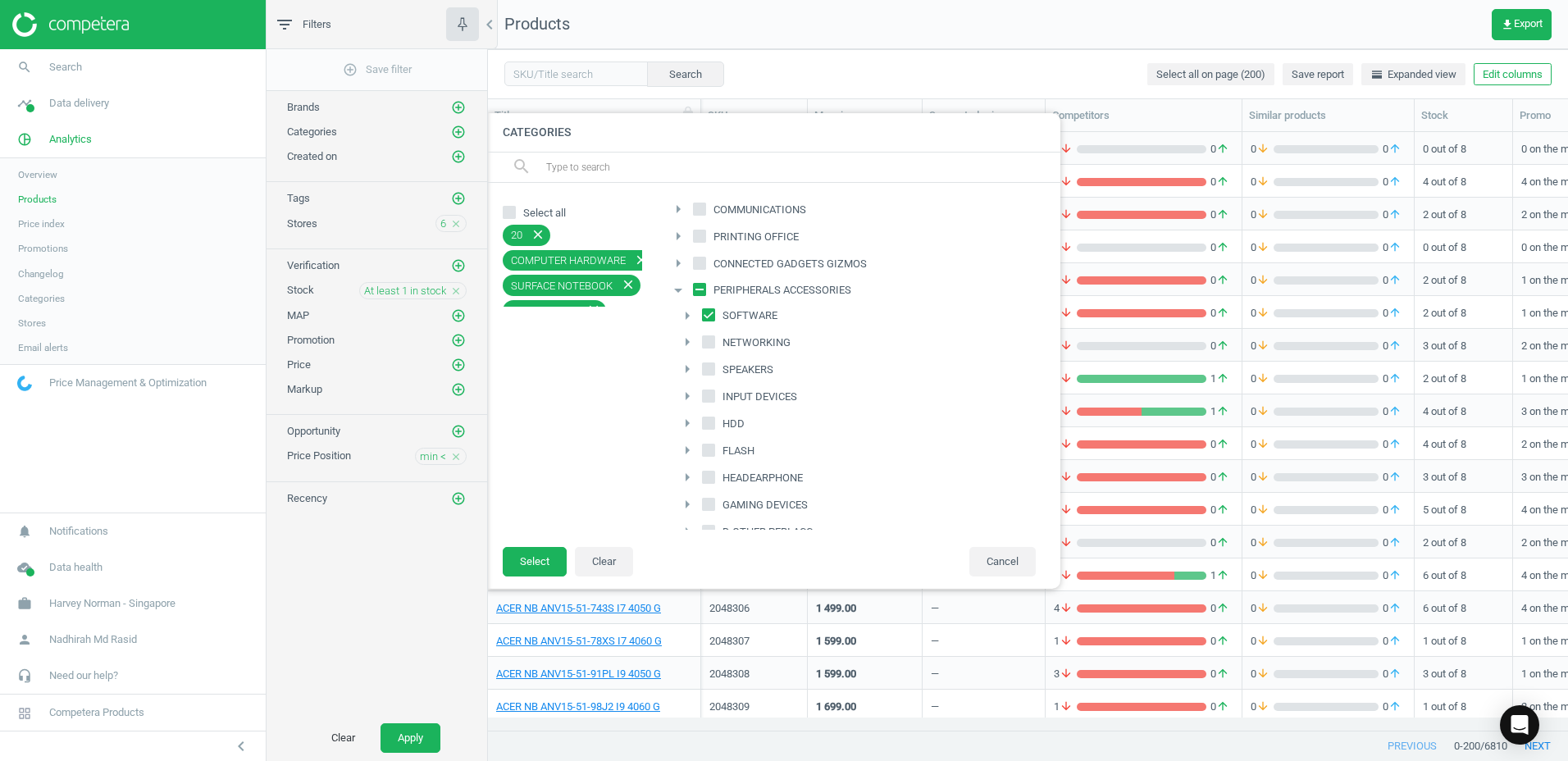 click on "arrow_drop_down" at bounding box center (678, 290) 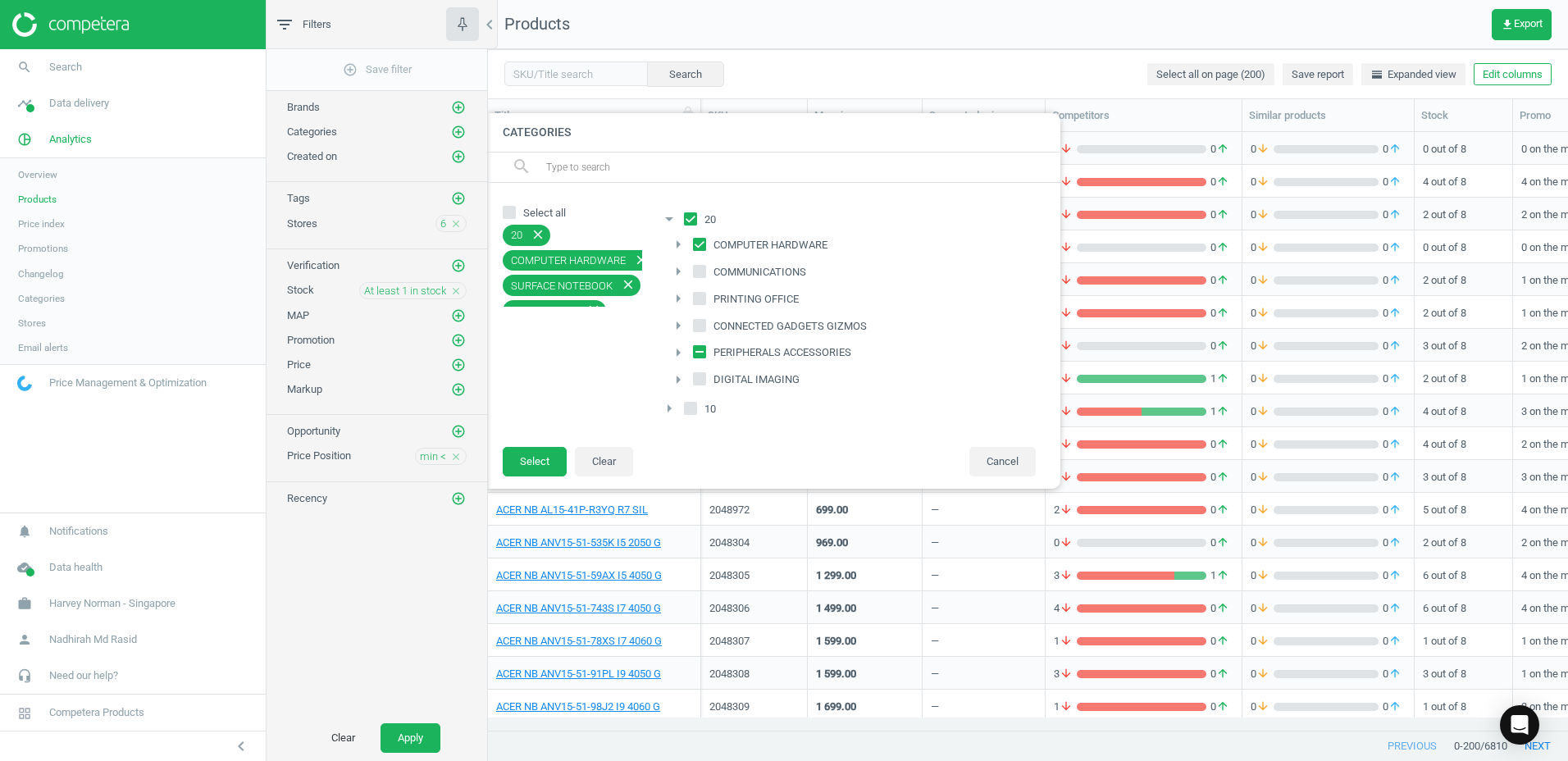 click on "arrow_right" at bounding box center [678, 326] 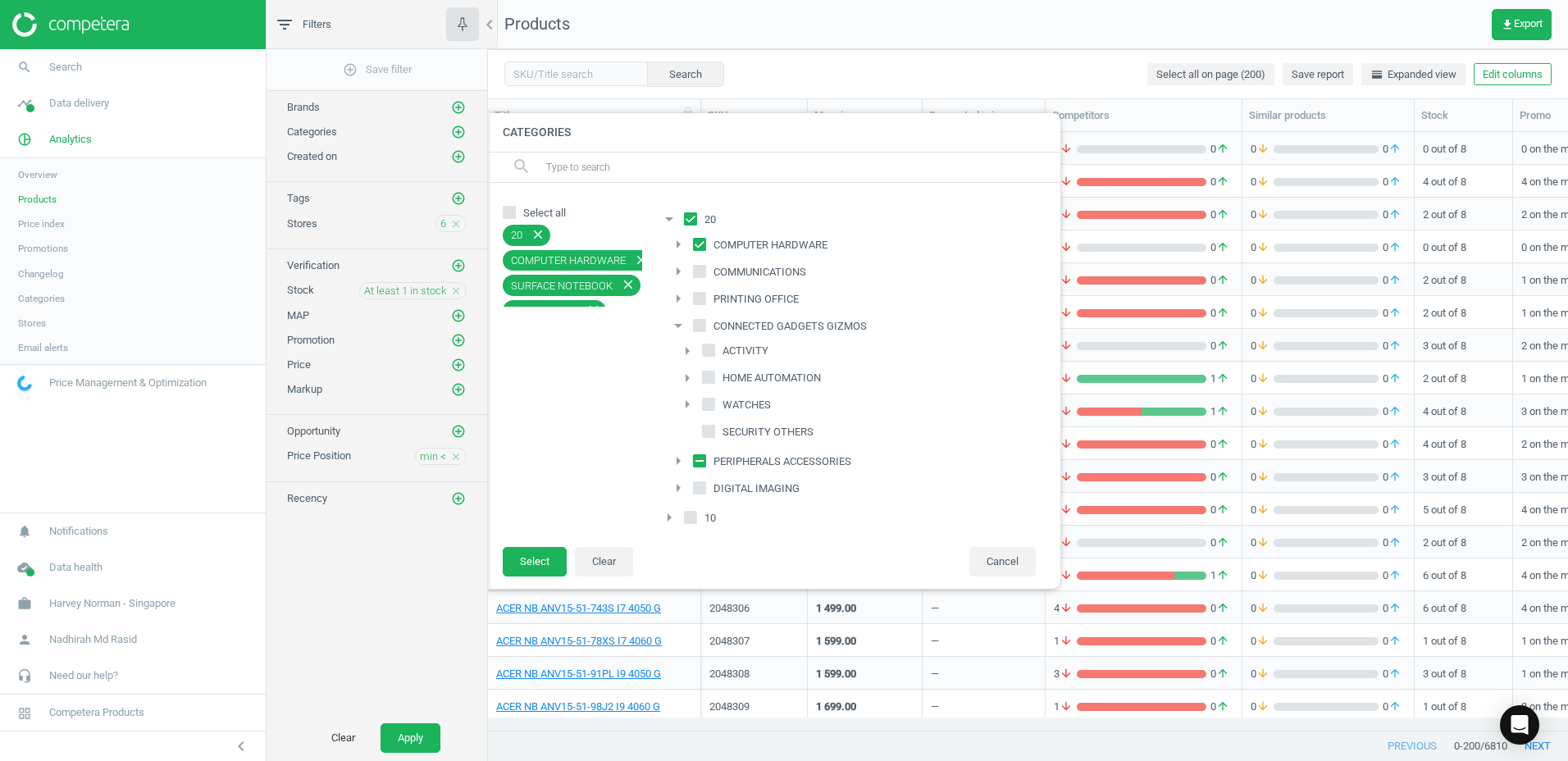 click on "arrow_drop_down" at bounding box center [678, 326] 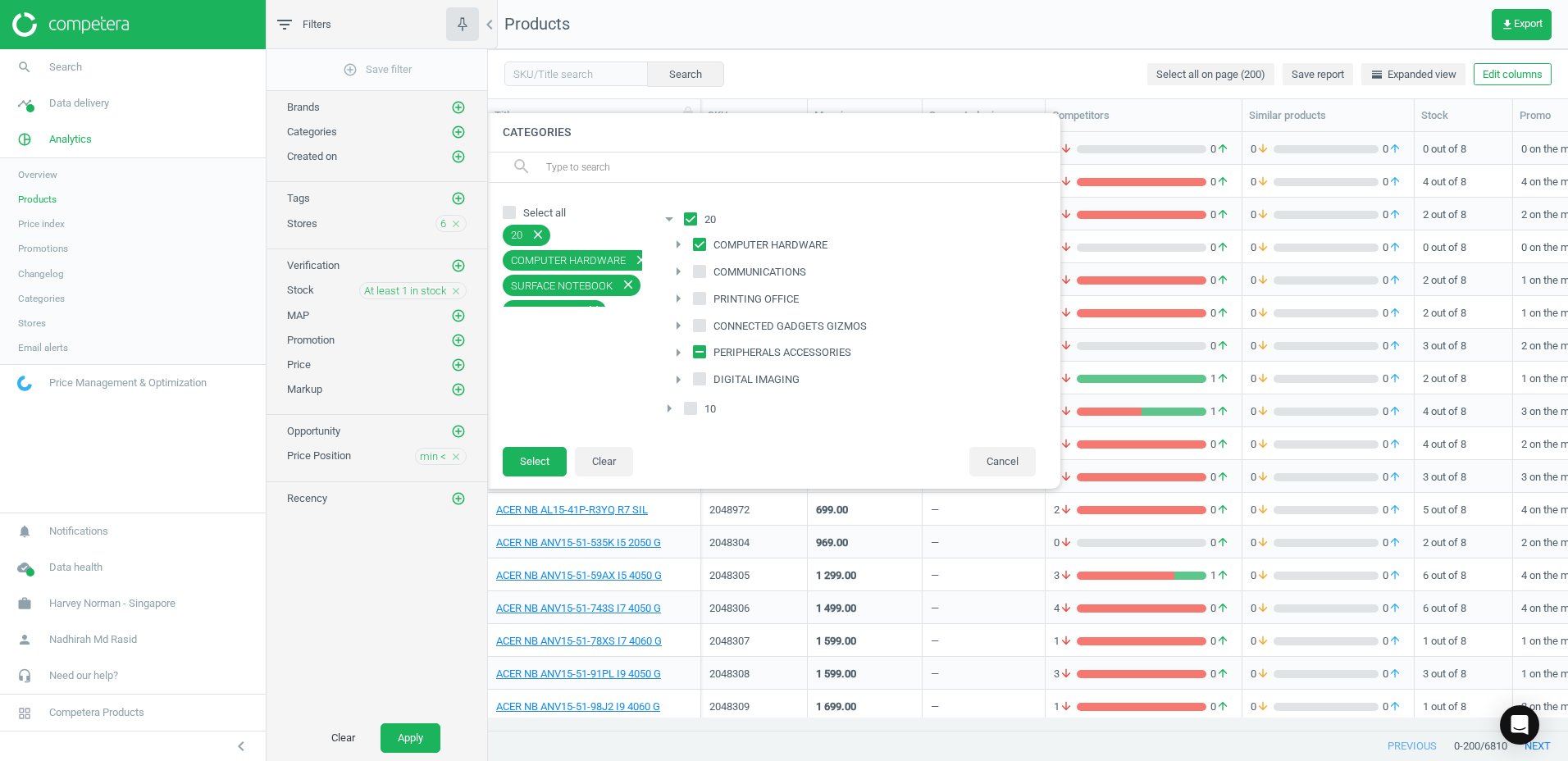 click on "arrow_right" at bounding box center [678, 298] 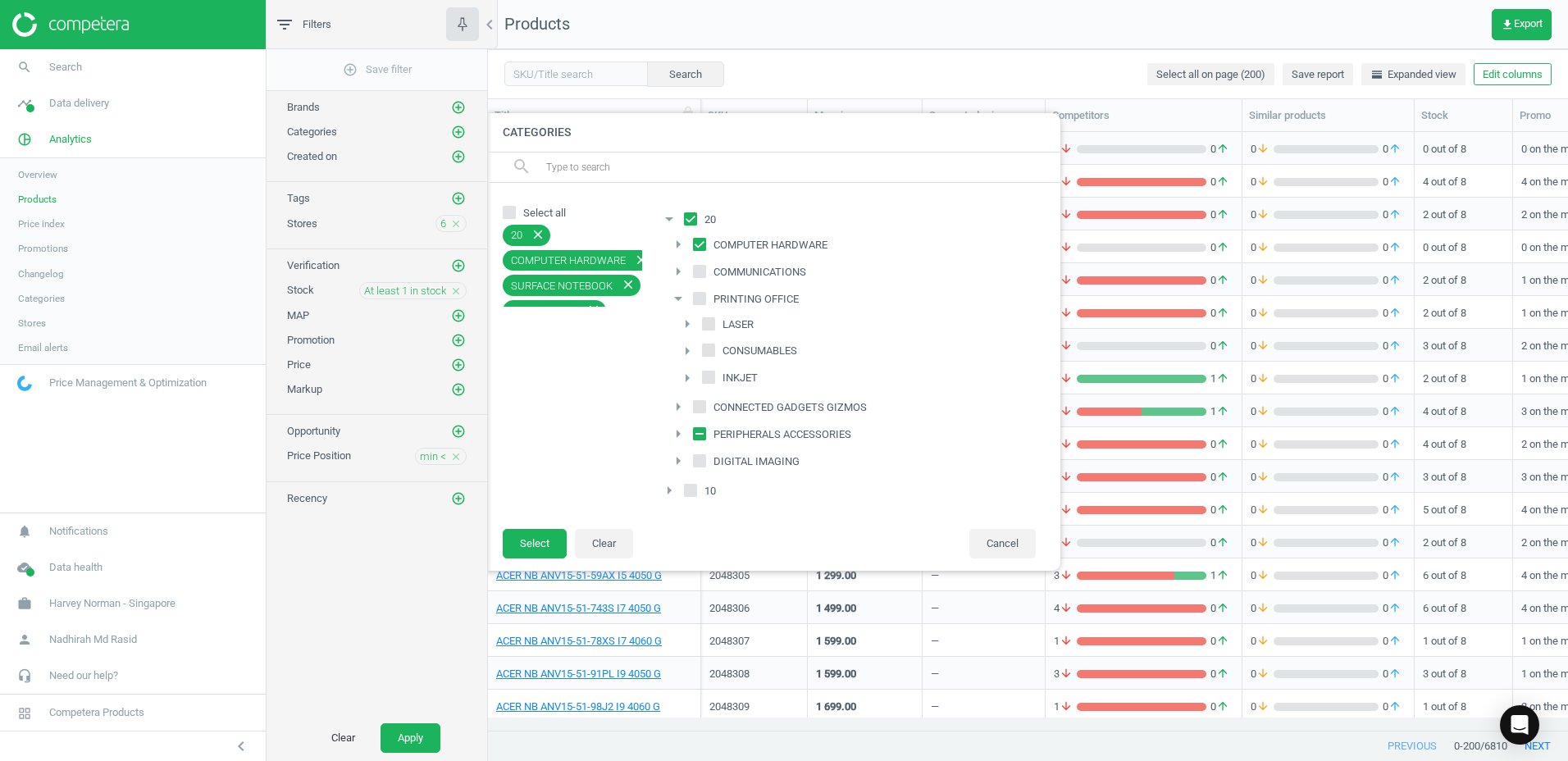click on "arrow_drop_down" at bounding box center [678, 298] 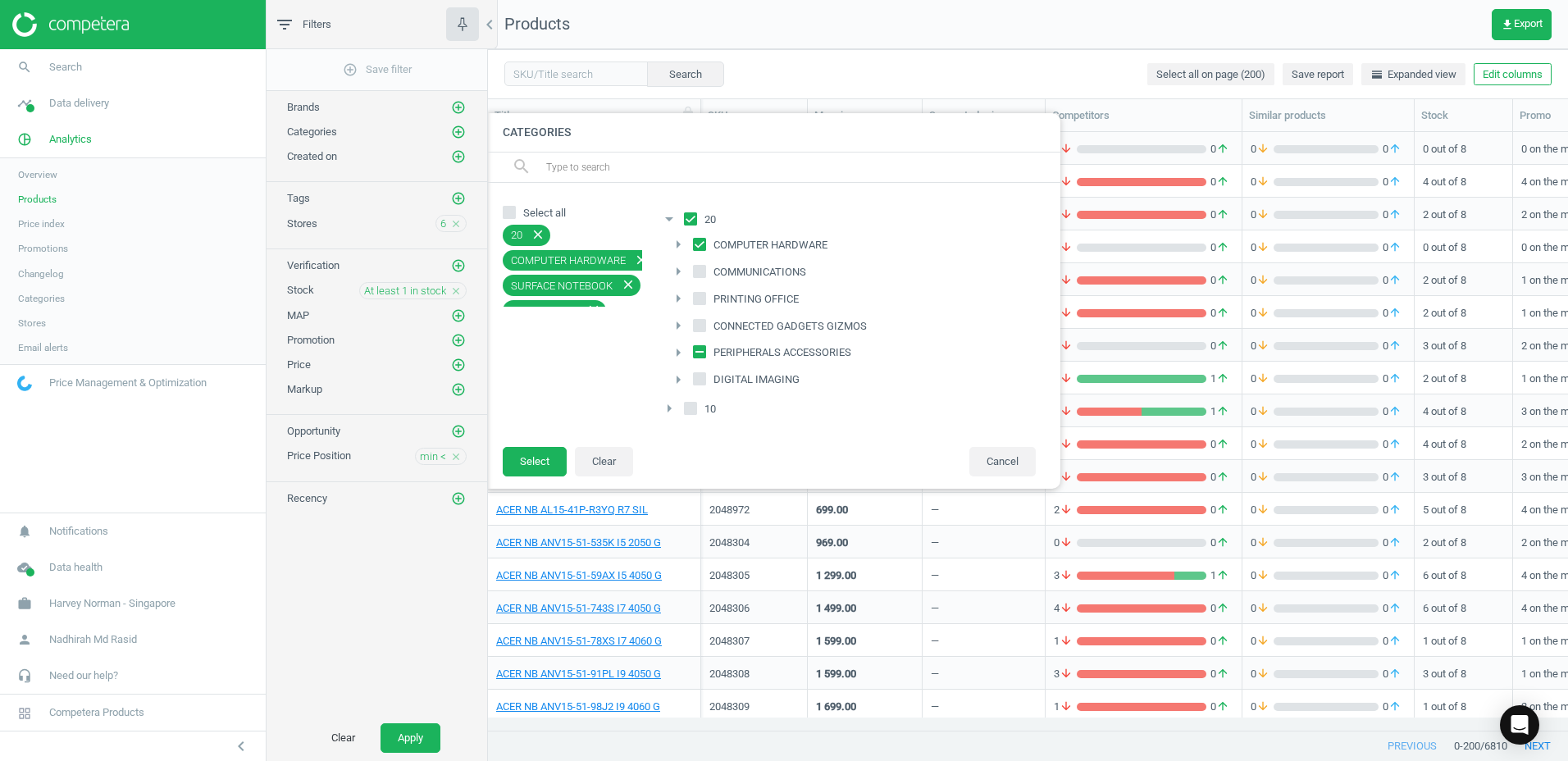 click on "arrow_right" at bounding box center (678, 271) 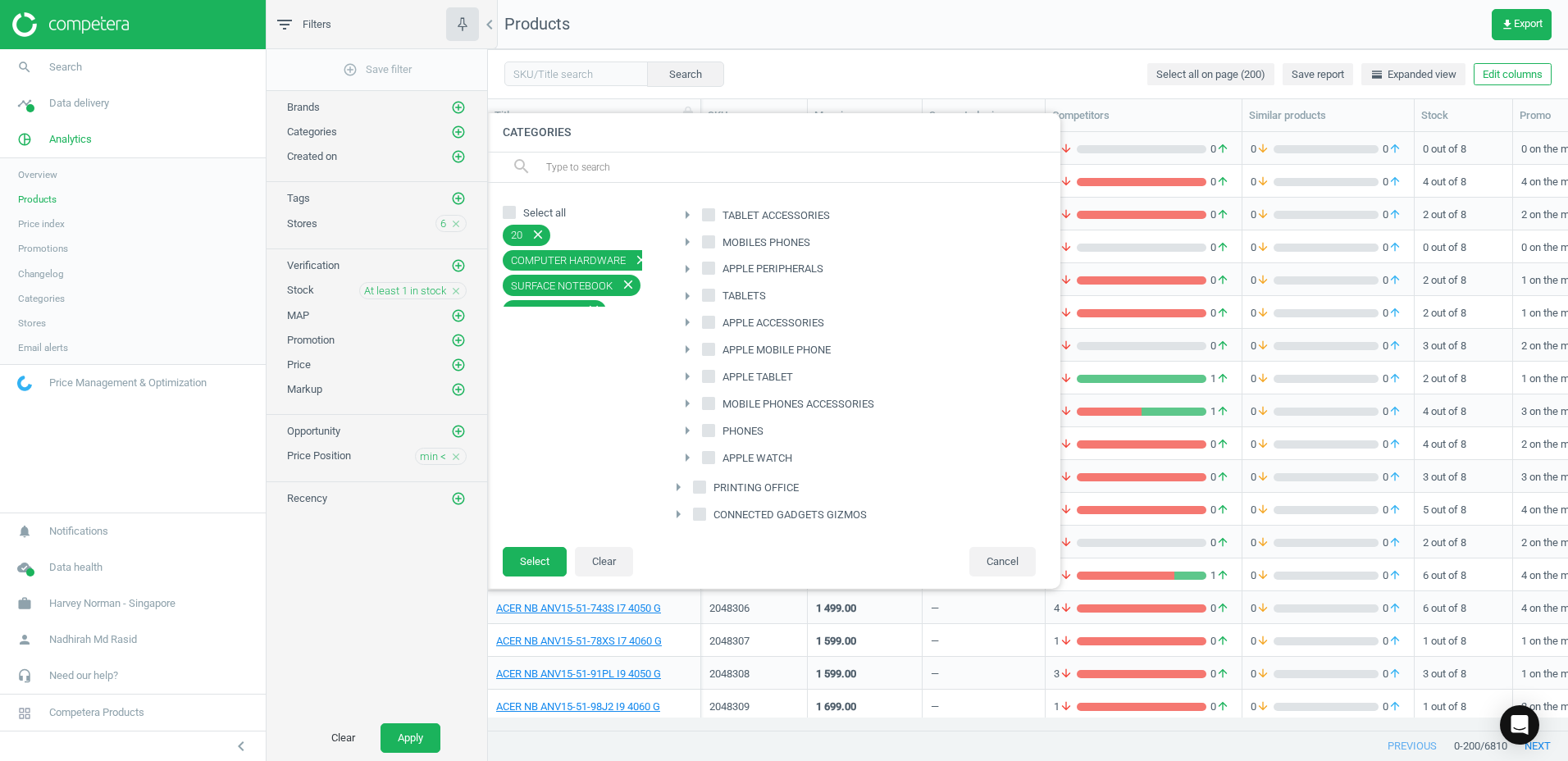 scroll, scrollTop: 0, scrollLeft: 0, axis: both 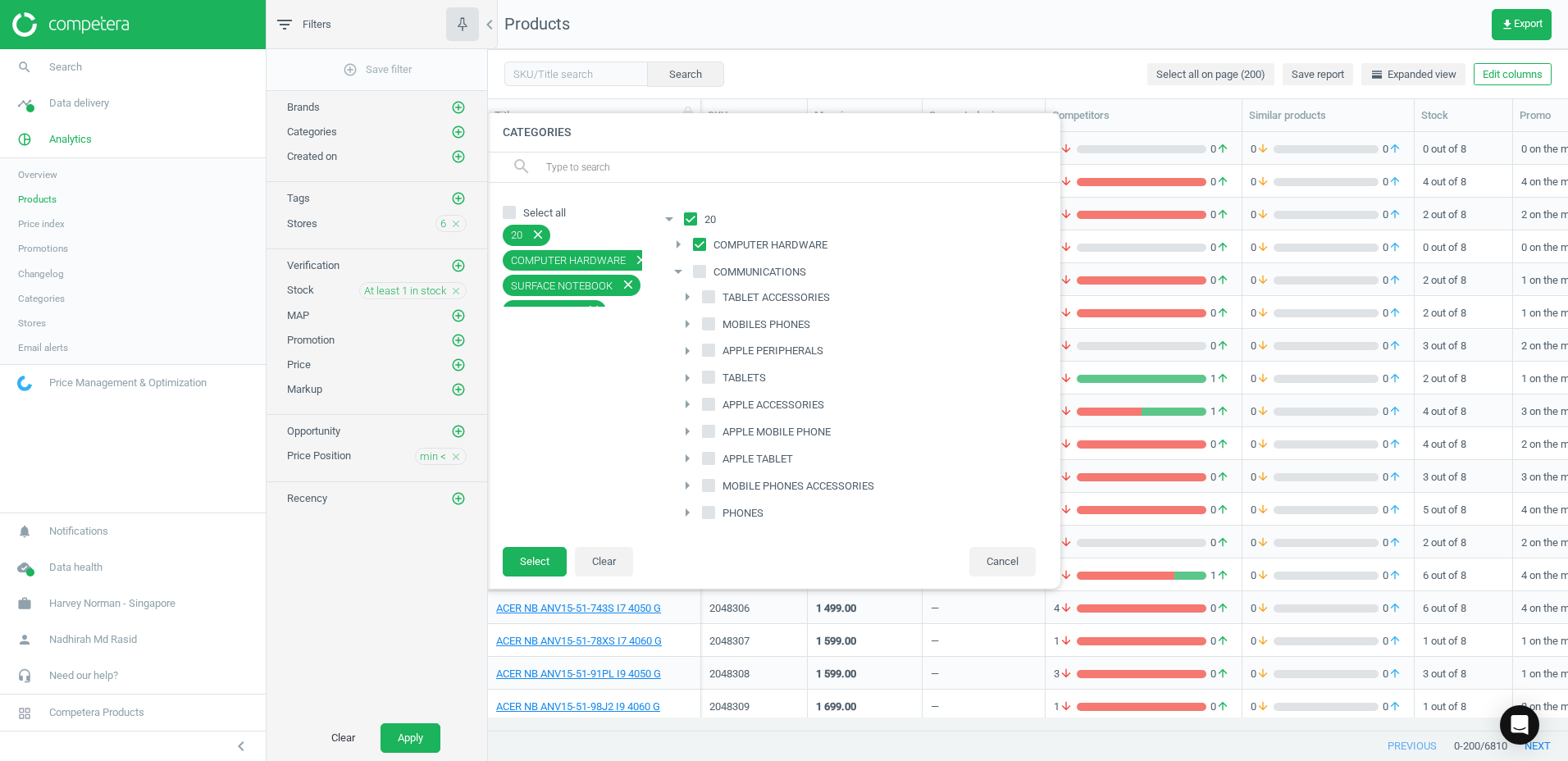 click on "arrow_drop_down" at bounding box center [678, 271] 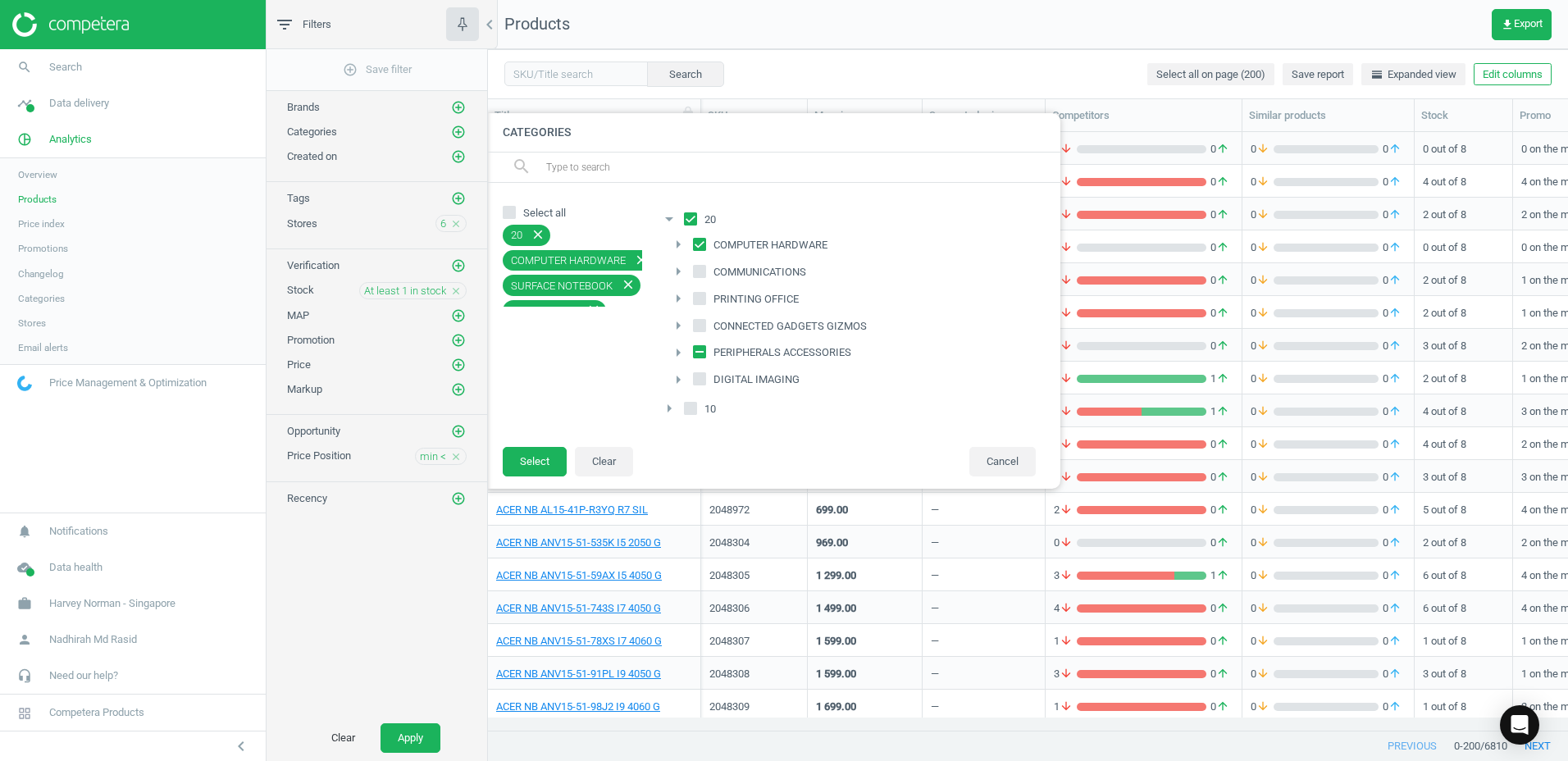 click on "arrow_right" at bounding box center (678, 244) 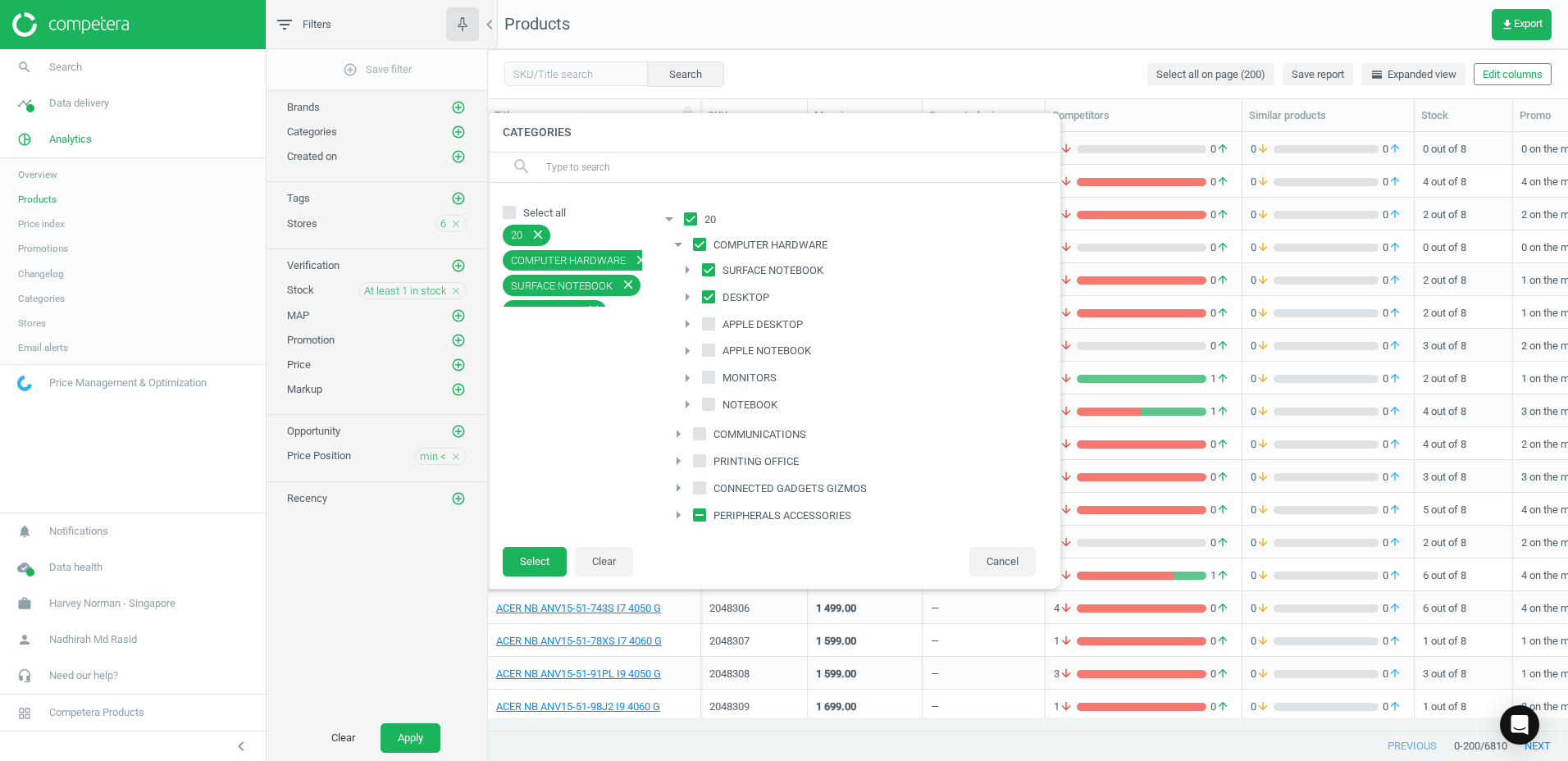 click on "arrow_drop_down" at bounding box center [678, 244] 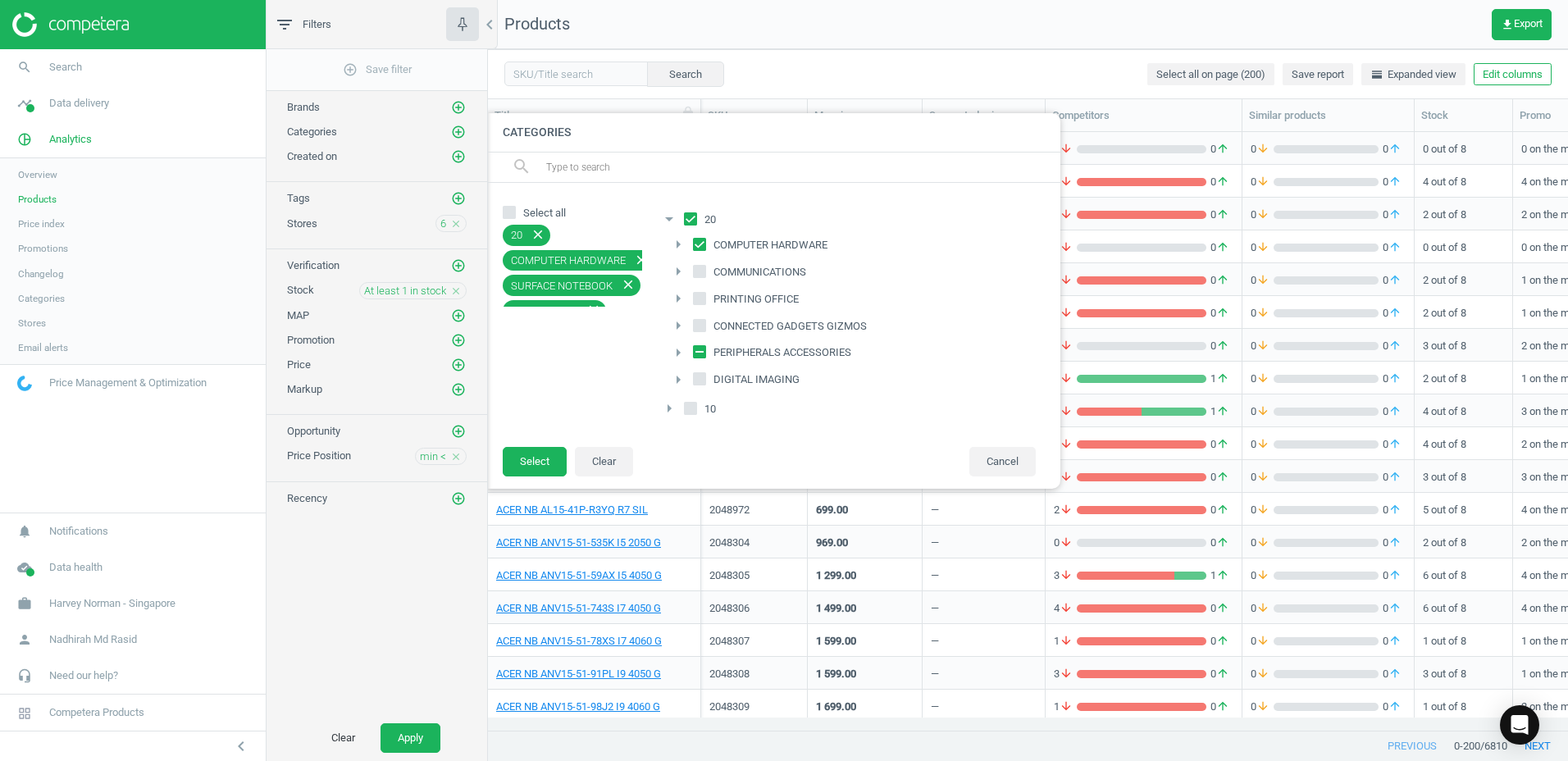 click on "arrow_right" at bounding box center (678, 353) 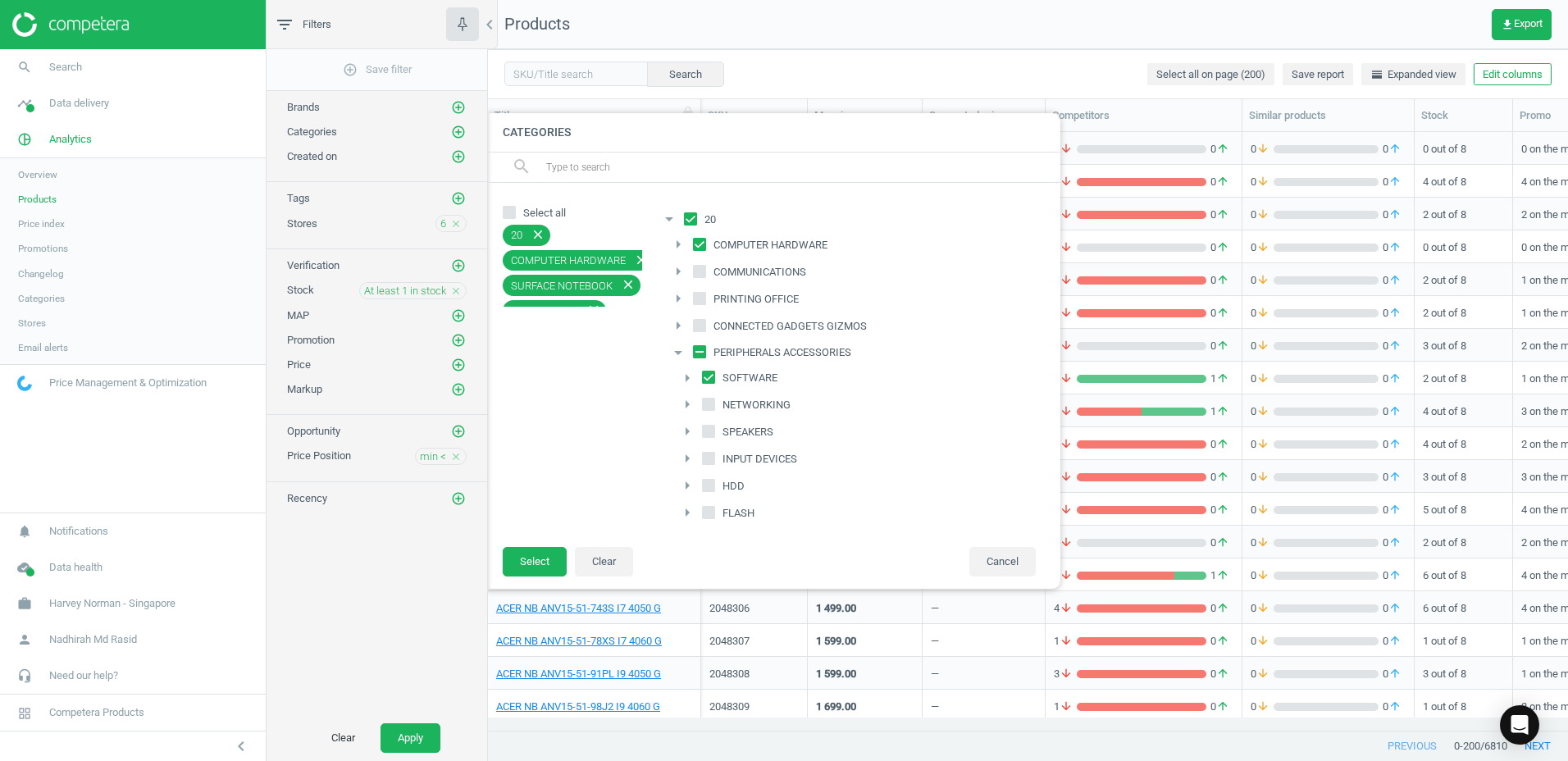 click on "arrow_right" at bounding box center (687, 378) 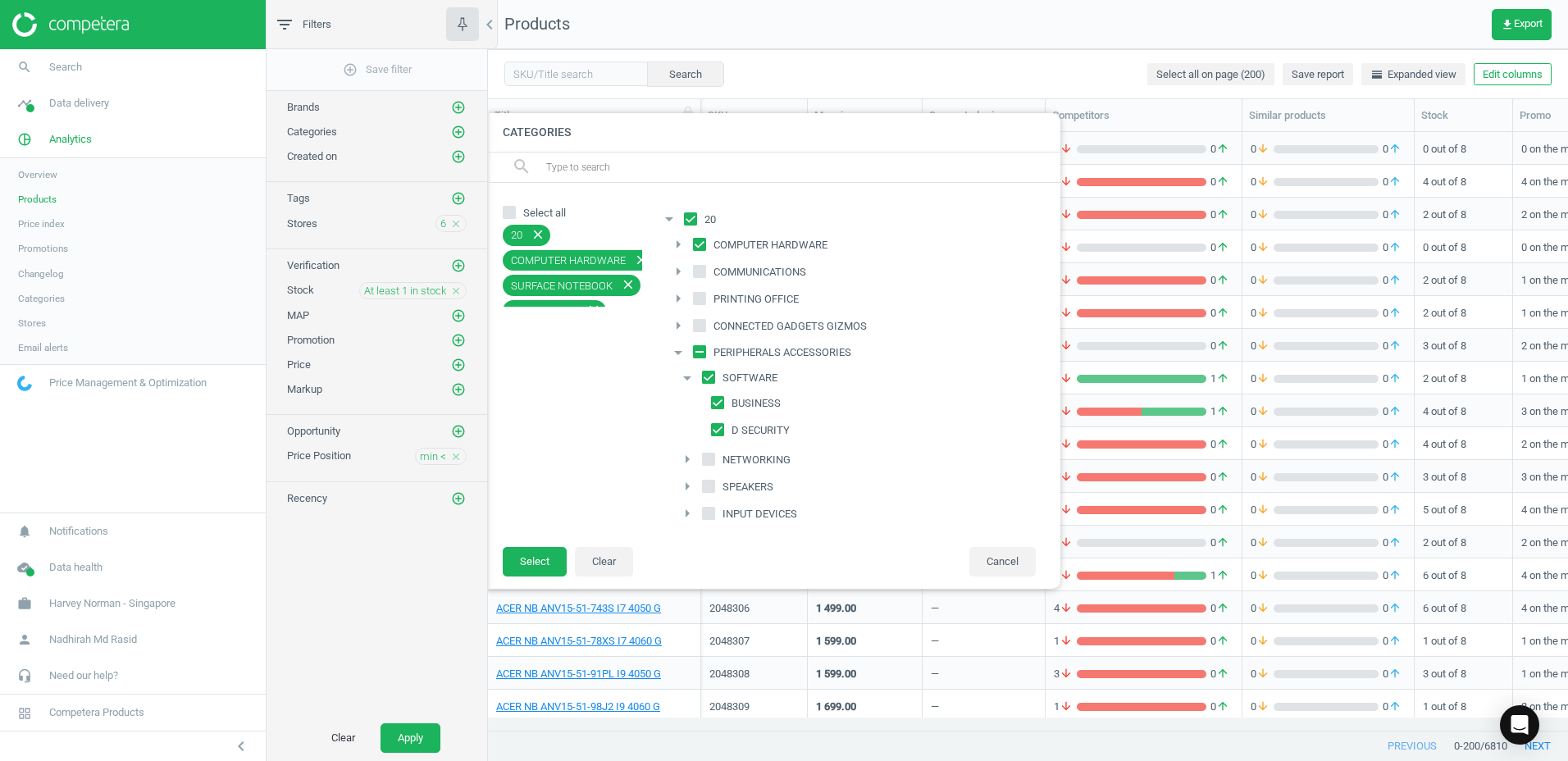 click on "arrow_drop_down" at bounding box center (687, 378) 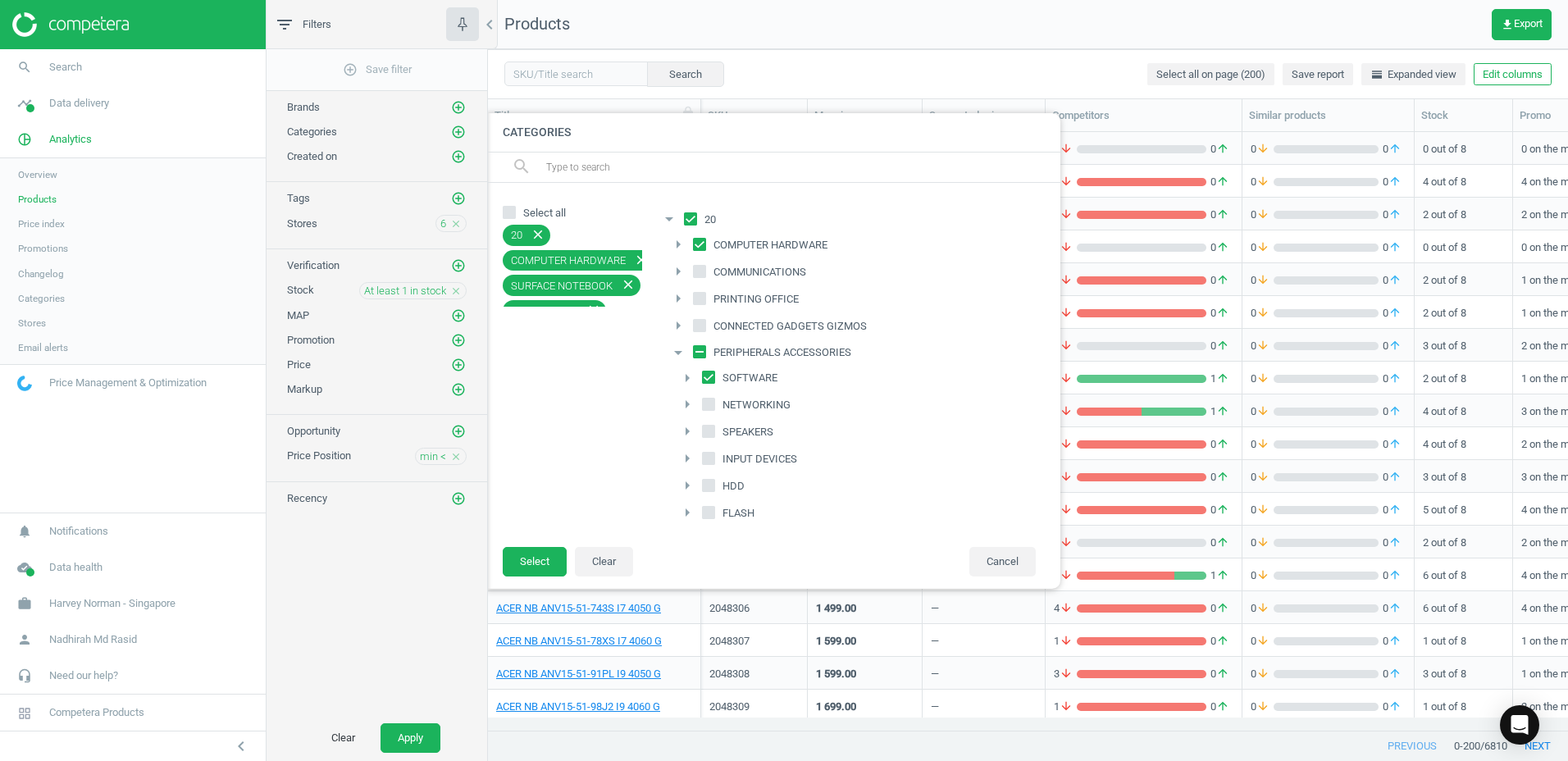 click on "arrow_drop_down" at bounding box center [678, 353] 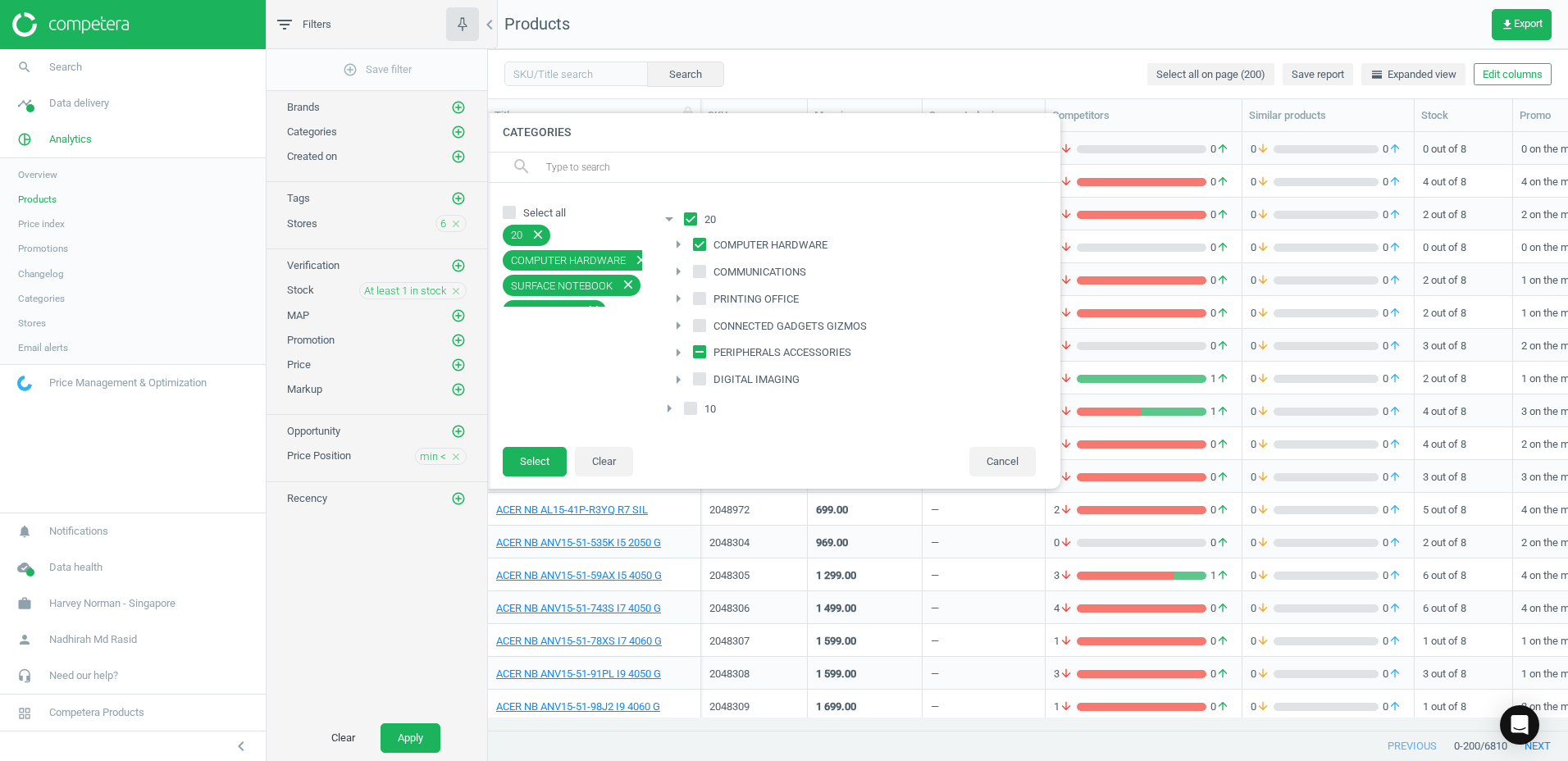 click on "arrow_right" at bounding box center (669, 408) 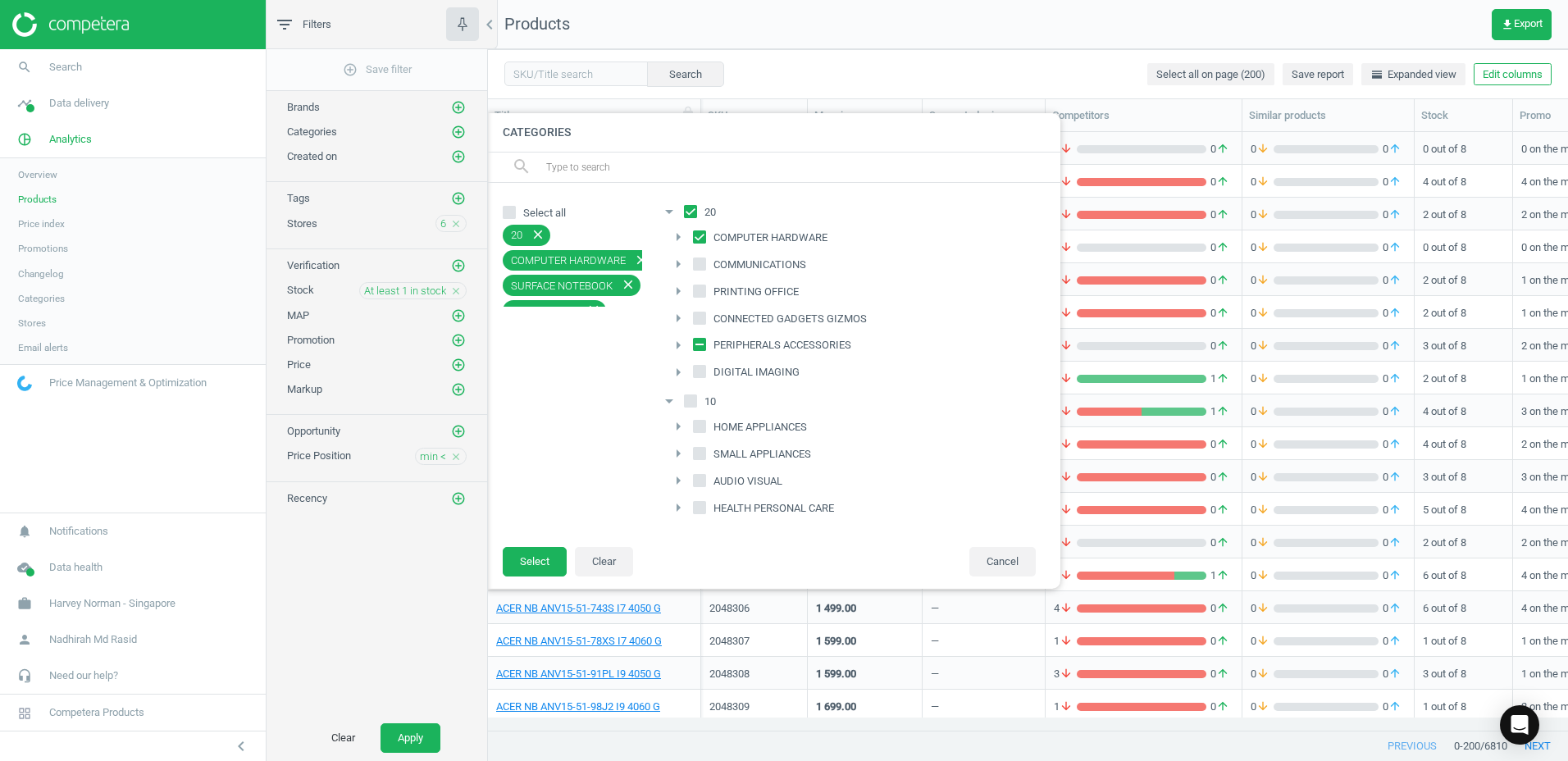 scroll, scrollTop: 9, scrollLeft: 0, axis: vertical 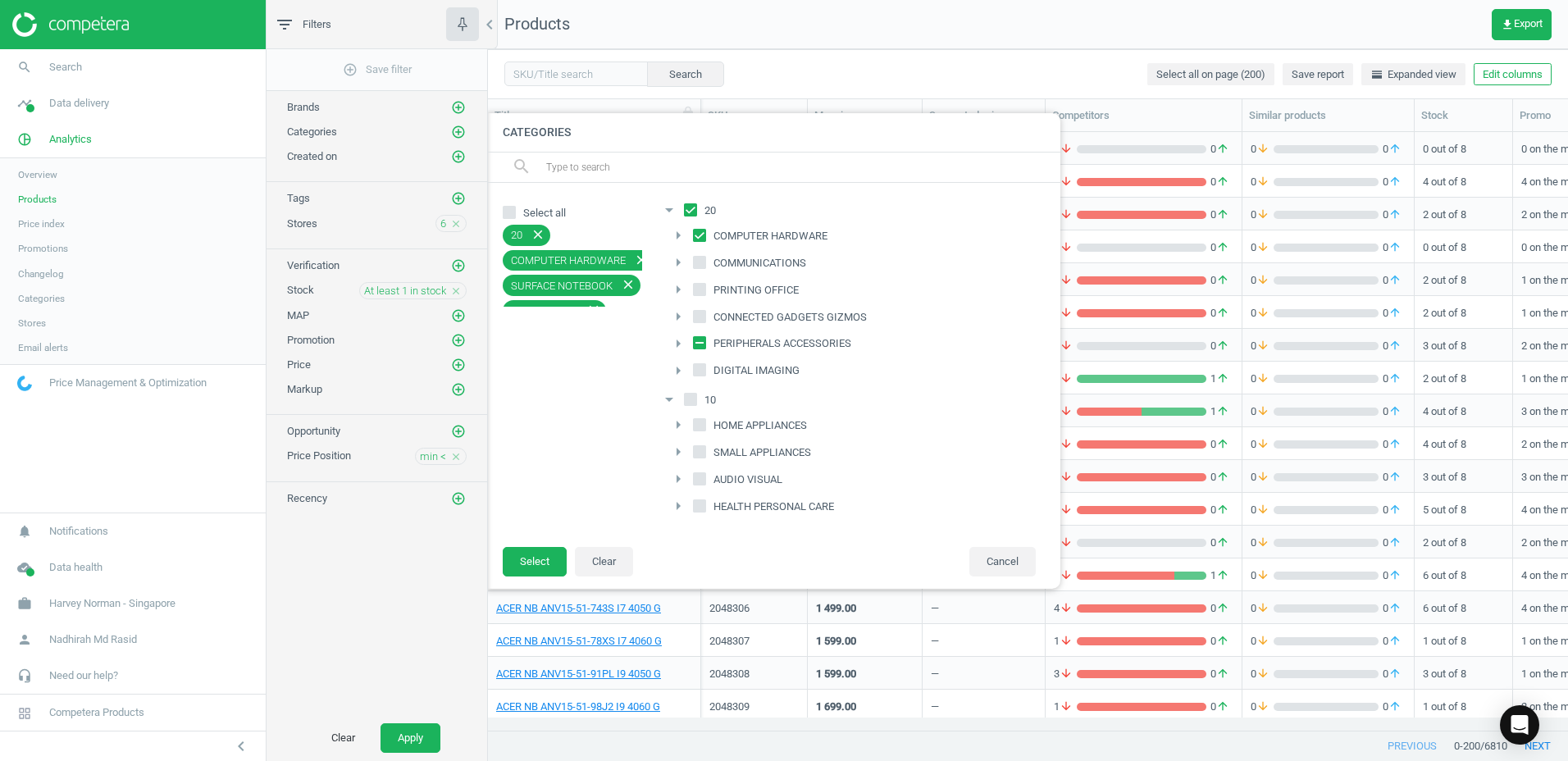 click on "arrow_drop_down" at bounding box center (669, 399) 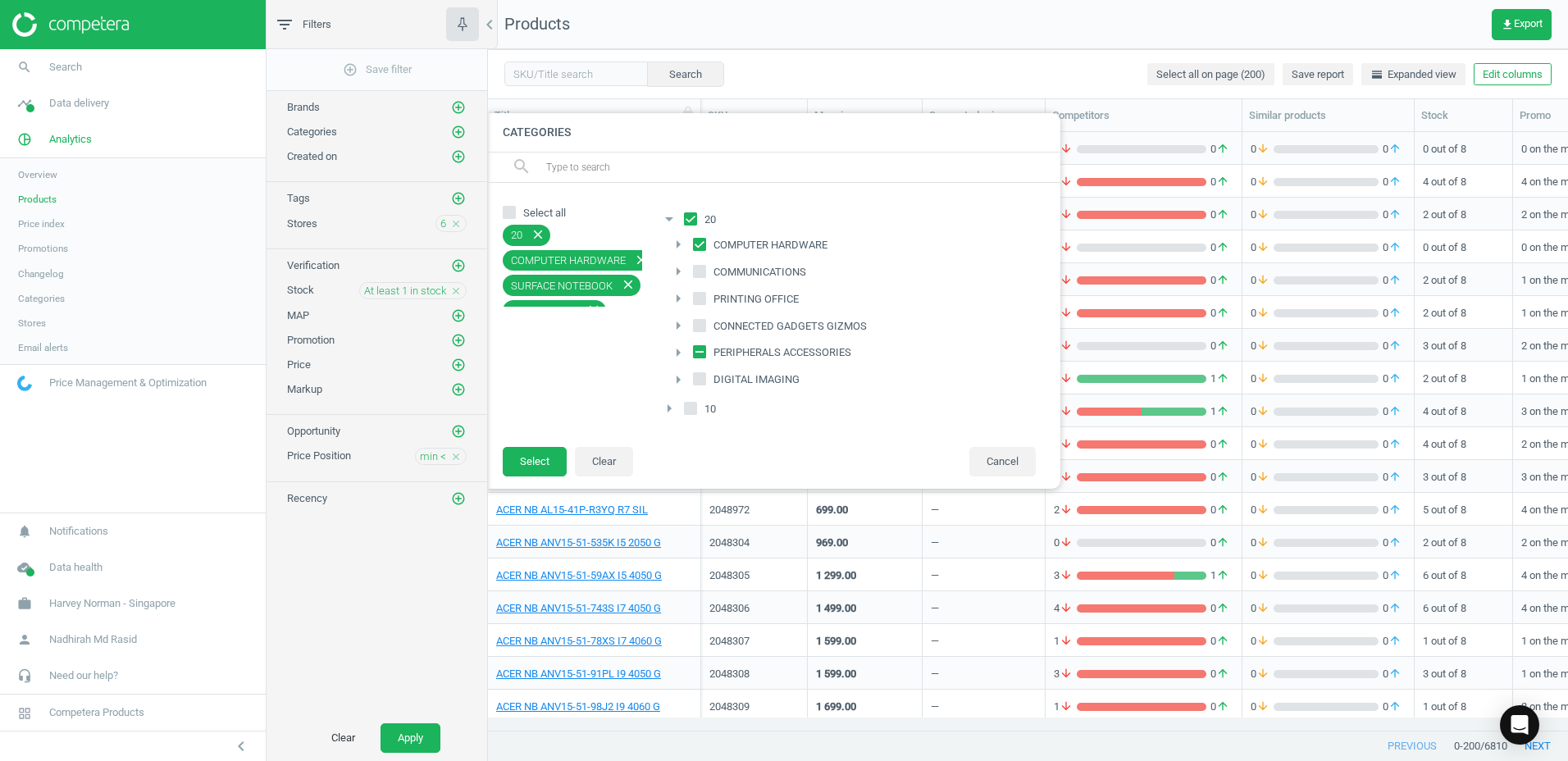 scroll, scrollTop: 0, scrollLeft: 0, axis: both 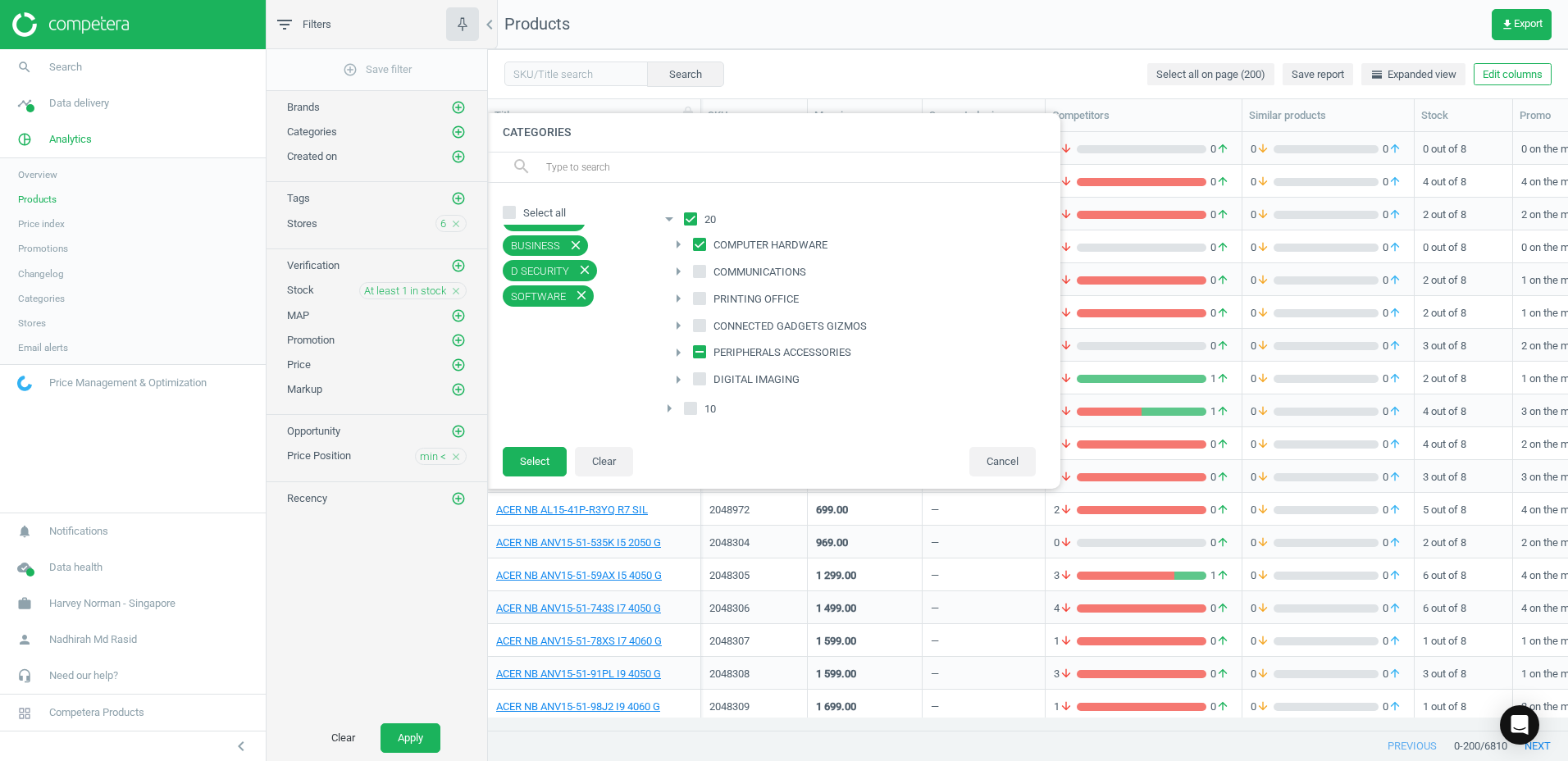 click on "arrow_right" at bounding box center [678, 271] 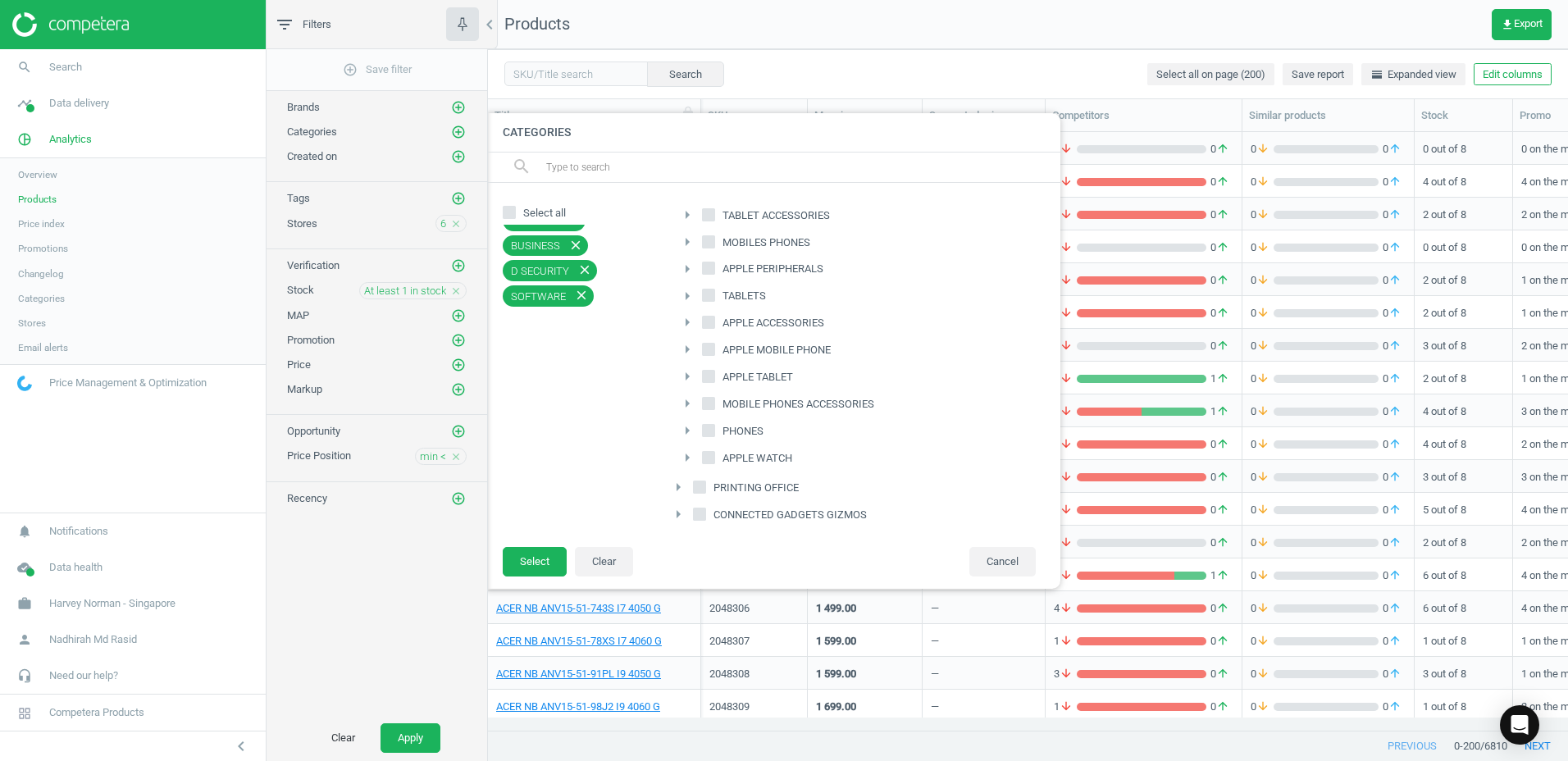 scroll, scrollTop: 0, scrollLeft: 0, axis: both 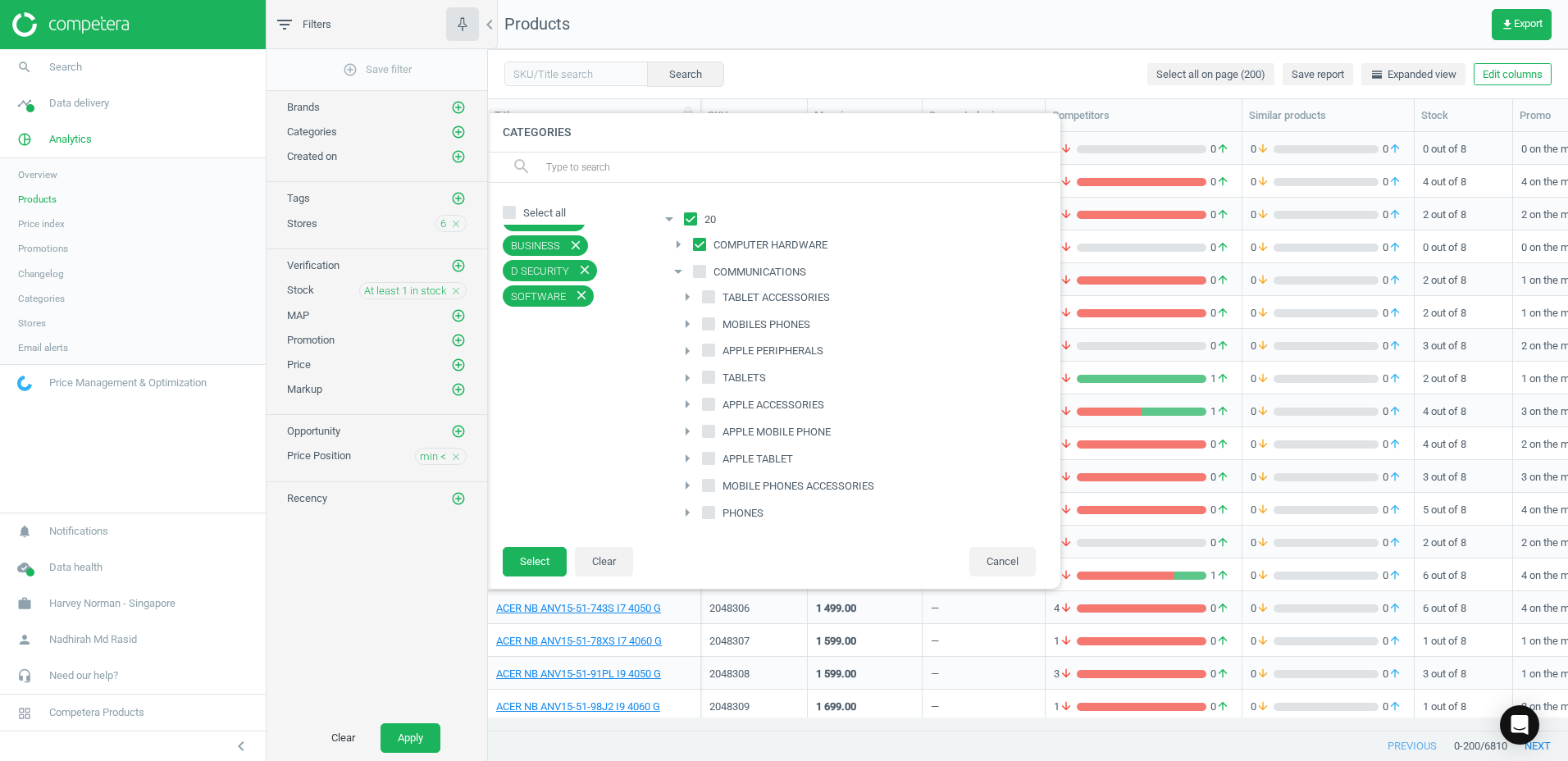 click on "TABLET ACCESSORIES" at bounding box center [709, 296] 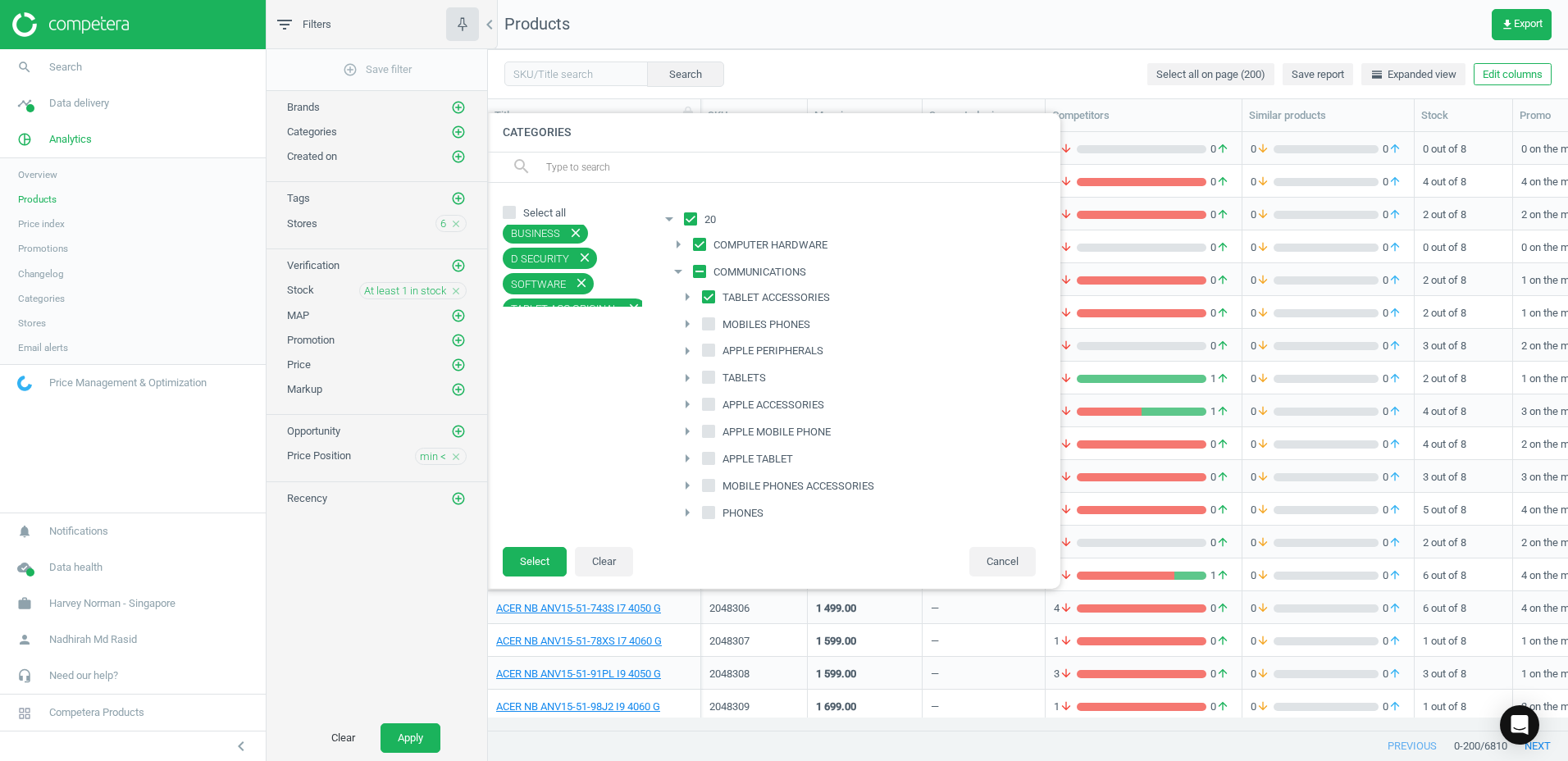 click on "arrow_right" at bounding box center (687, 297) 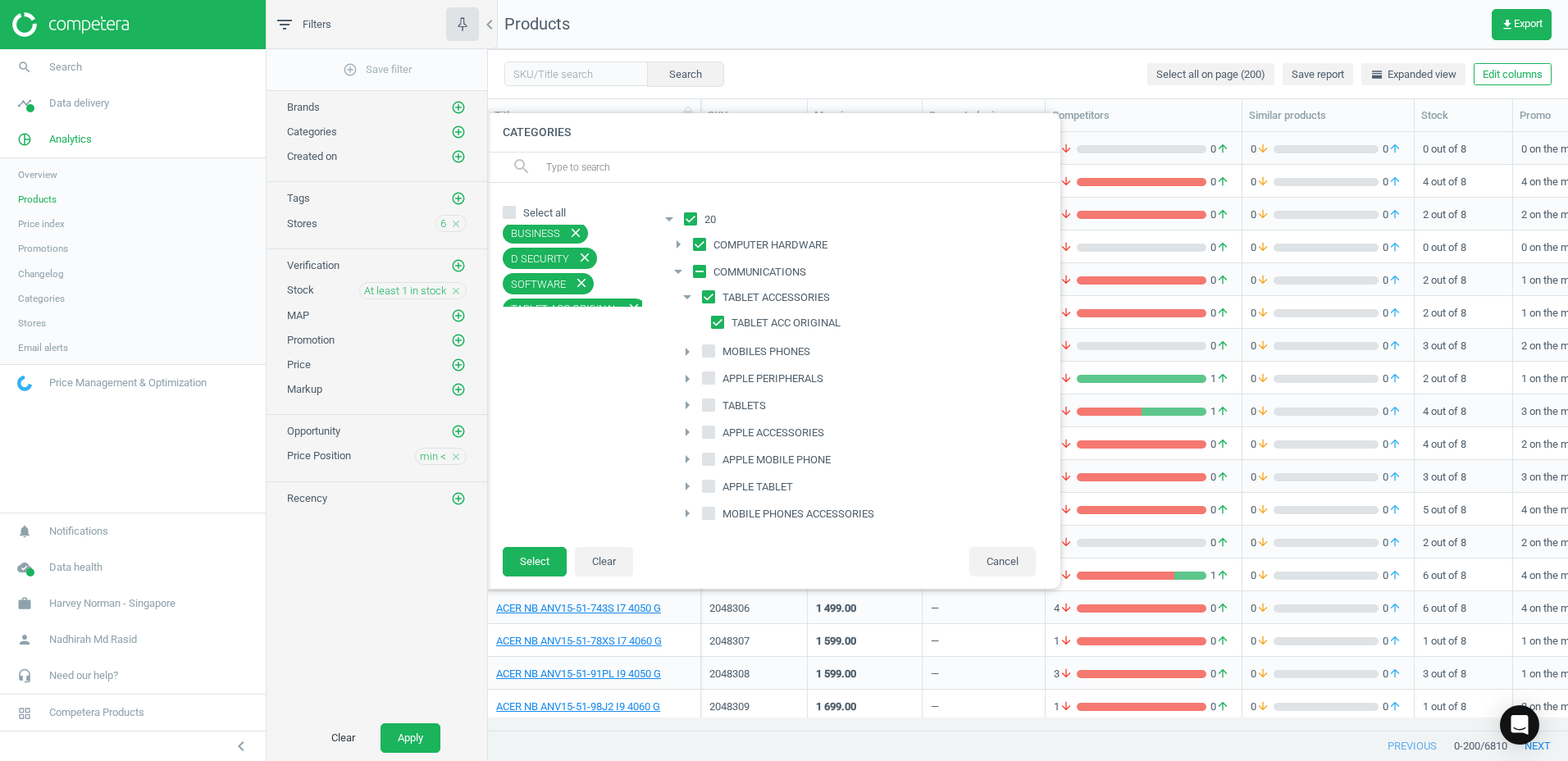 click on "arrow_drop_down" at bounding box center (687, 297) 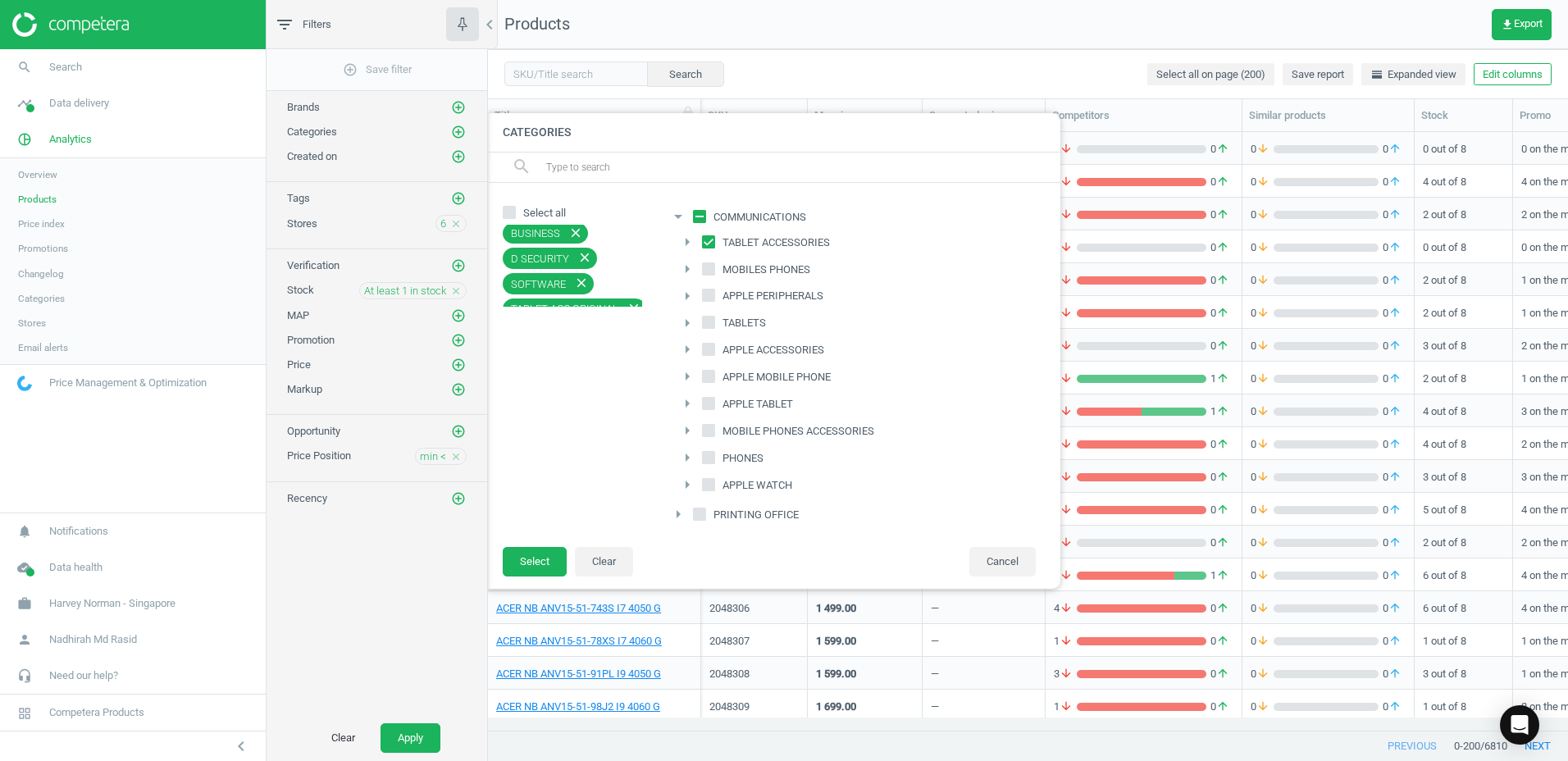 scroll, scrollTop: 82, scrollLeft: 0, axis: vertical 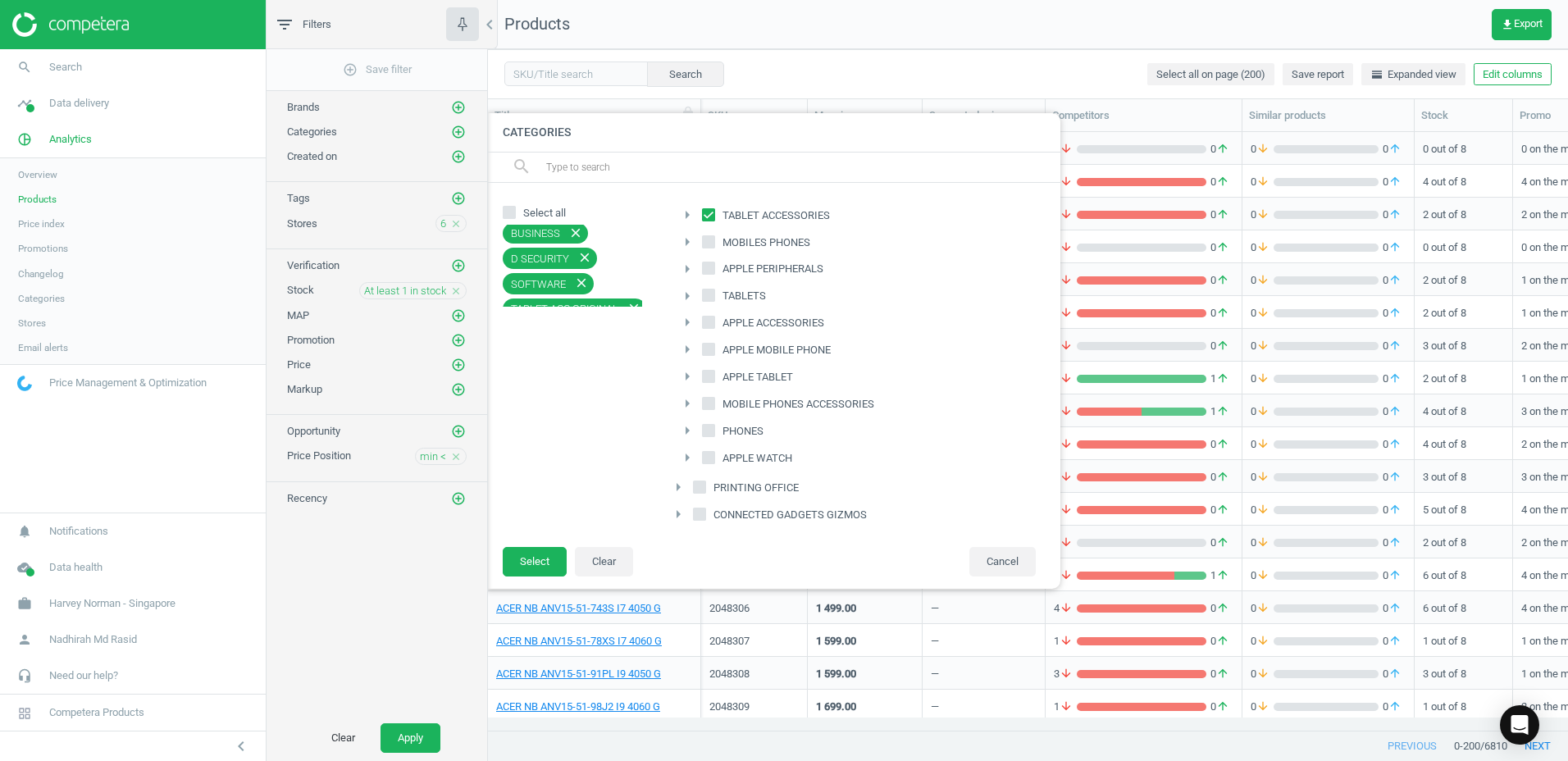 click on "MOBILE PHONES ACCESSORIES" at bounding box center (798, 404) 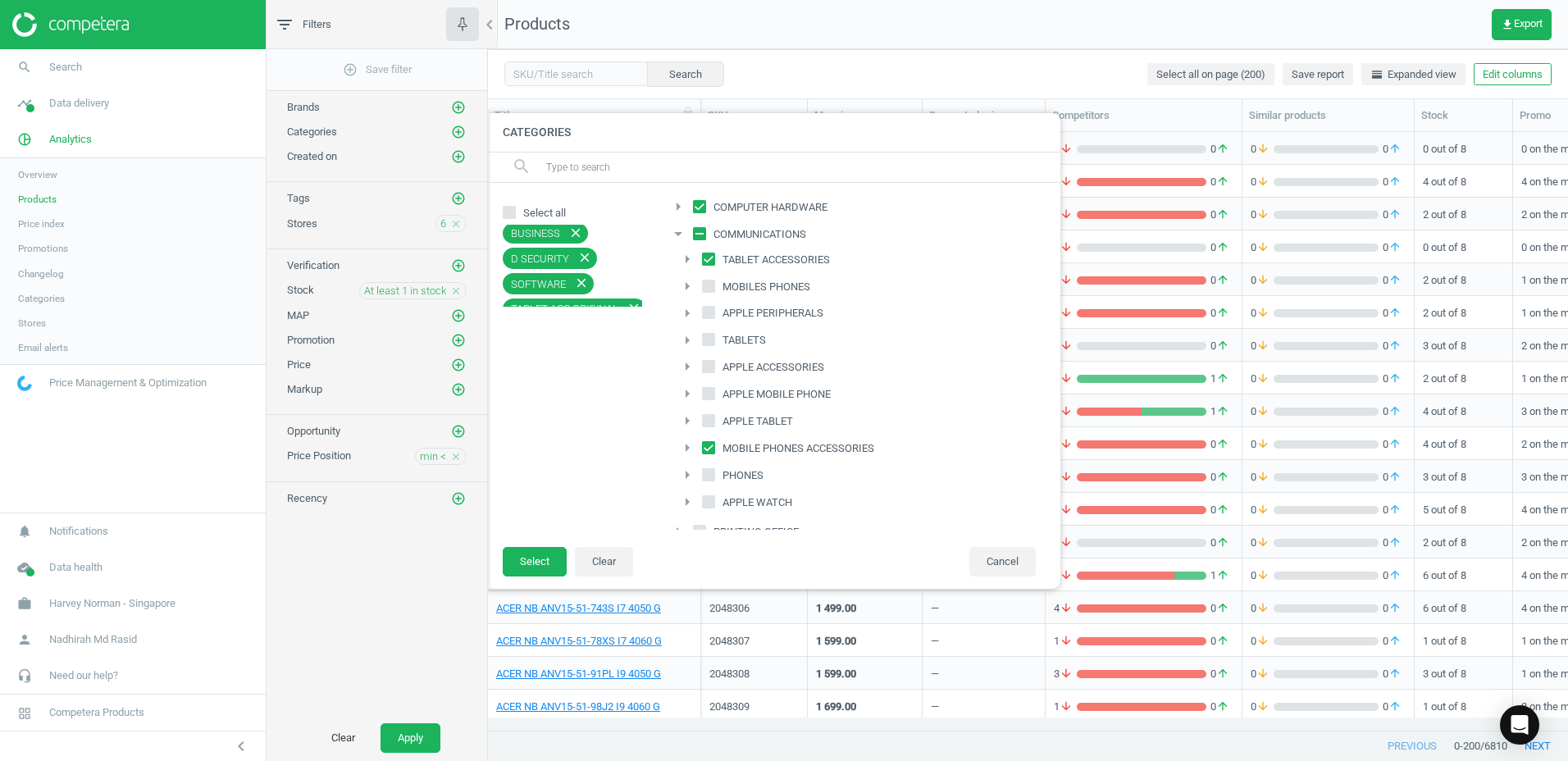 scroll, scrollTop: 0, scrollLeft: 0, axis: both 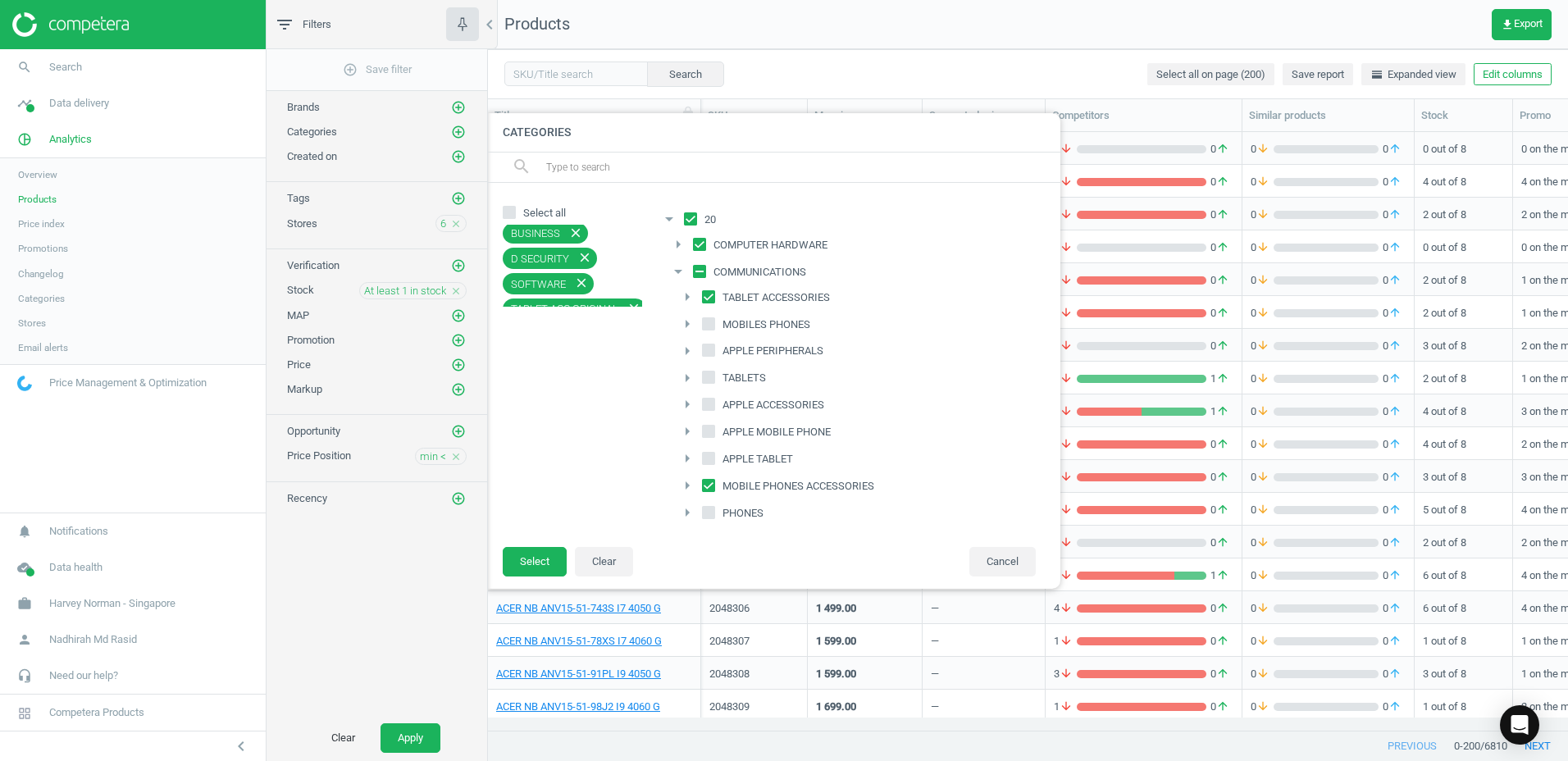 click 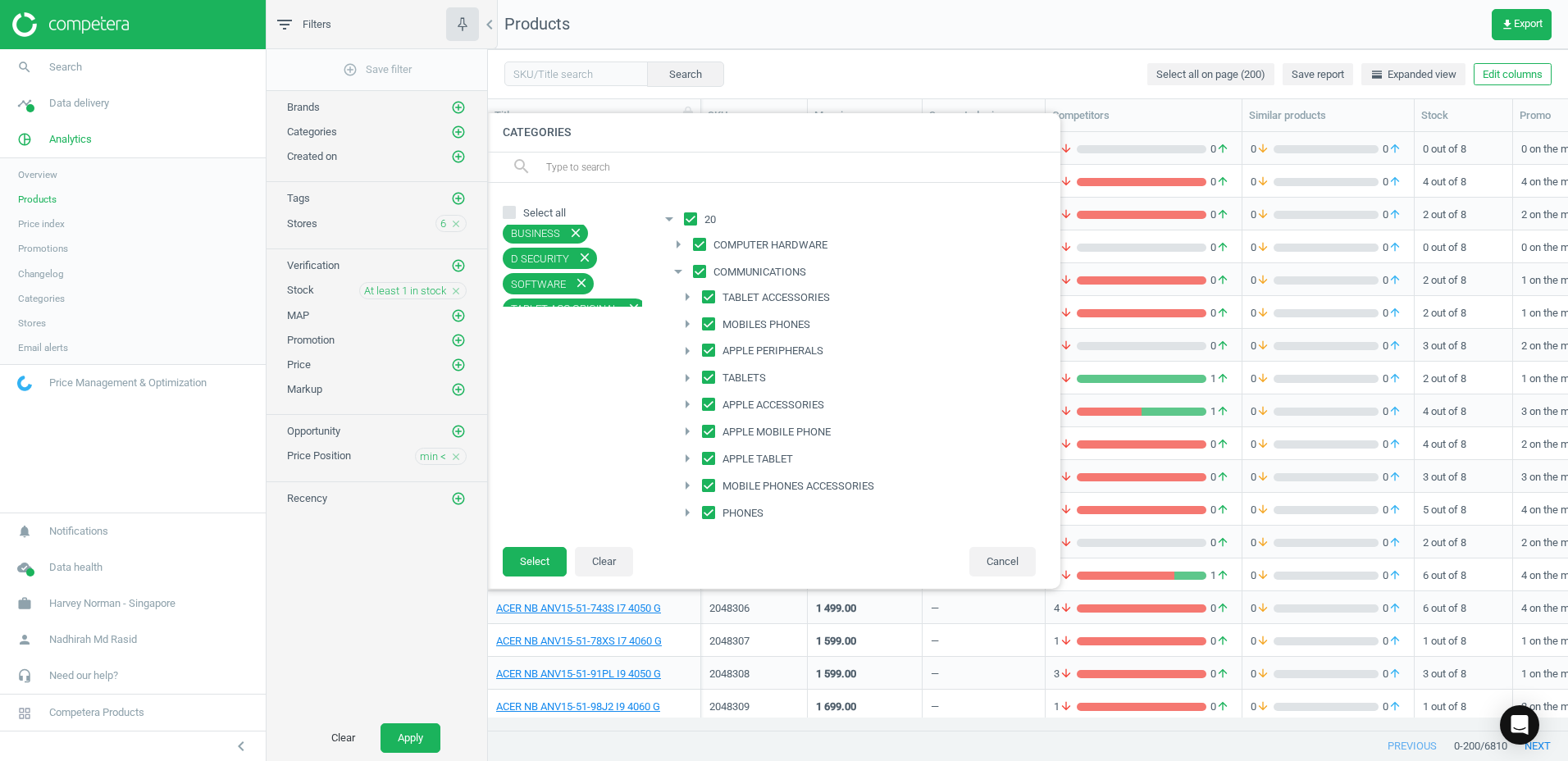 click 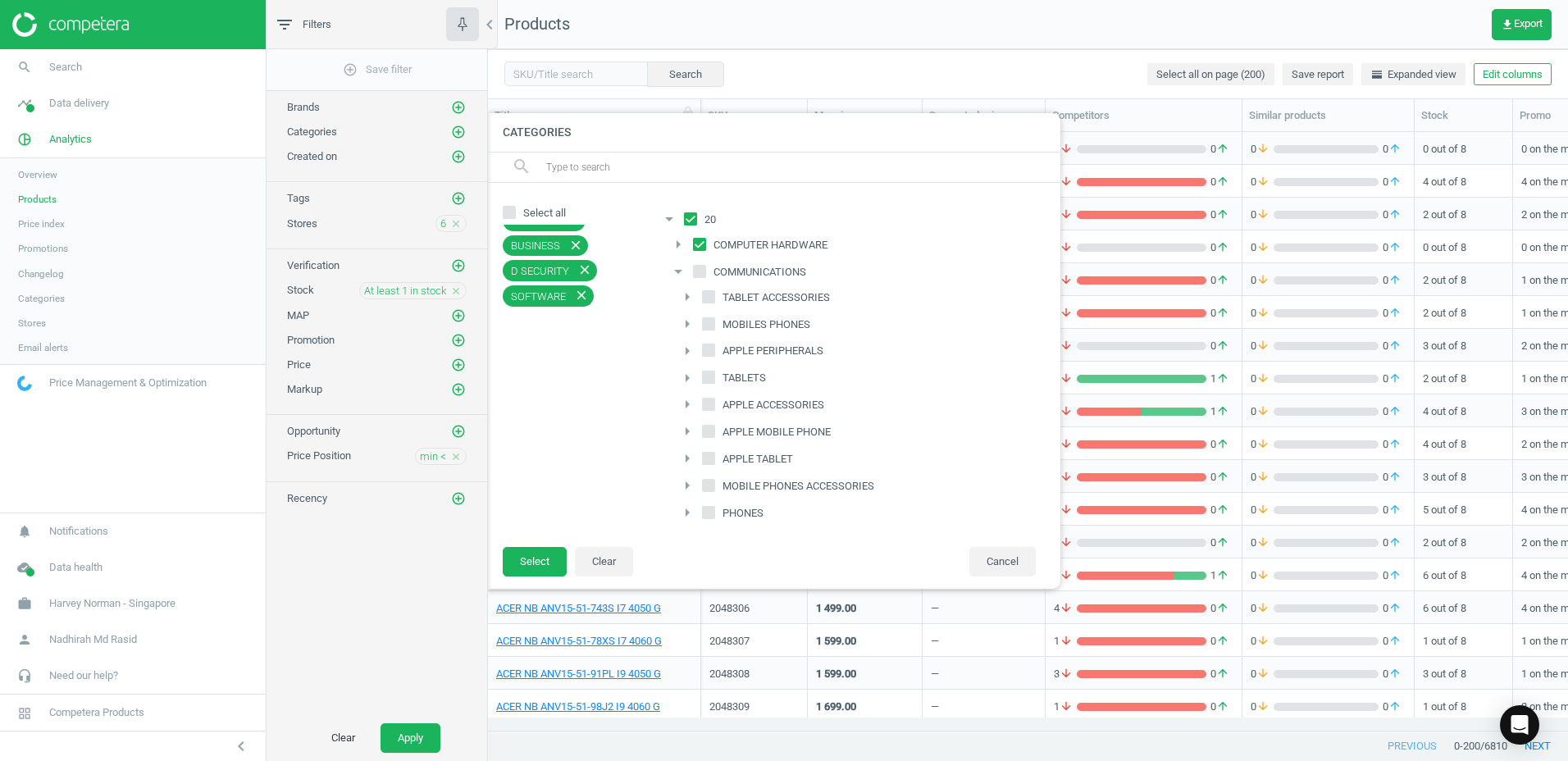 click on "TABLET ACCESSORIES" at bounding box center (776, 298) 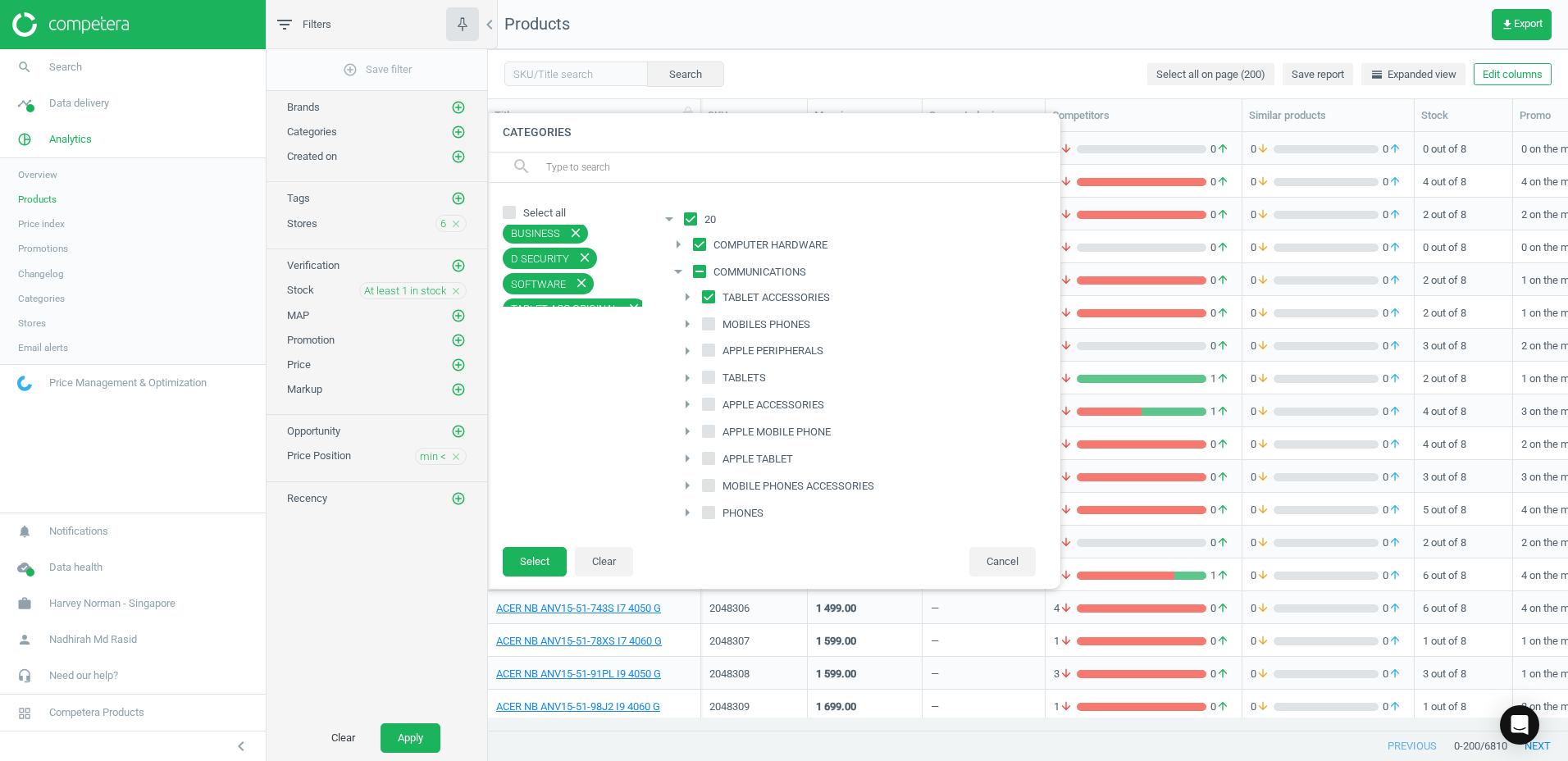 click on "MOBILE PHONES ACCESSORIES" at bounding box center (798, 486) 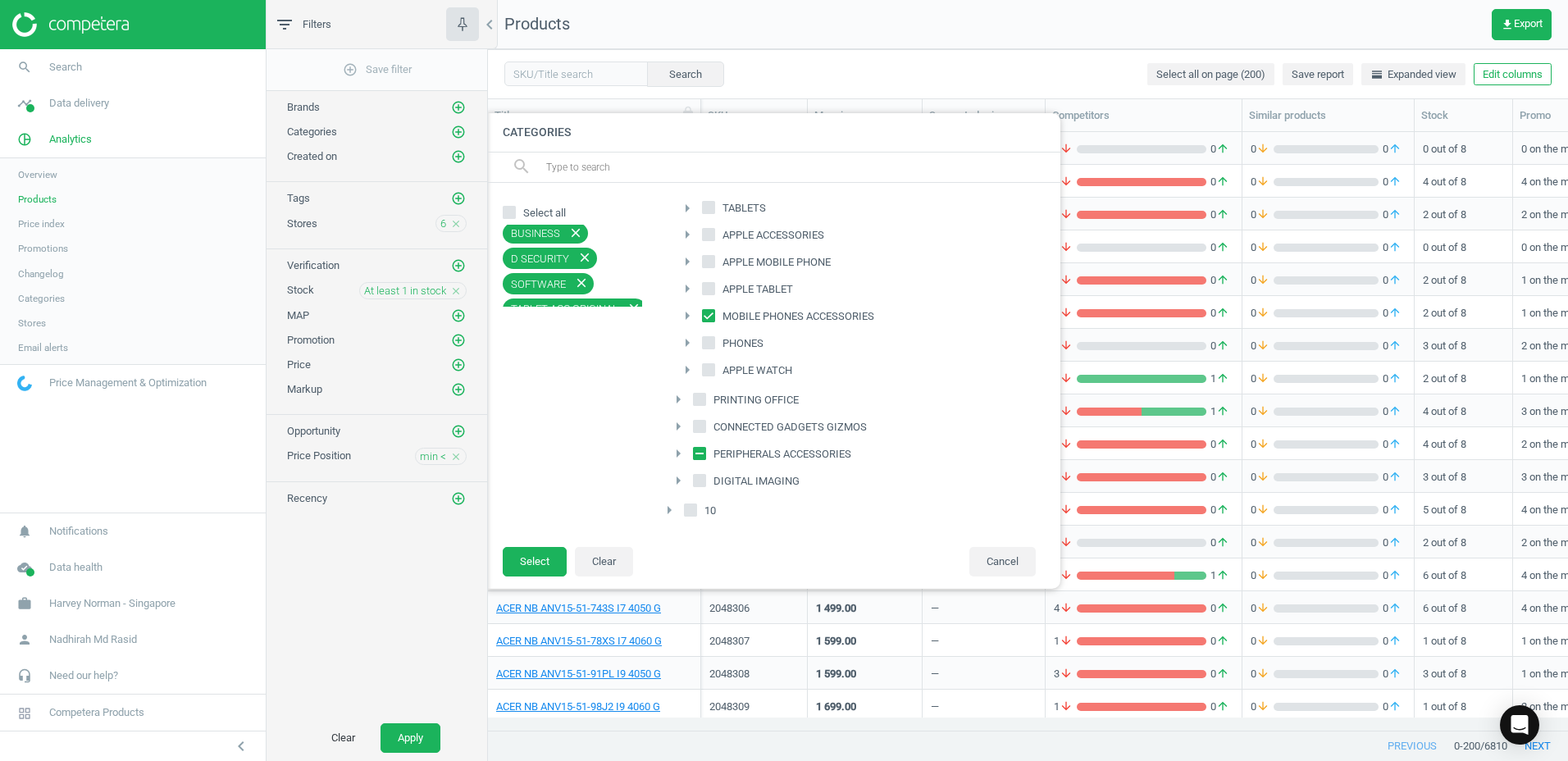 scroll, scrollTop: 171, scrollLeft: 0, axis: vertical 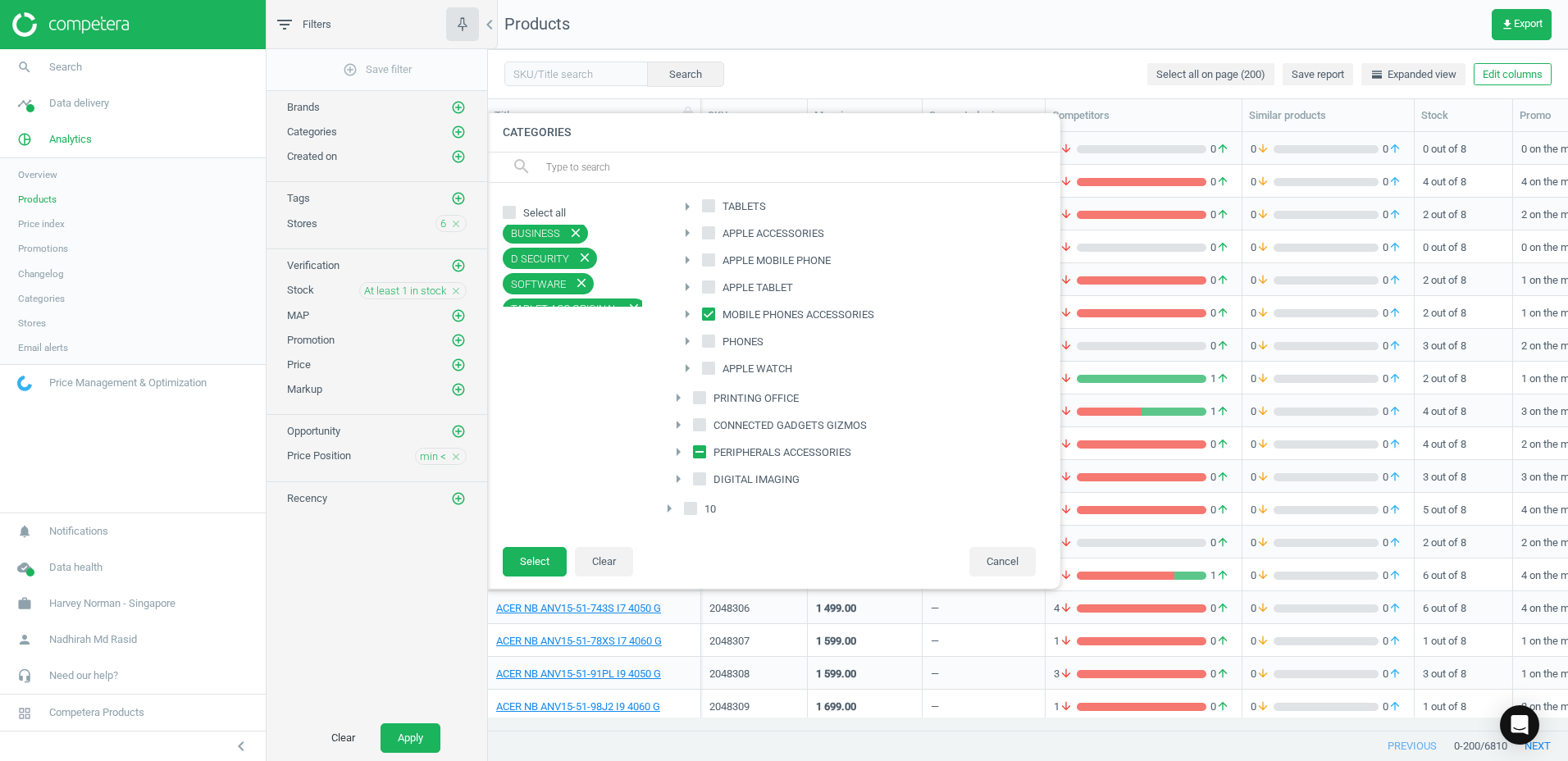 click on "arrow_right" at bounding box center (678, 398) 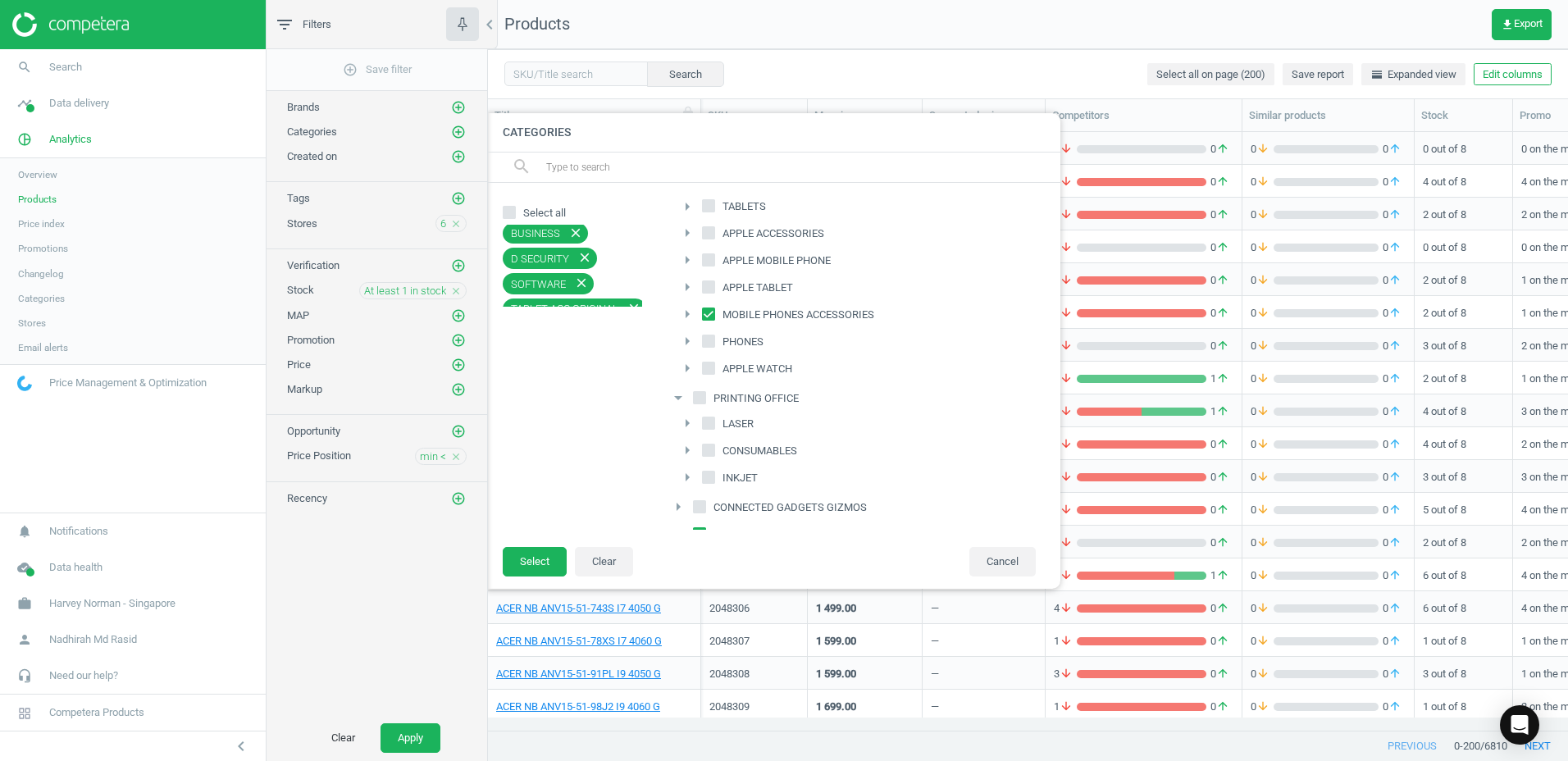 click on "arrow_drop_down" at bounding box center [678, 398] 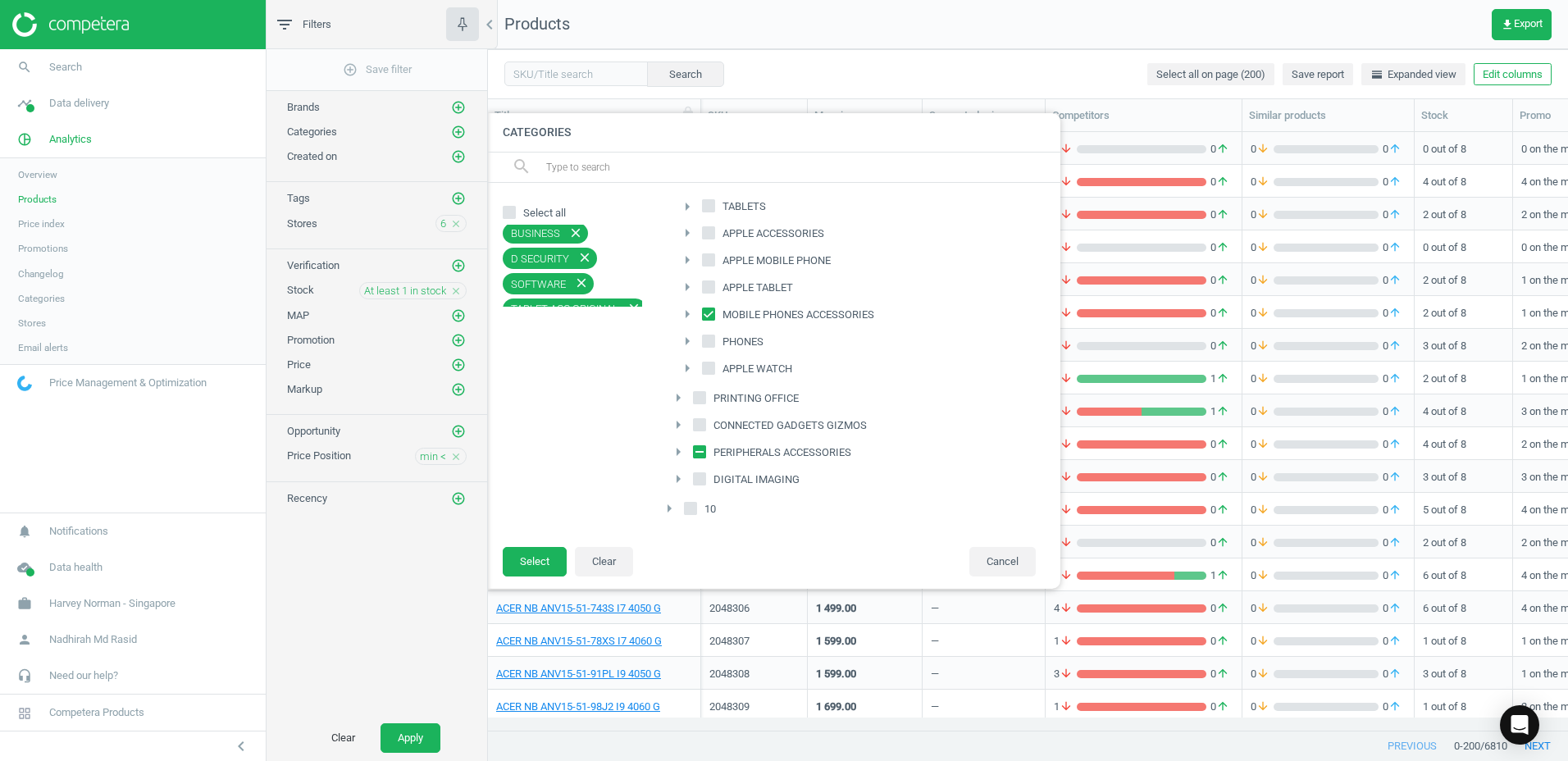 click on "arrow_right" at bounding box center [678, 479] 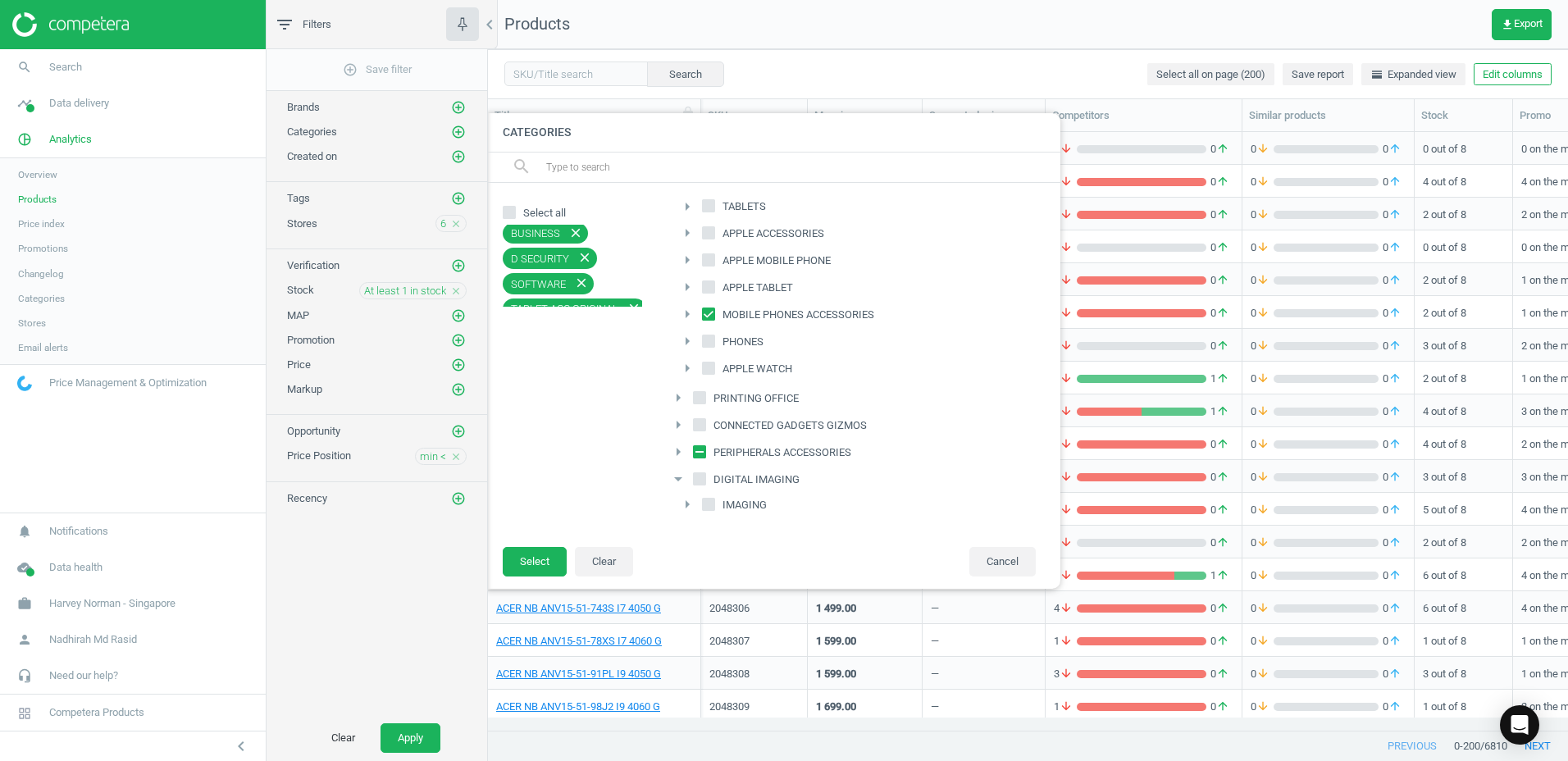 drag, startPoint x: 681, startPoint y: 478, endPoint x: 680, endPoint y: 462, distance: 16.03122 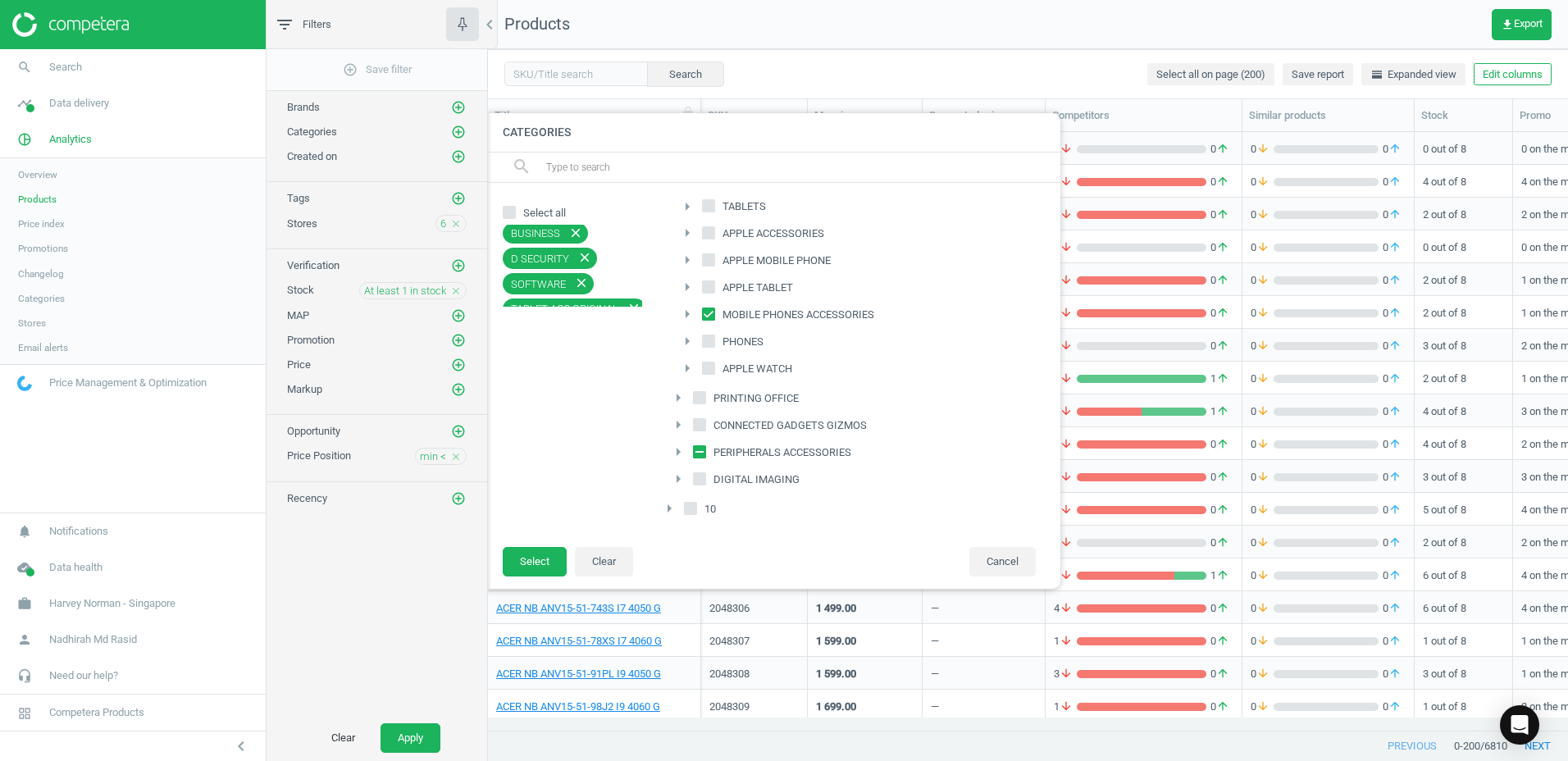 click on "arrow_right" at bounding box center [678, 425] 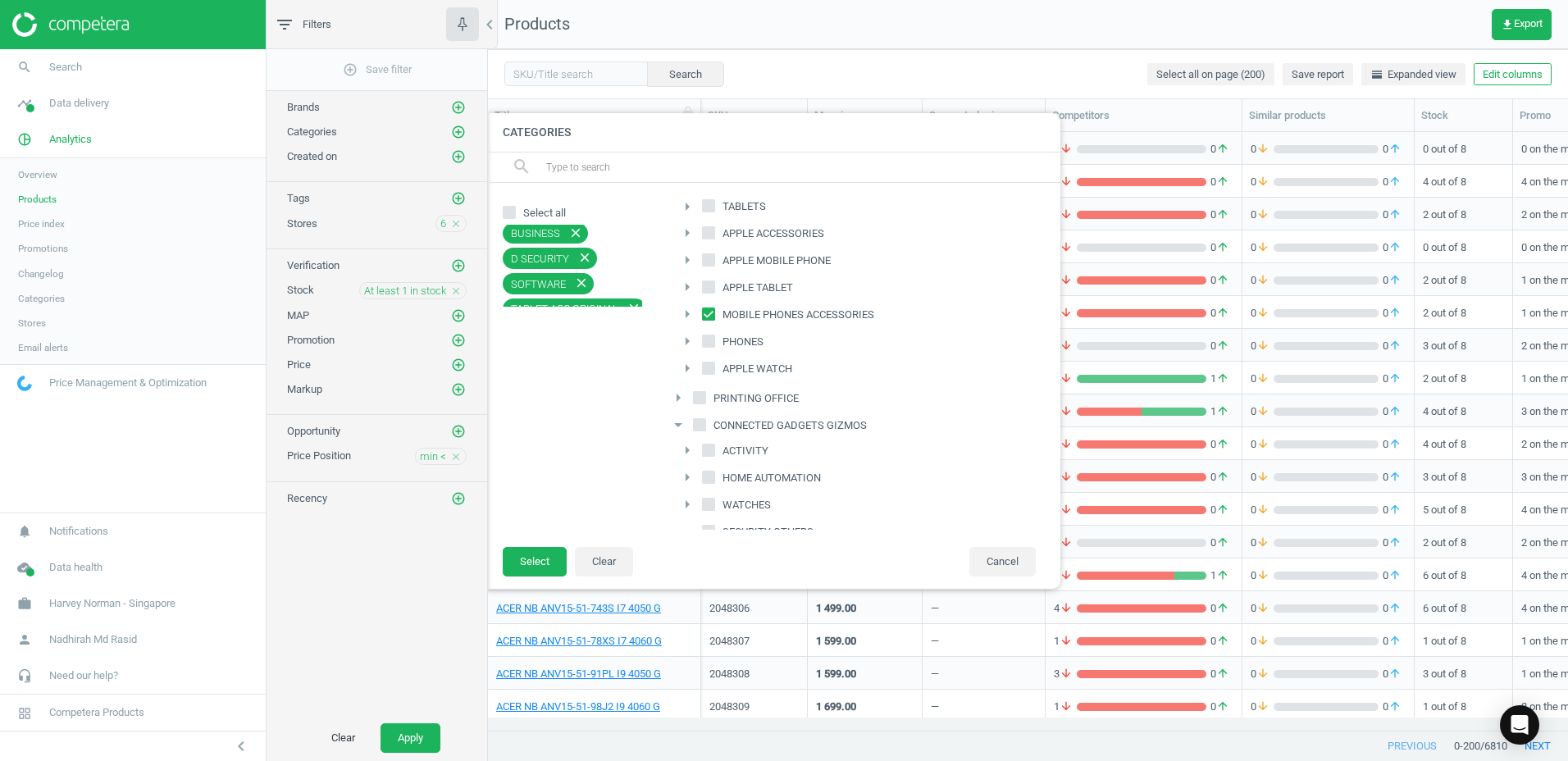 scroll, scrollTop: 253, scrollLeft: 0, axis: vertical 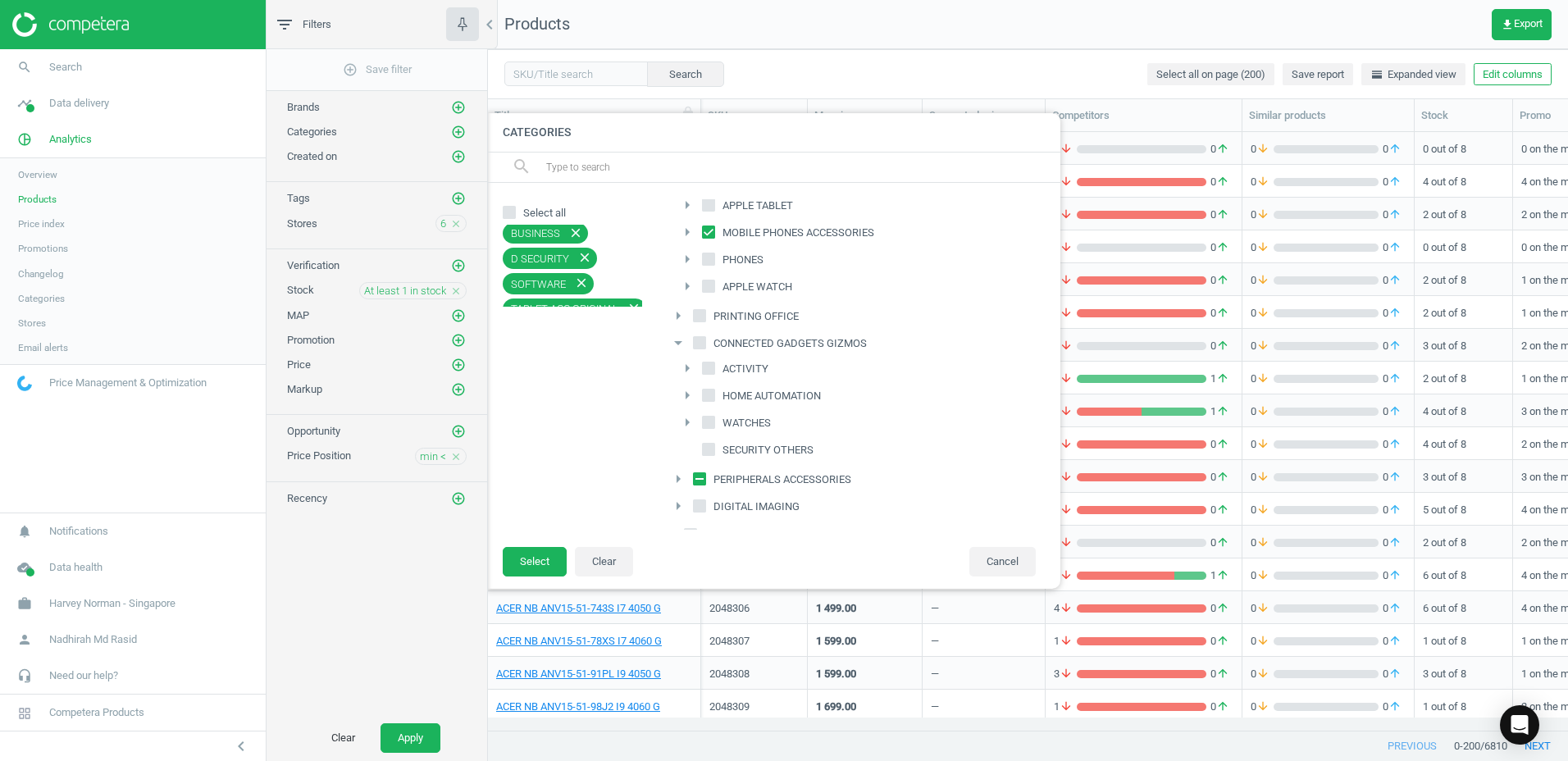click on "arrow_drop_down" at bounding box center [678, 343] 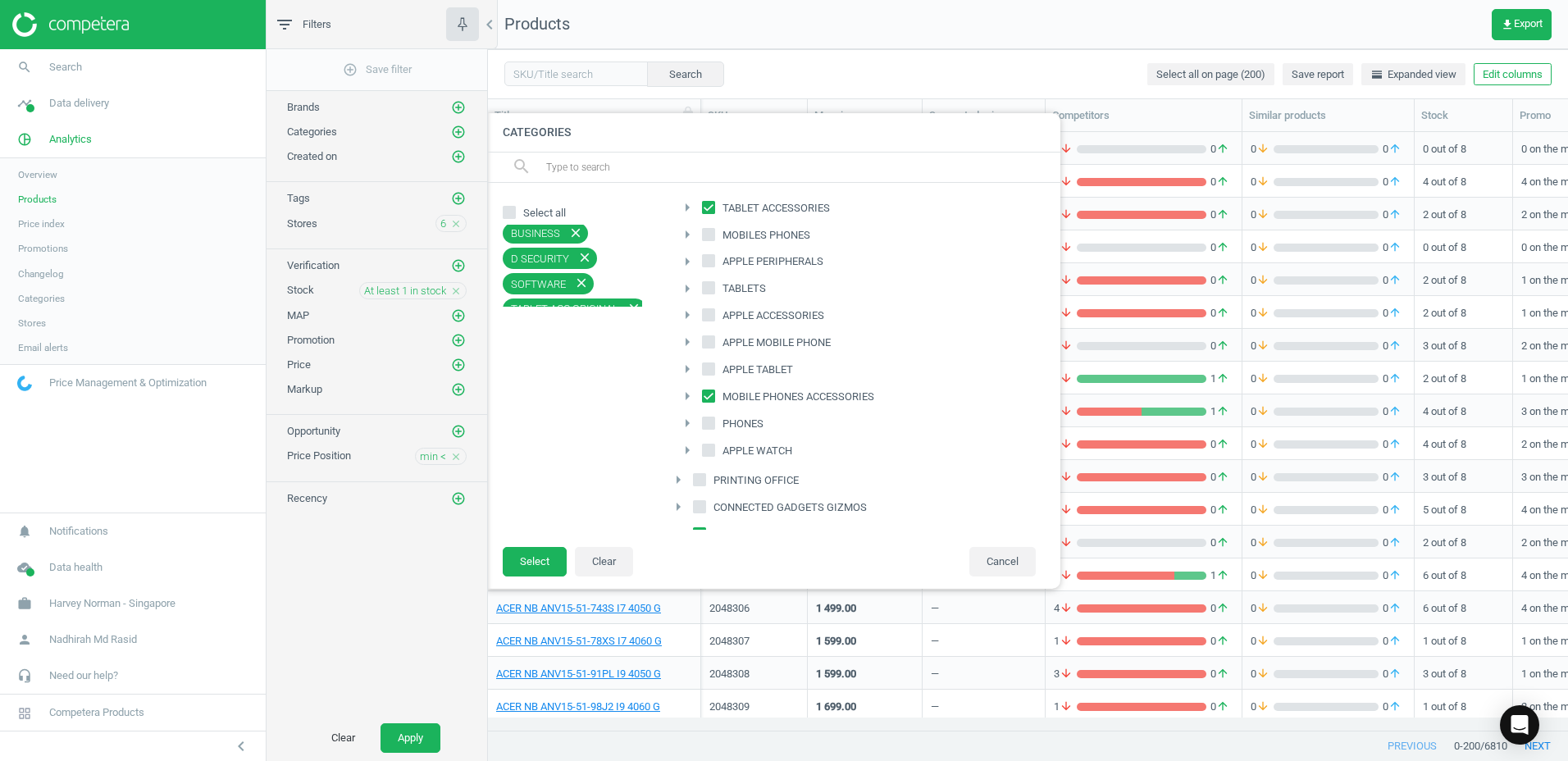 scroll, scrollTop: 0, scrollLeft: 0, axis: both 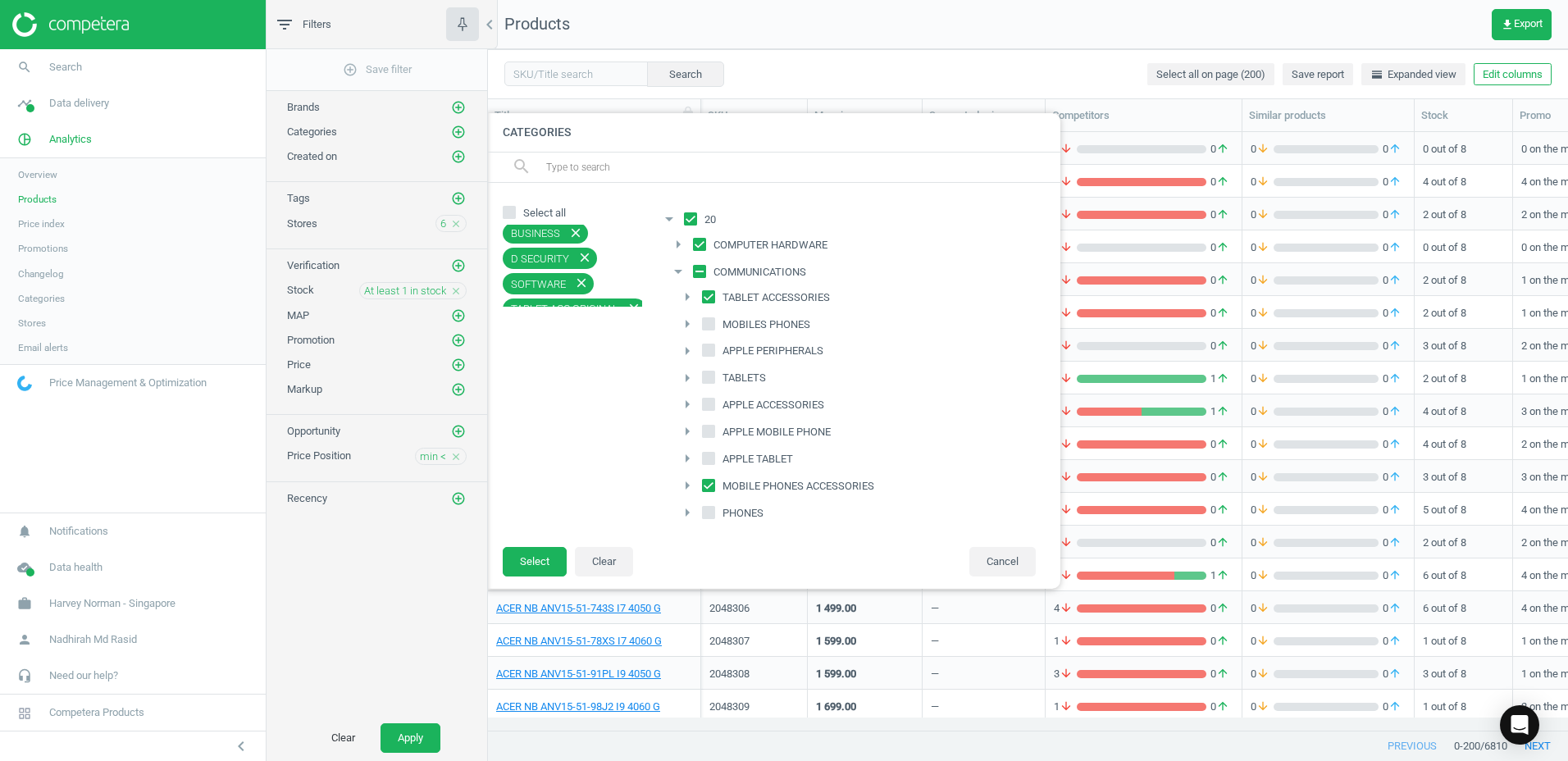 click on "arrow_drop_down" at bounding box center [678, 271] 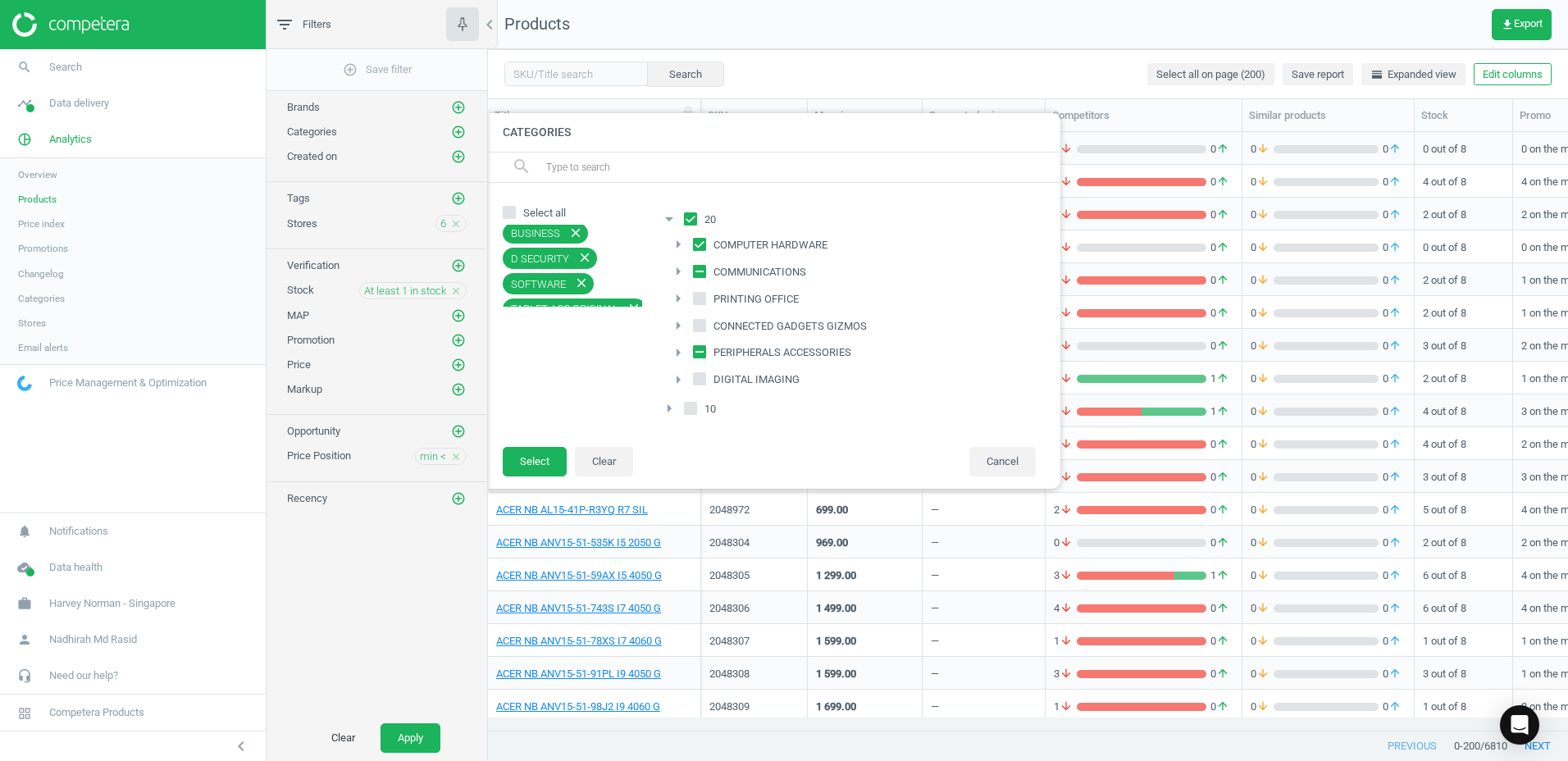 scroll, scrollTop: 380, scrollLeft: 0, axis: vertical 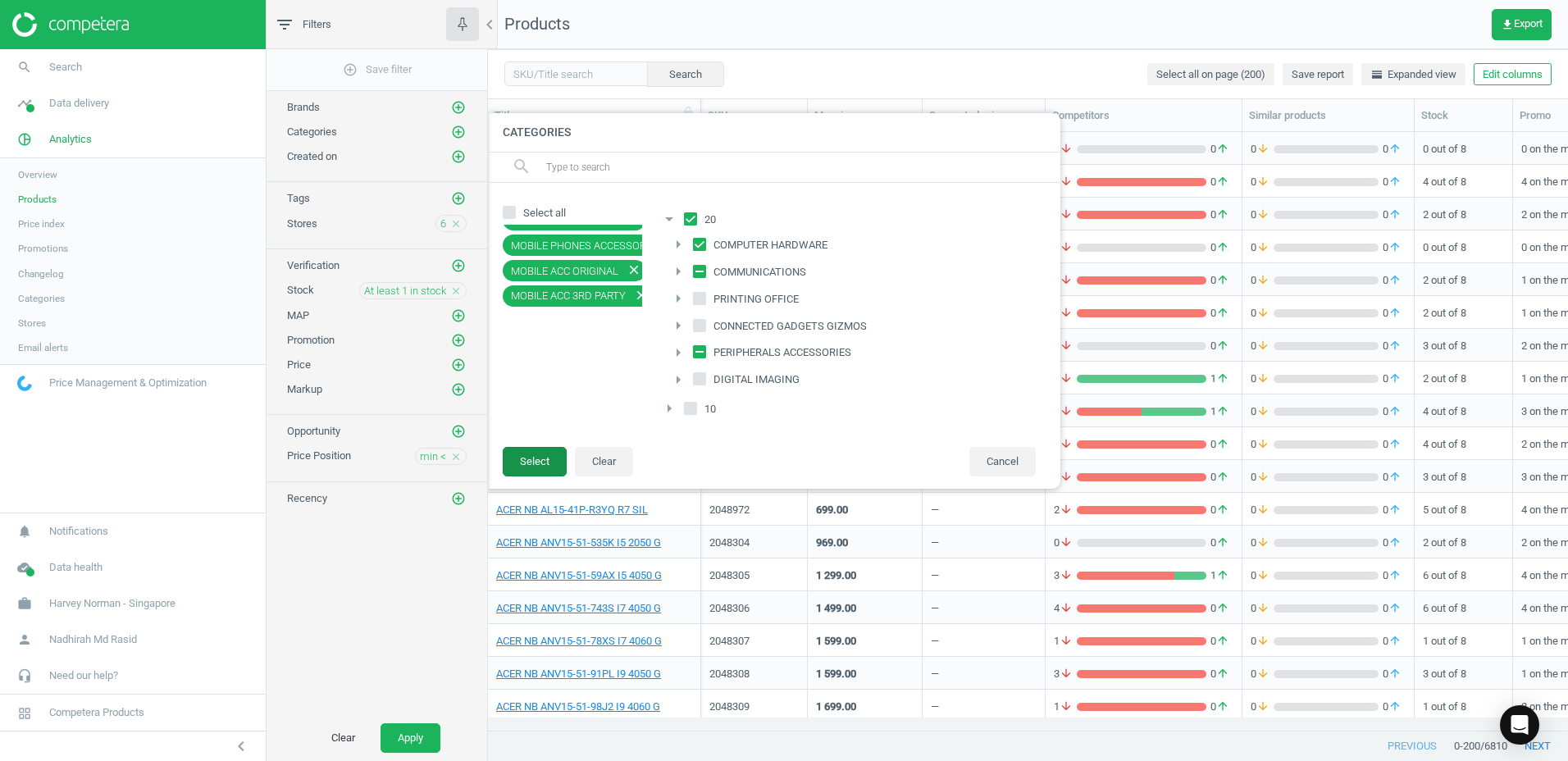 click on "Select" at bounding box center (535, 462) 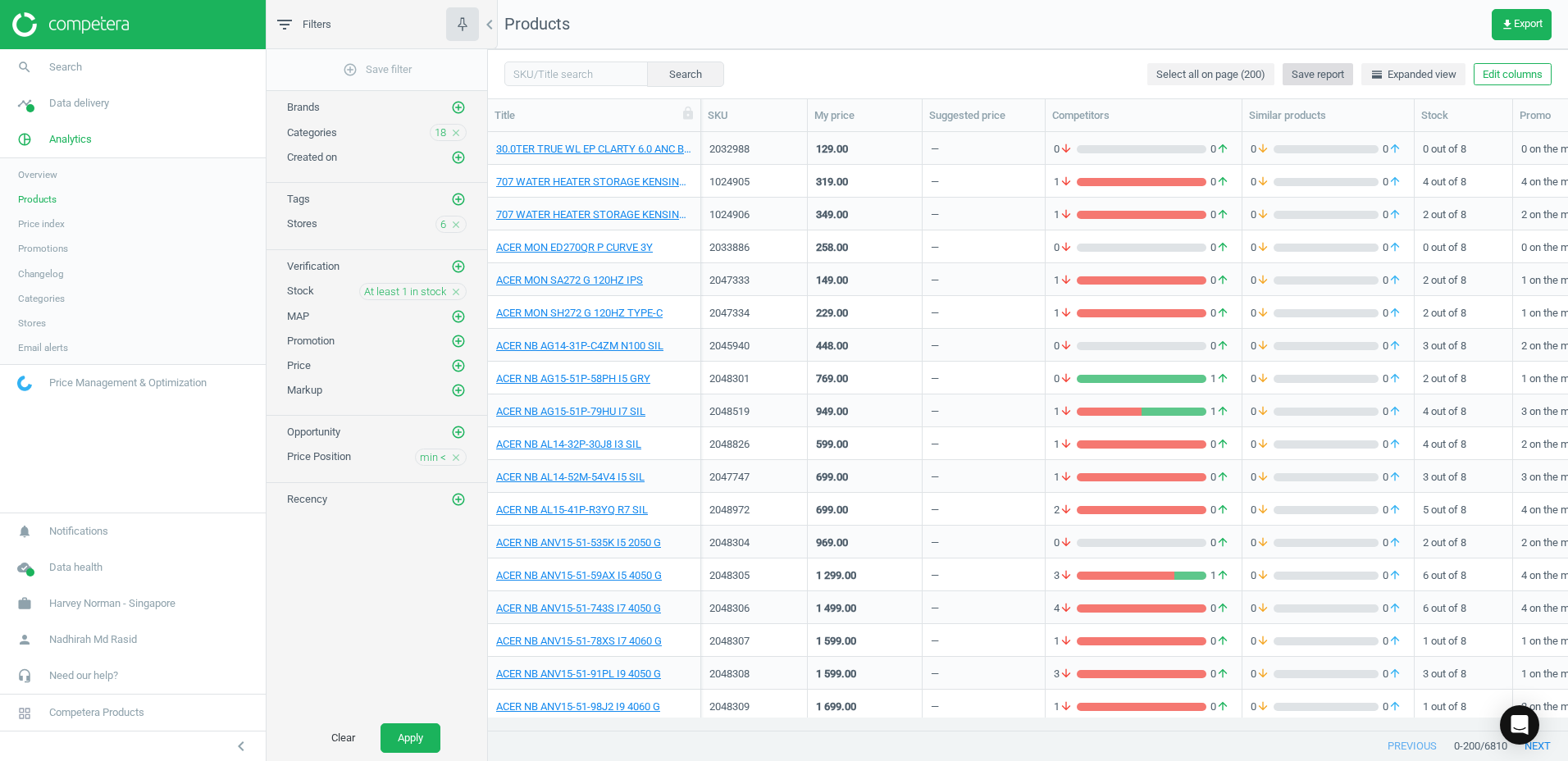 click on "Save report" at bounding box center (1318, 75) 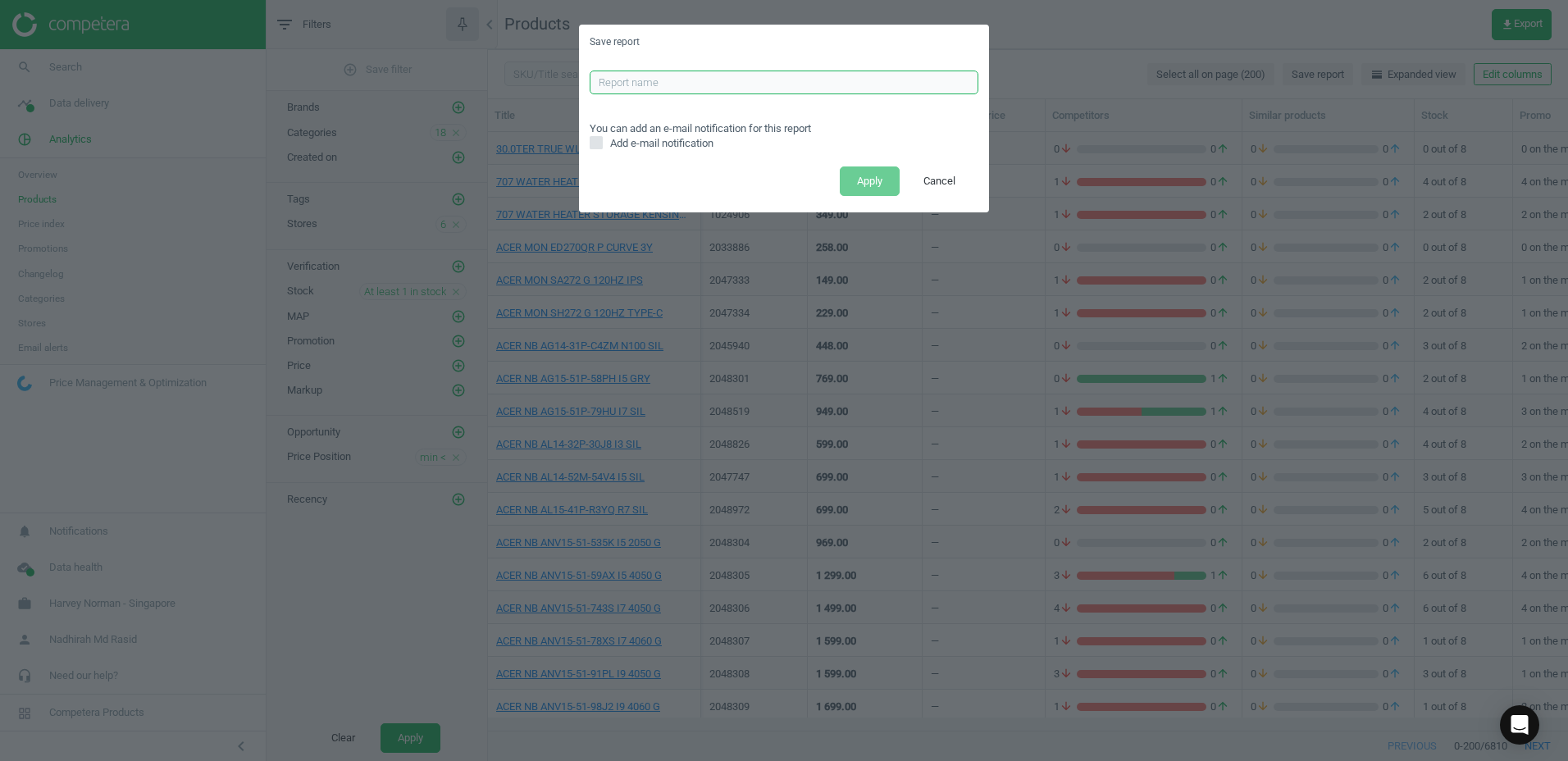 click at bounding box center [784, 83] 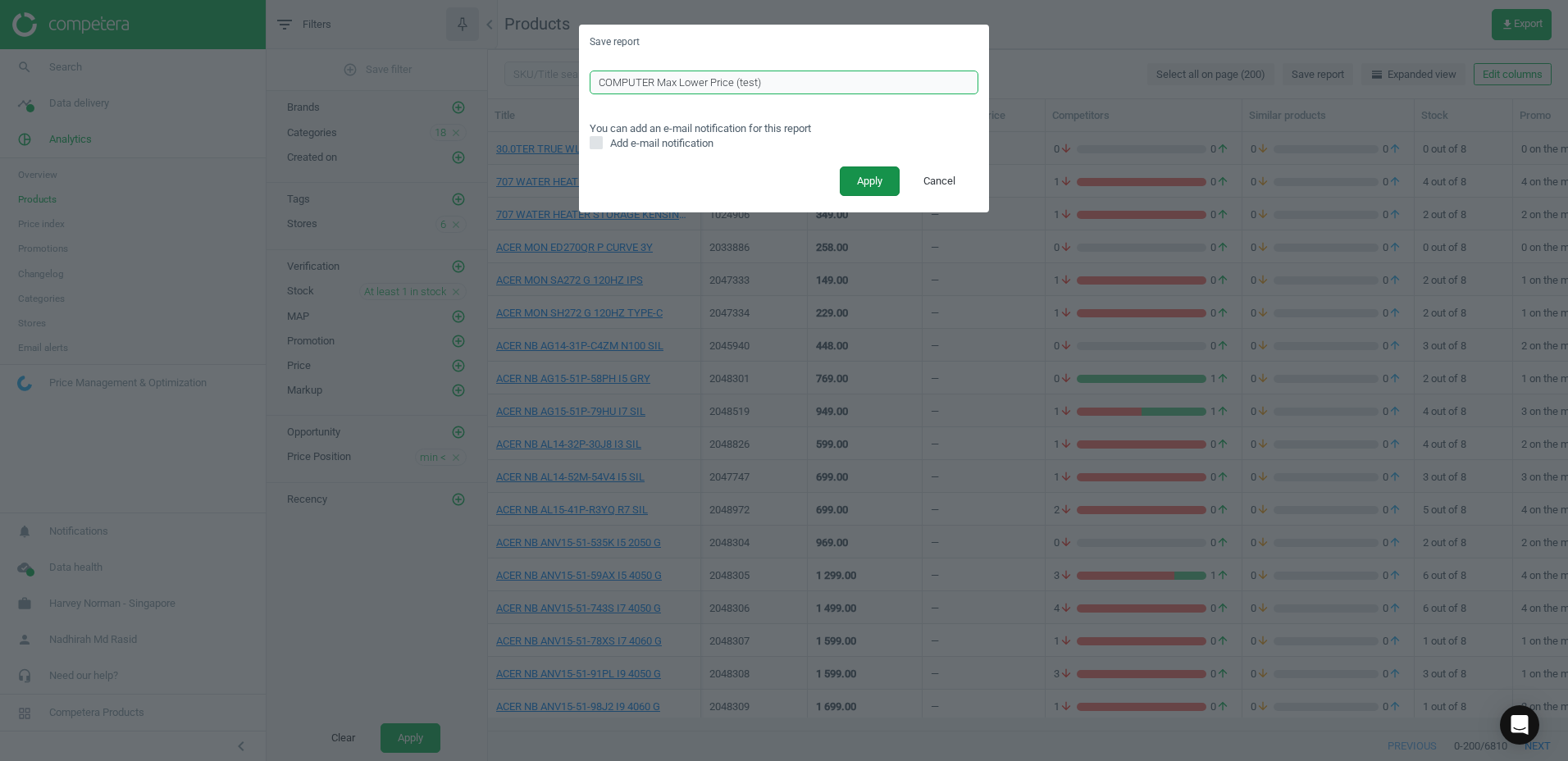 type on "COMPUTER Max Lower Price (test)" 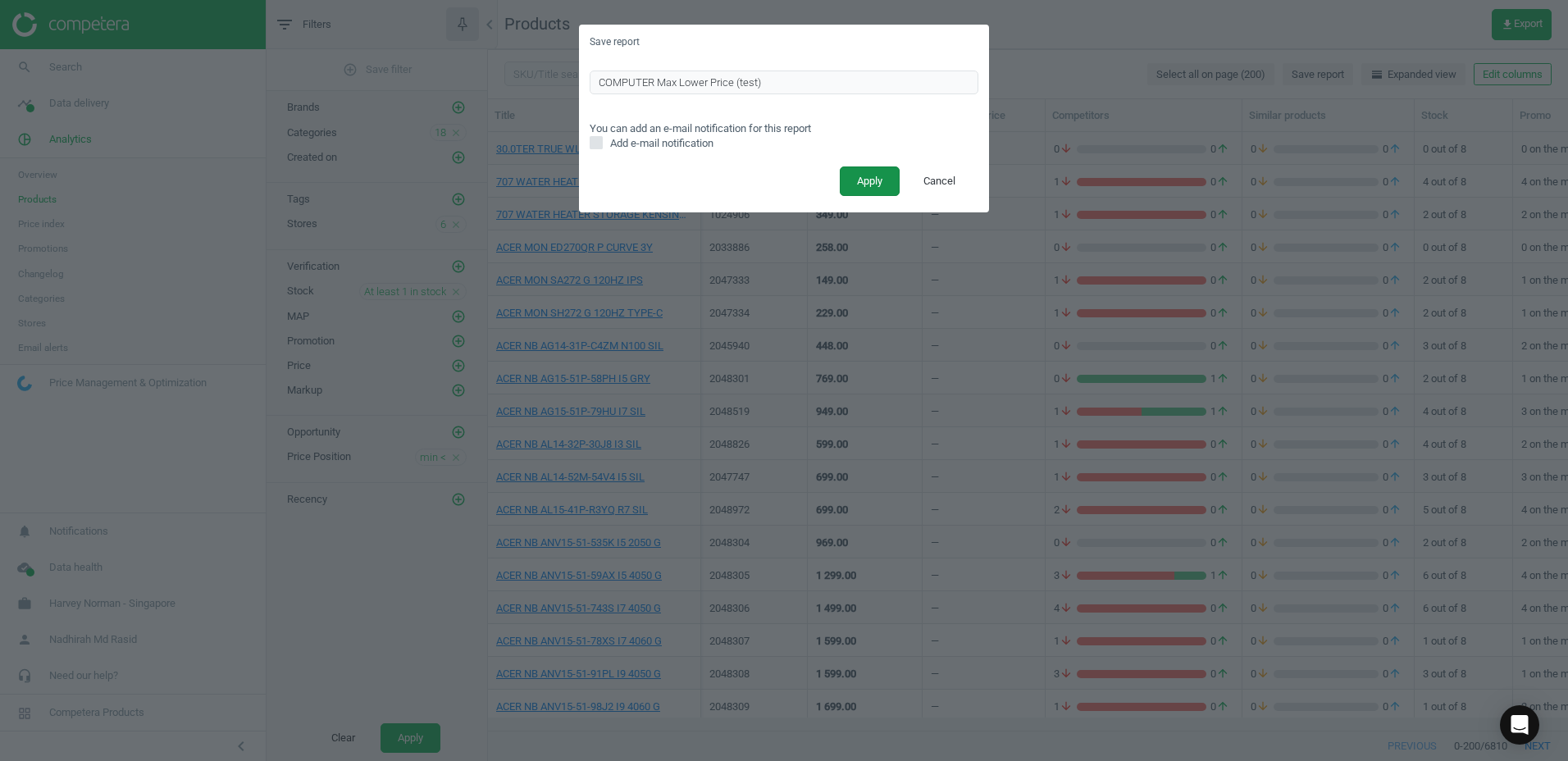 click on "Apply" at bounding box center [869, 181] 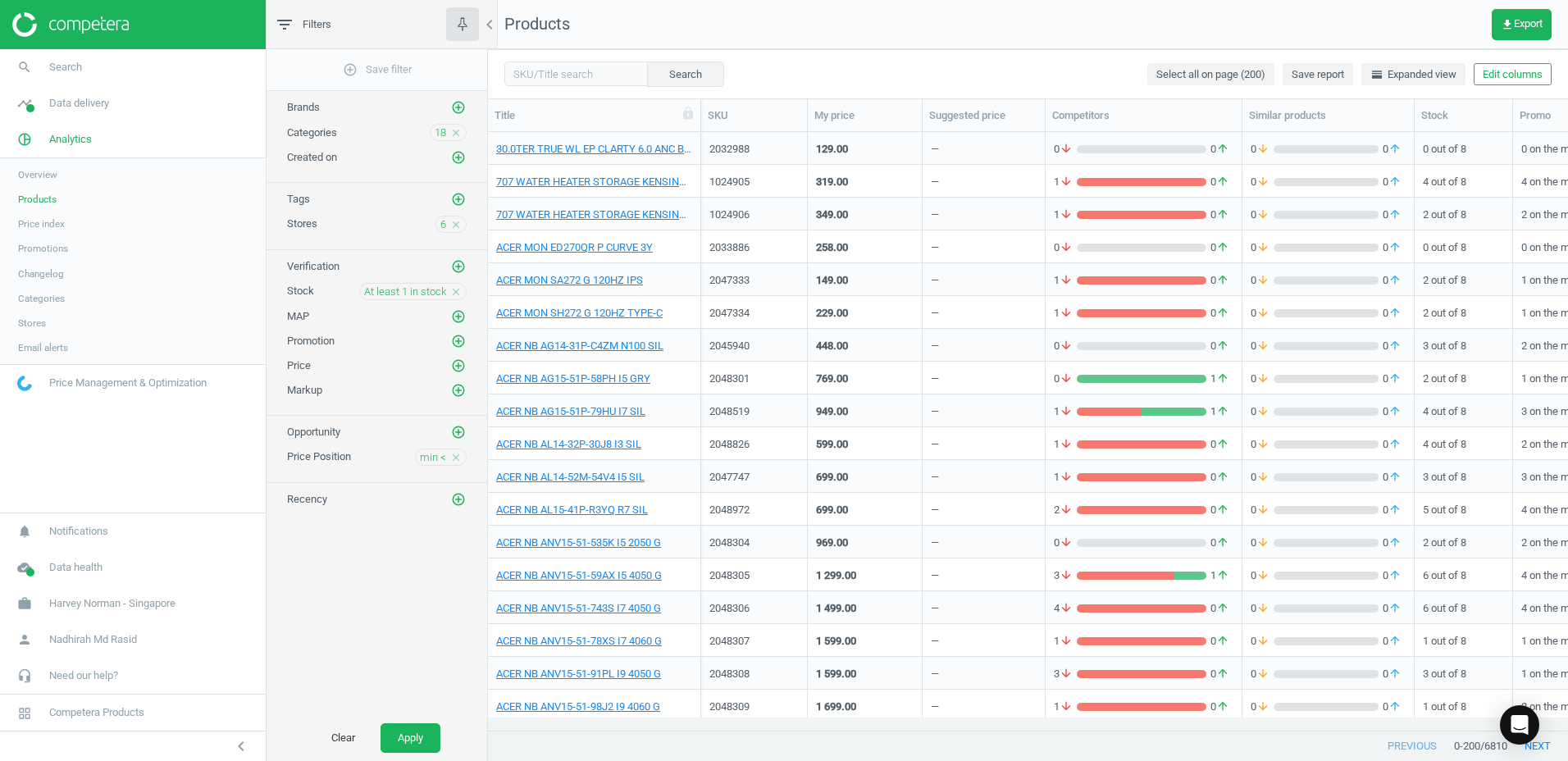click at bounding box center (71, 25) 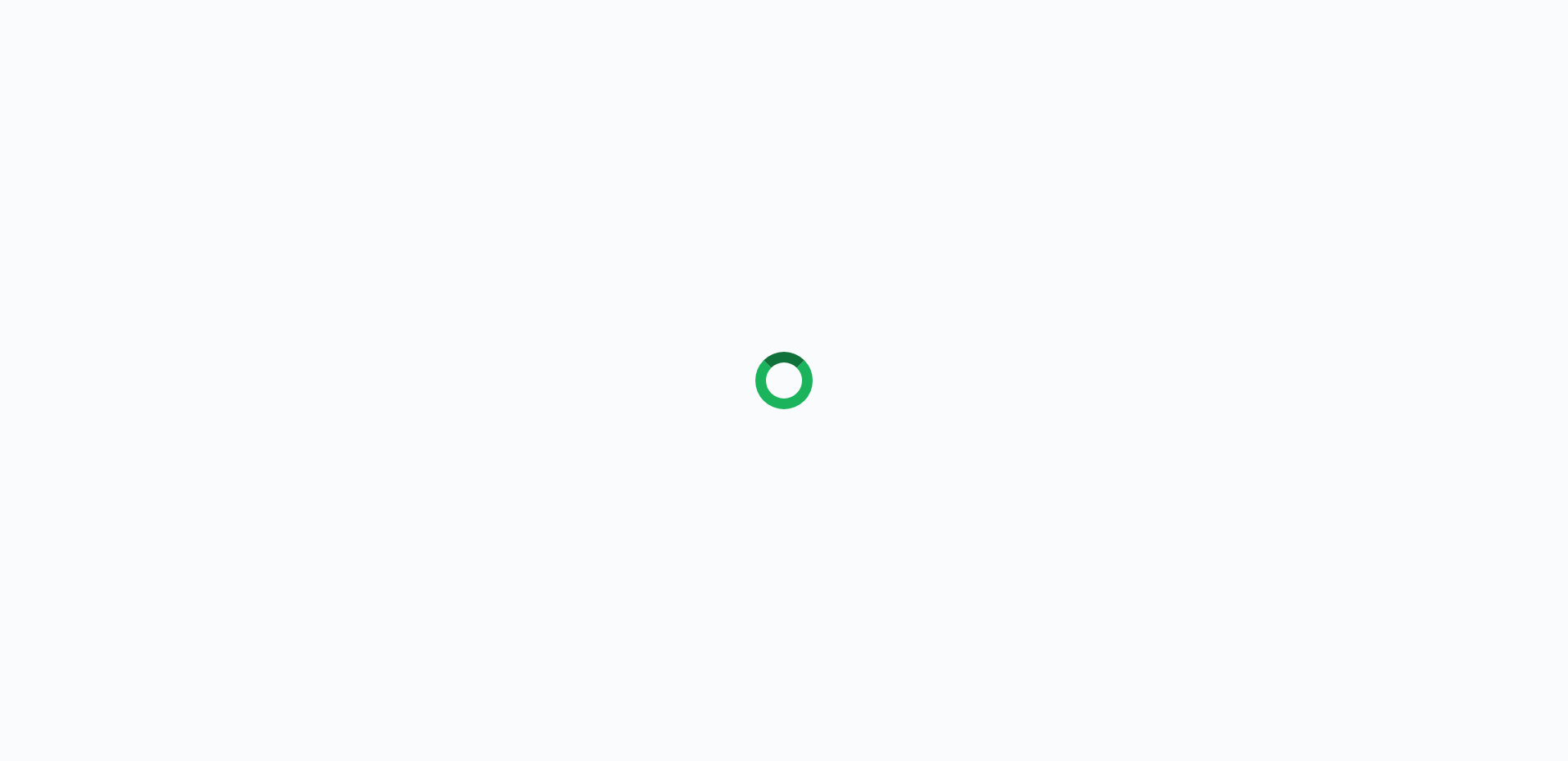 scroll, scrollTop: 0, scrollLeft: 0, axis: both 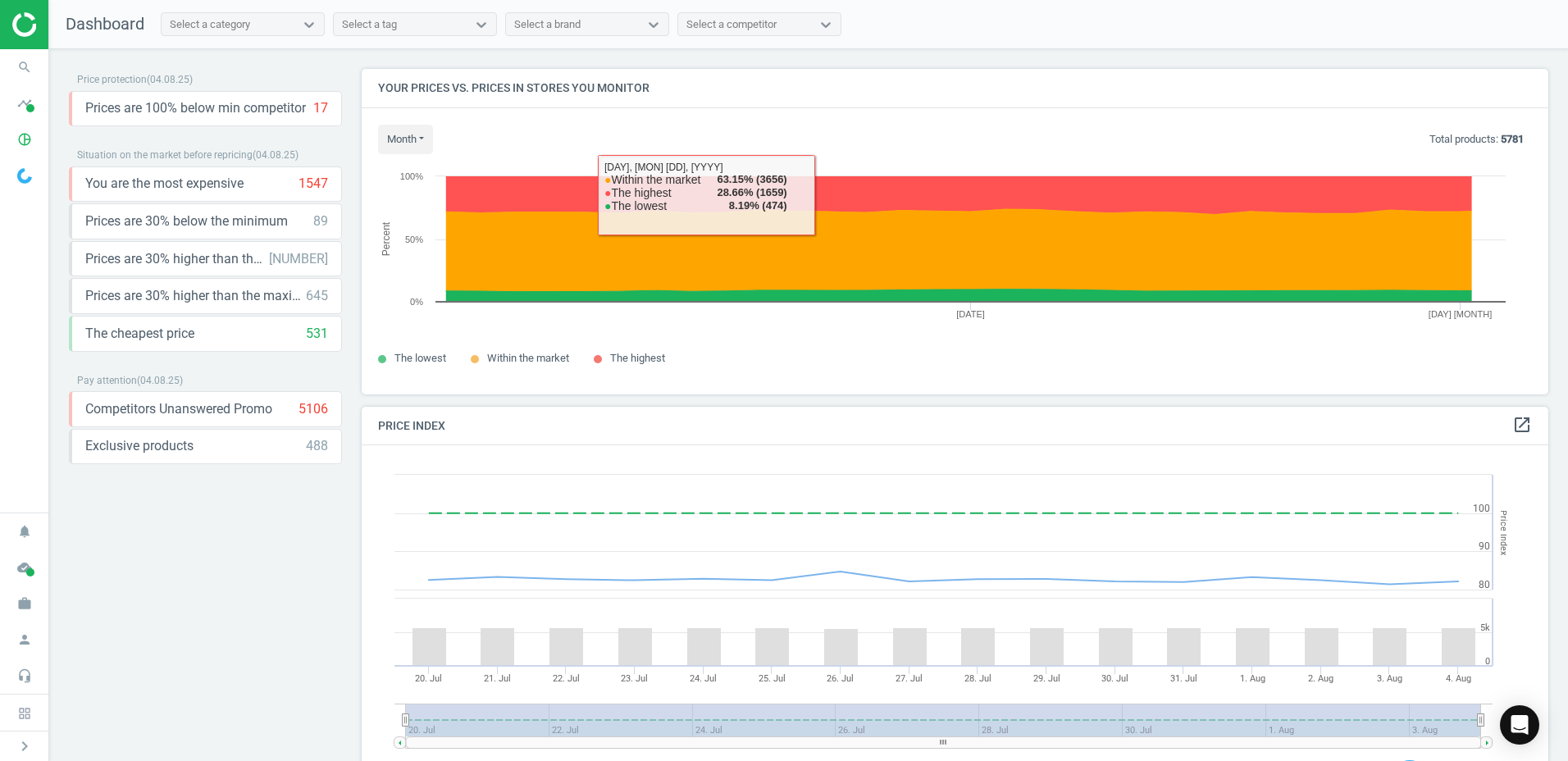 click on "Select a brand" at bounding box center (572, 25) 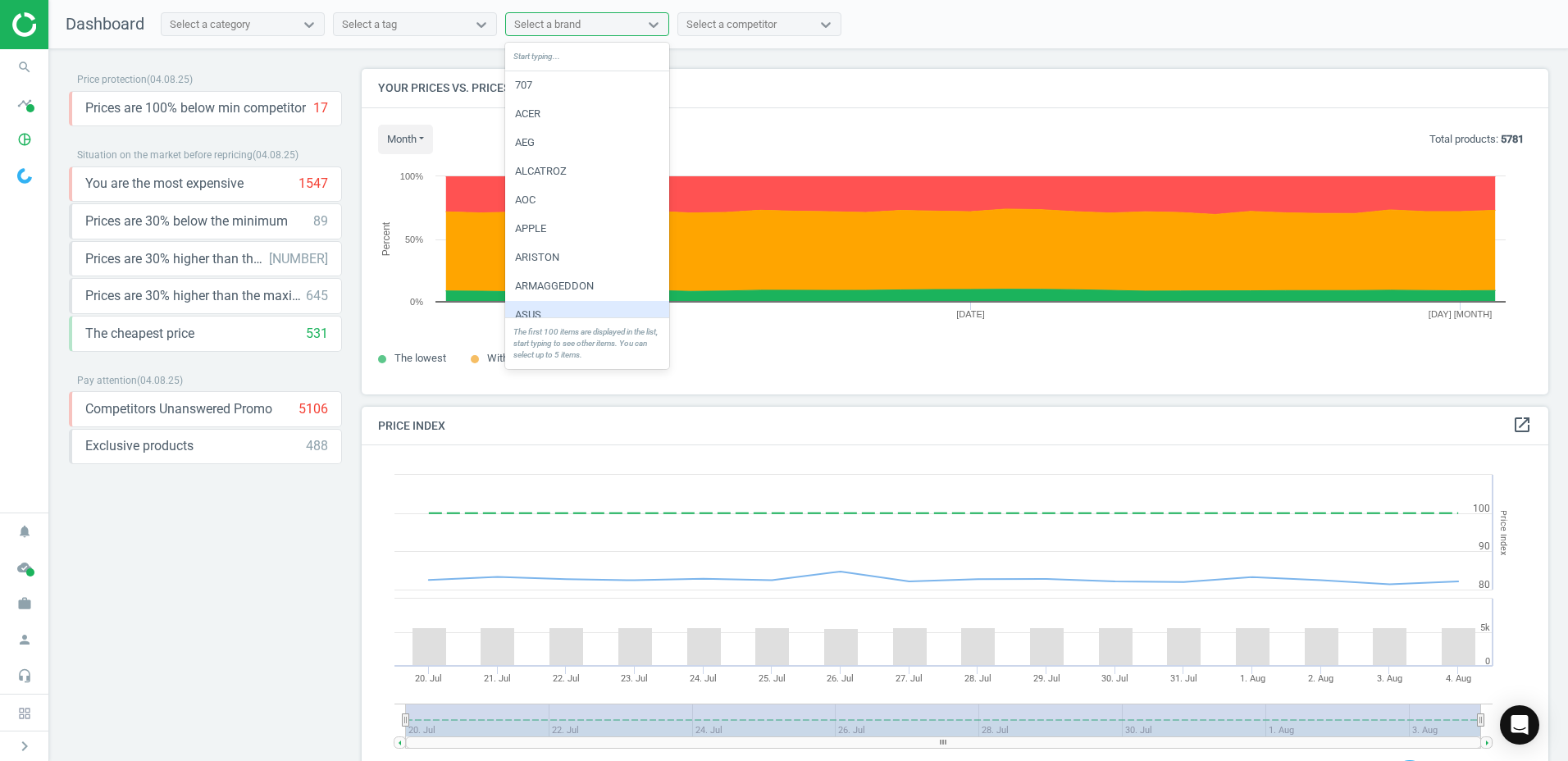 scroll, scrollTop: 164, scrollLeft: 0, axis: vertical 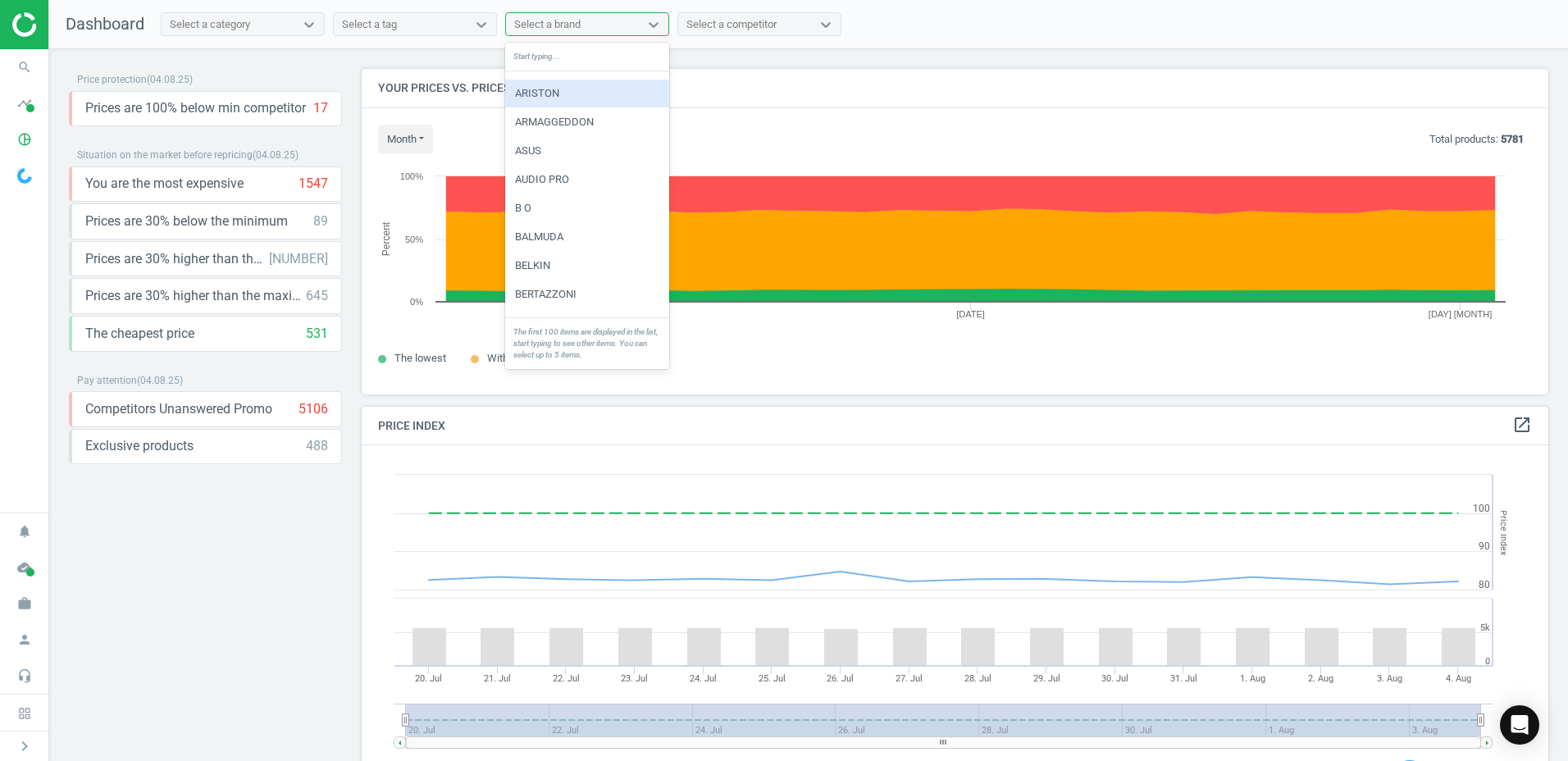 click on "Select a brand" at bounding box center [572, 25] 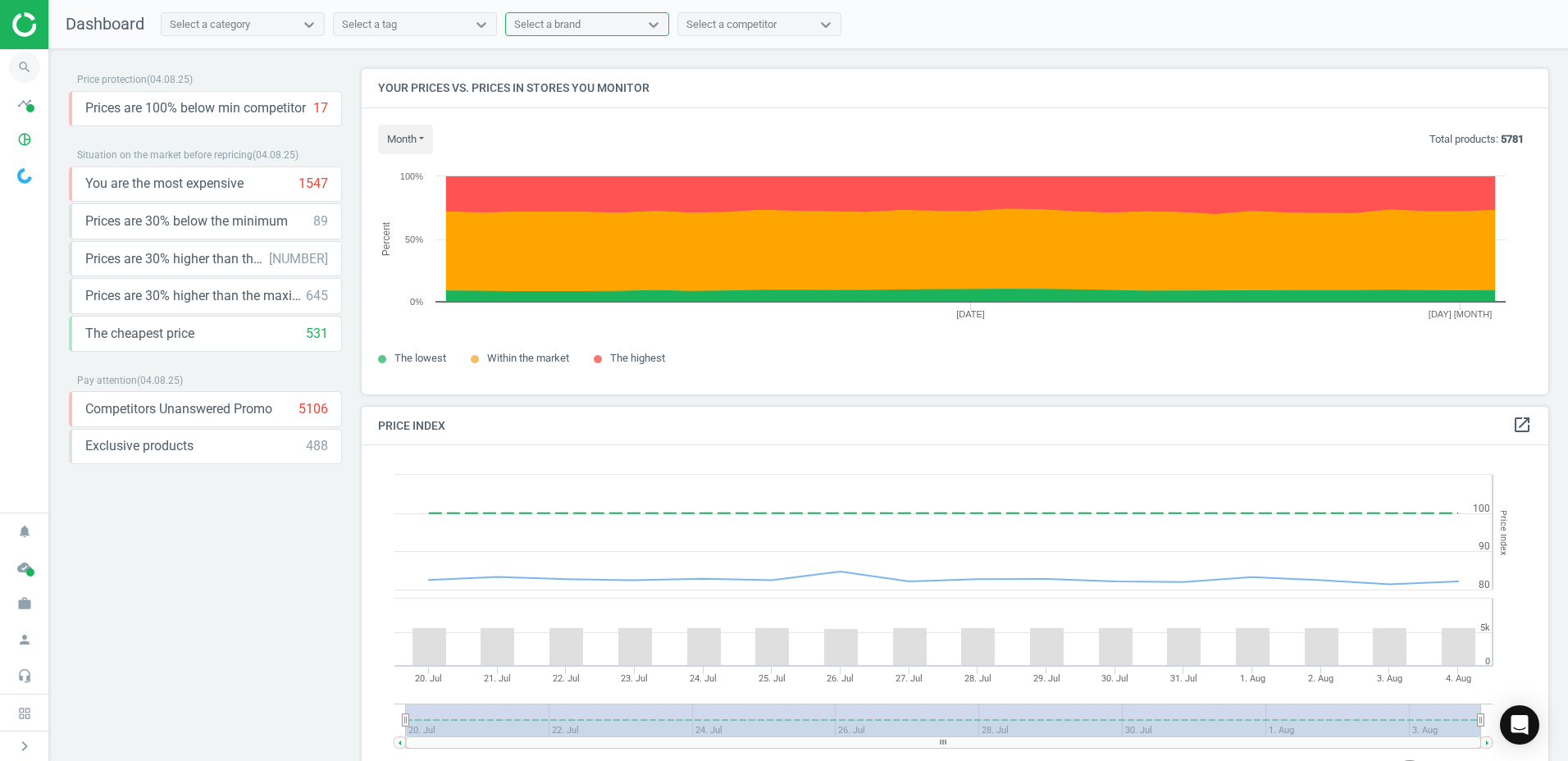 click on "search" at bounding box center [25, 67] 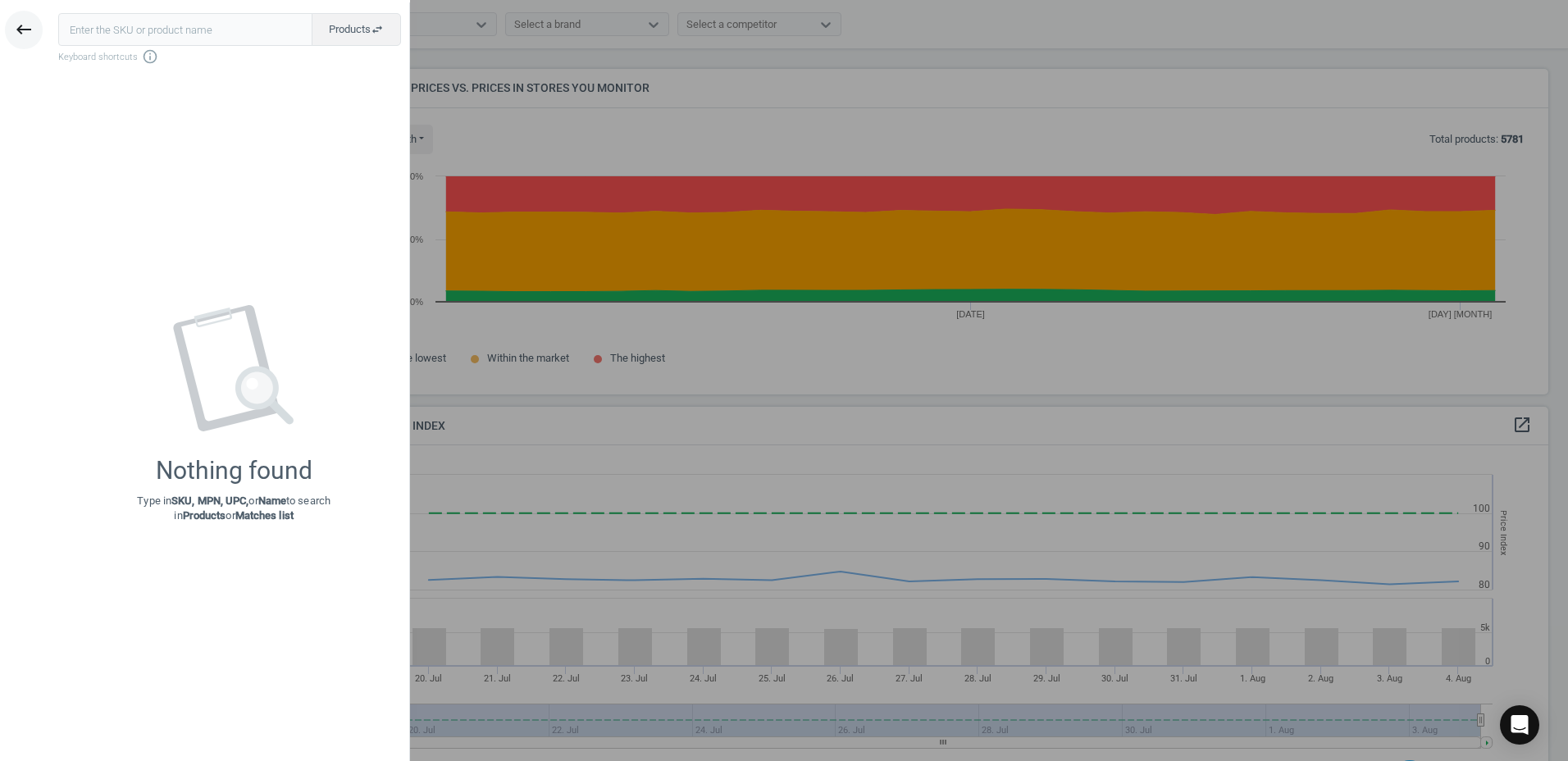 click on "keyboard_backspace" at bounding box center [24, 30] 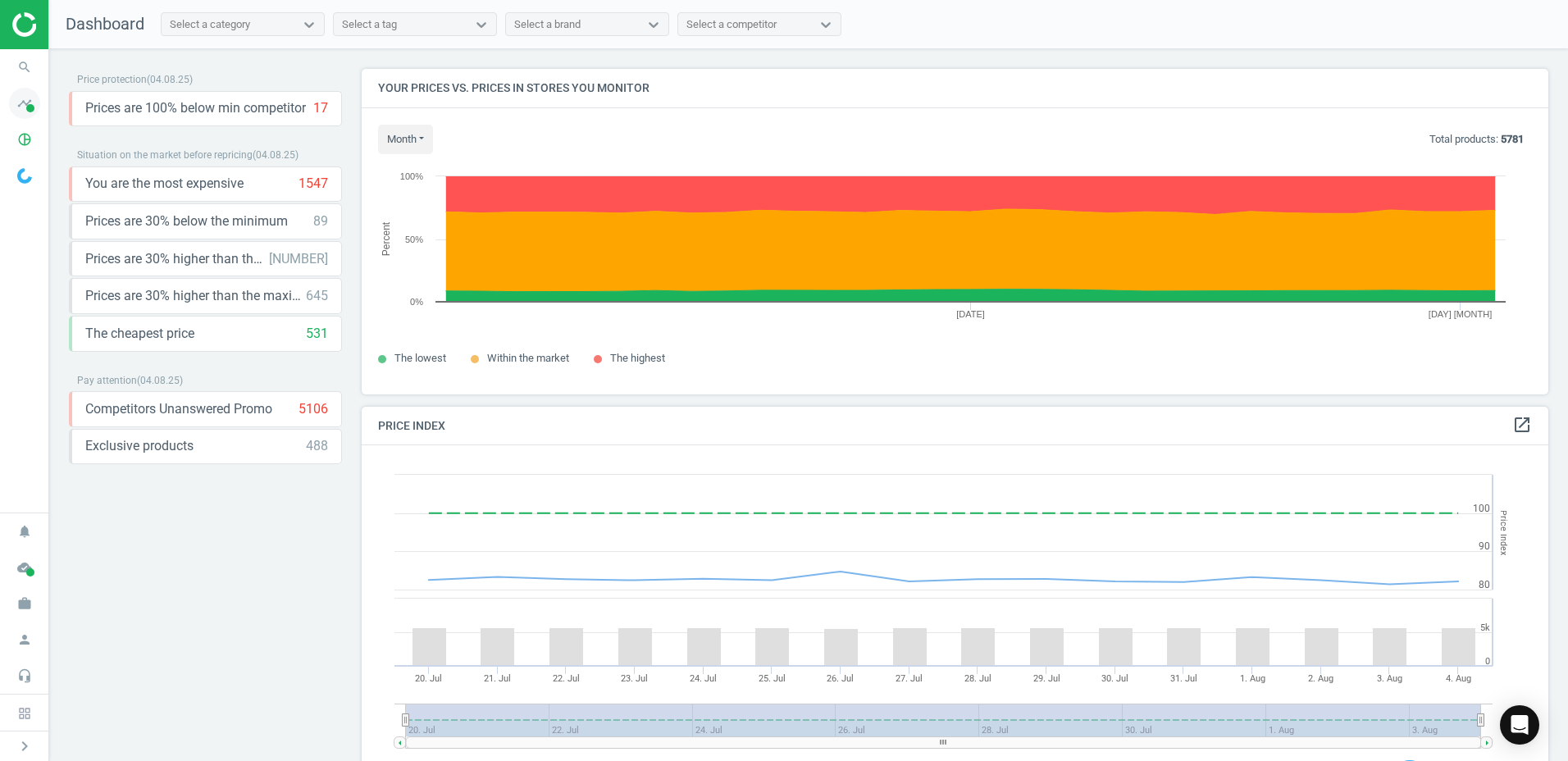 click on "timeline" at bounding box center [25, 103] 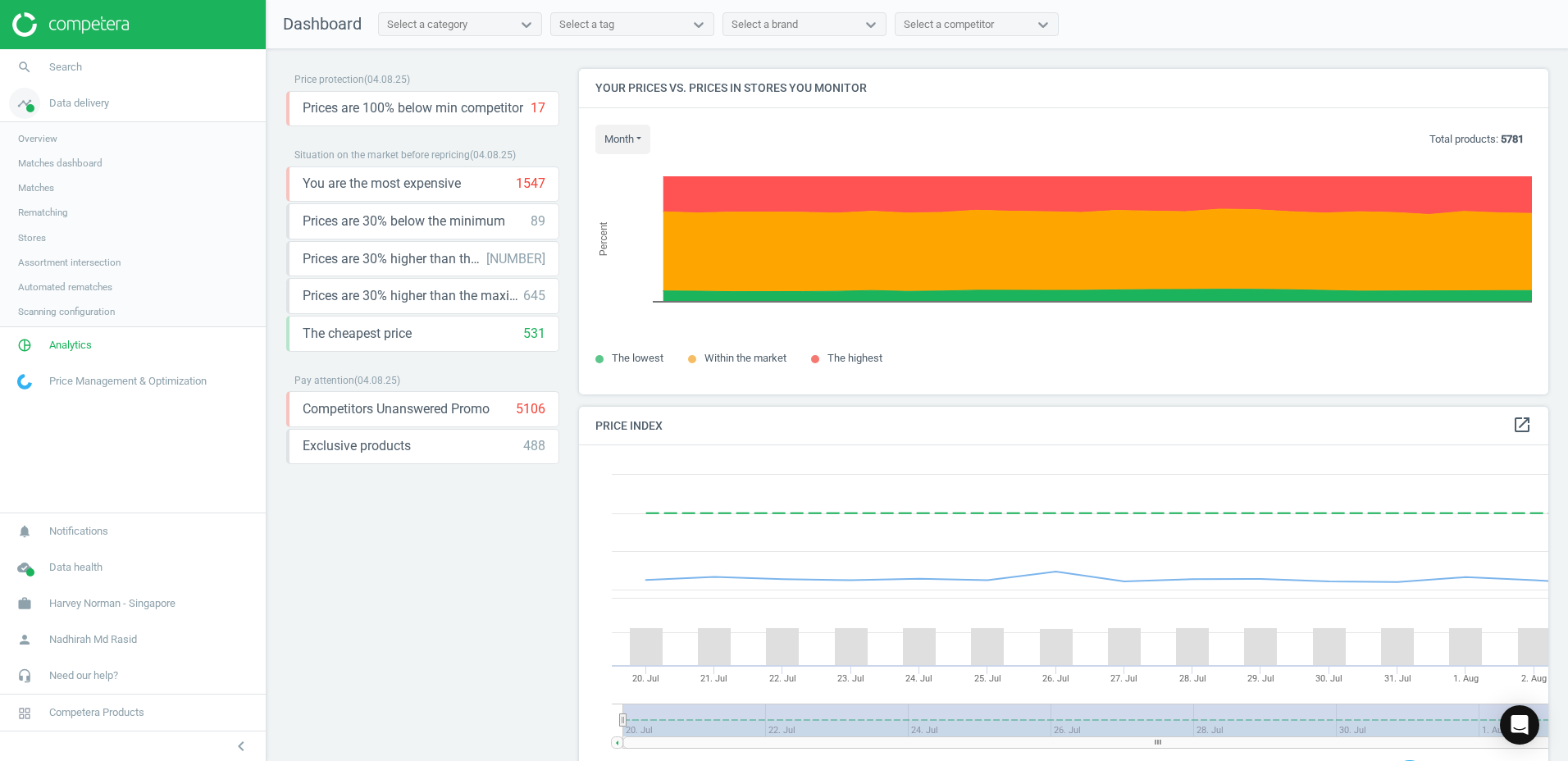 scroll, scrollTop: 350, scrollLeft: 1112, axis: both 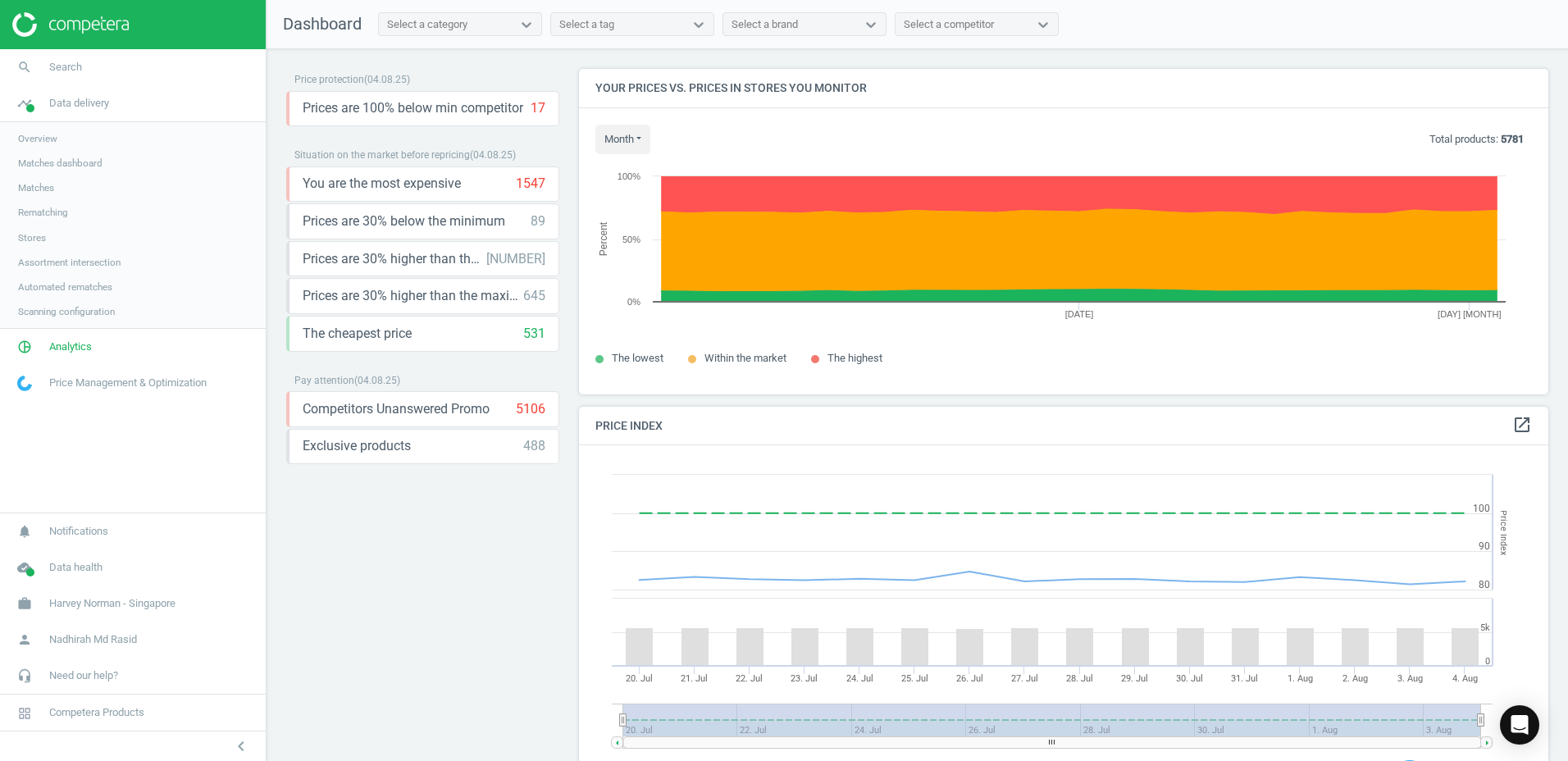 click on "Matches dashboard" at bounding box center [60, 163] 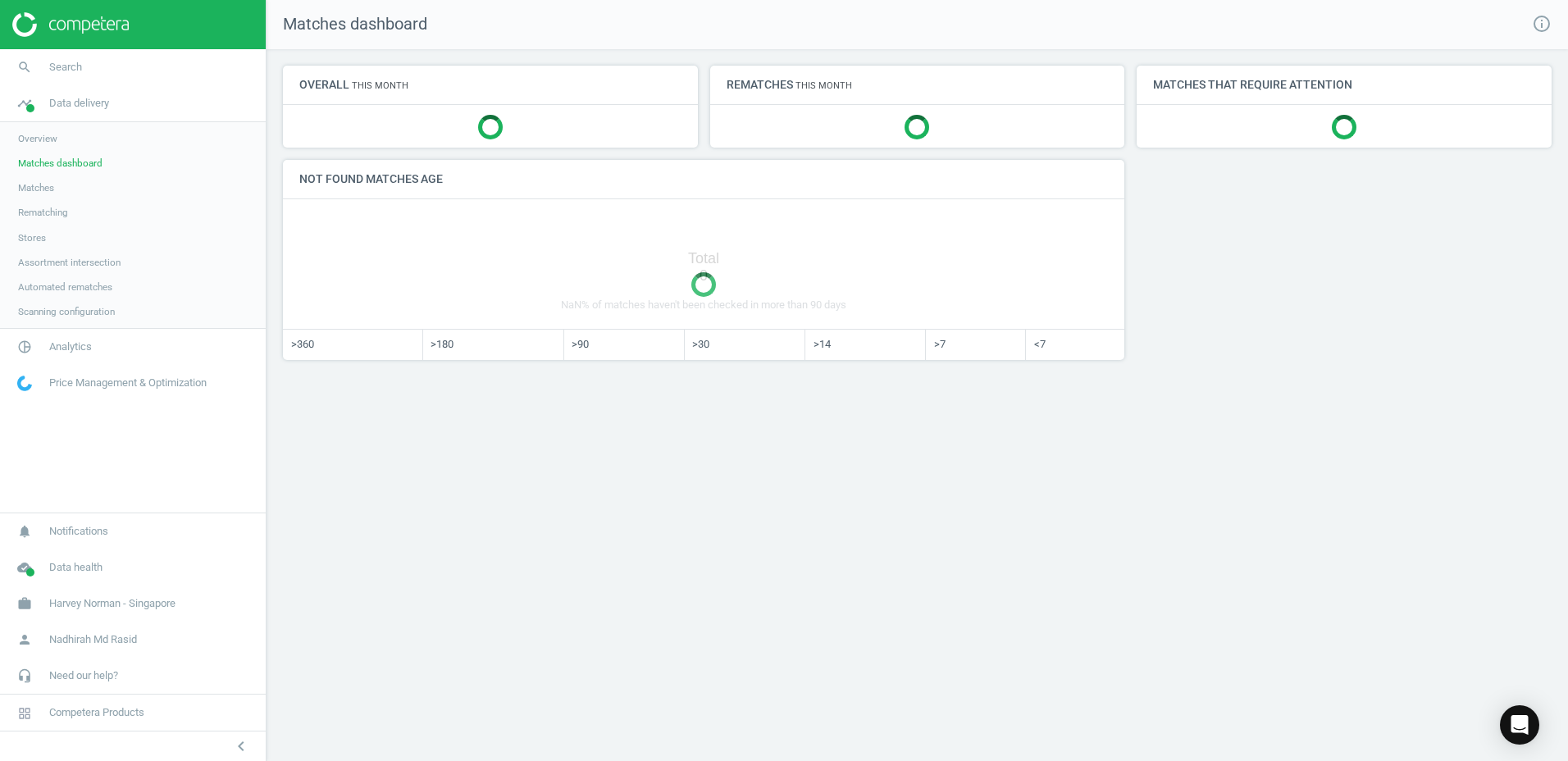 click on "Matches" at bounding box center [133, 188] 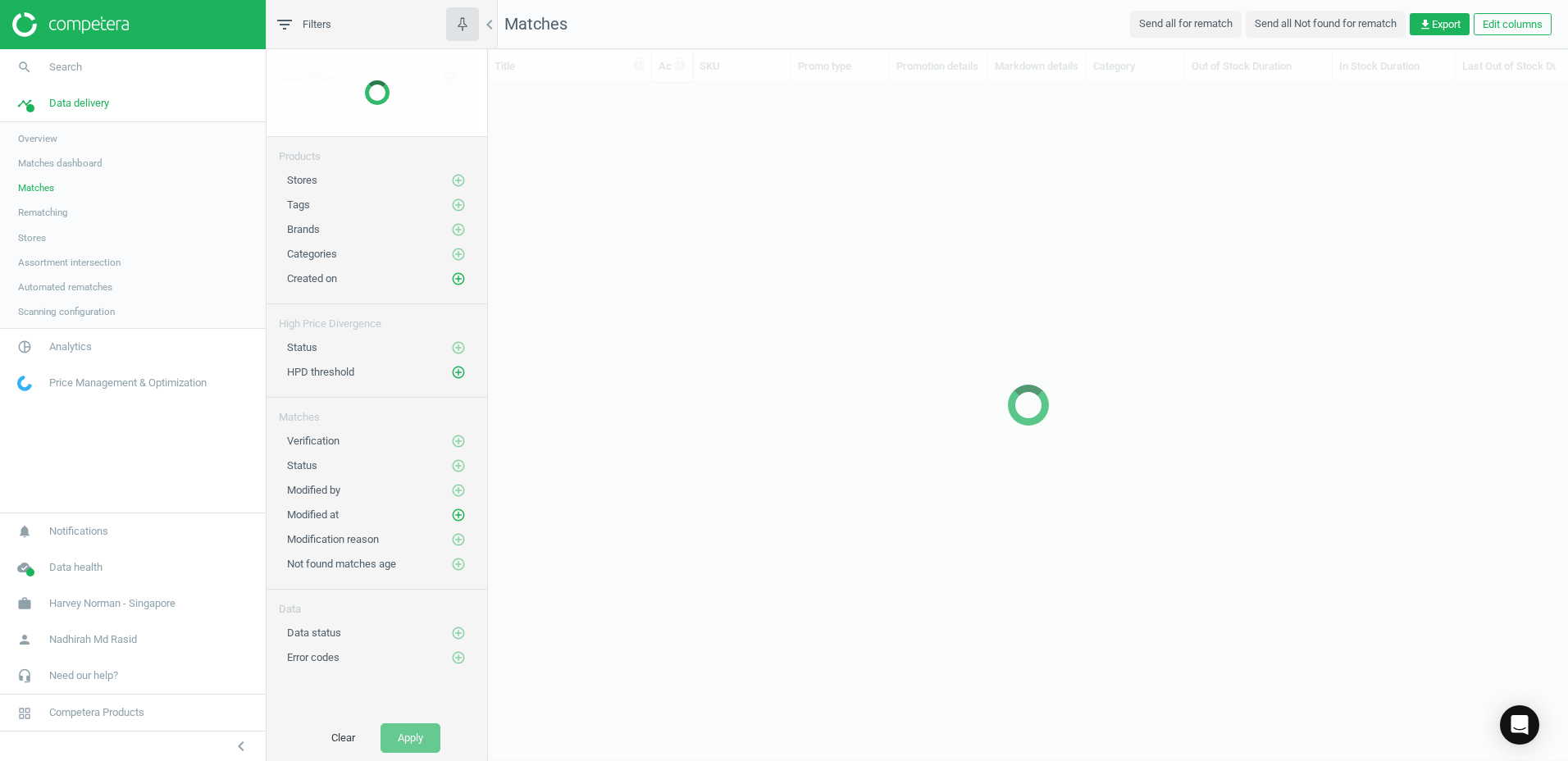 scroll, scrollTop: 13, scrollLeft: 13, axis: both 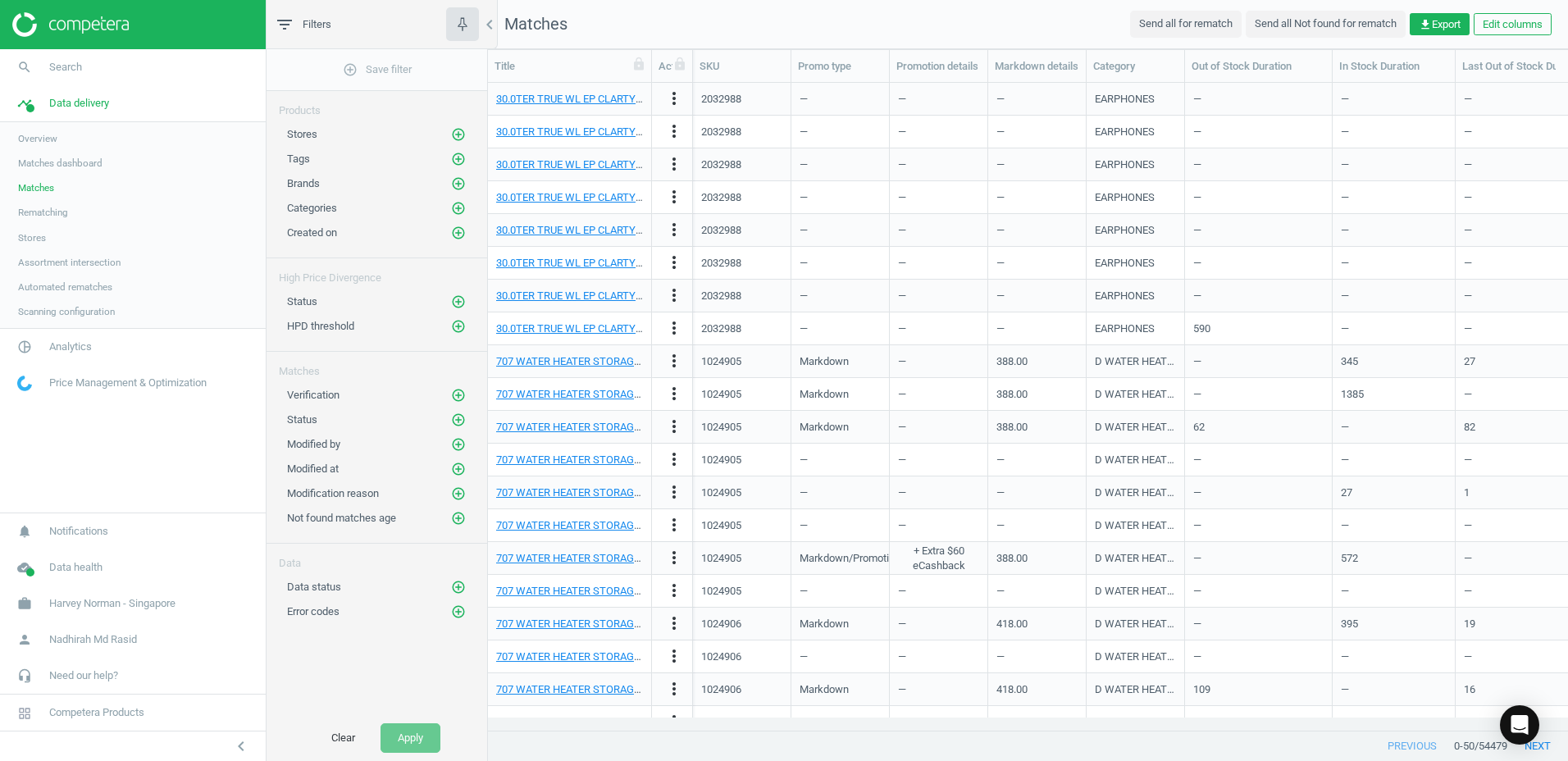 click on "Rematching" at bounding box center (43, 212) 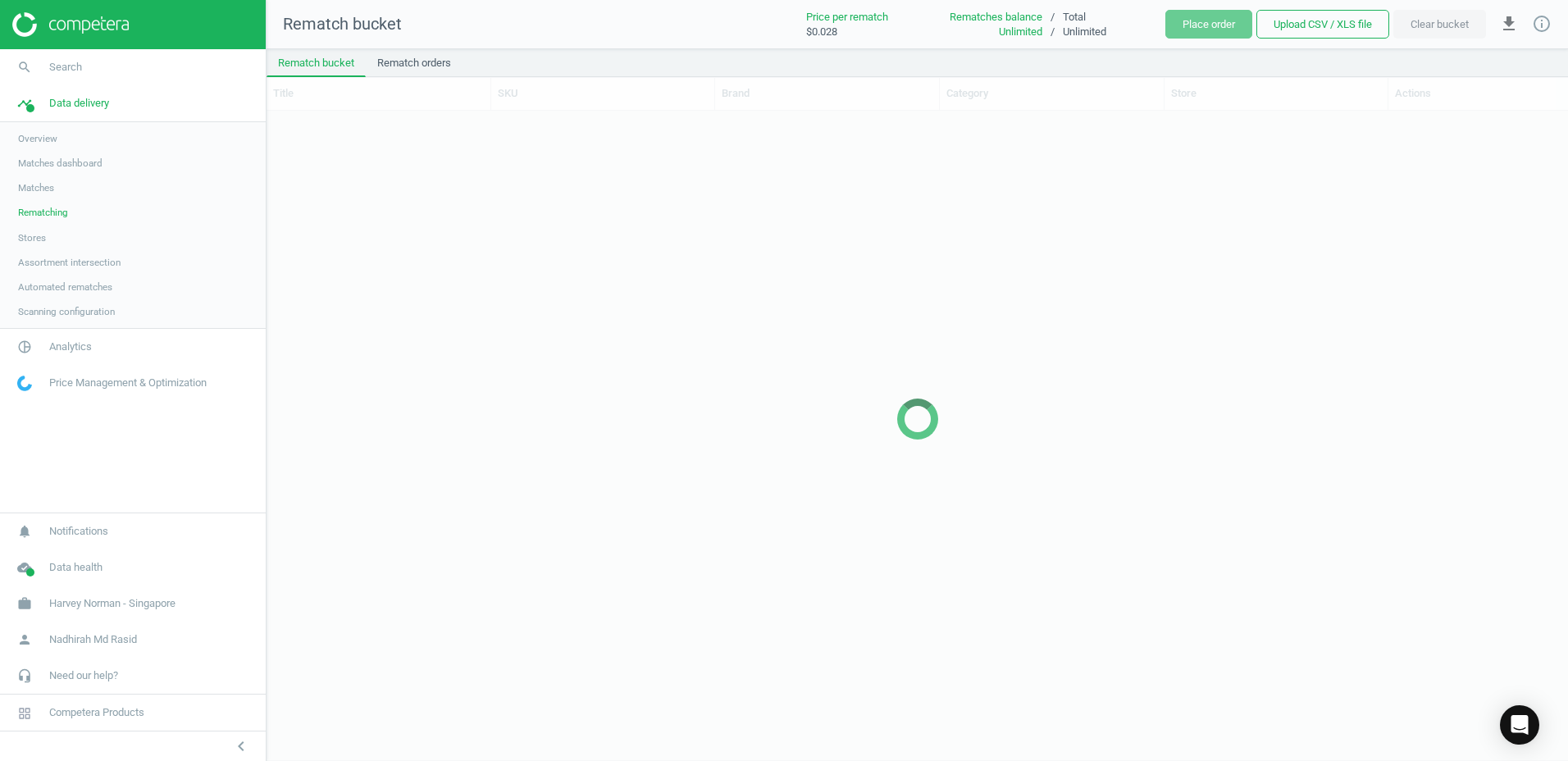 scroll, scrollTop: 13, scrollLeft: 13, axis: both 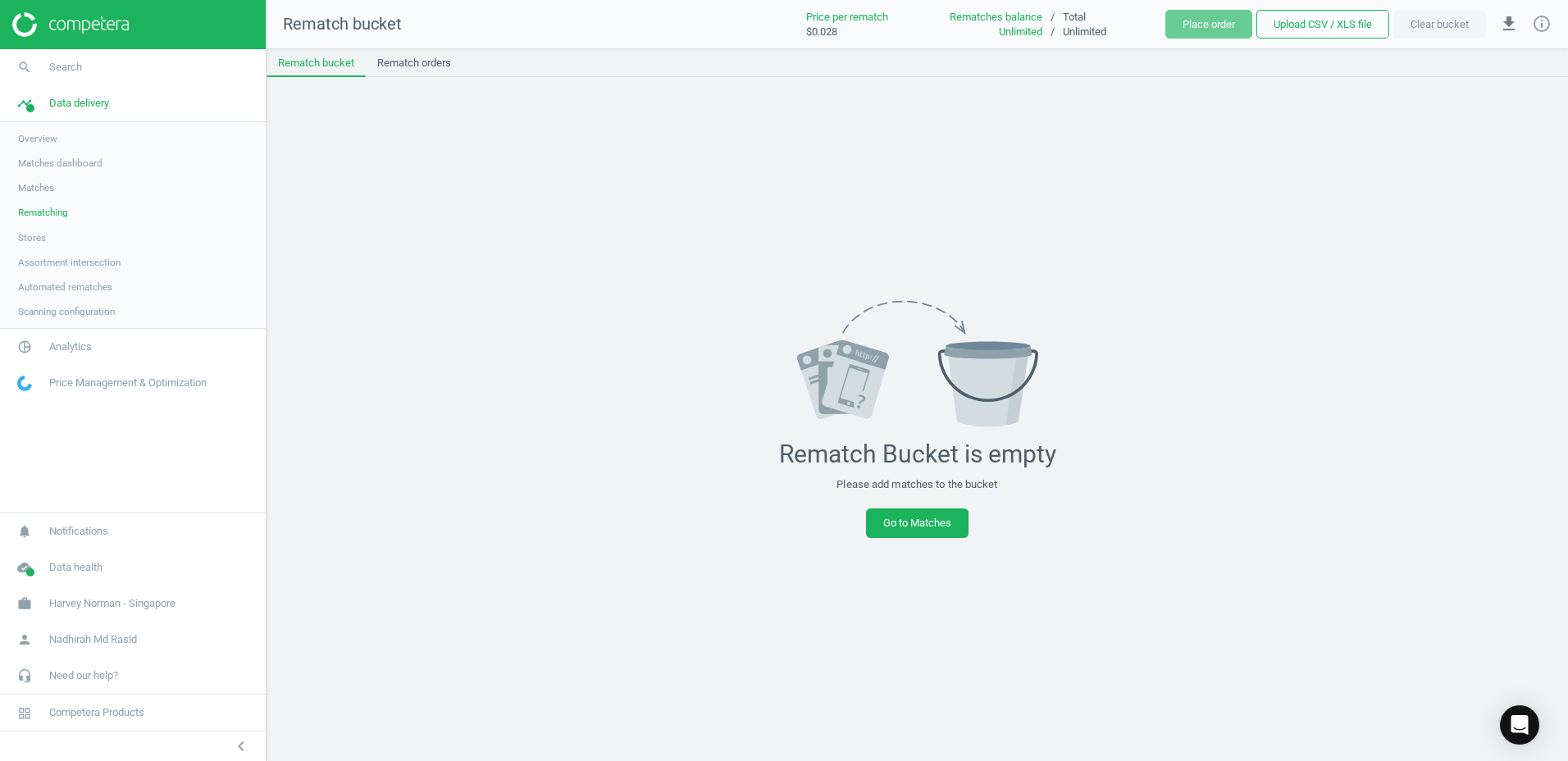 click on "Overview" at bounding box center [38, 139] 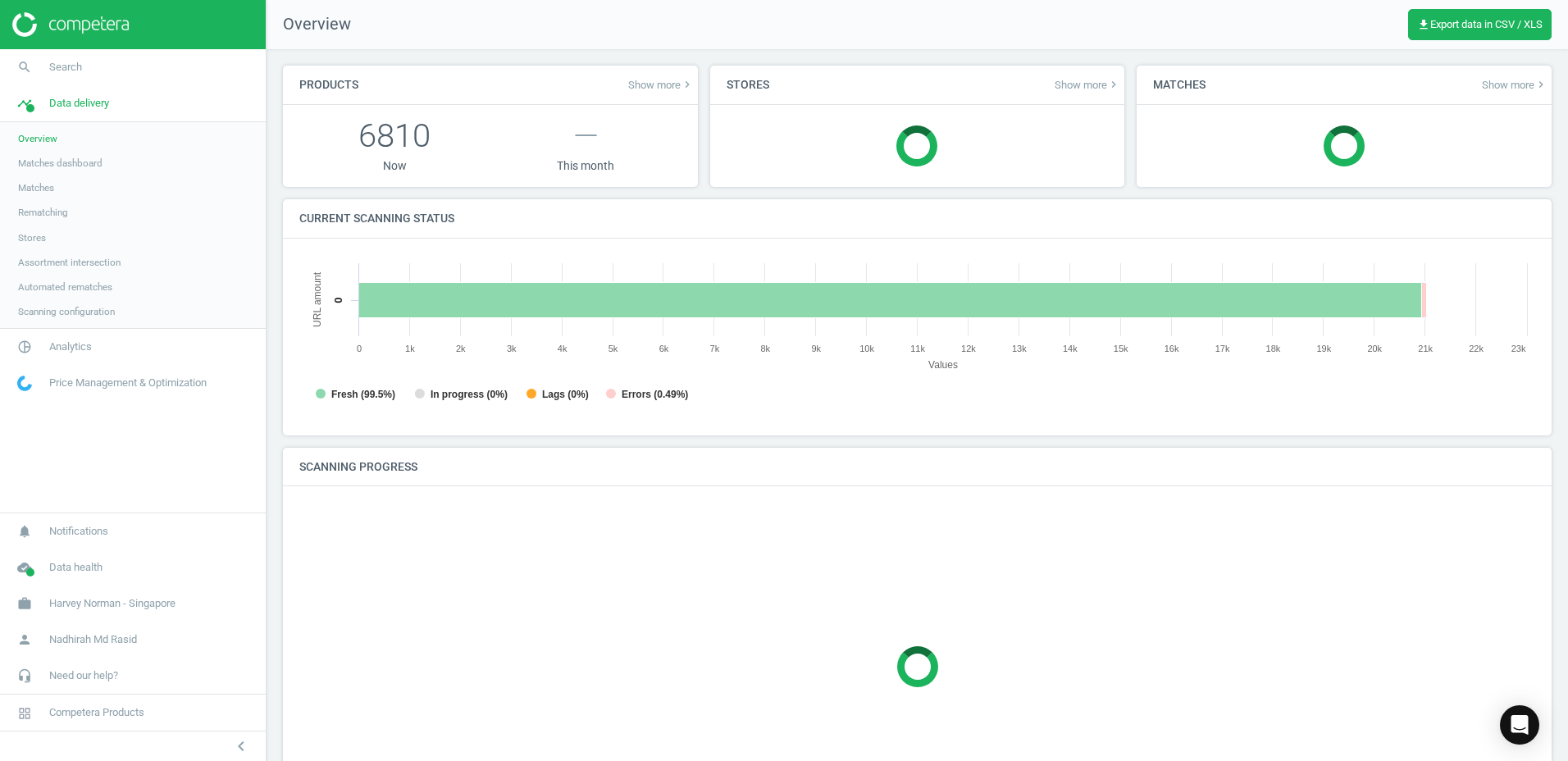 scroll, scrollTop: 8, scrollLeft: 8, axis: both 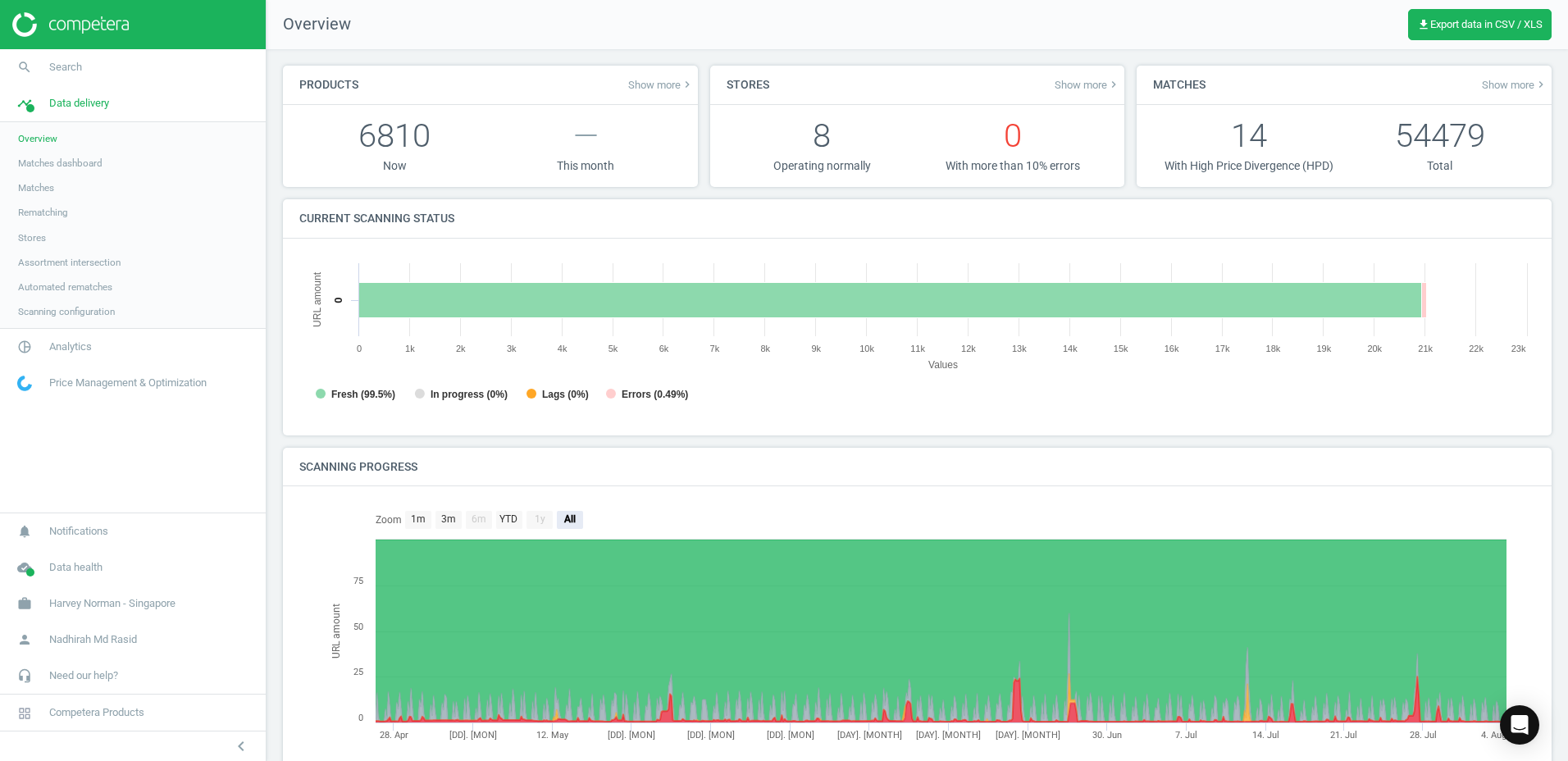 click on "Stores" at bounding box center [133, 238] 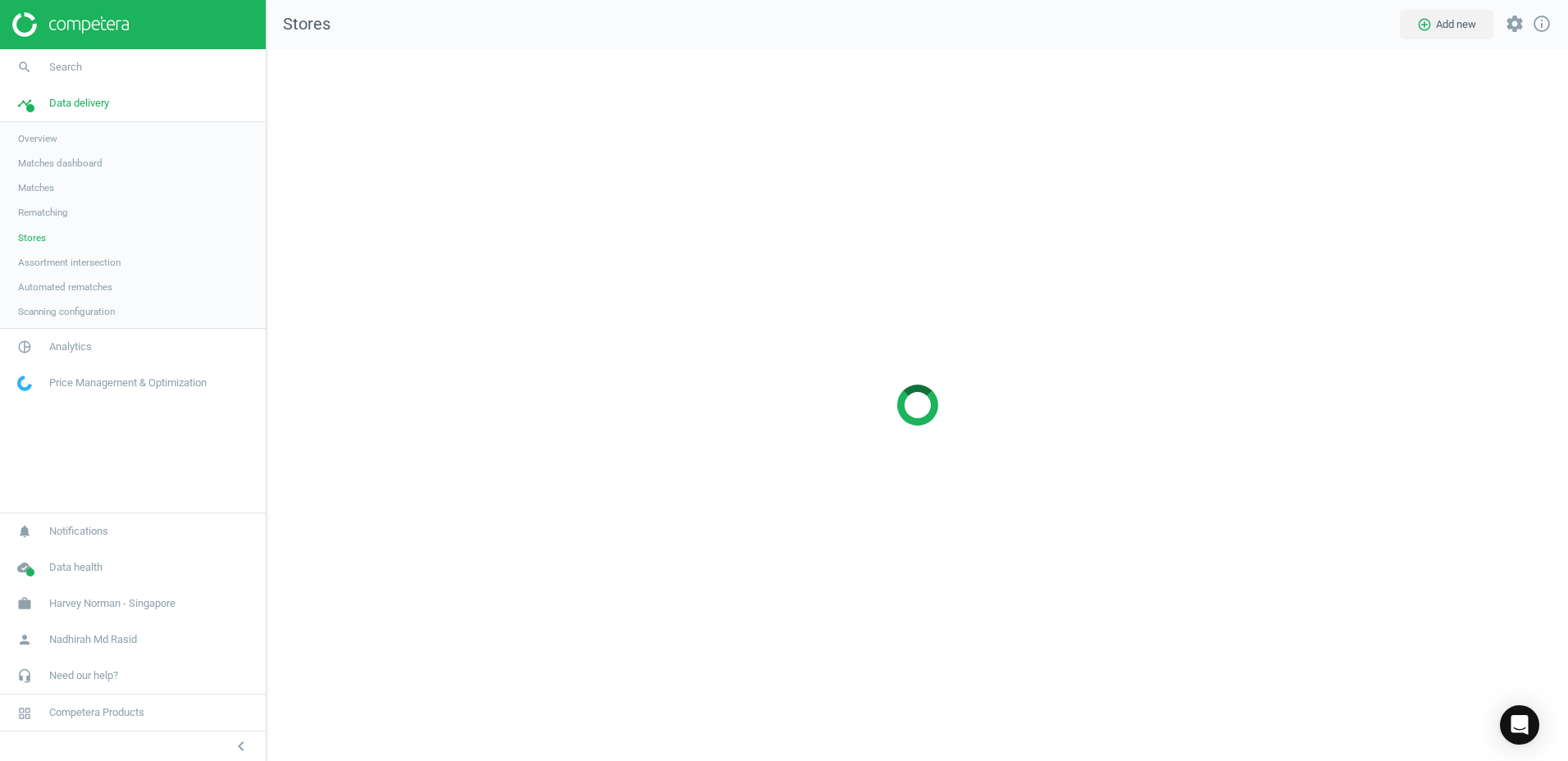 scroll, scrollTop: 8, scrollLeft: 8, axis: both 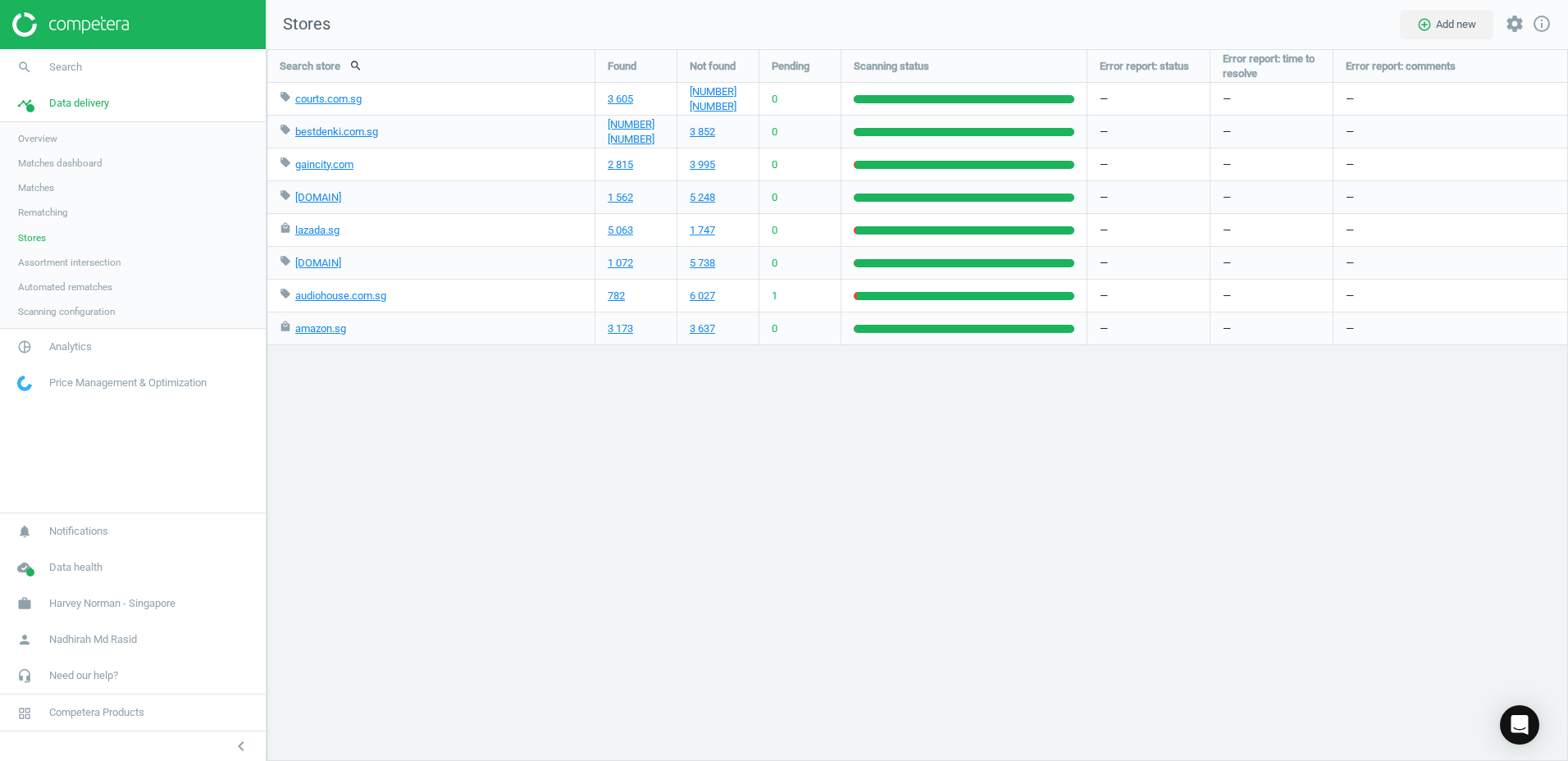 click on "Assortment intersection" at bounding box center [69, 262] 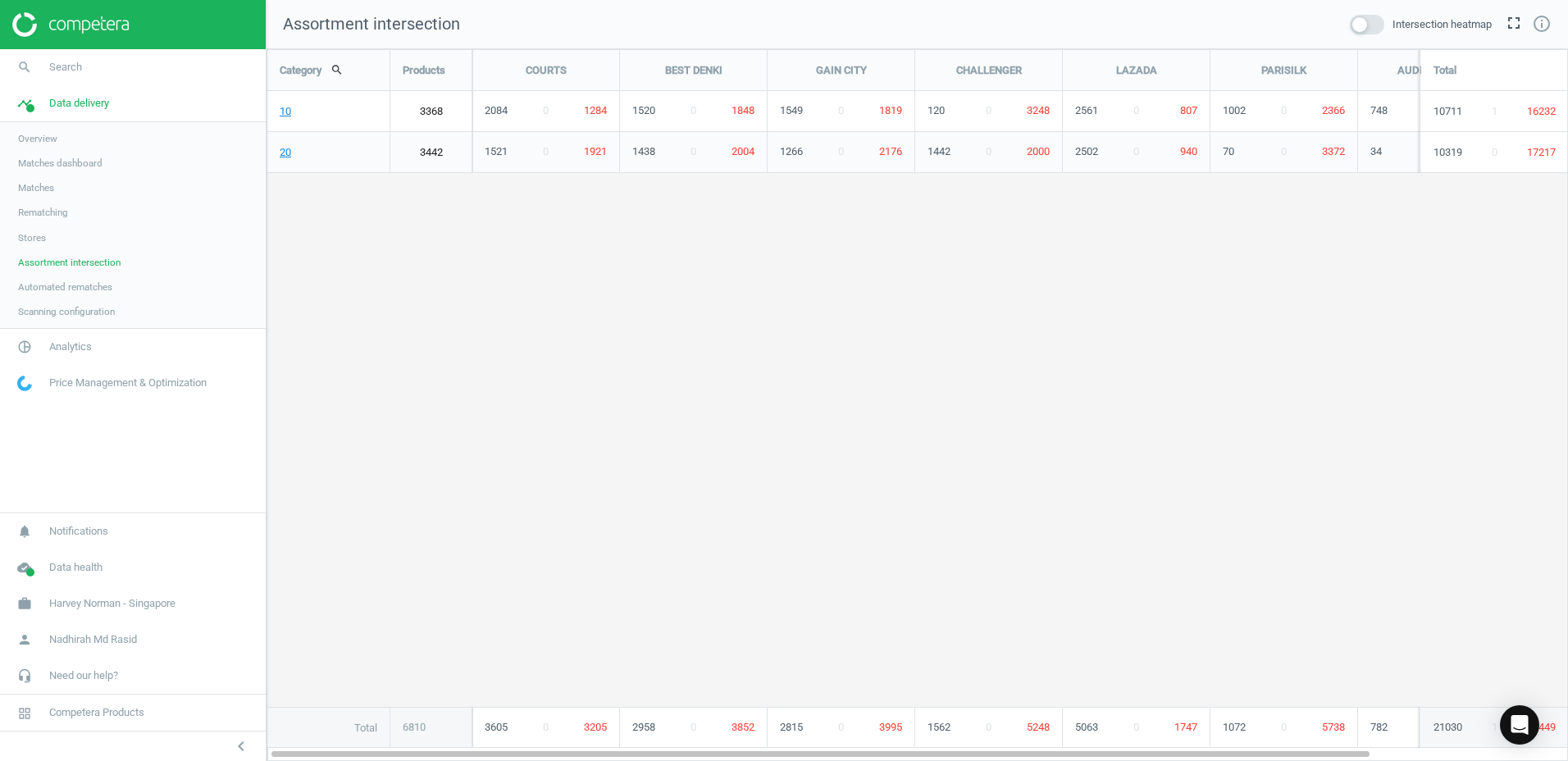 scroll, scrollTop: 8, scrollLeft: 8, axis: both 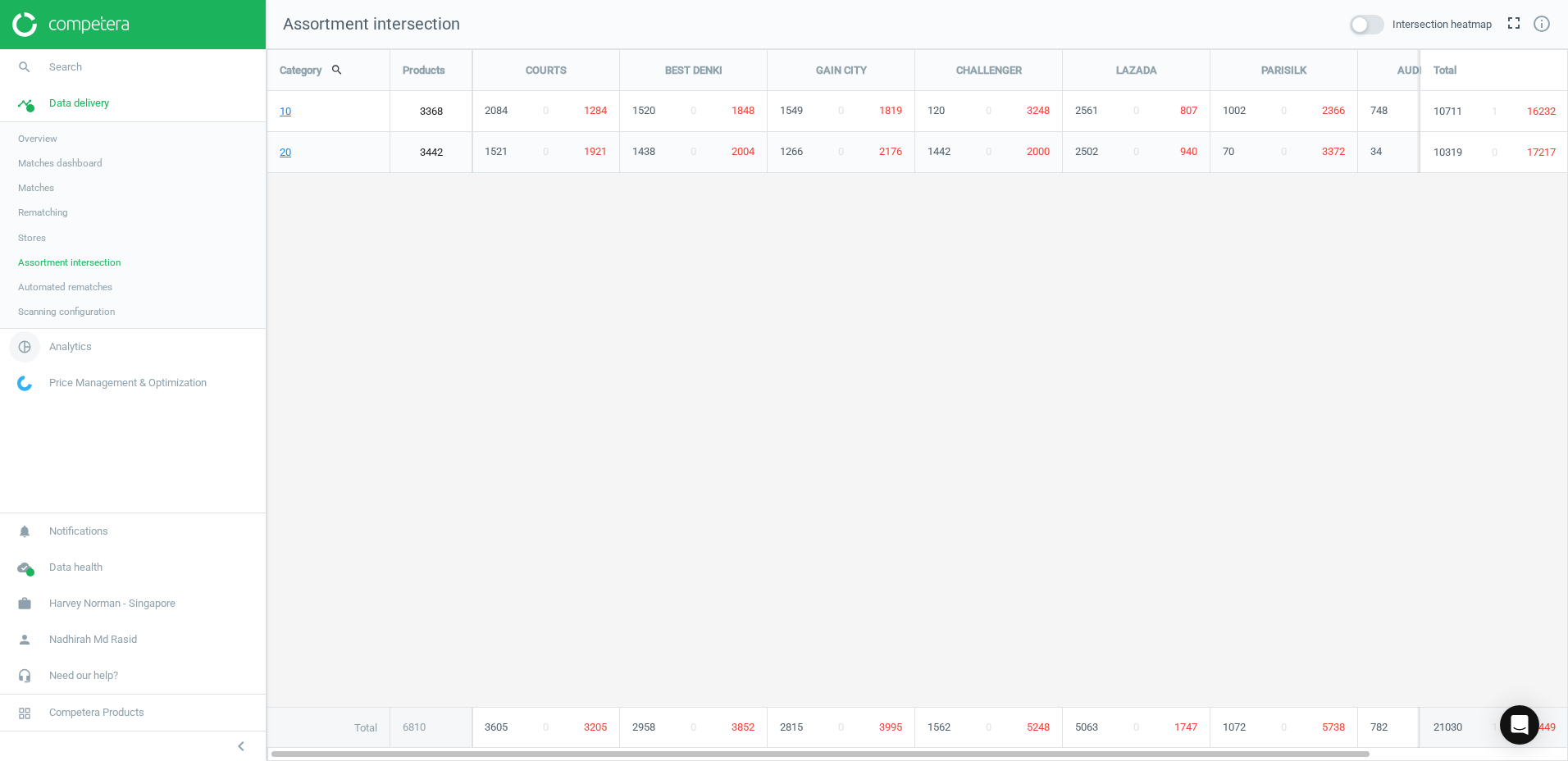 click on "Analytics" at bounding box center [71, 347] 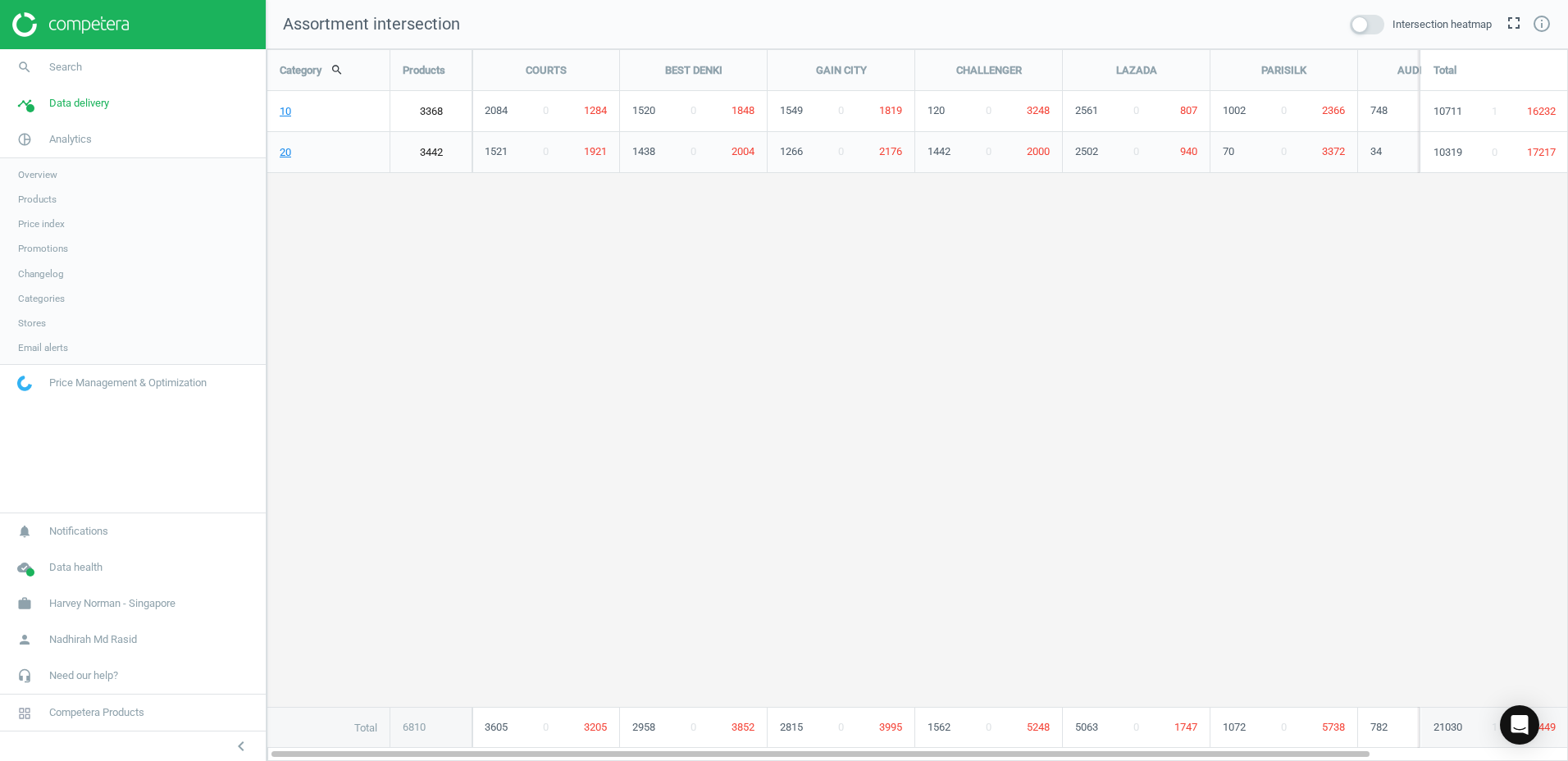 click on "Overview" at bounding box center (38, 175) 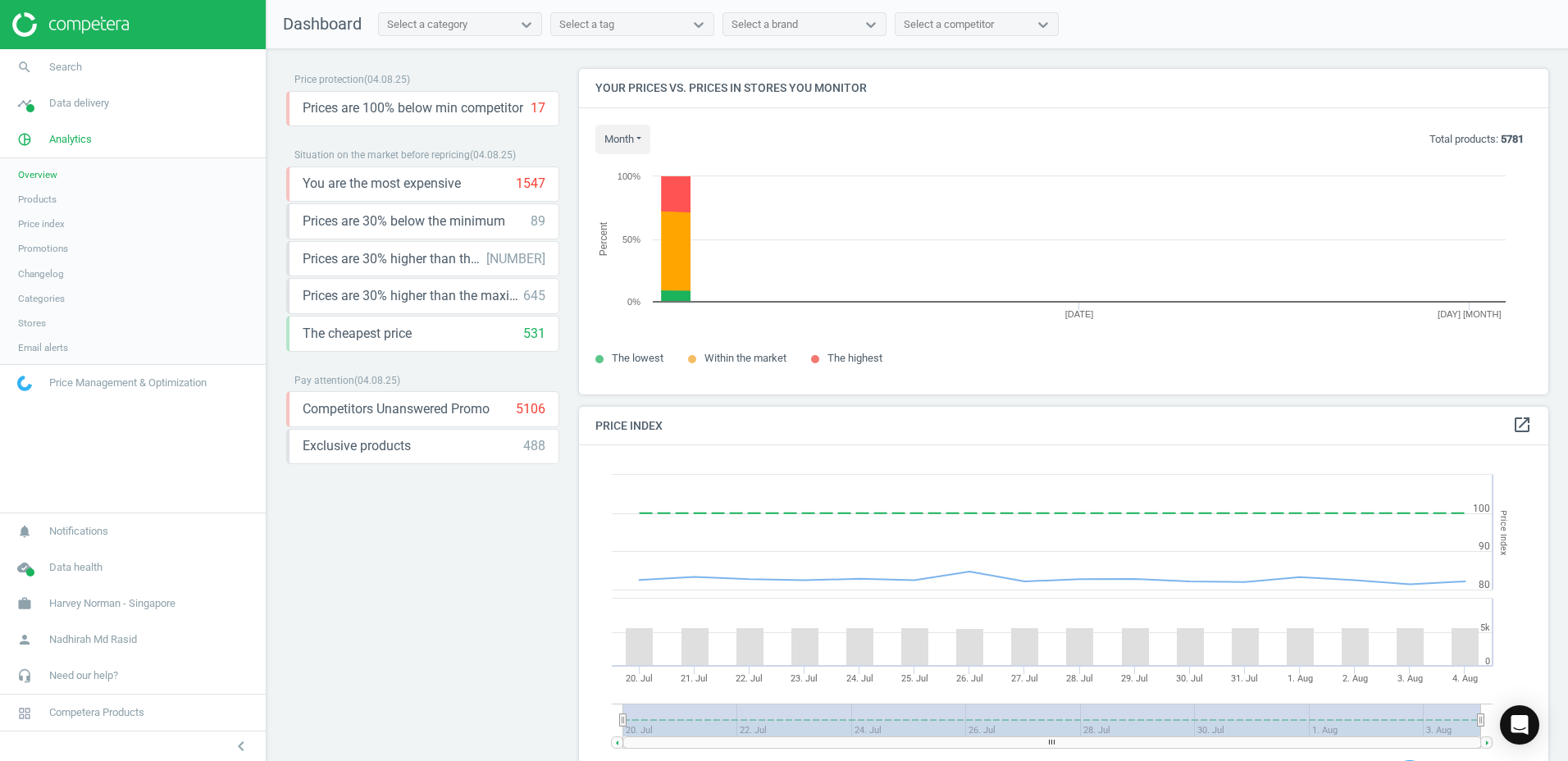 scroll, scrollTop: 8, scrollLeft: 8, axis: both 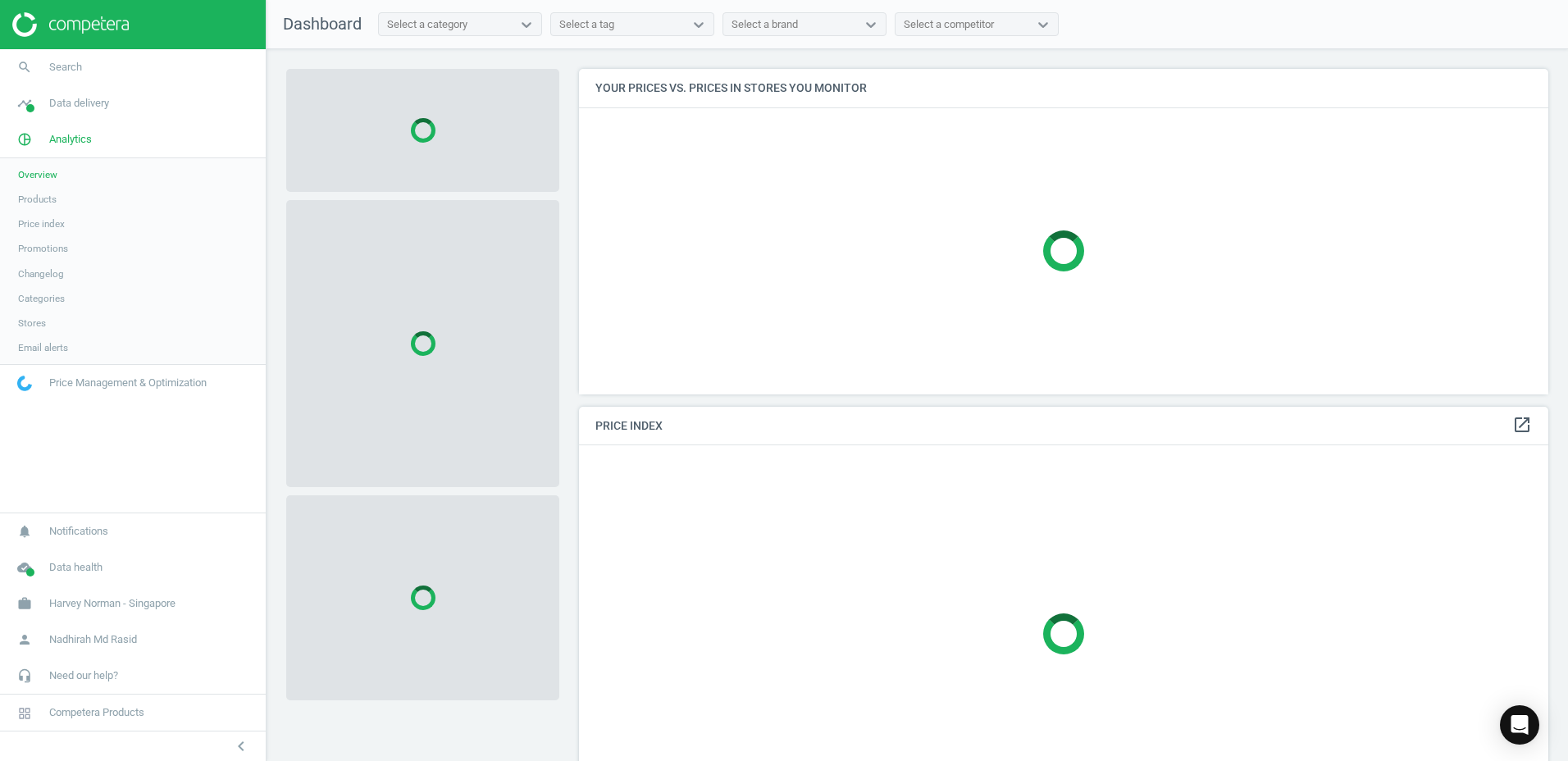 click on "Products" at bounding box center [37, 199] 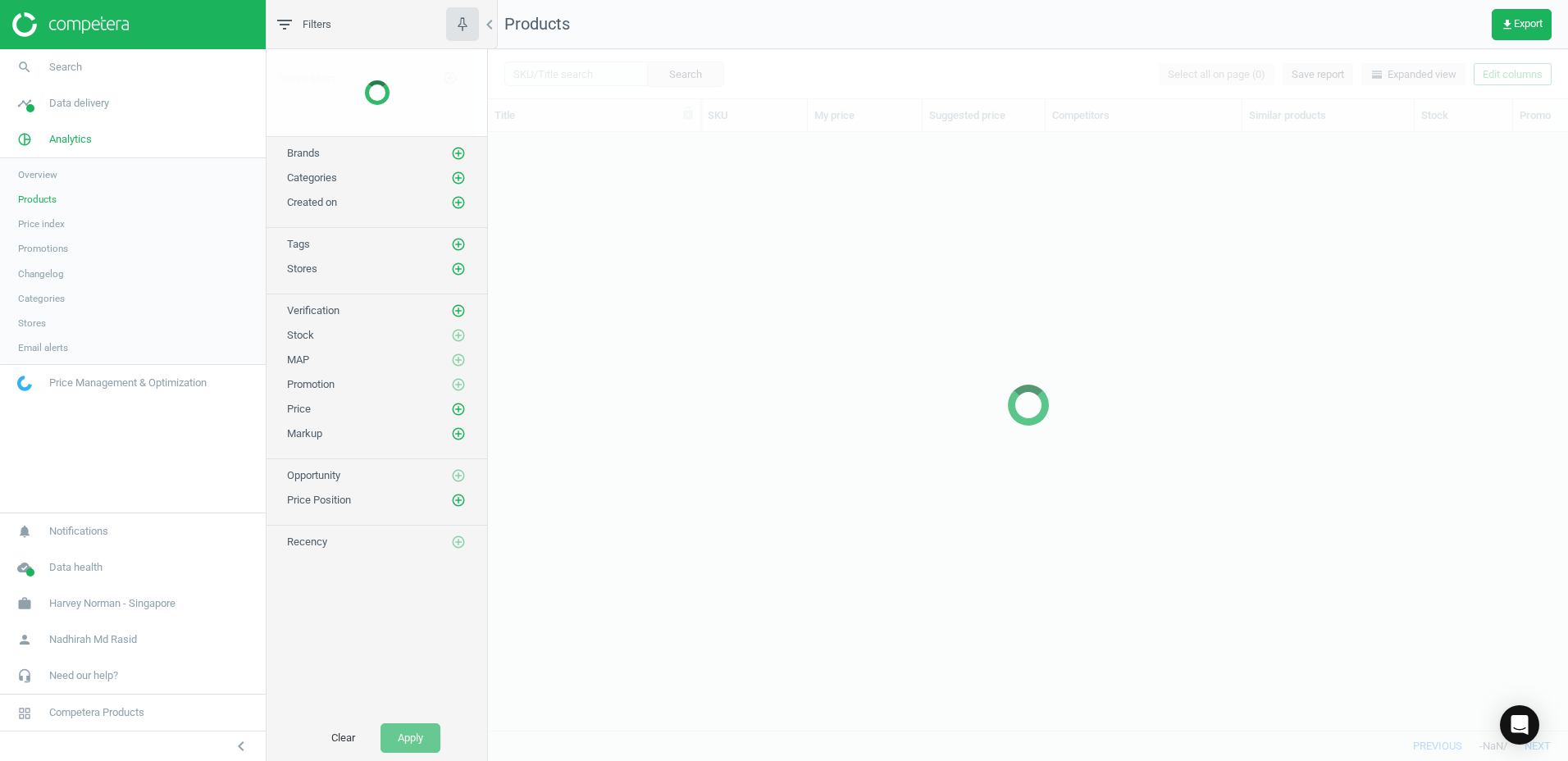 scroll, scrollTop: 13, scrollLeft: 13, axis: both 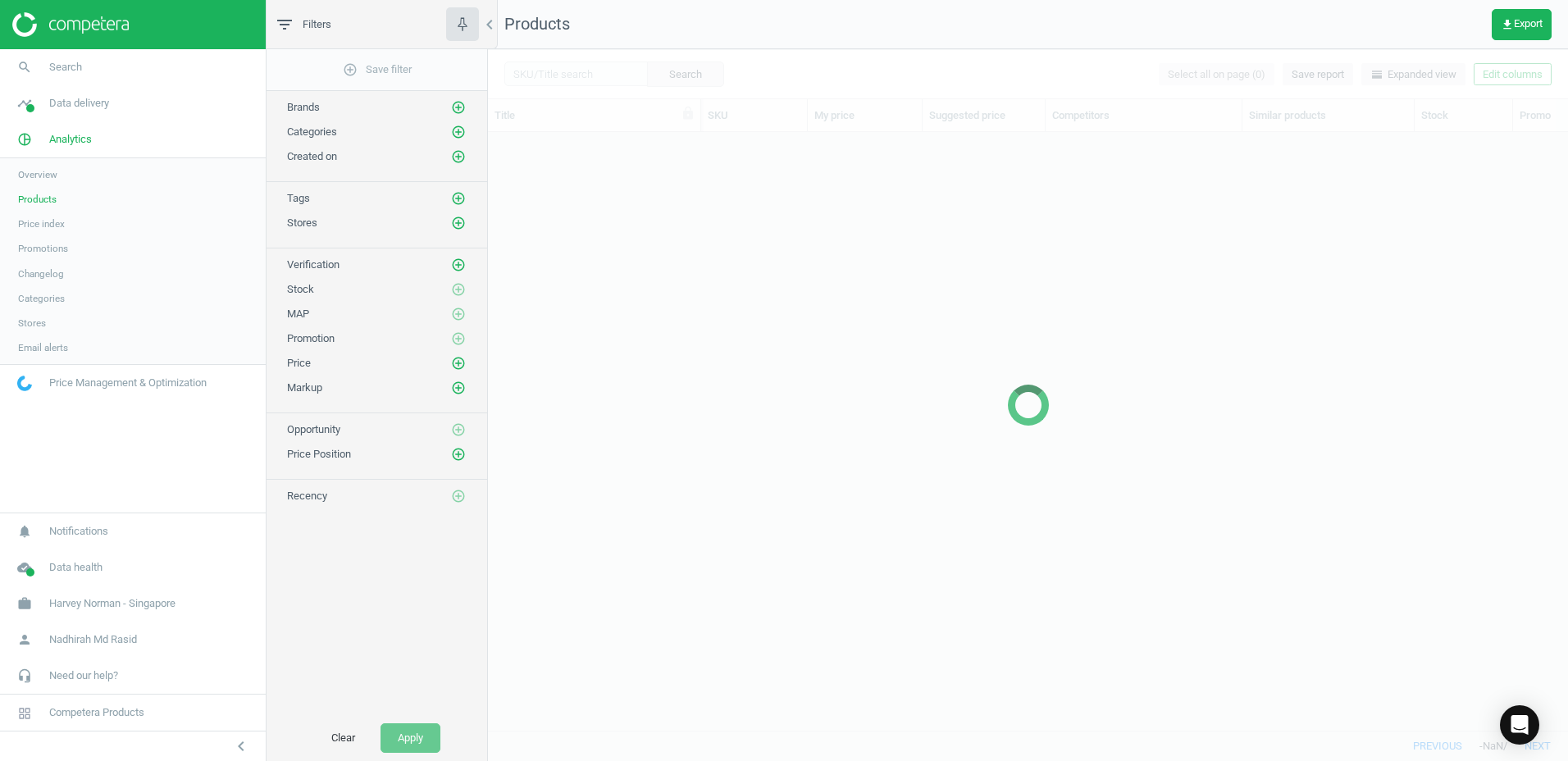 click on "Price index" at bounding box center (41, 224) 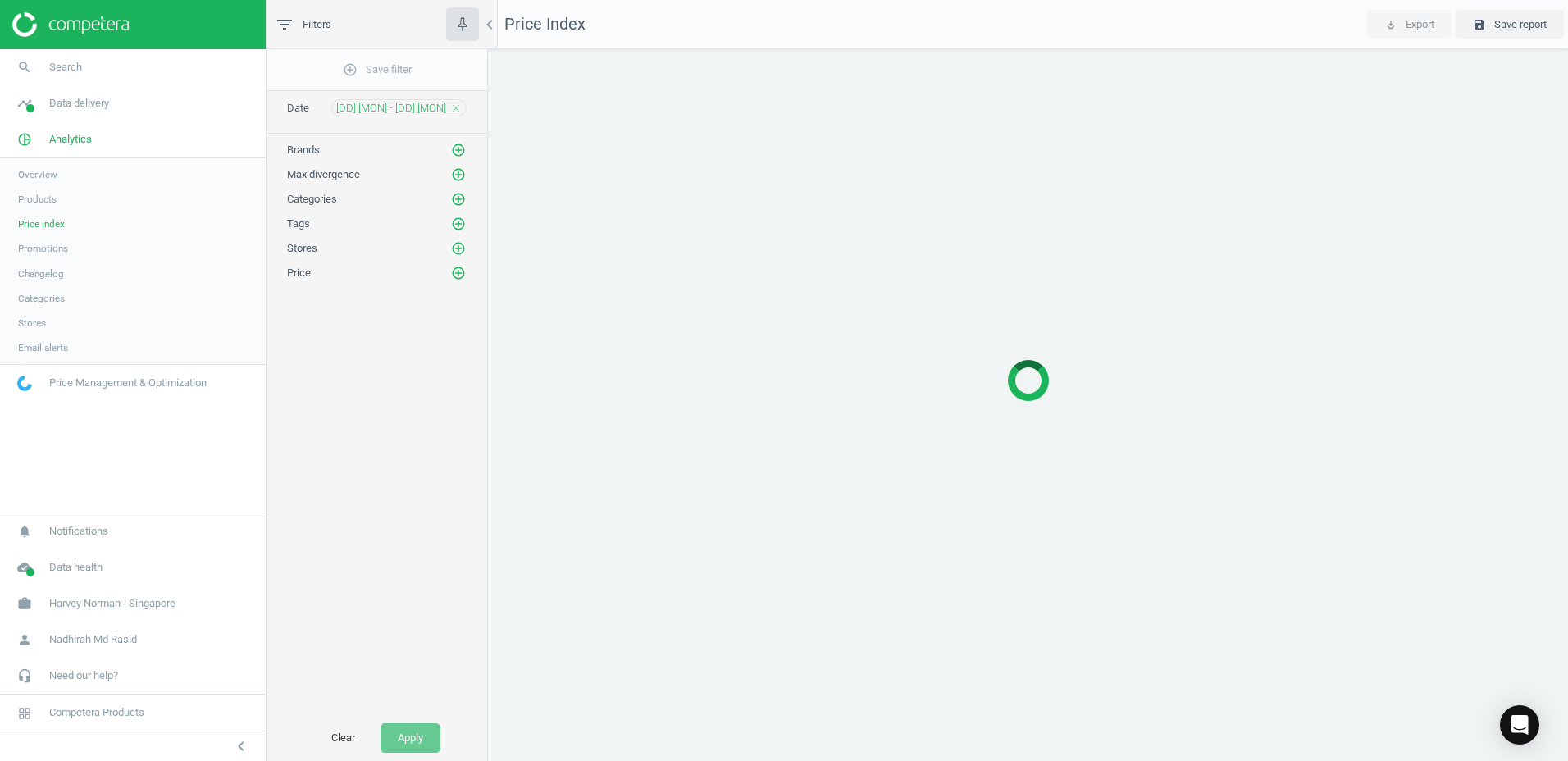 click on "Promotions" at bounding box center (43, 248) 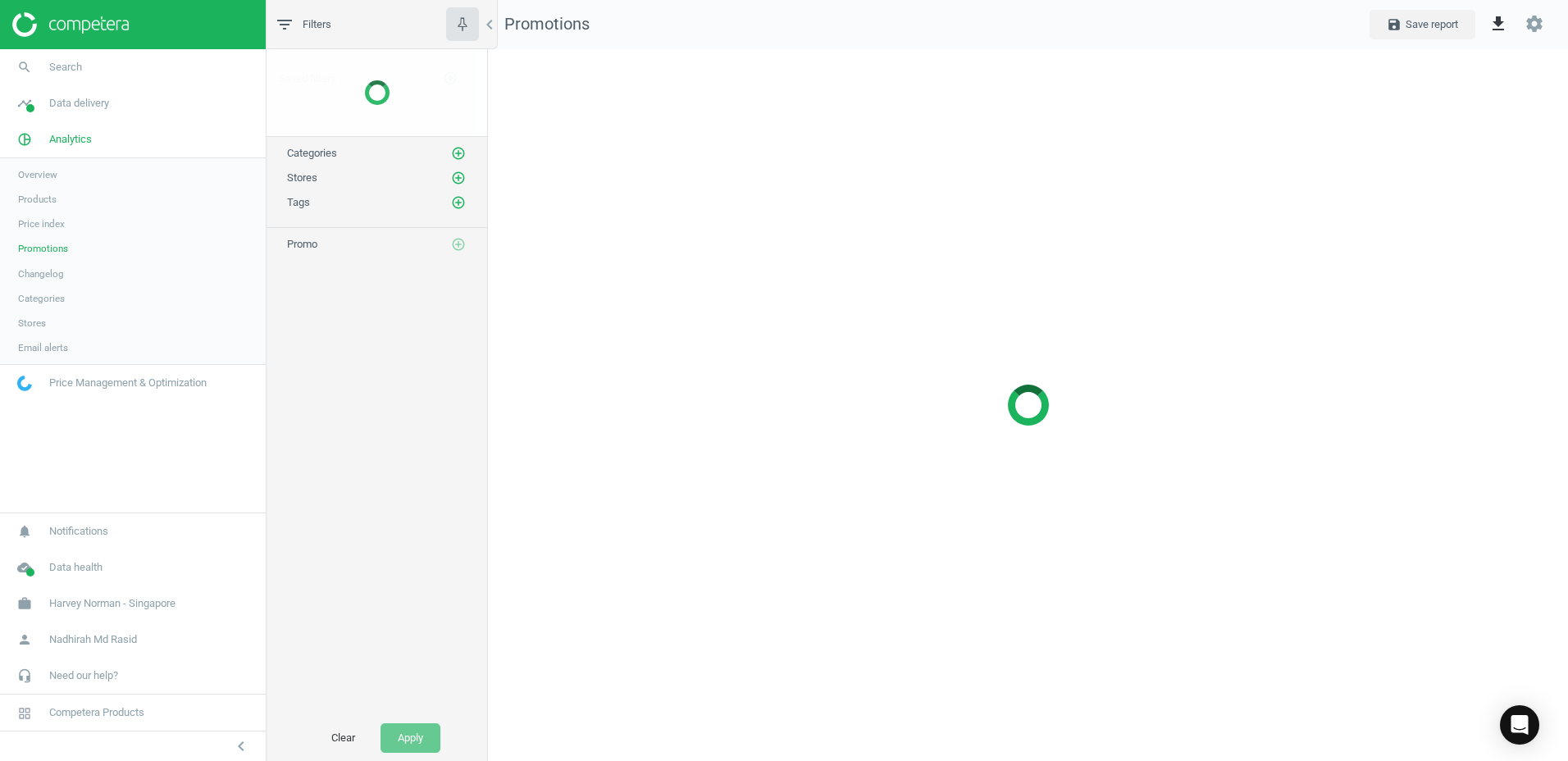 scroll 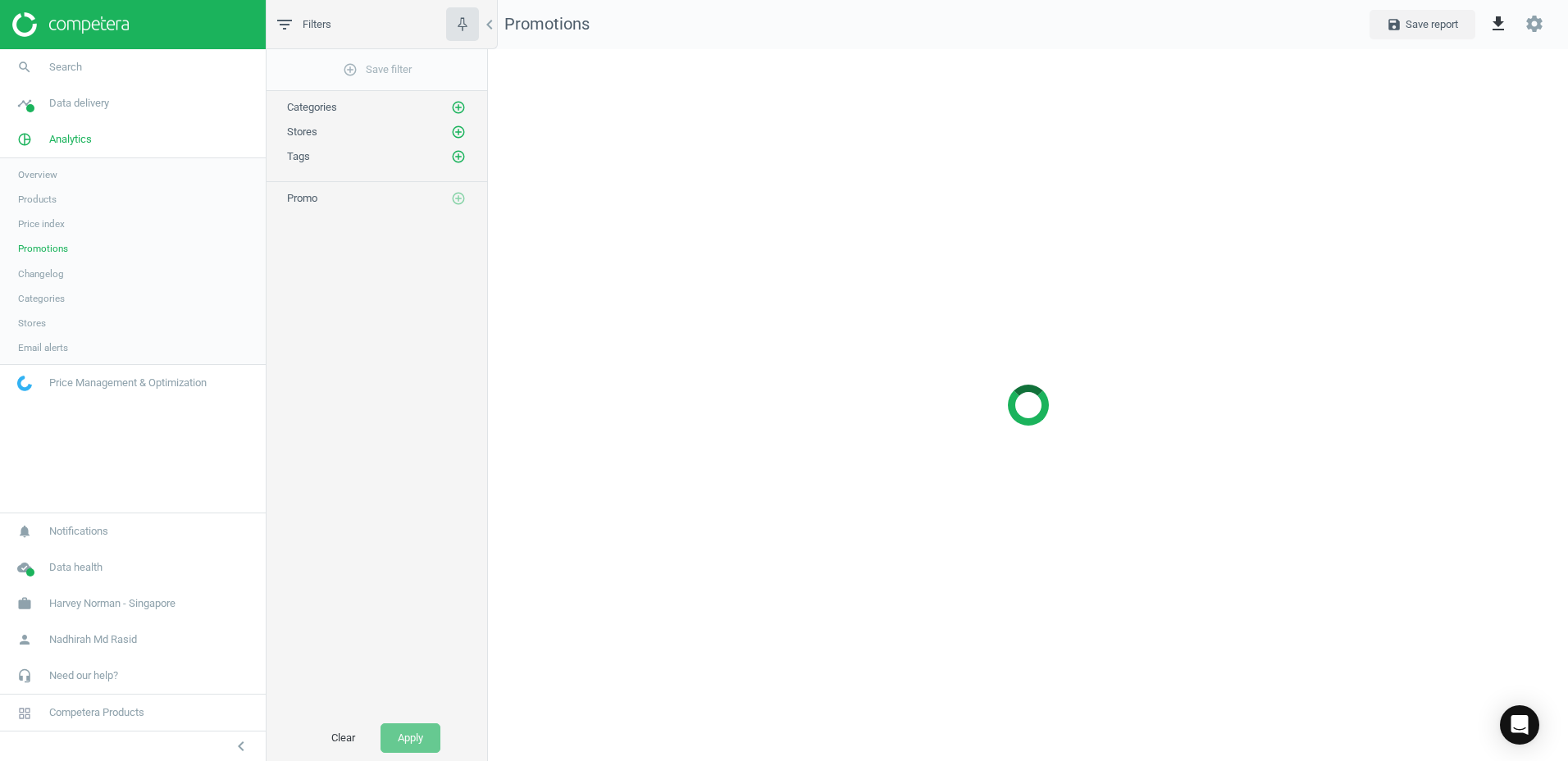 click on "Changelog" at bounding box center [133, 274] 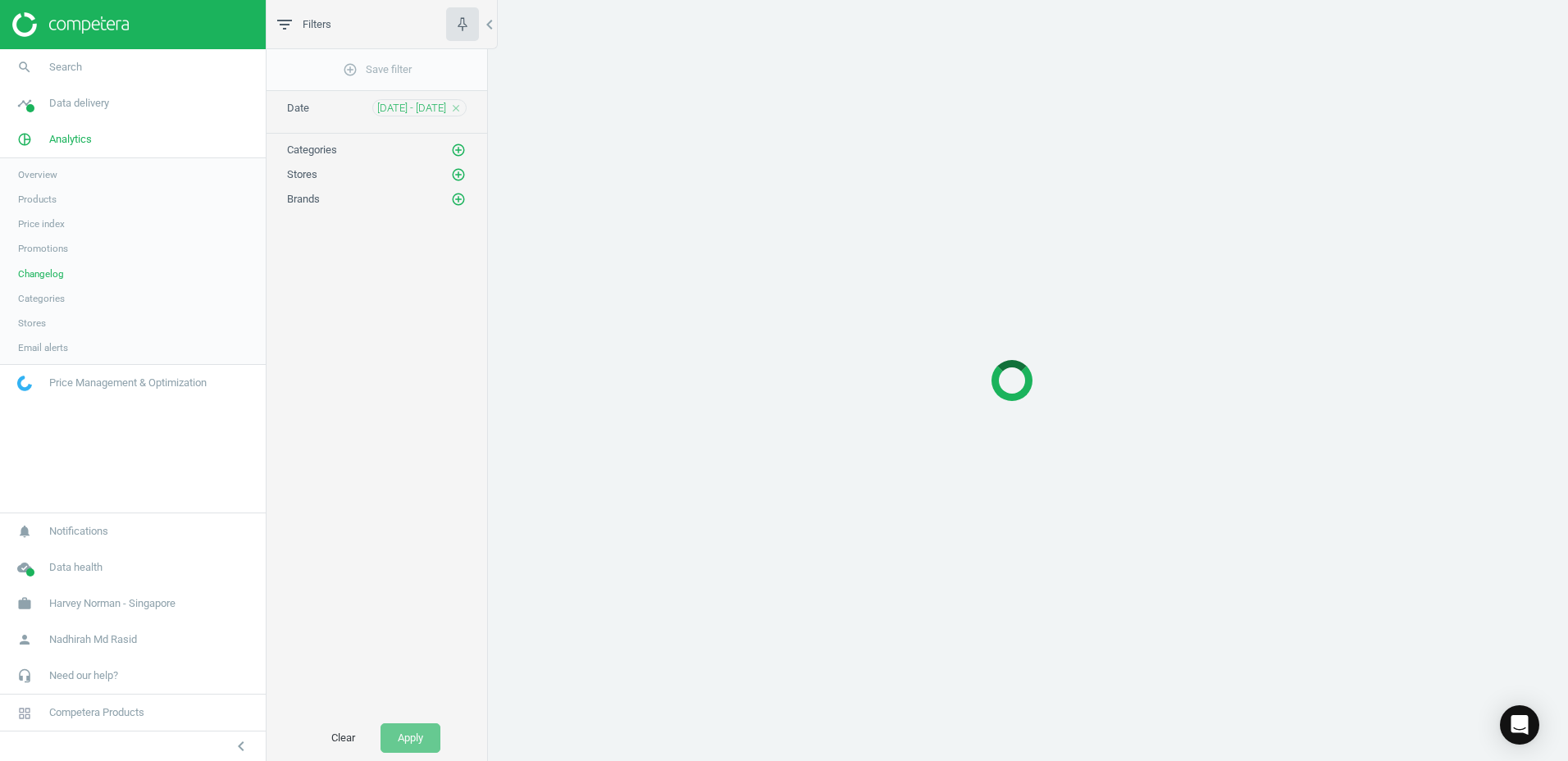 click on "Price Management & Optimization" at bounding box center [128, 383] 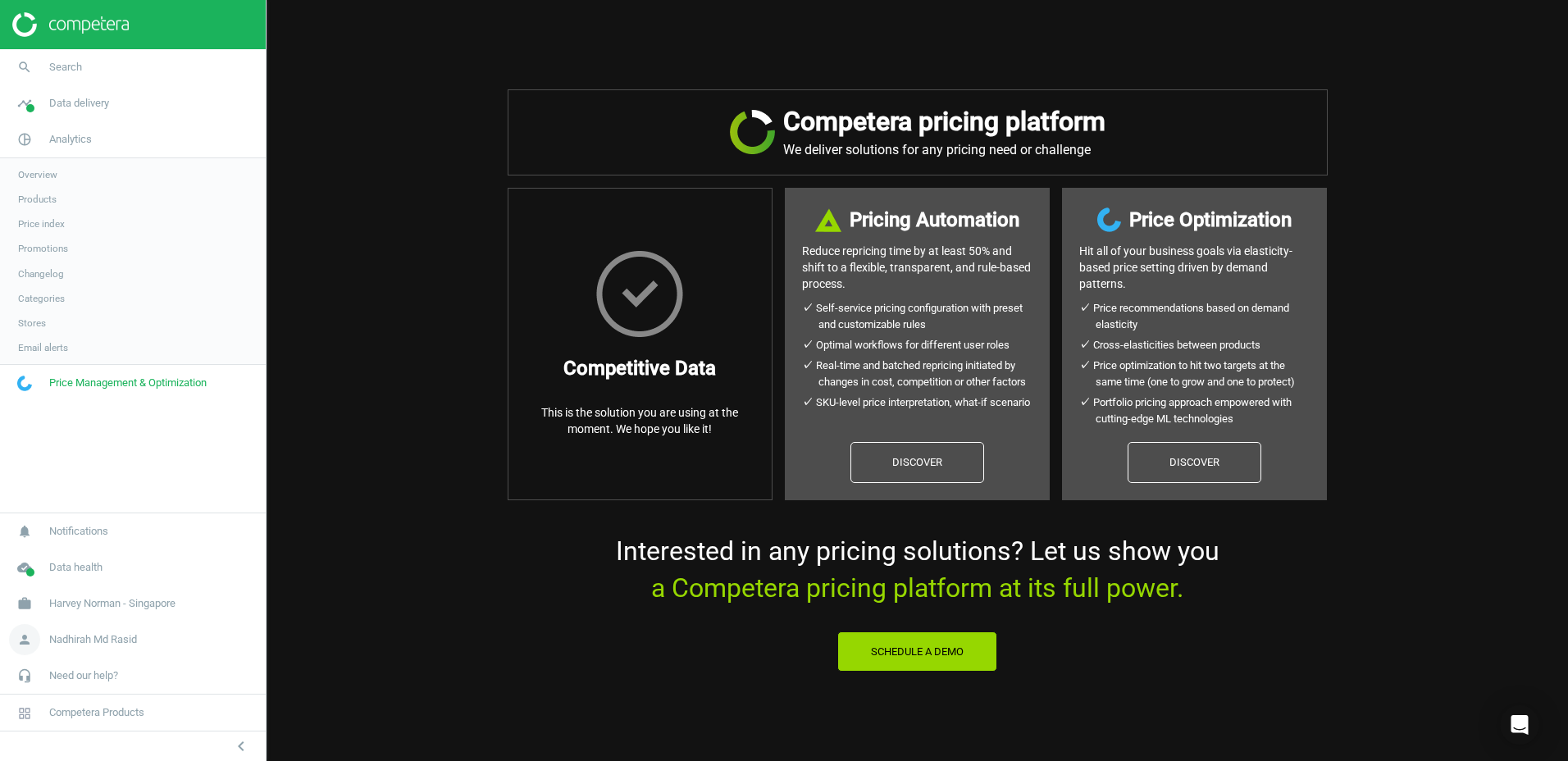 click on "Nadhirah Md Rasid" at bounding box center [93, 640] 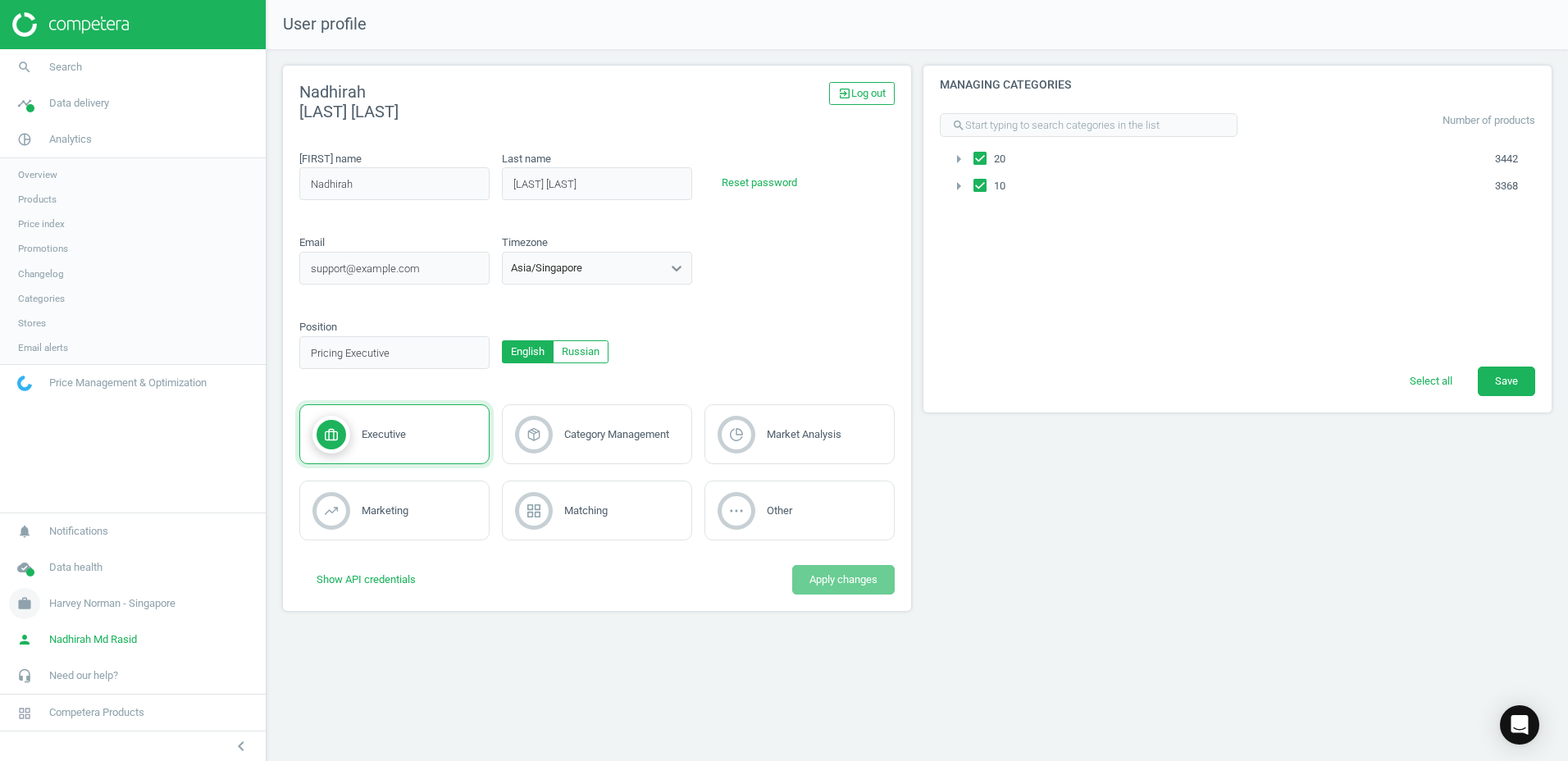 click on "work [PERSON] - [COUNTRY]" at bounding box center (133, 604) 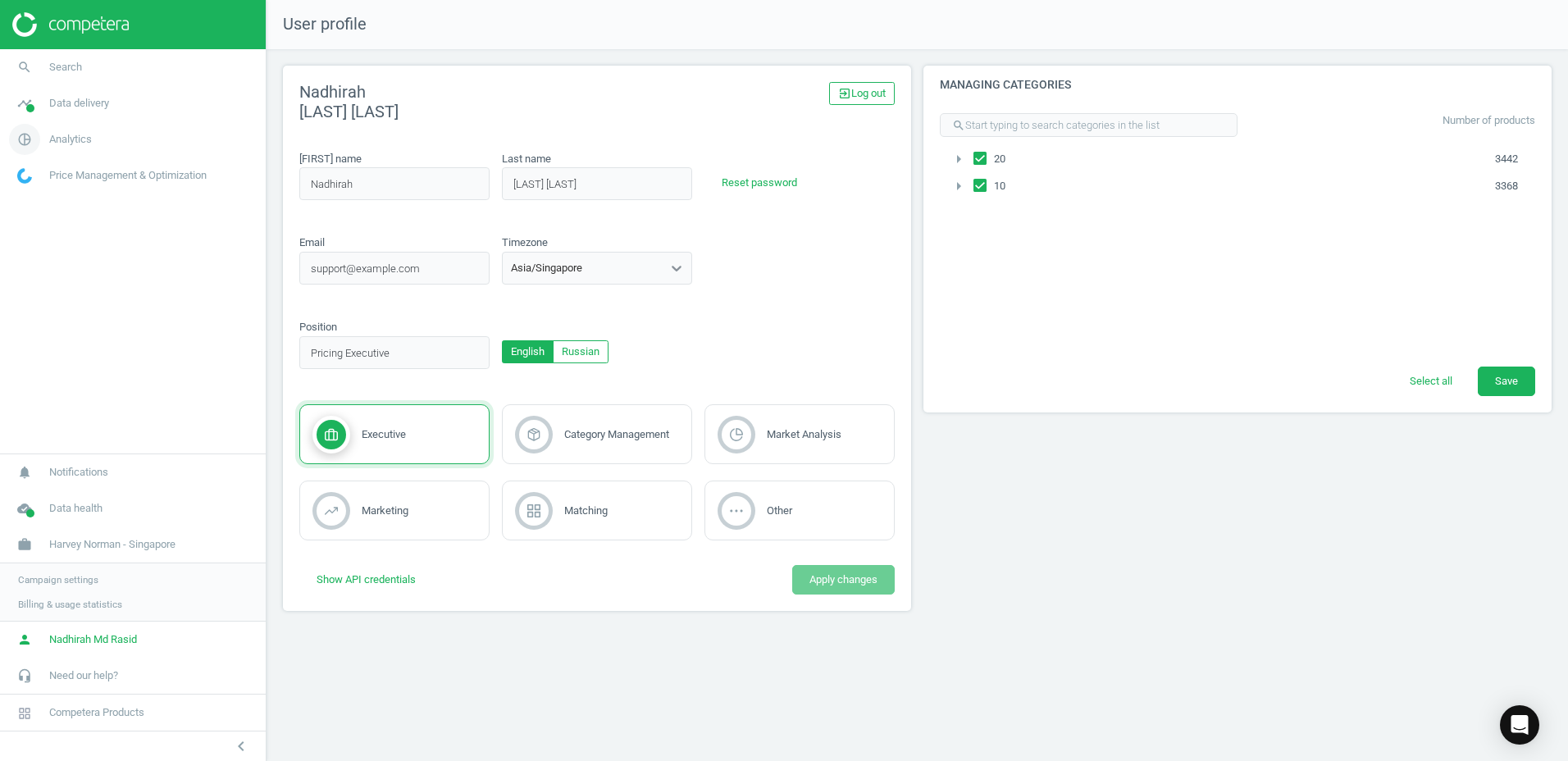 click on "Analytics" at bounding box center (71, 139) 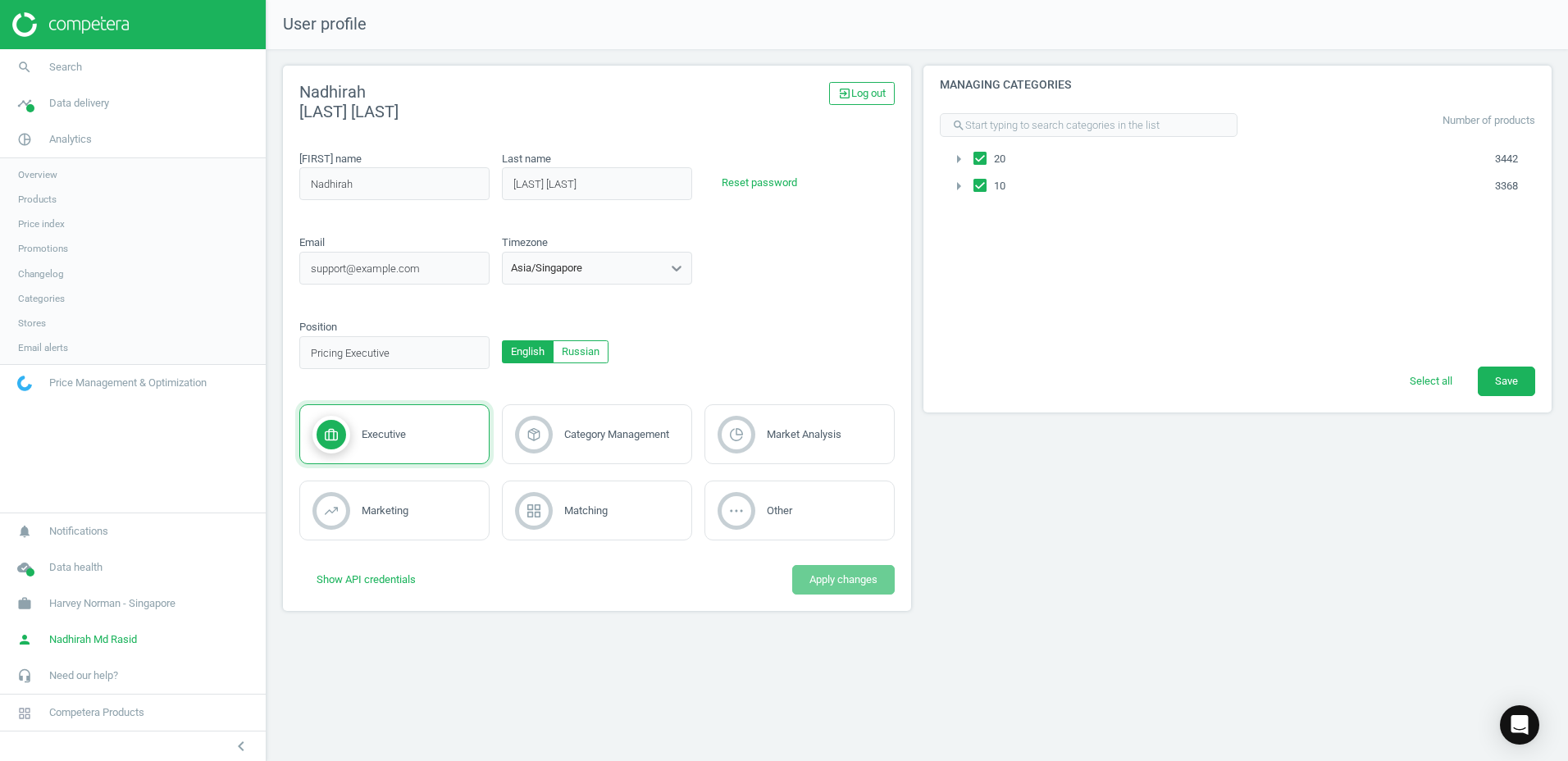 click on "Products" at bounding box center [37, 199] 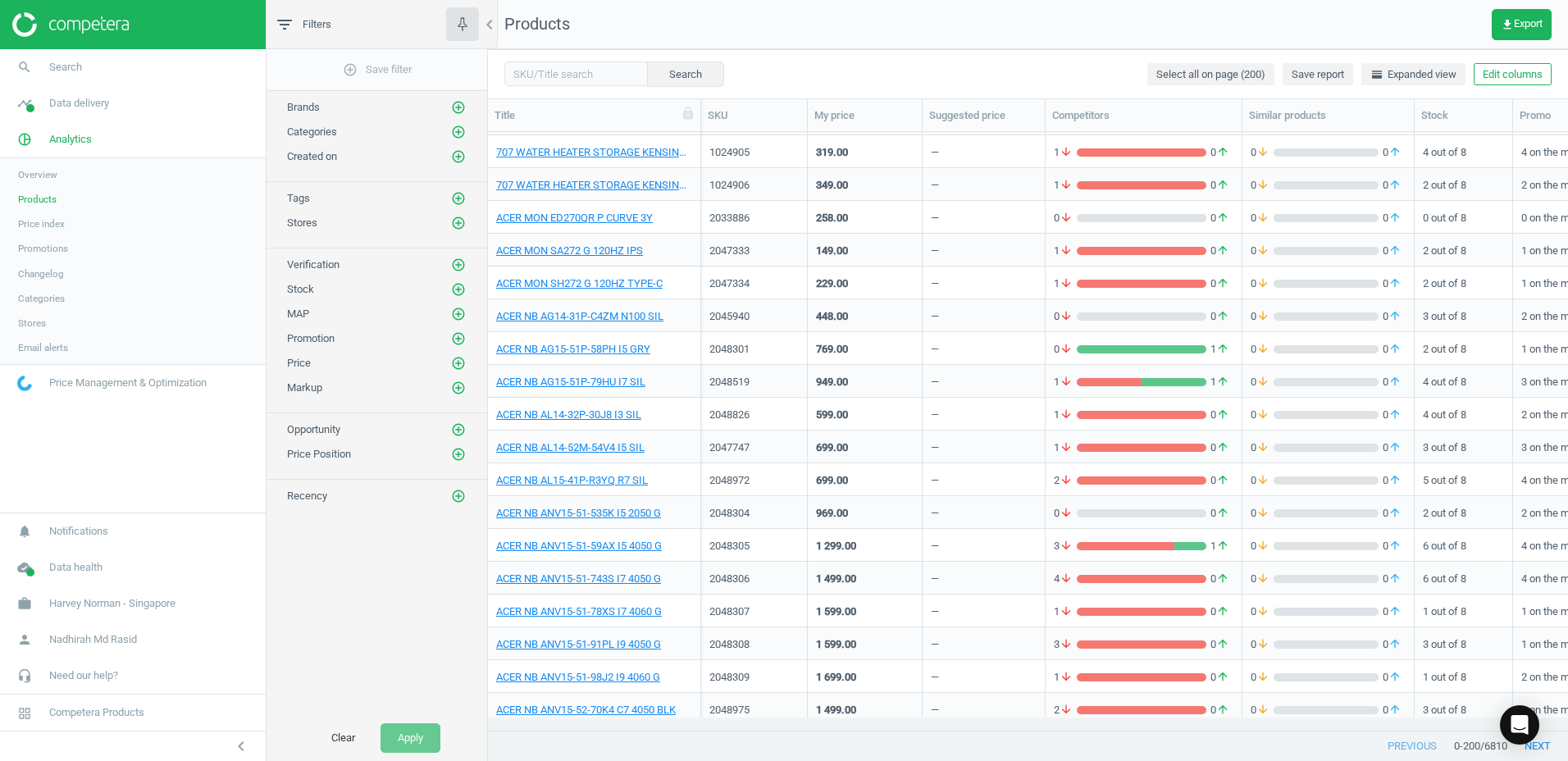 scroll, scrollTop: 0, scrollLeft: 0, axis: both 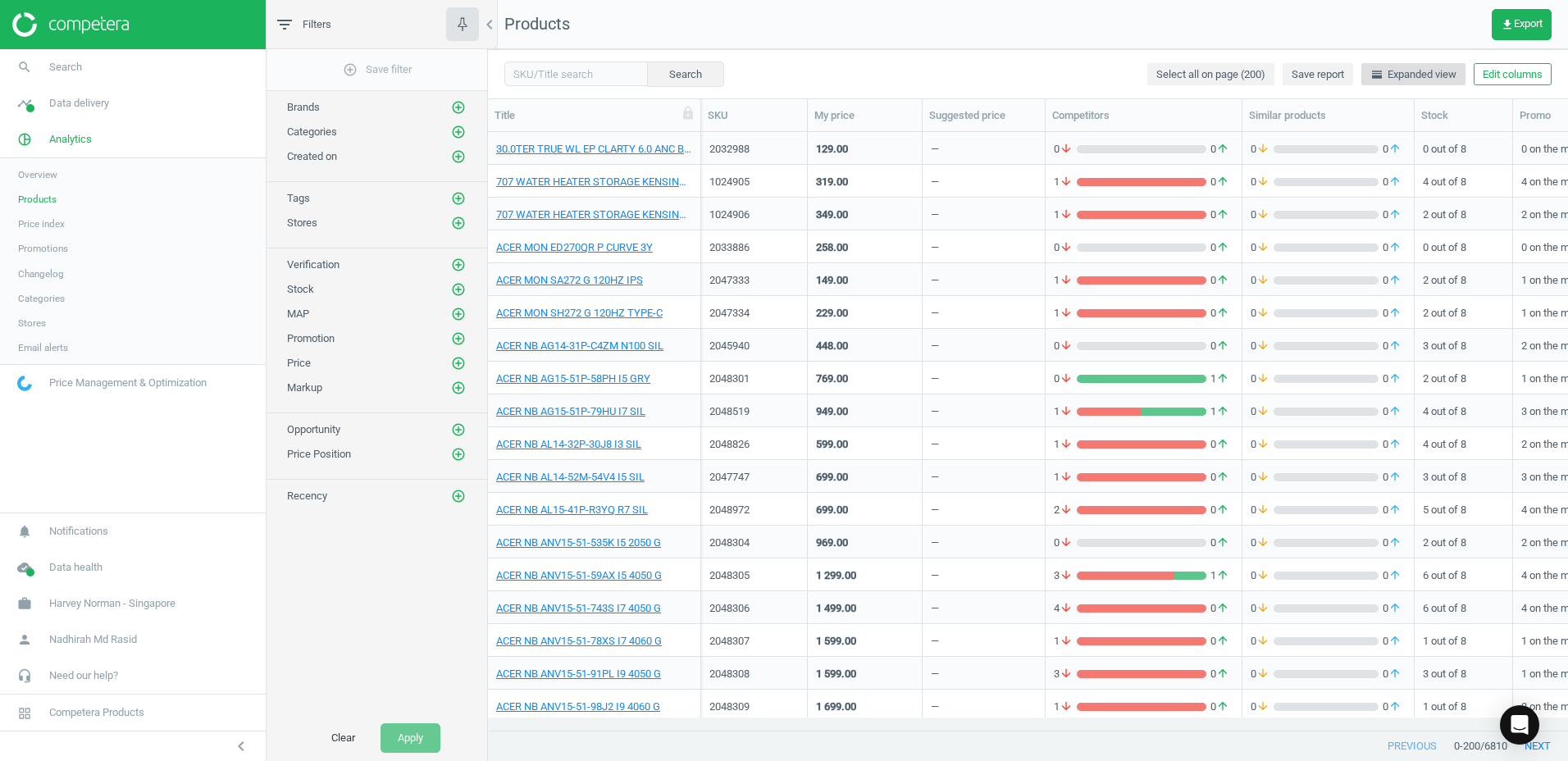 click on "horizontal_split Expanded view" at bounding box center (1413, 75) 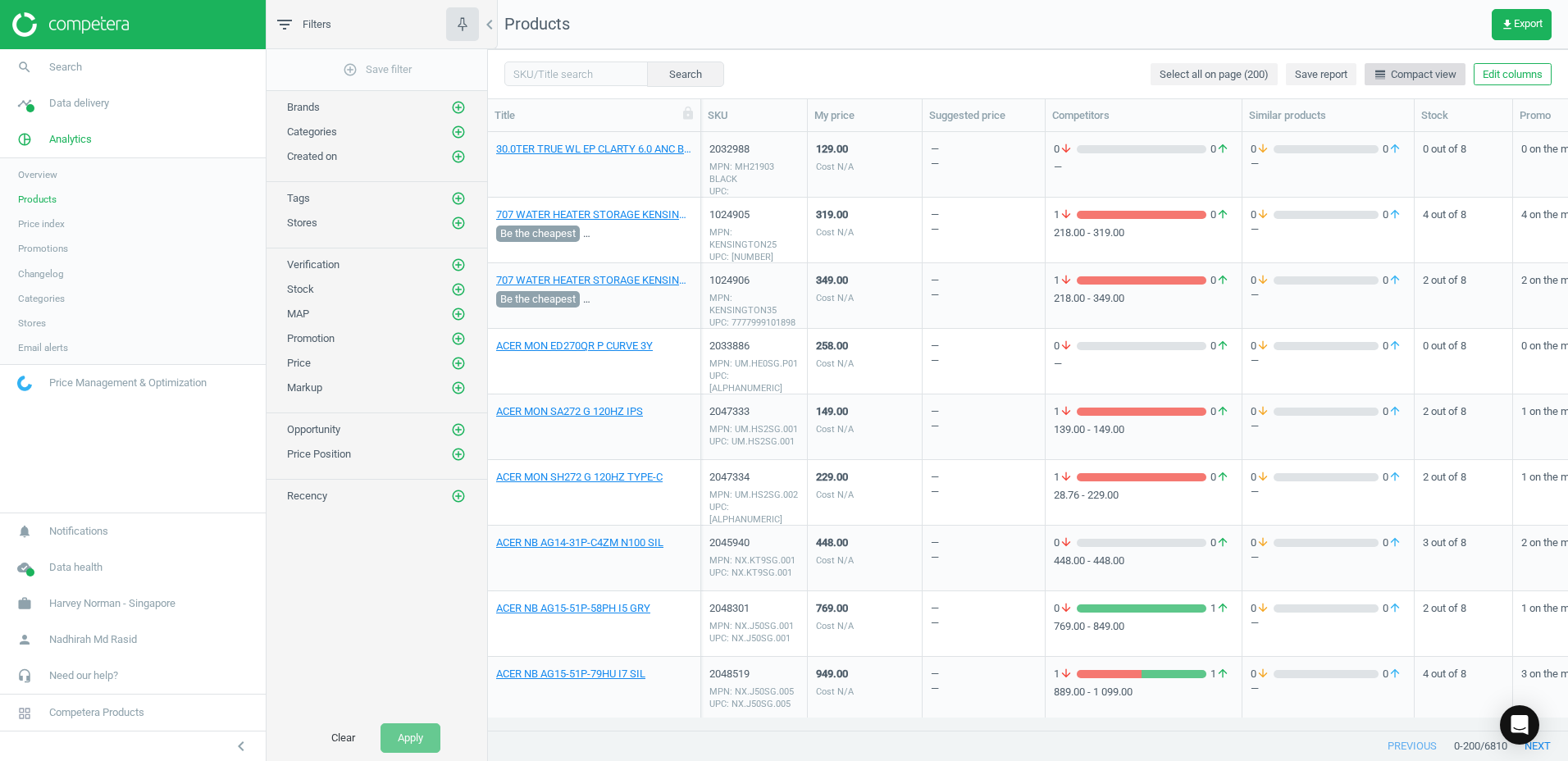 click on "line_weight Compact view" at bounding box center [1415, 75] 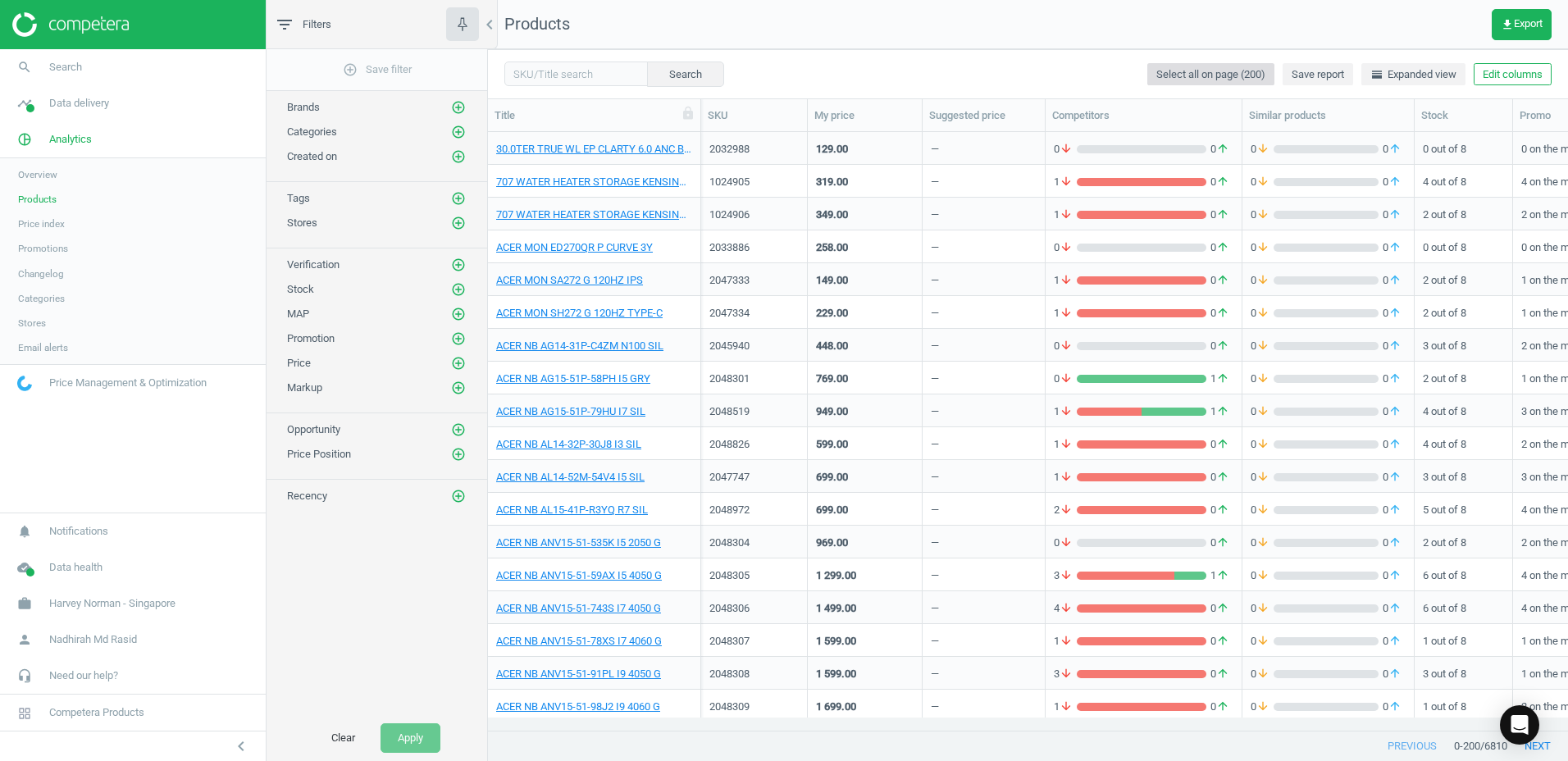 click on "Select all on page (200)" at bounding box center [1210, 75] 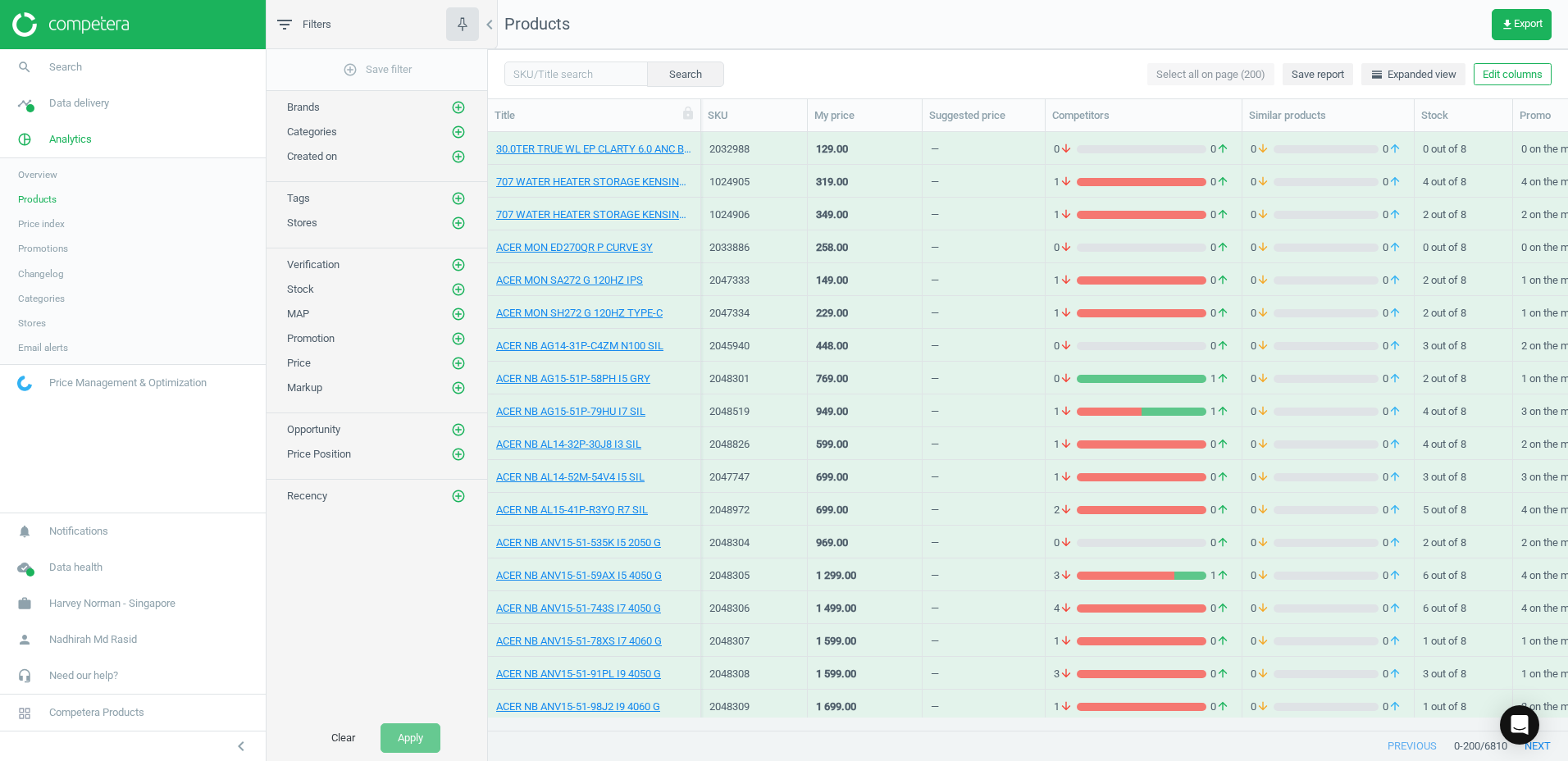 click on "search Search timeline Data delivery Overview Matches dashboard Matches Rematching Stores Assortment intersection Automated rematches Scanning configuration pie_chart_outlined Analytics Overview Products Price index Promotions Changelog Categories Stores Email alerts Price Management & Optimization" at bounding box center [133, 280] 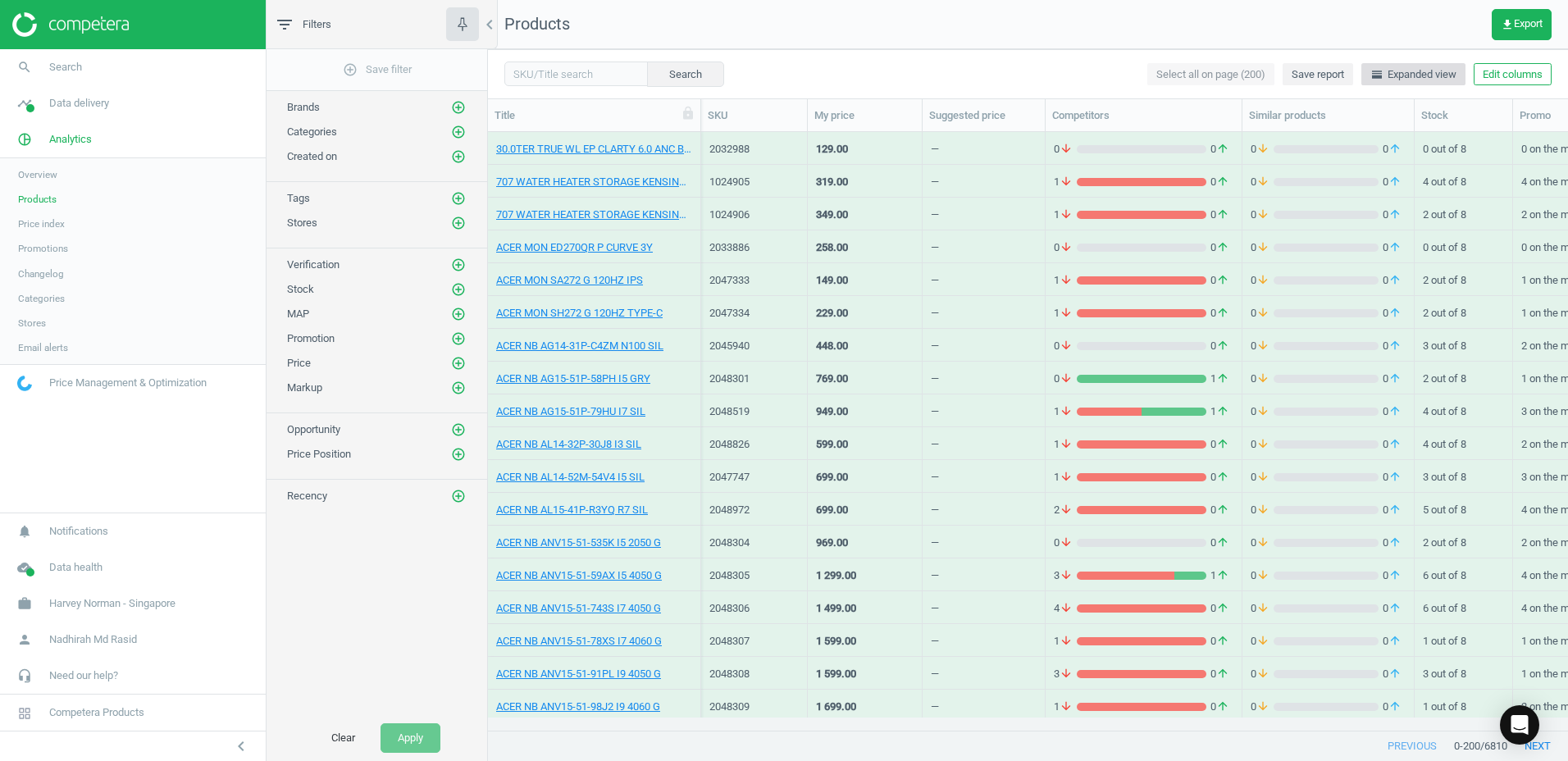 click on "horizontal_split Expanded view" at bounding box center [1413, 75] 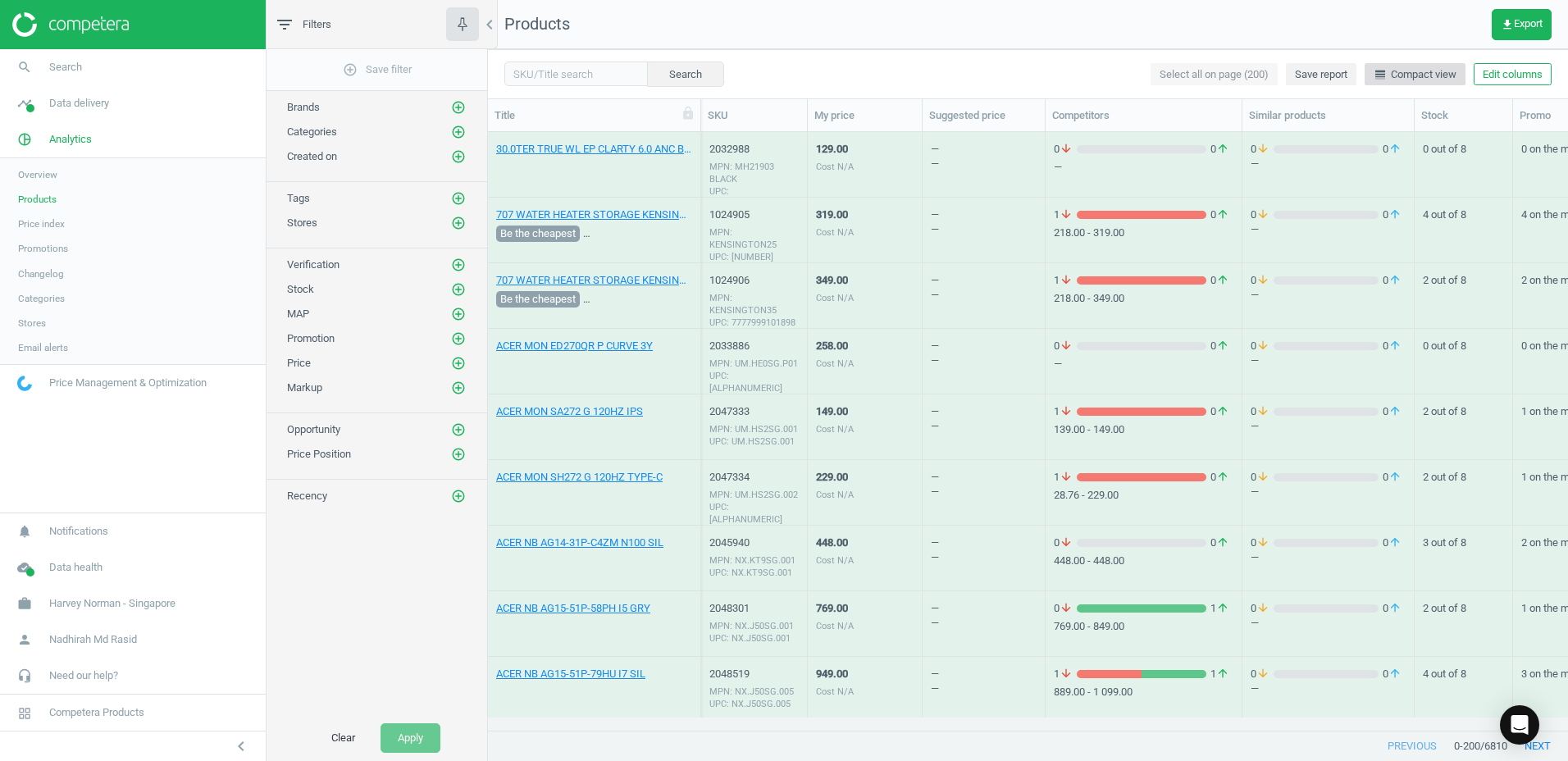 click on "line_weight Compact view" at bounding box center (1415, 75) 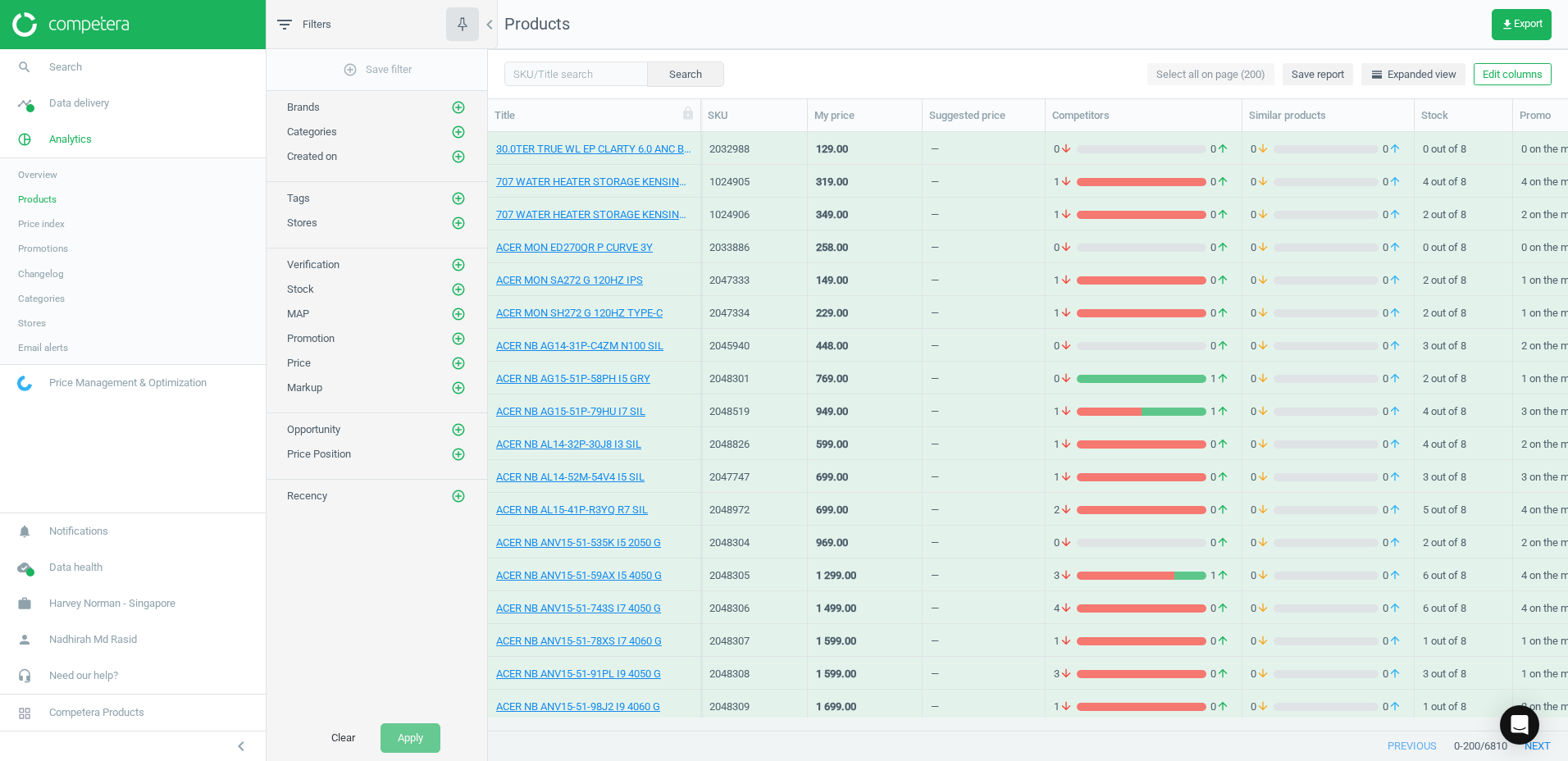 click on "Price index" at bounding box center (41, 224) 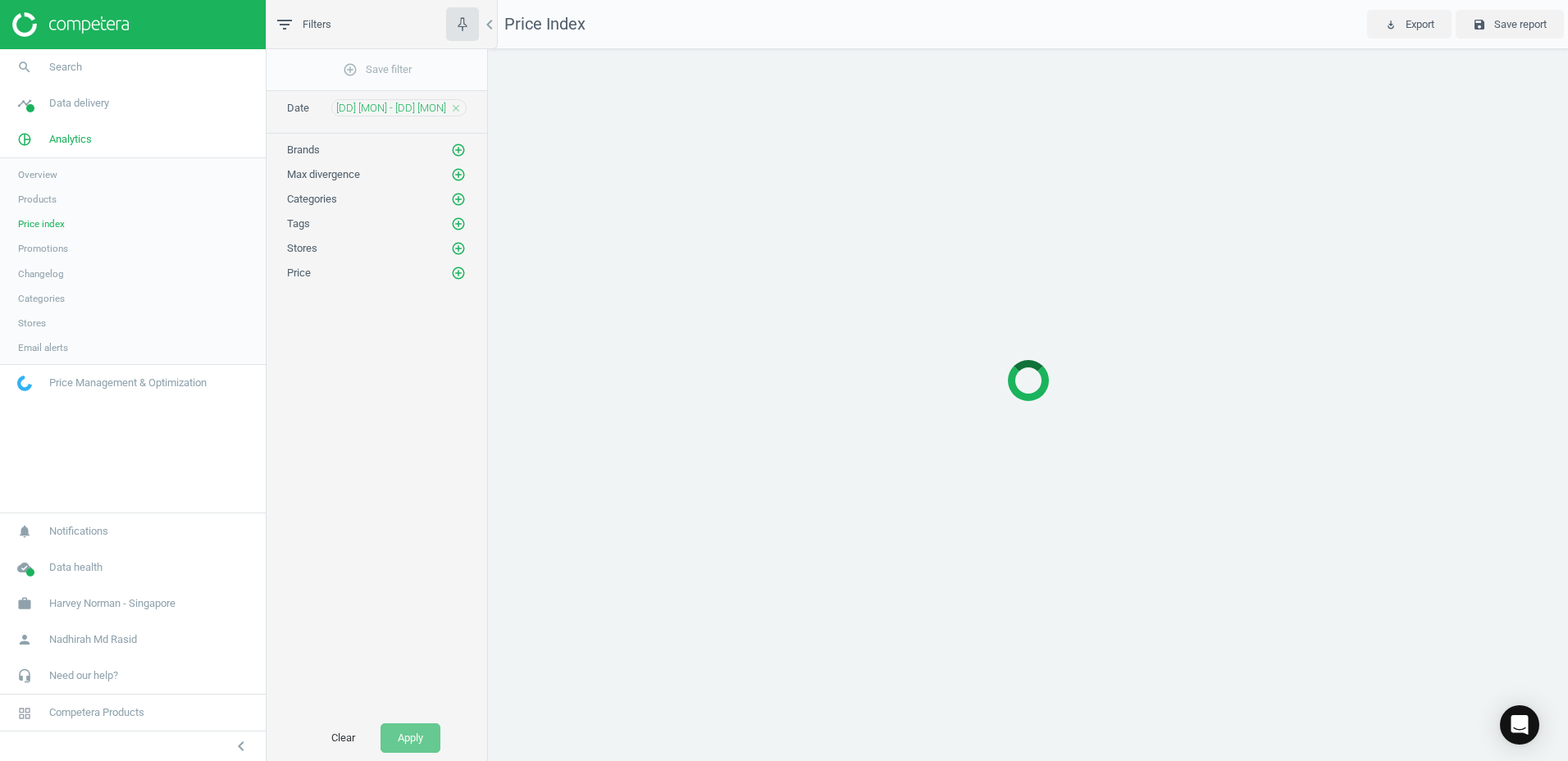 click on "Promotions" at bounding box center (43, 248) 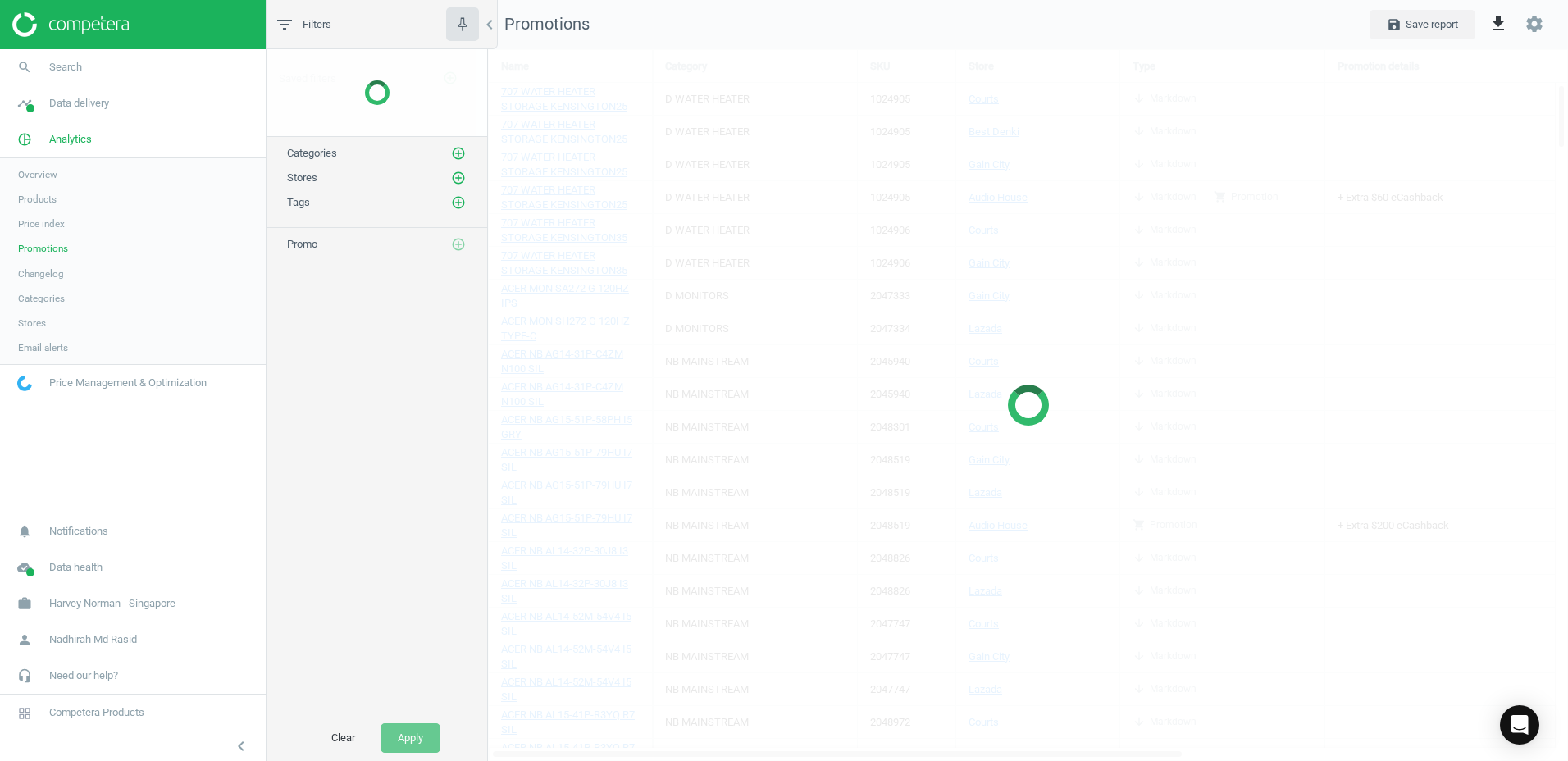 scroll, scrollTop: 8, scrollLeft: 8, axis: both 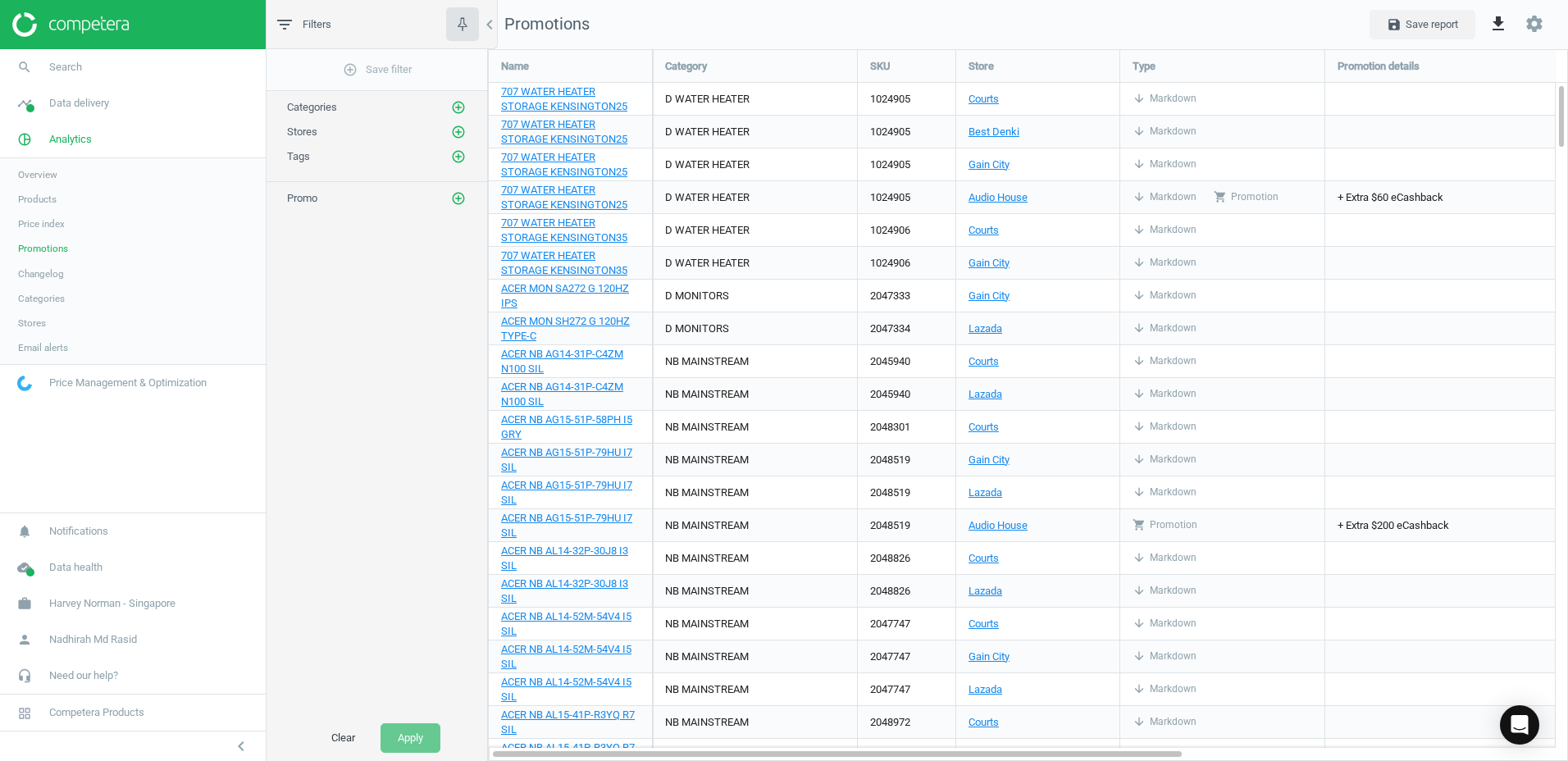 click on "Changelog" at bounding box center (41, 274) 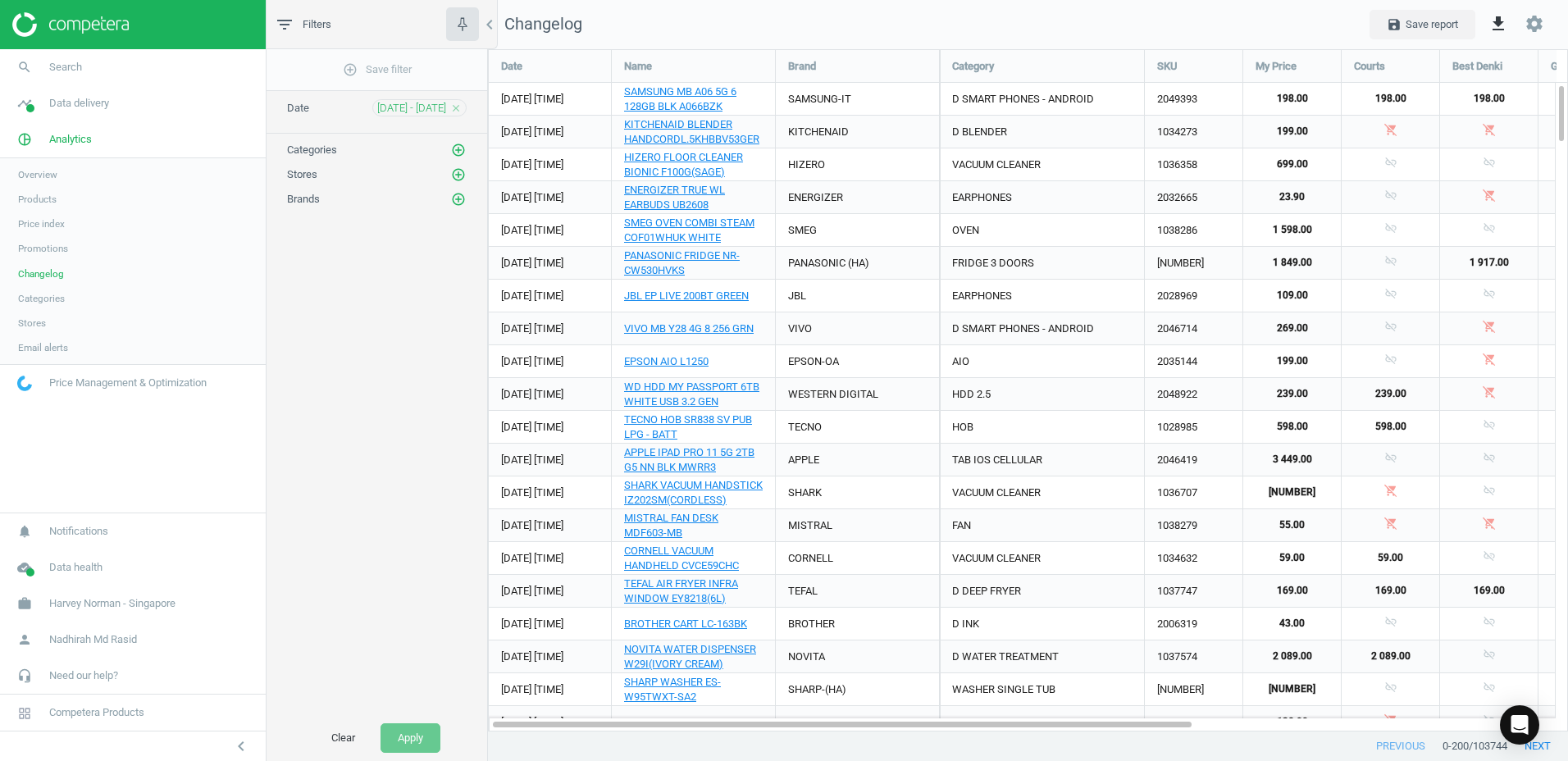 scroll, scrollTop: 8, scrollLeft: 8, axis: both 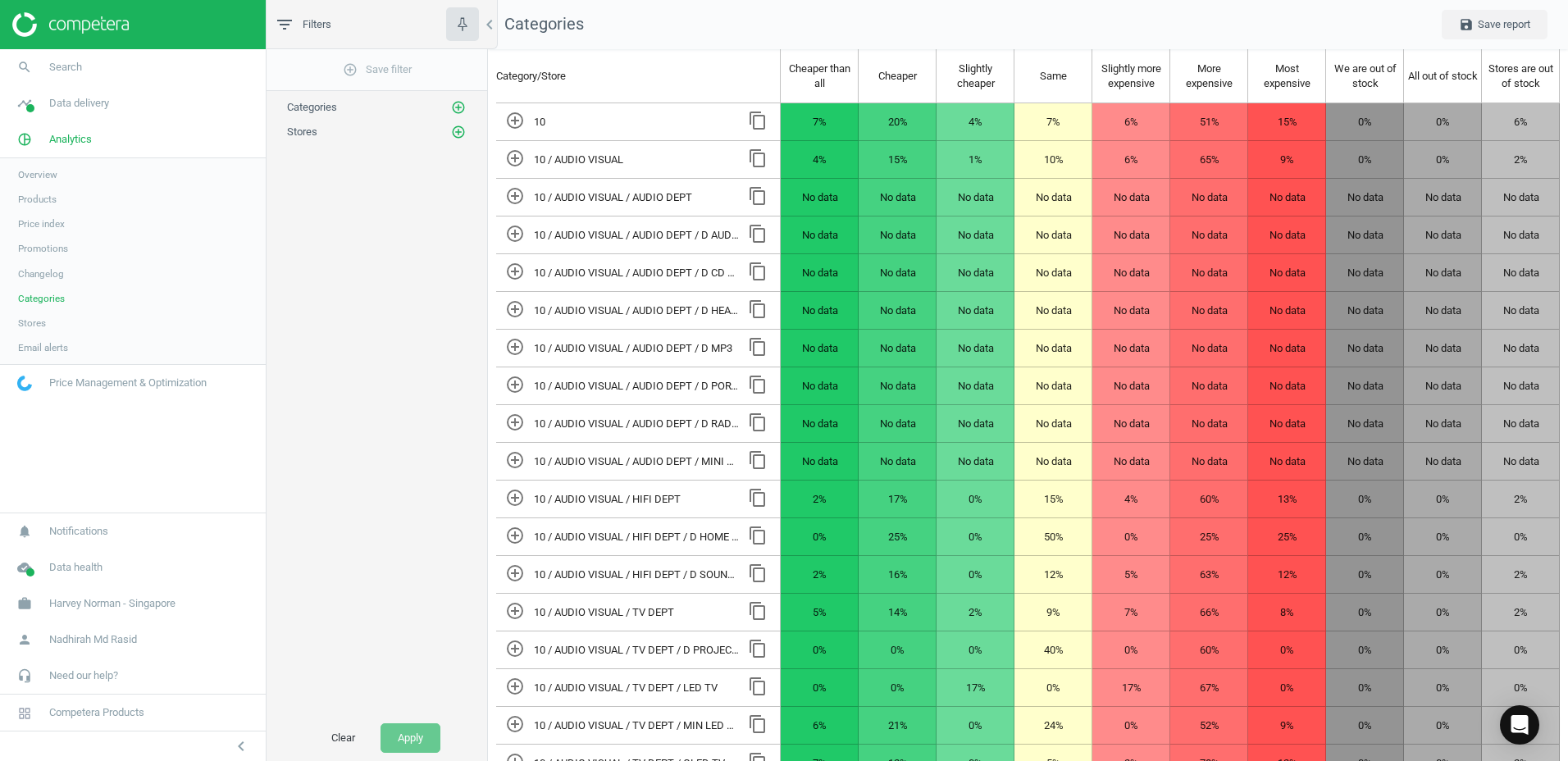 click on "Stores" at bounding box center (32, 323) 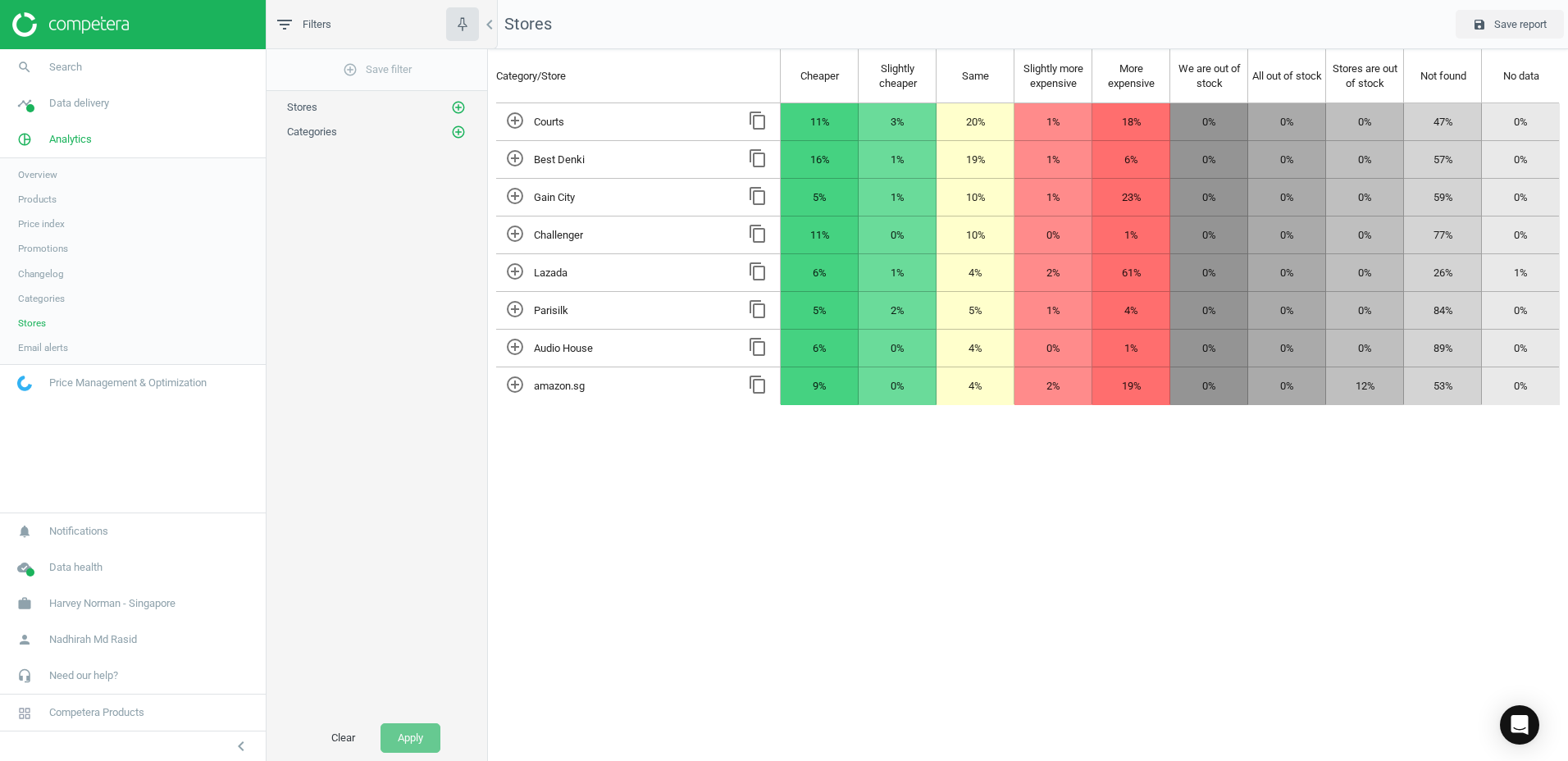 click on "Email alerts" at bounding box center [43, 348] 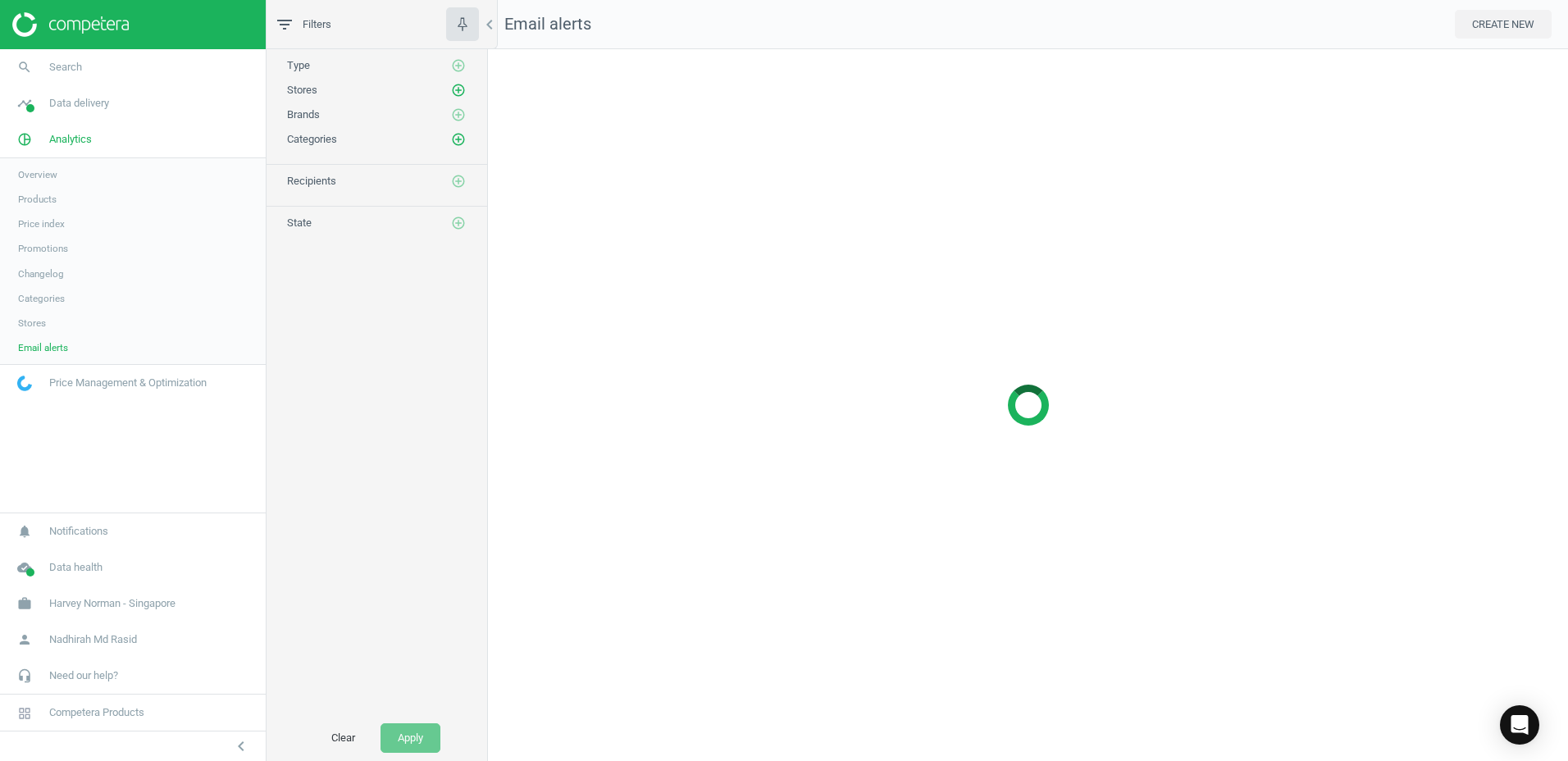 scroll, scrollTop: 8, scrollLeft: 8, axis: both 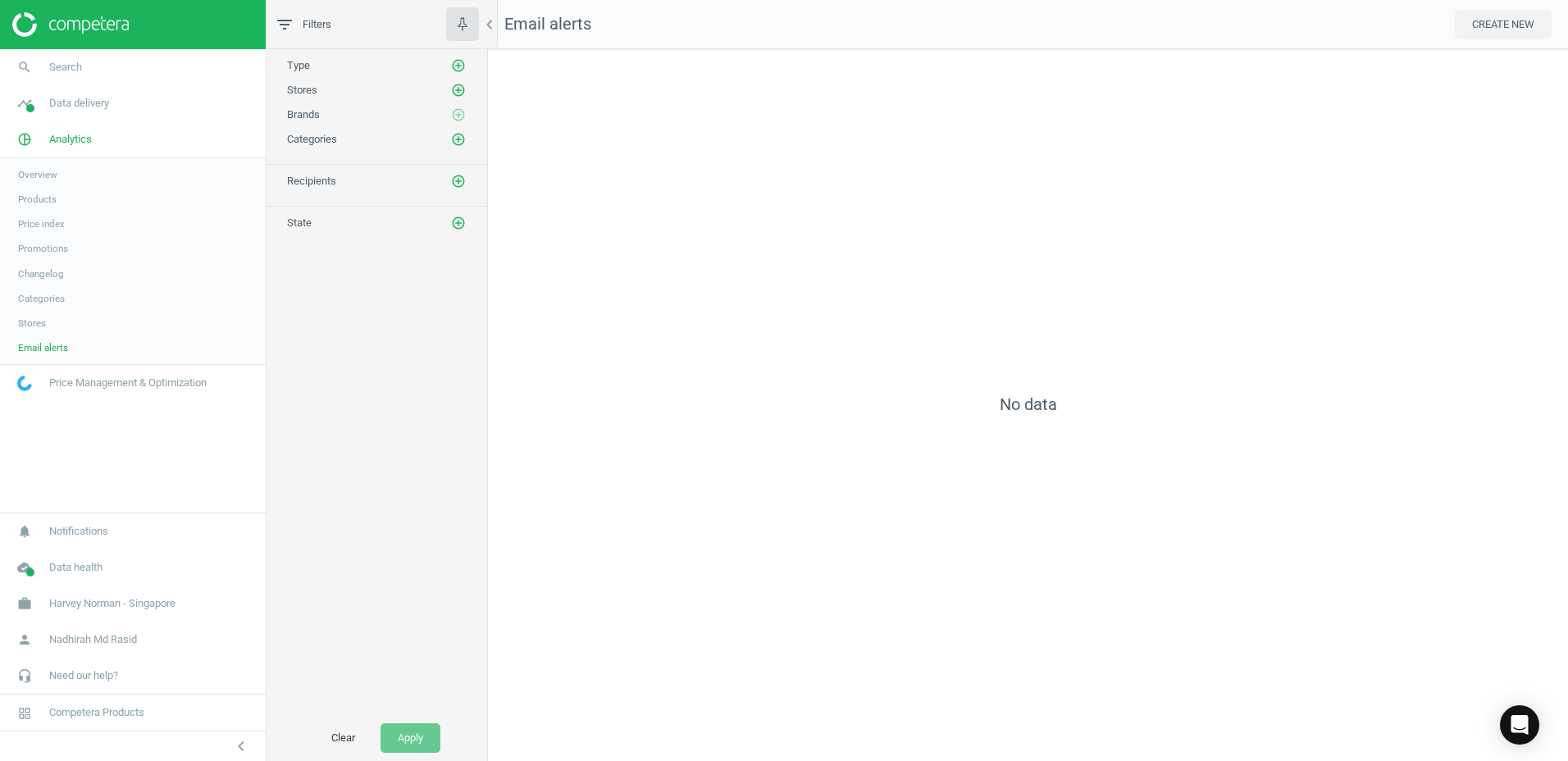click on "Overview" at bounding box center [38, 175] 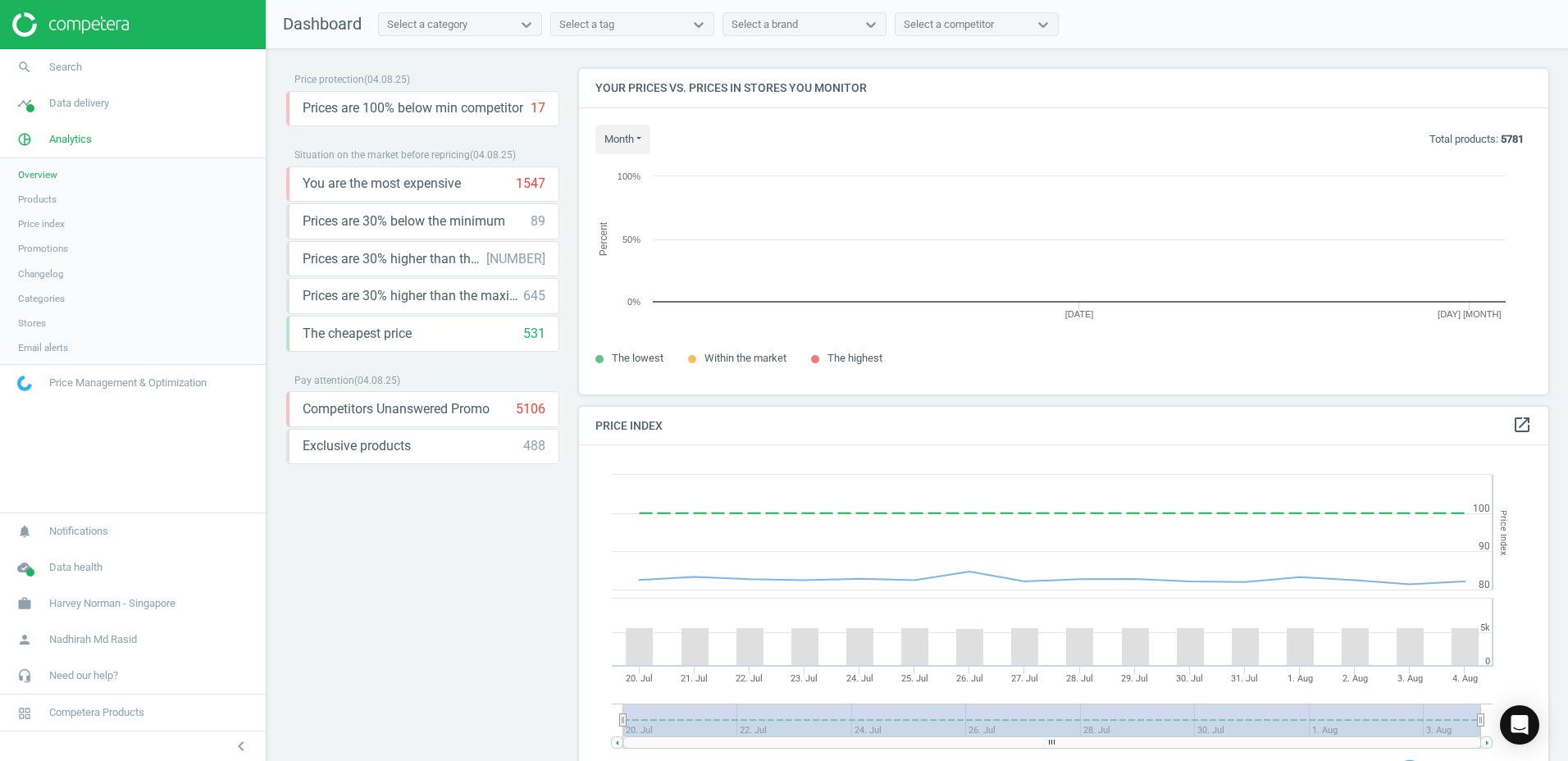 scroll, scrollTop: 8, scrollLeft: 8, axis: both 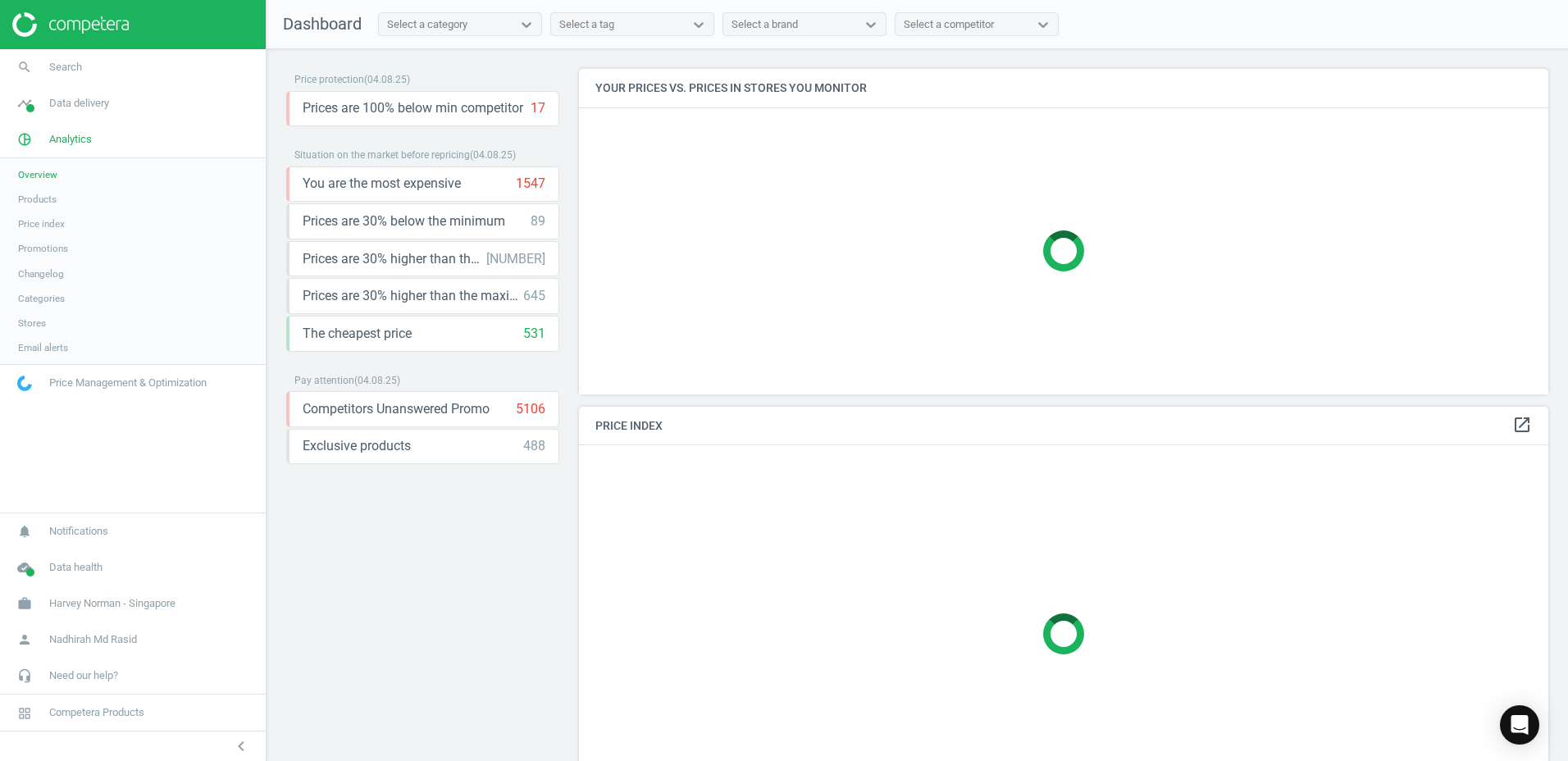 click on "Products" at bounding box center [37, 199] 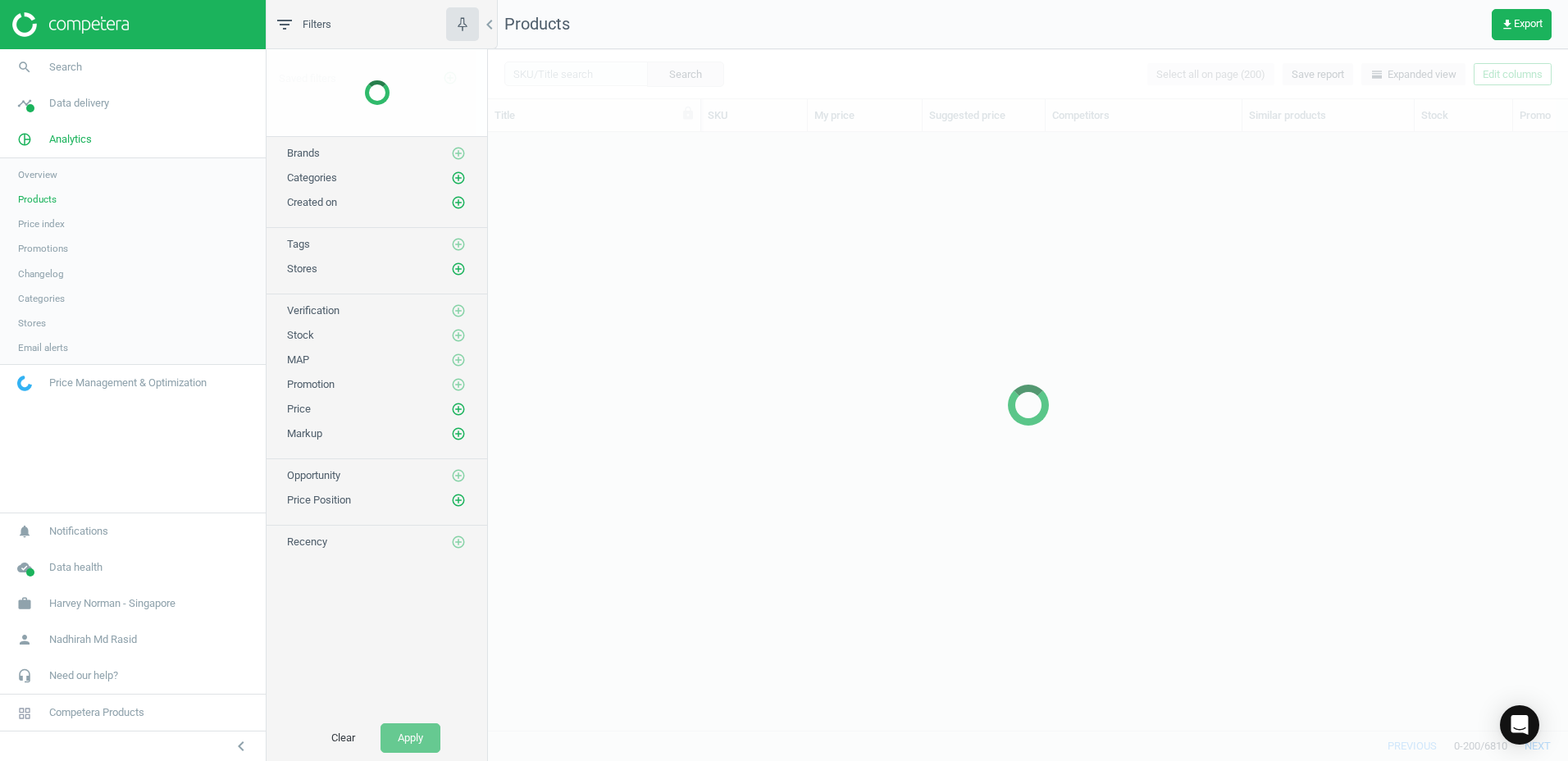 scroll, scrollTop: 13, scrollLeft: 13, axis: both 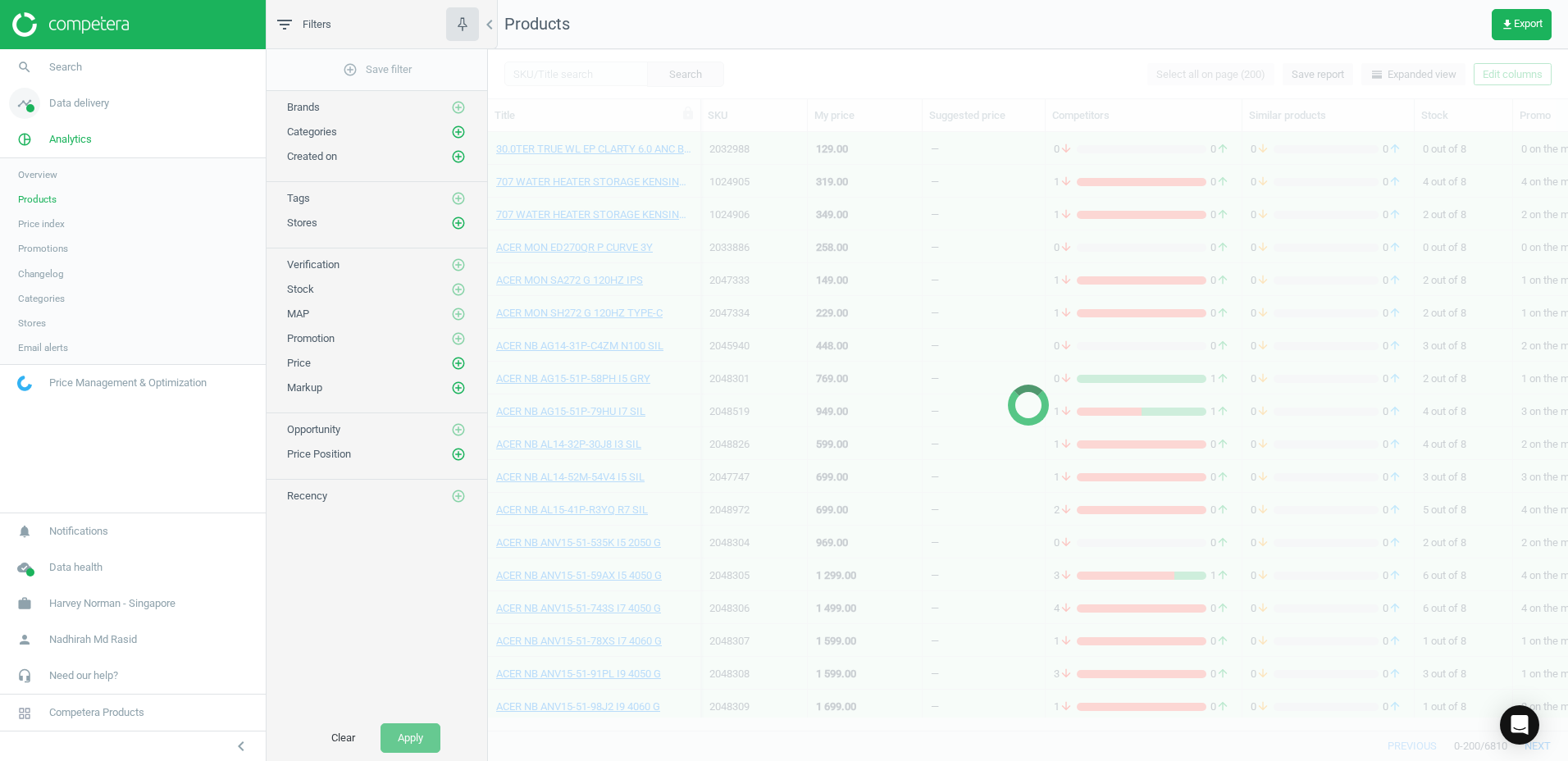 click on "Data delivery" at bounding box center (79, 103) 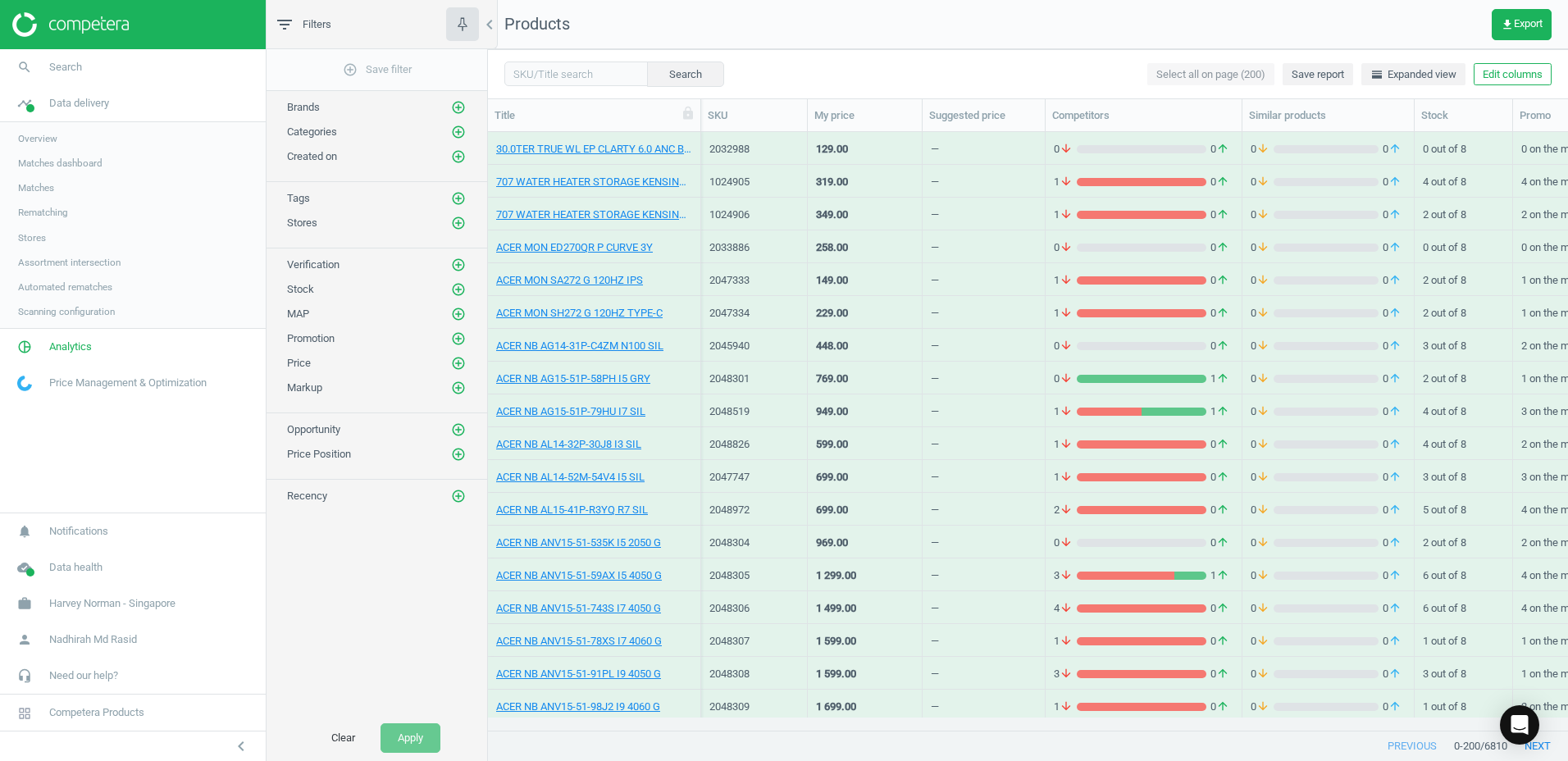 click on "Overview" at bounding box center (38, 139) 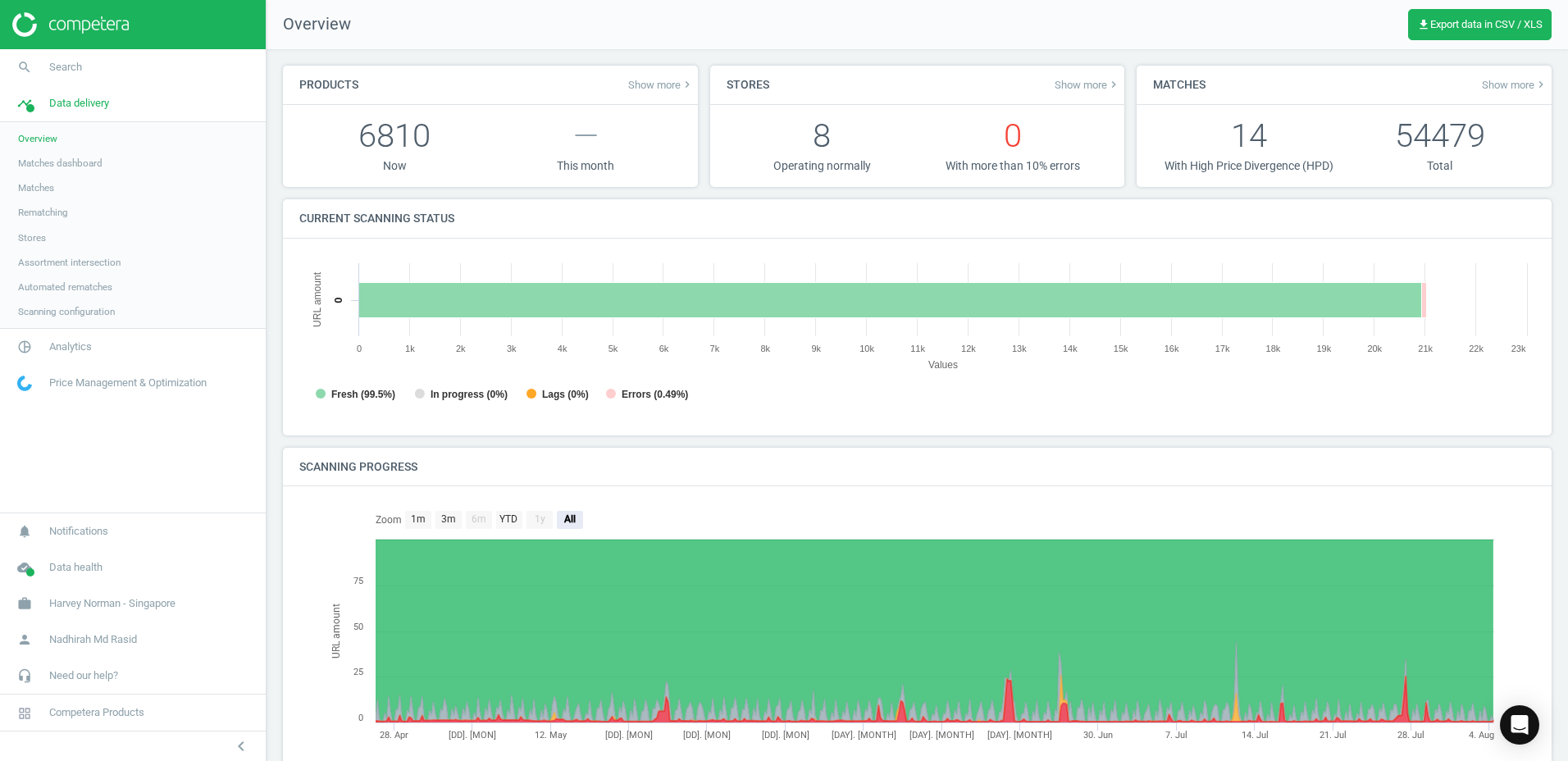 scroll, scrollTop: 8, scrollLeft: 8, axis: both 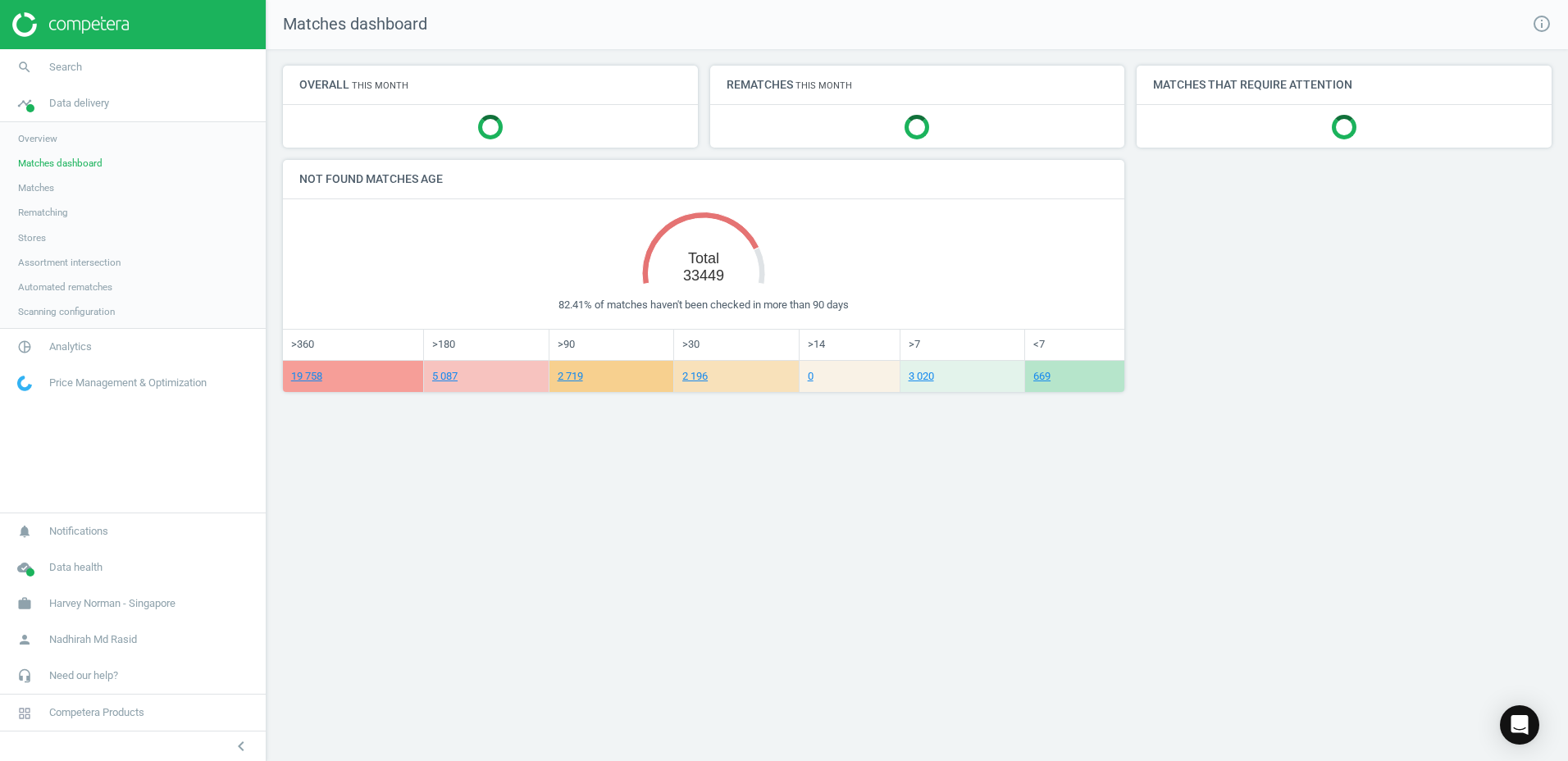 click on "Matches" at bounding box center (36, 188) 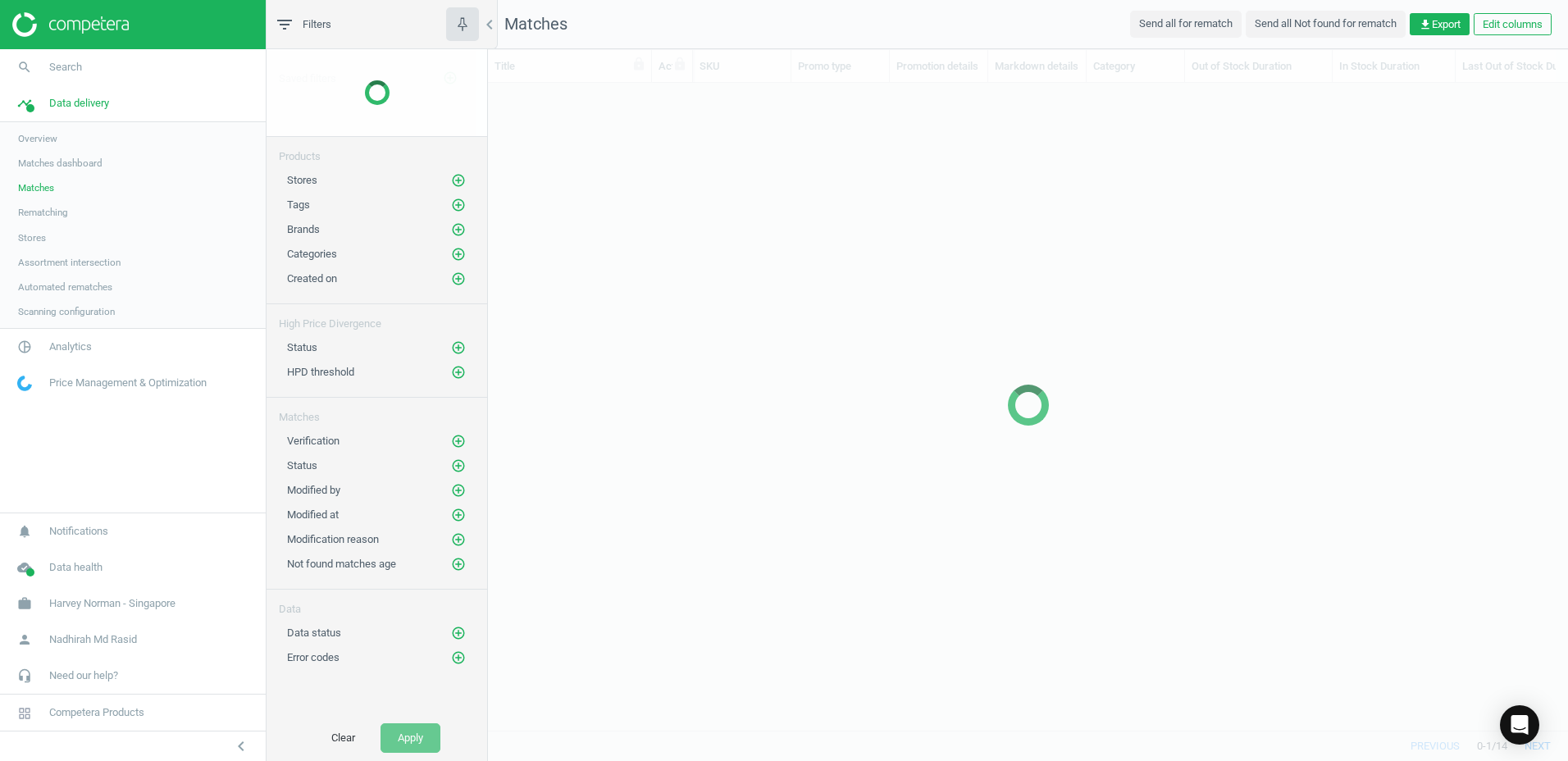 scroll, scrollTop: 13, scrollLeft: 13, axis: both 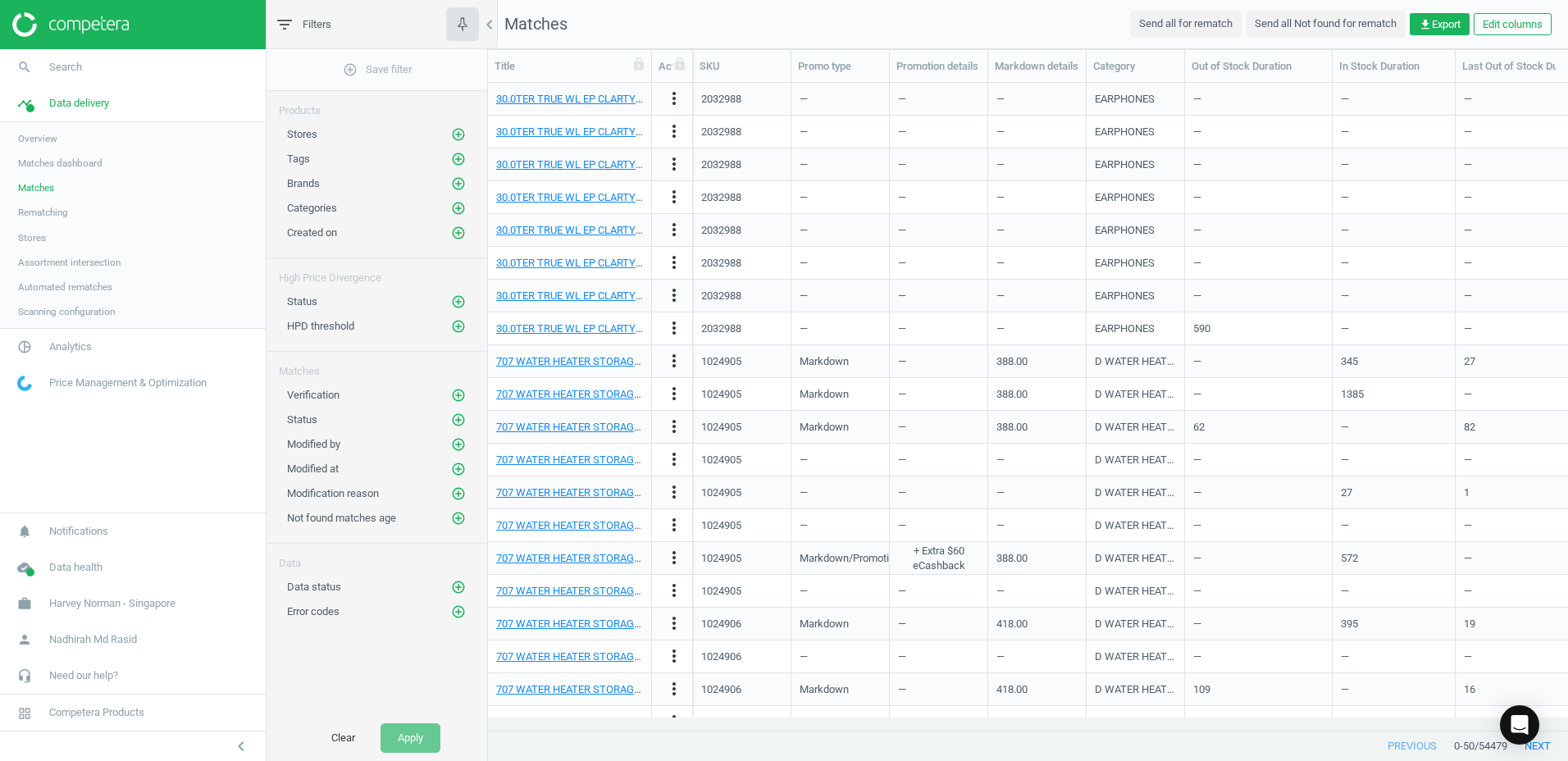 click on "Matches dashboard" at bounding box center (60, 163) 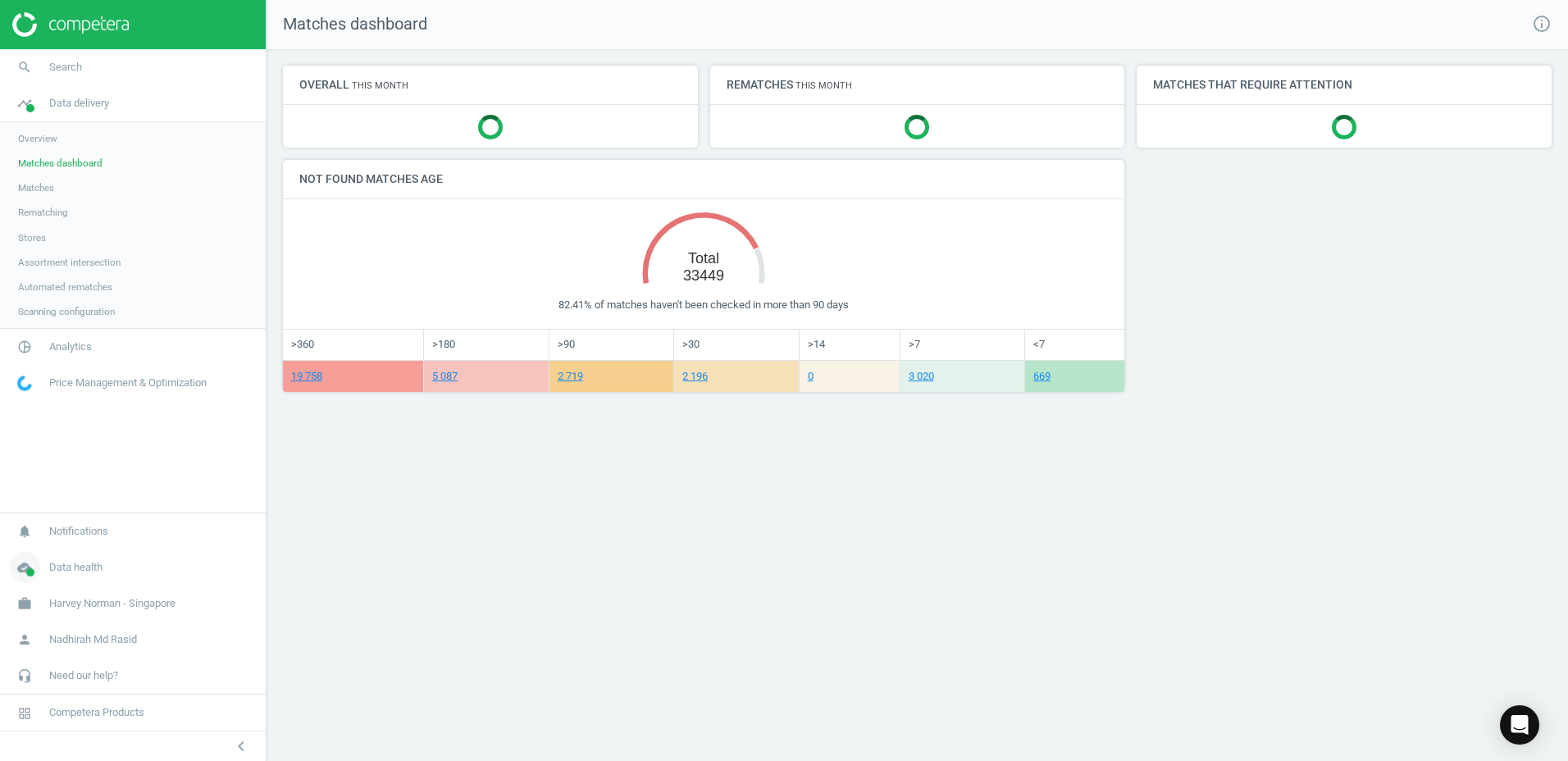 click on "cloud_done Data health" at bounding box center (133, 567) 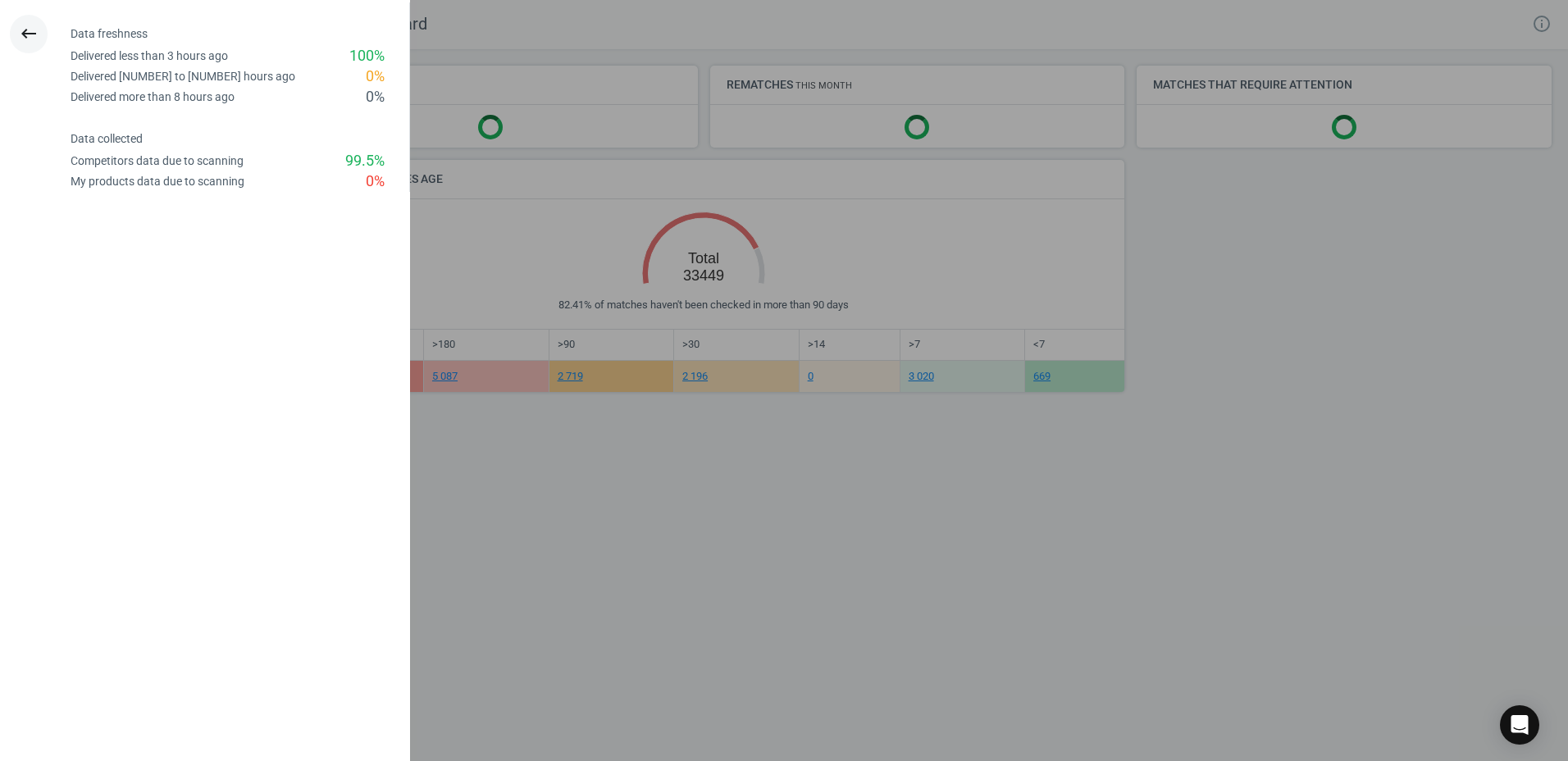 click on "keyboard_backspace" at bounding box center [29, 34] 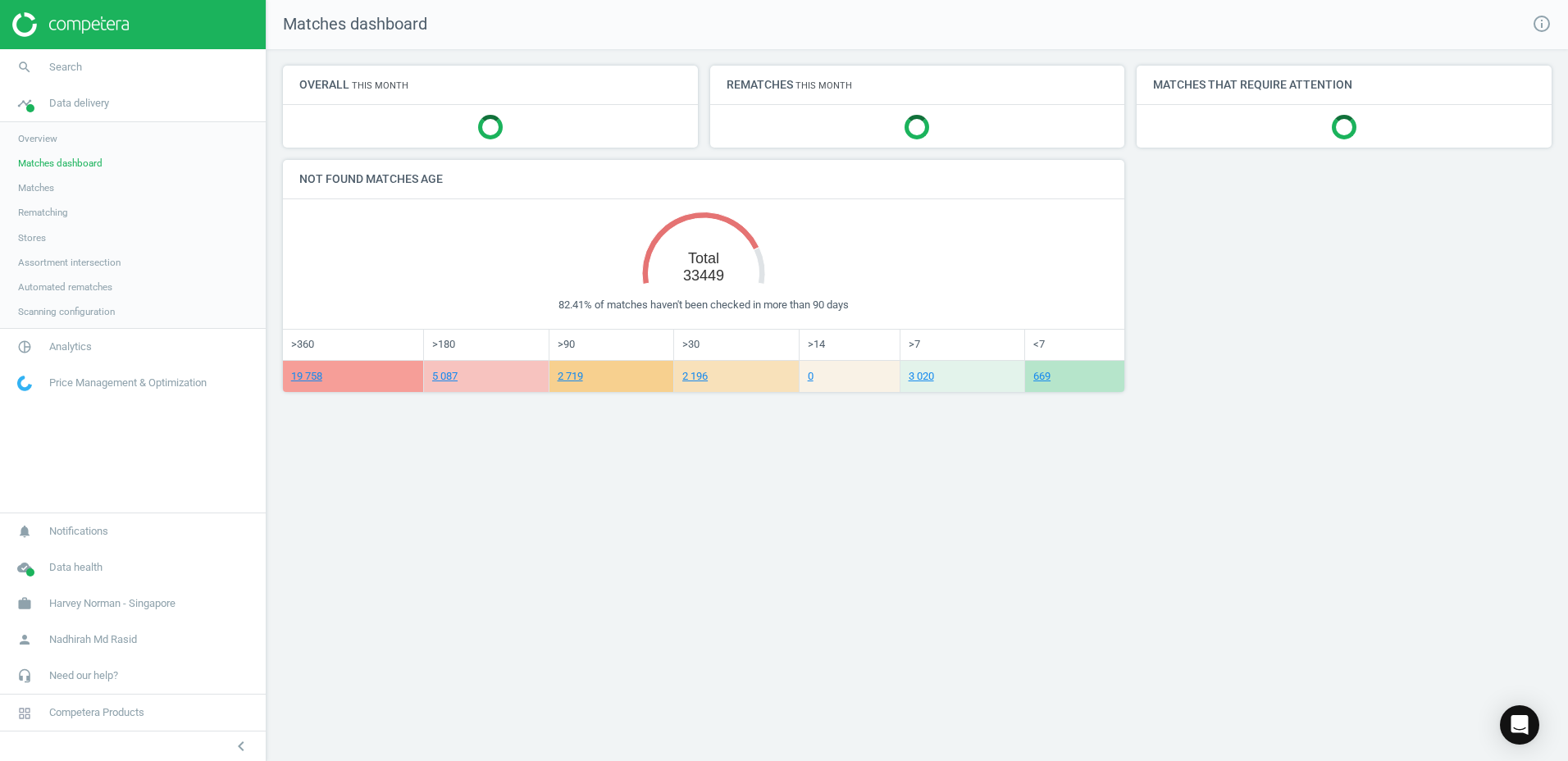 click on "Assortment intersection" at bounding box center [69, 262] 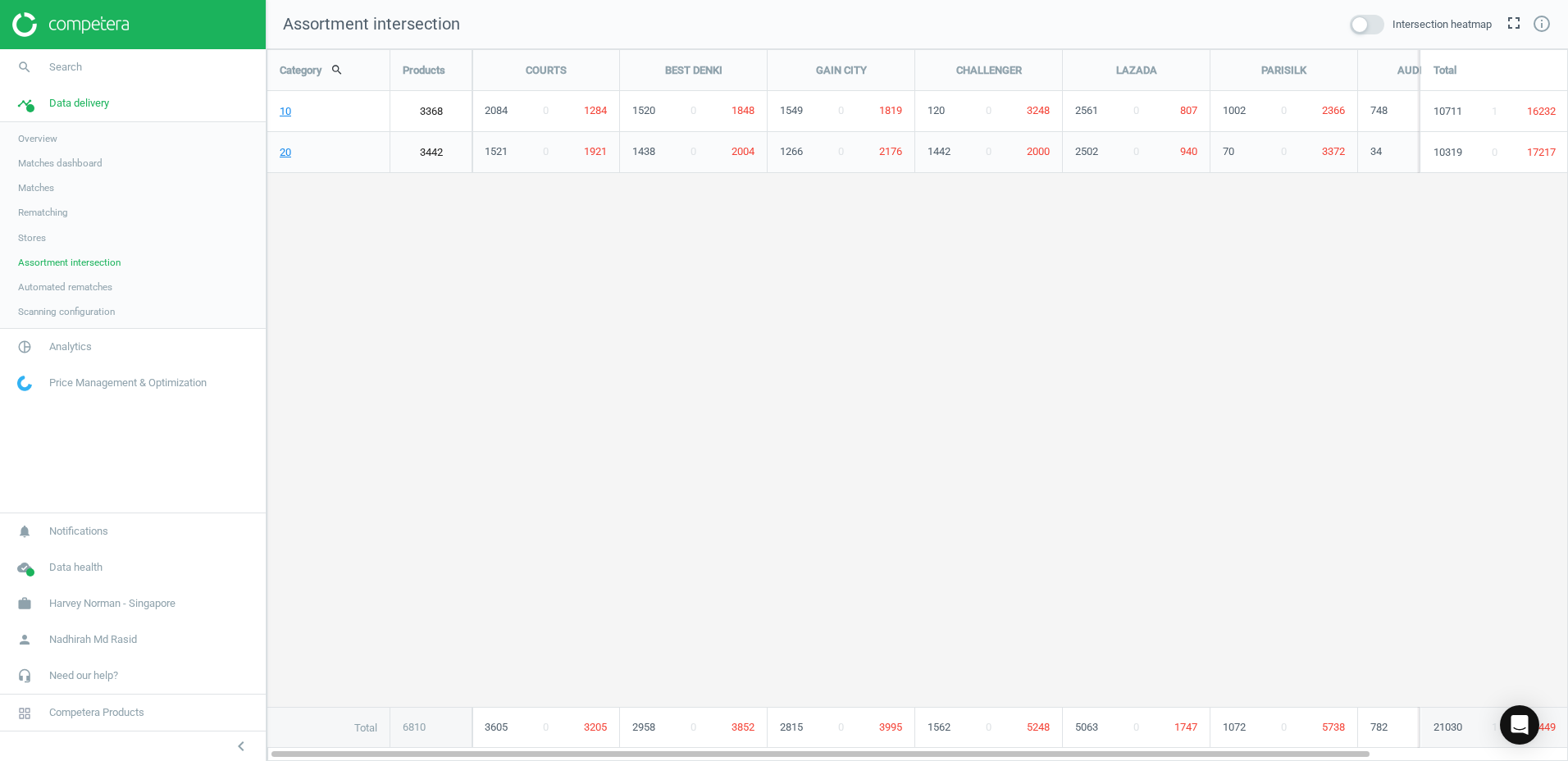 scroll, scrollTop: 8, scrollLeft: 8, axis: both 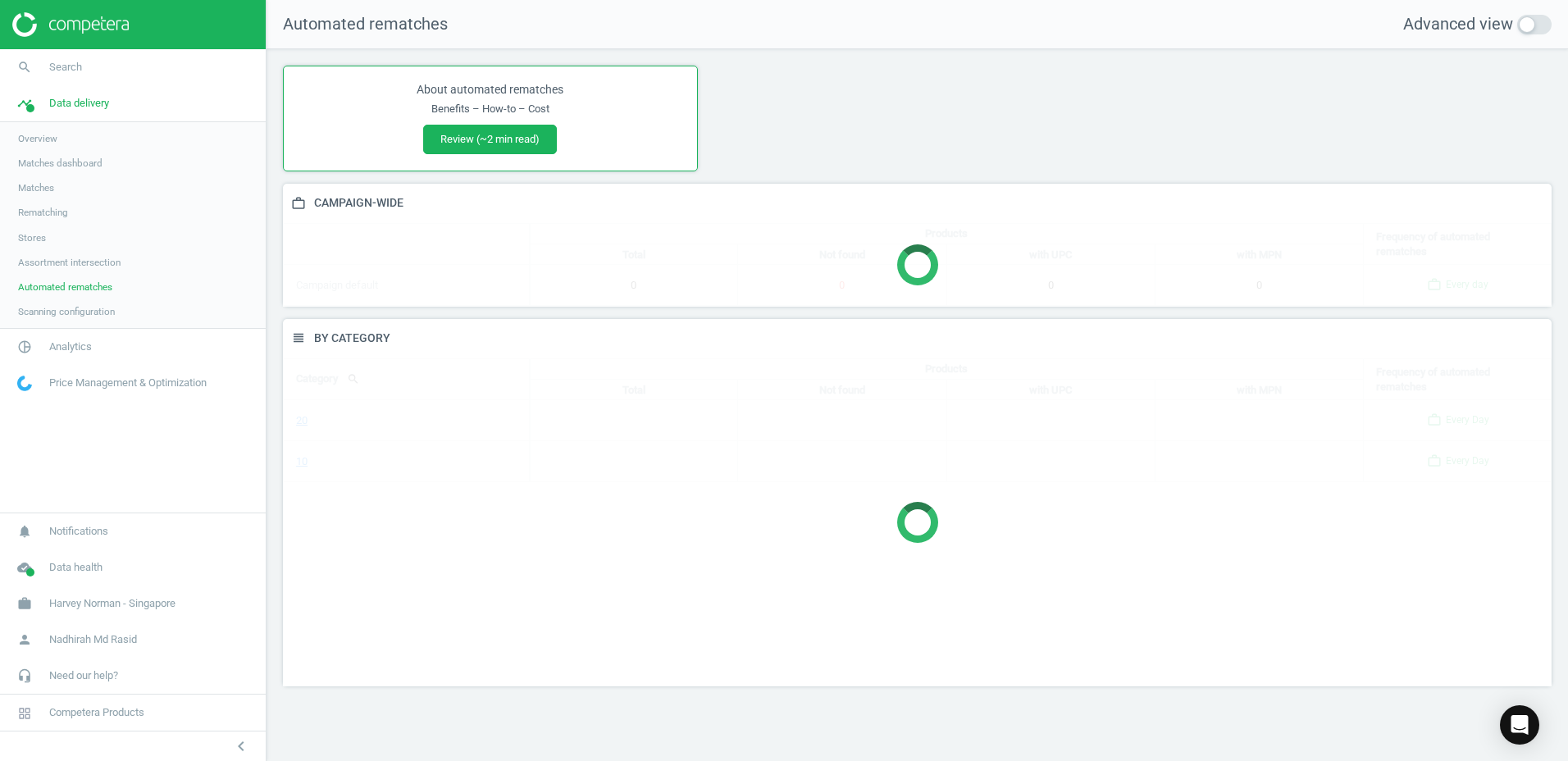 click on "Scanning configuration" at bounding box center [66, 312] 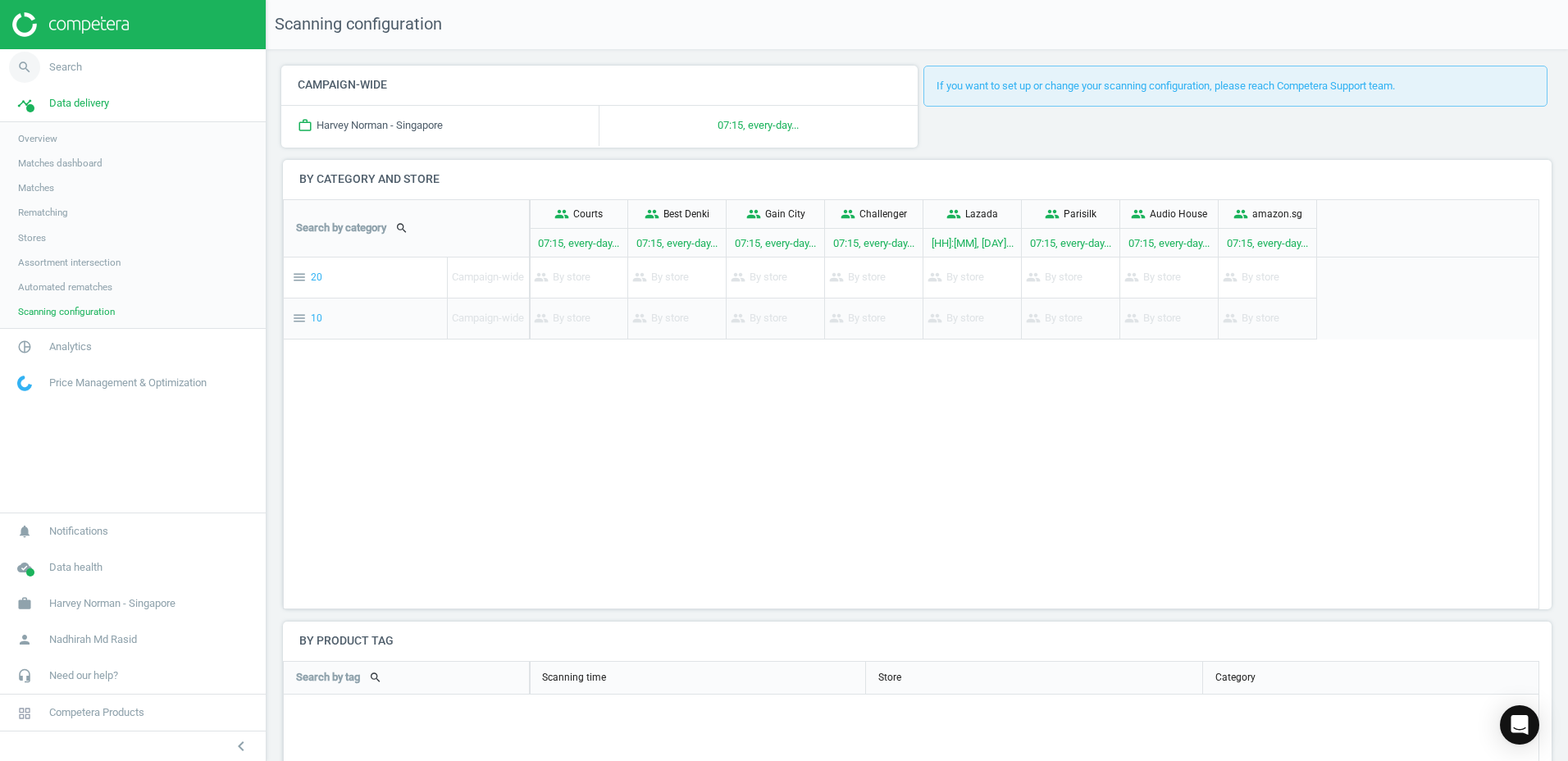 click on "search Search" at bounding box center (133, 67) 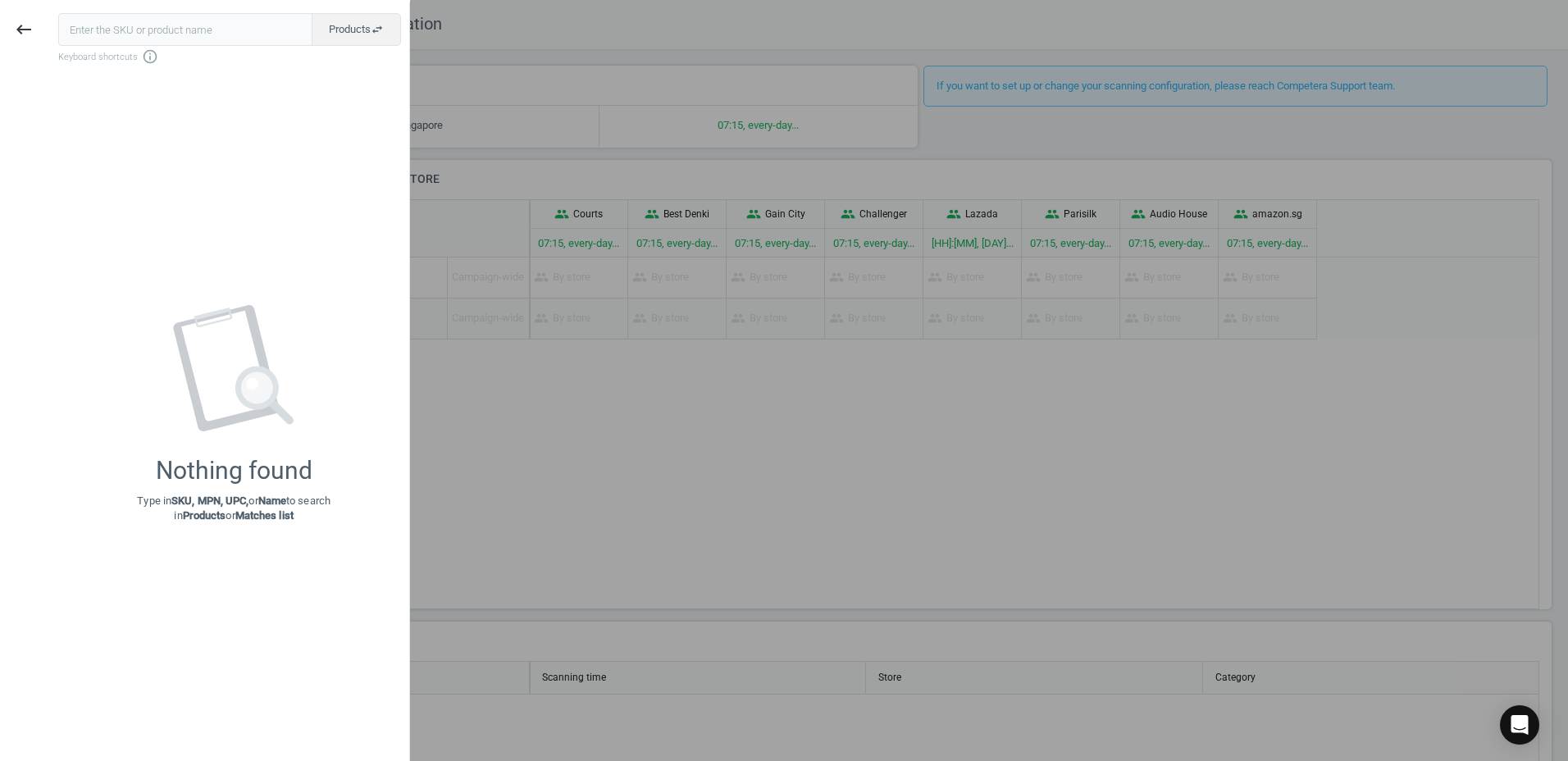 click at bounding box center [185, 30] 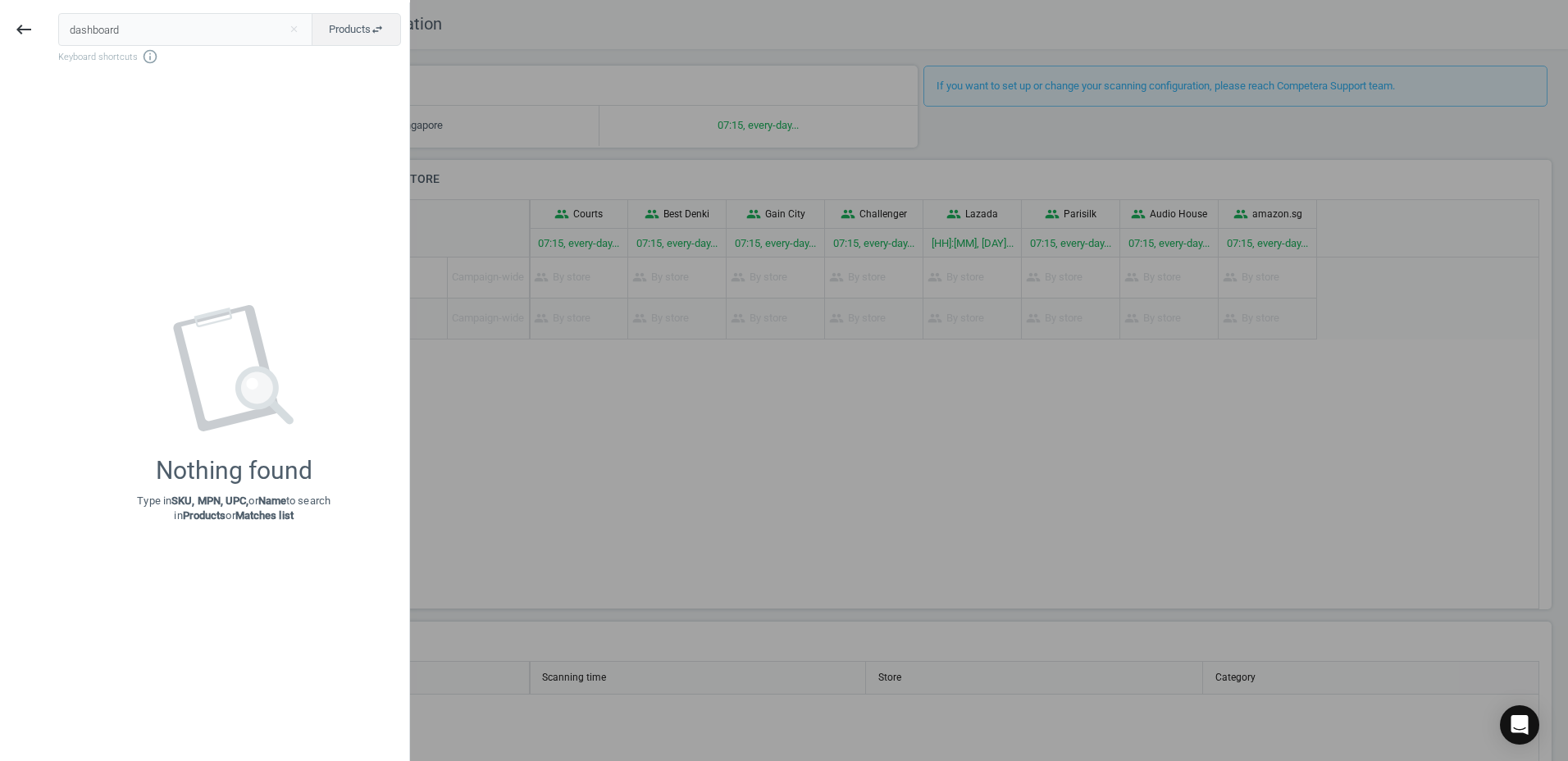 click on "dashboard" at bounding box center [185, 30] 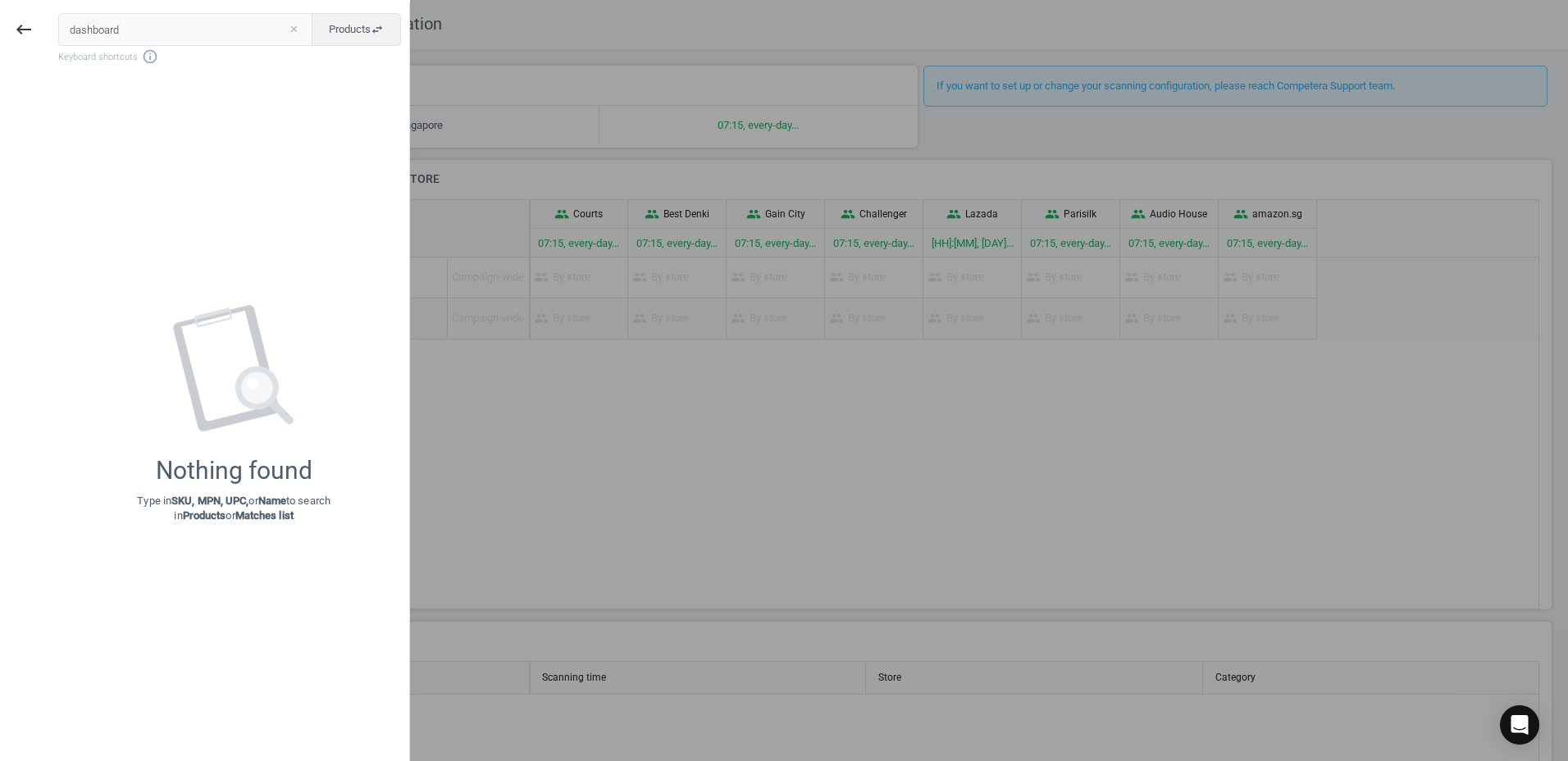 type on "dashboard" 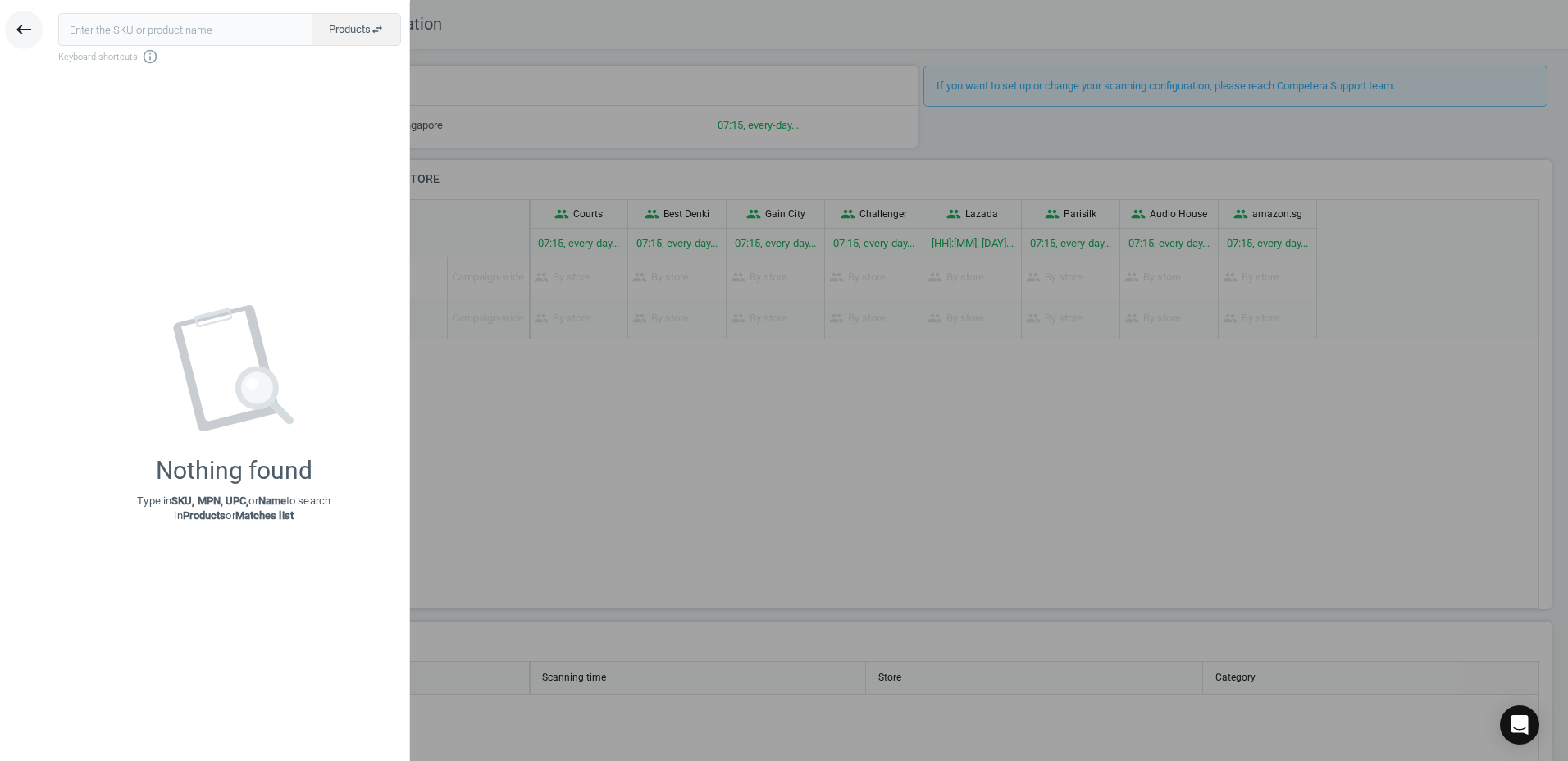click on "keyboard_backspace" at bounding box center (24, 30) 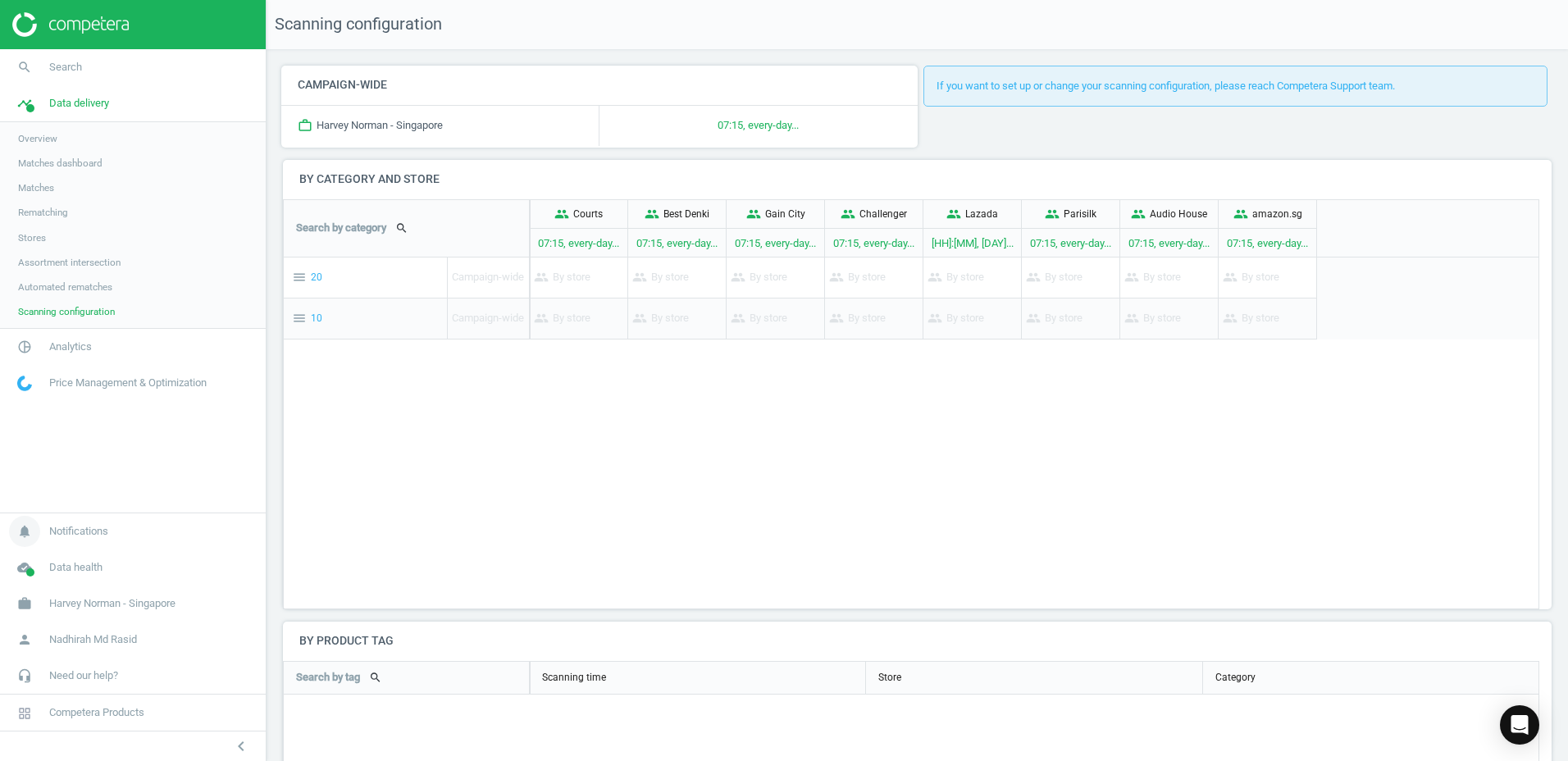 click on "Notifications" at bounding box center (79, 531) 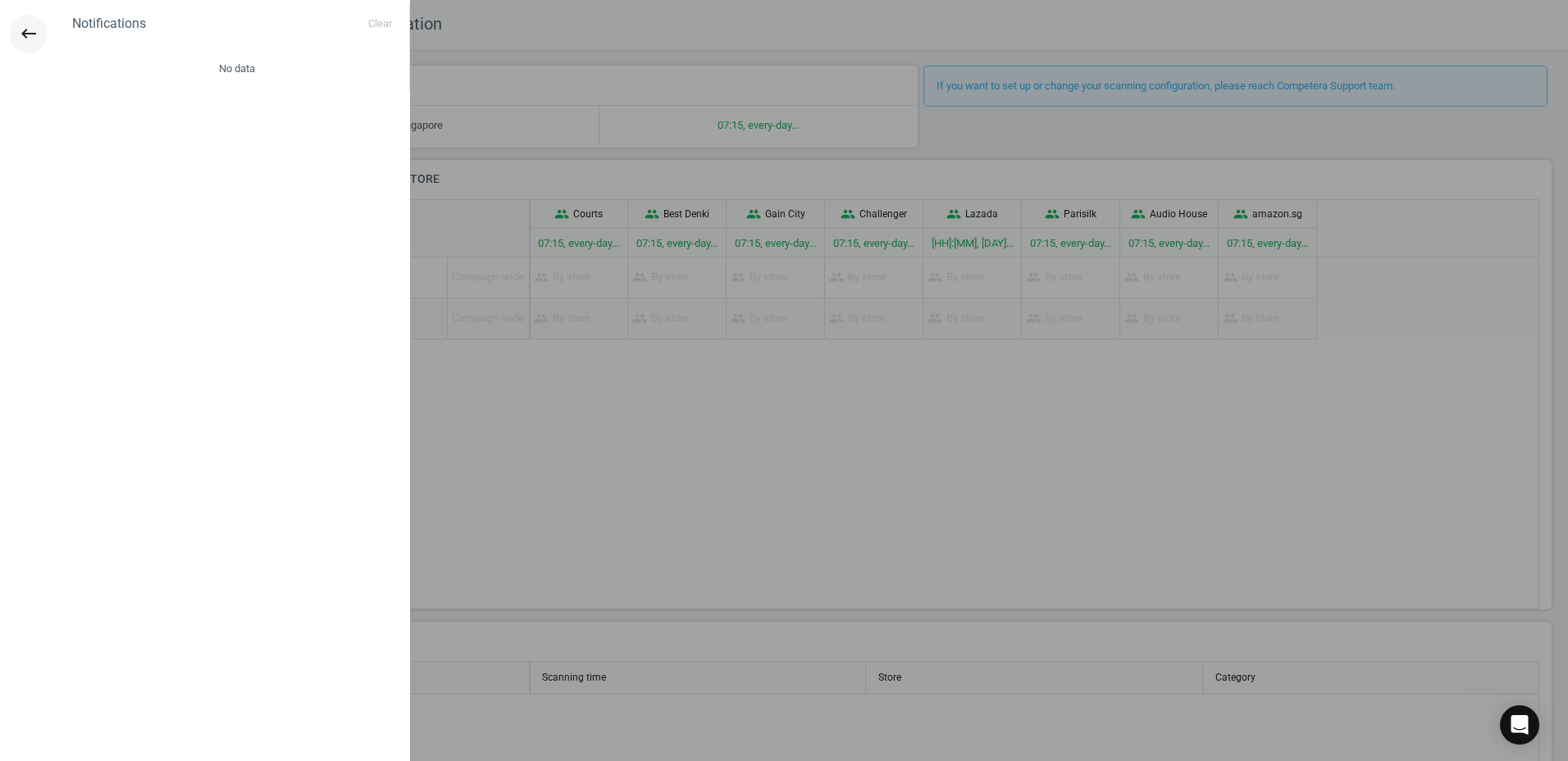 click on "keyboard_backspace" at bounding box center (29, 34) 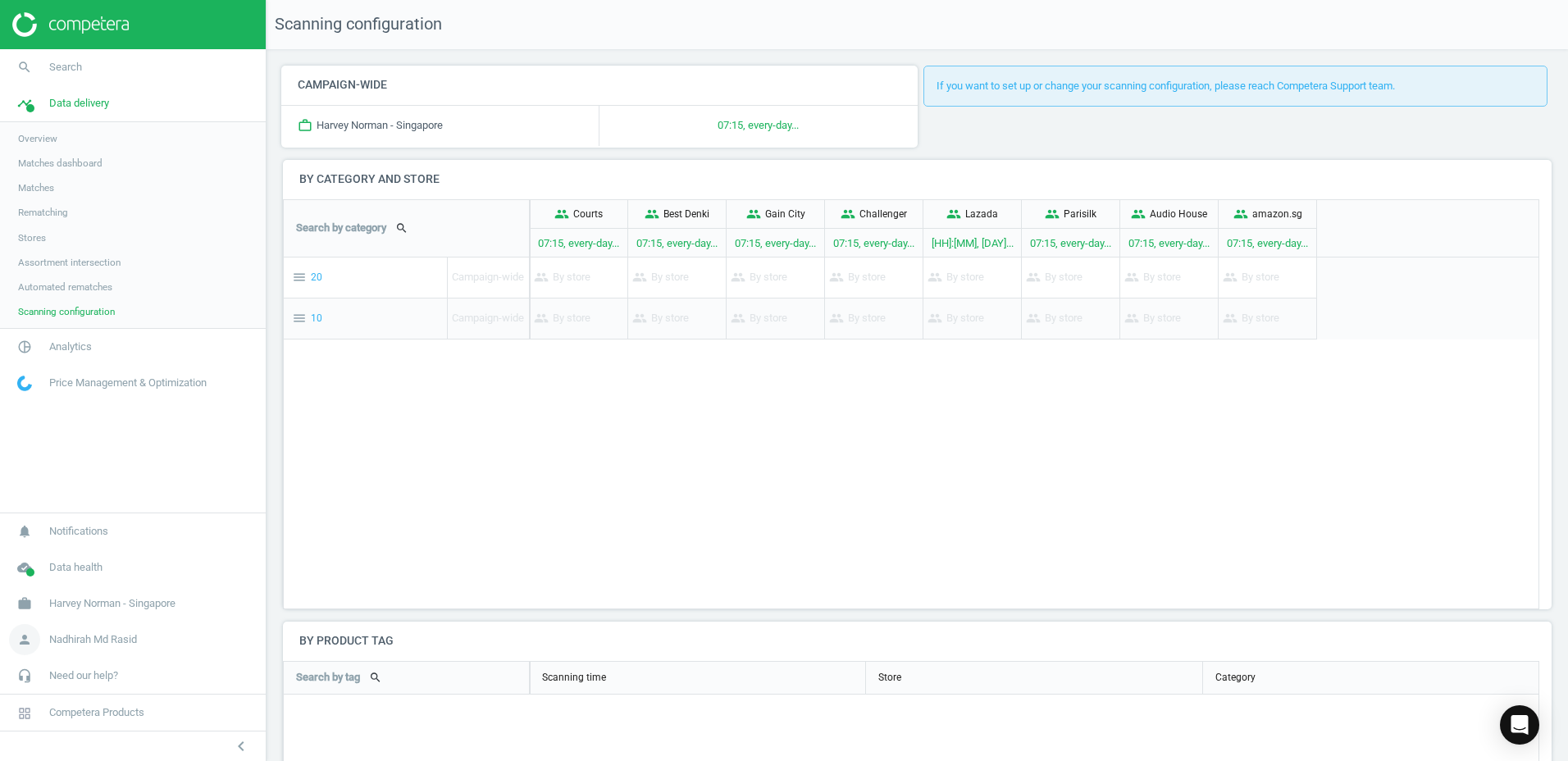 click on "Nadhirah Md Rasid" at bounding box center (93, 640) 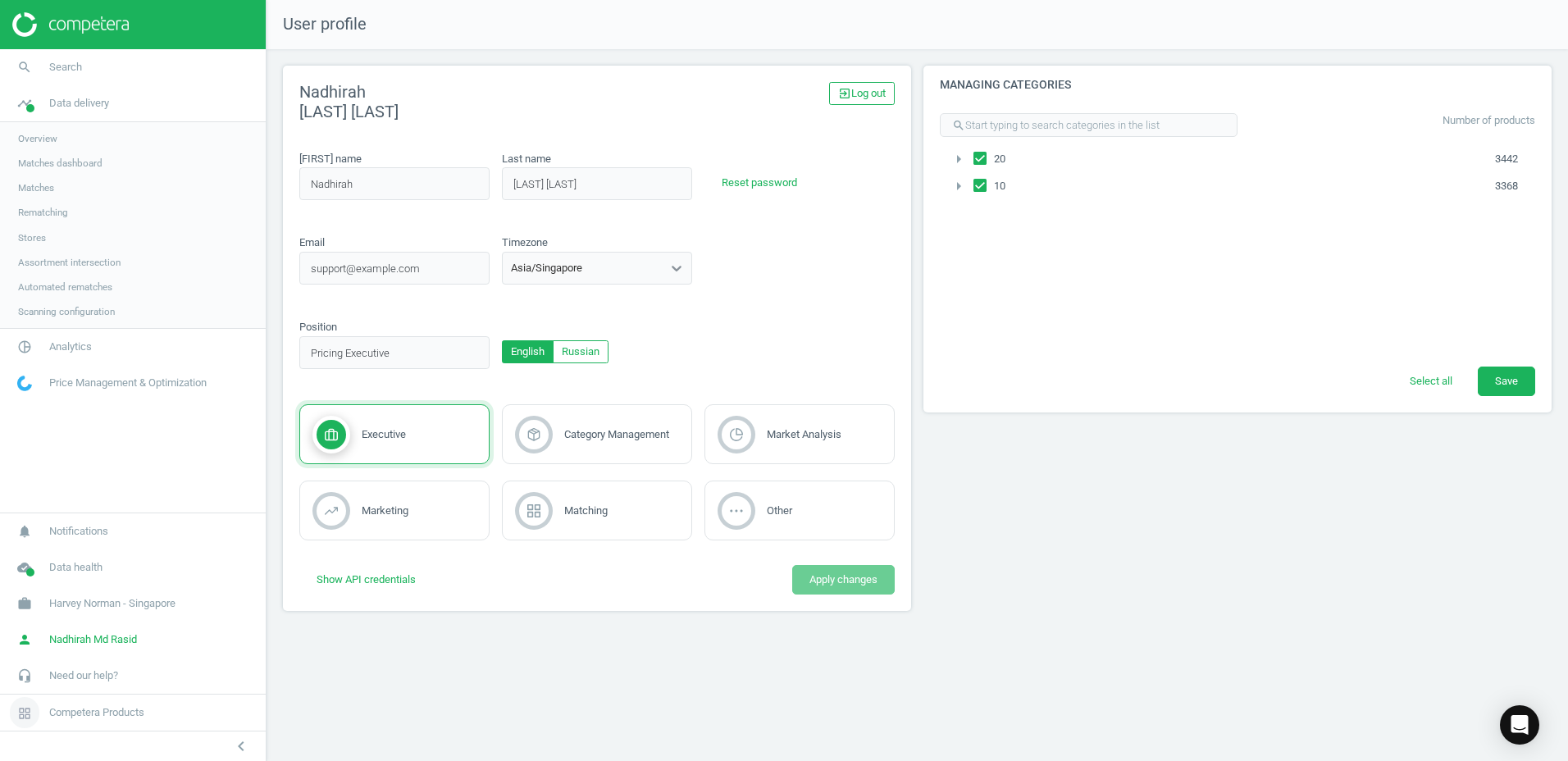 drag, startPoint x: 74, startPoint y: 727, endPoint x: 63, endPoint y: 718, distance: 14.21267 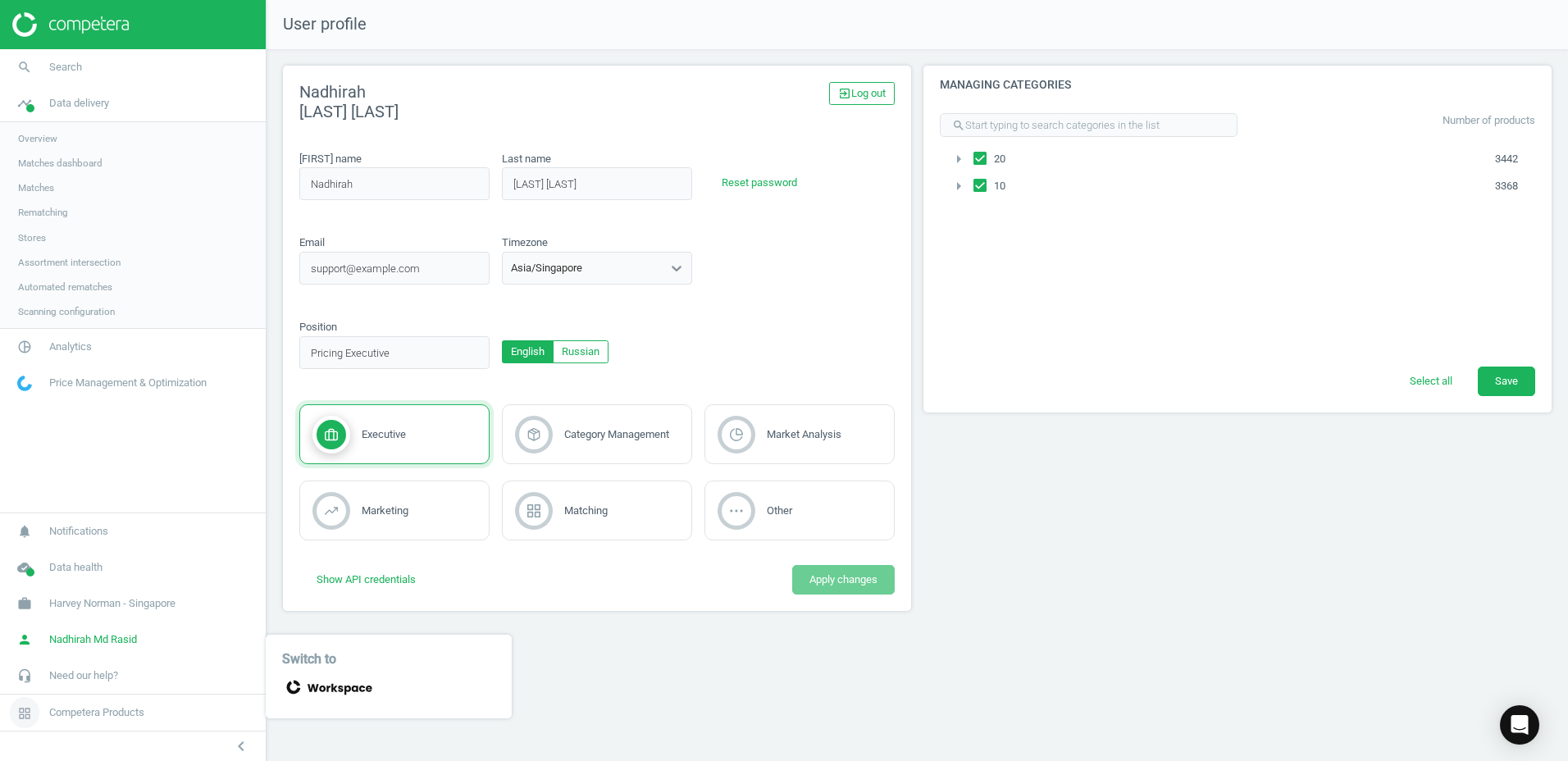 click on "Competera Products" at bounding box center [97, 713] 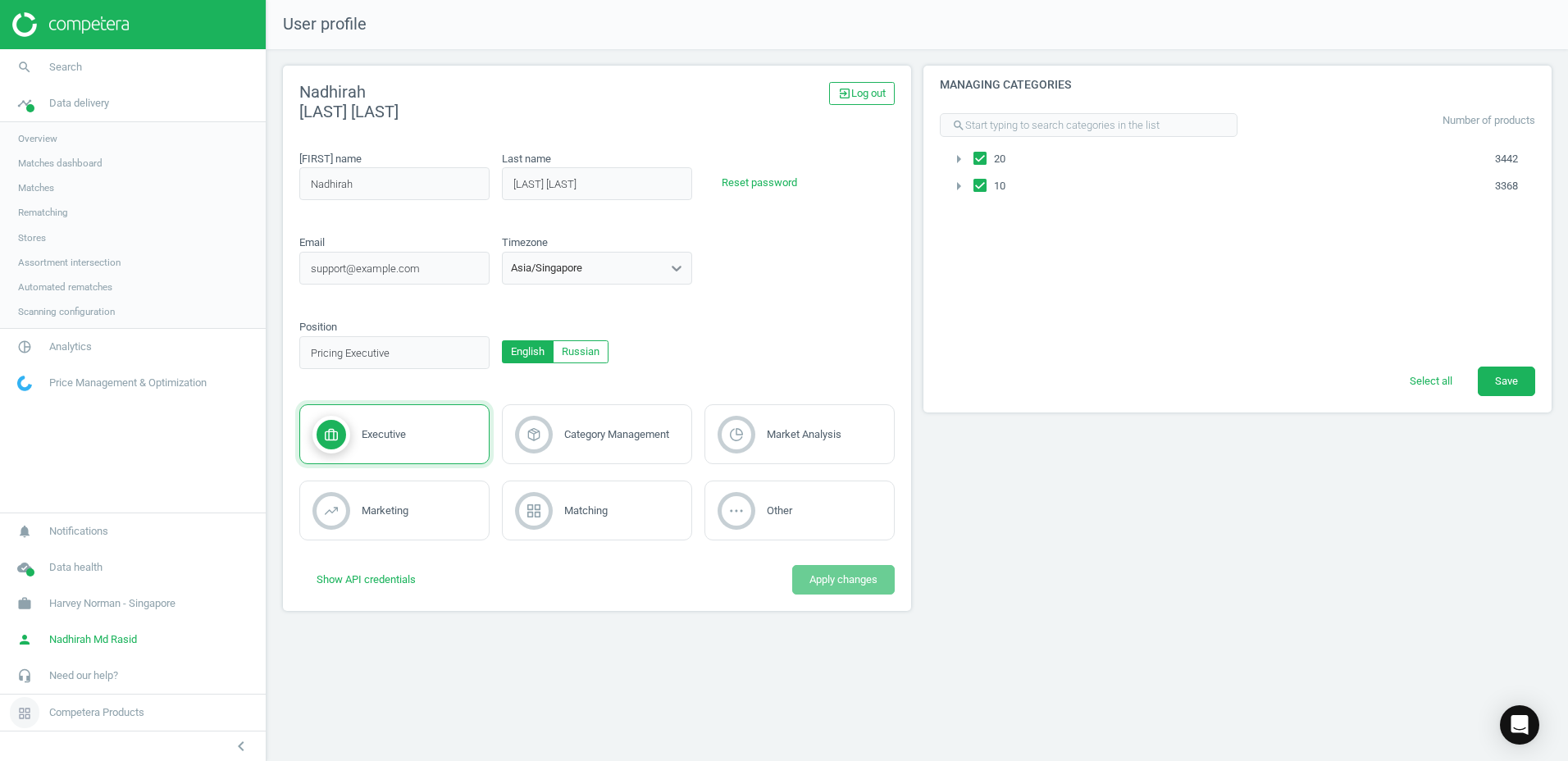 click 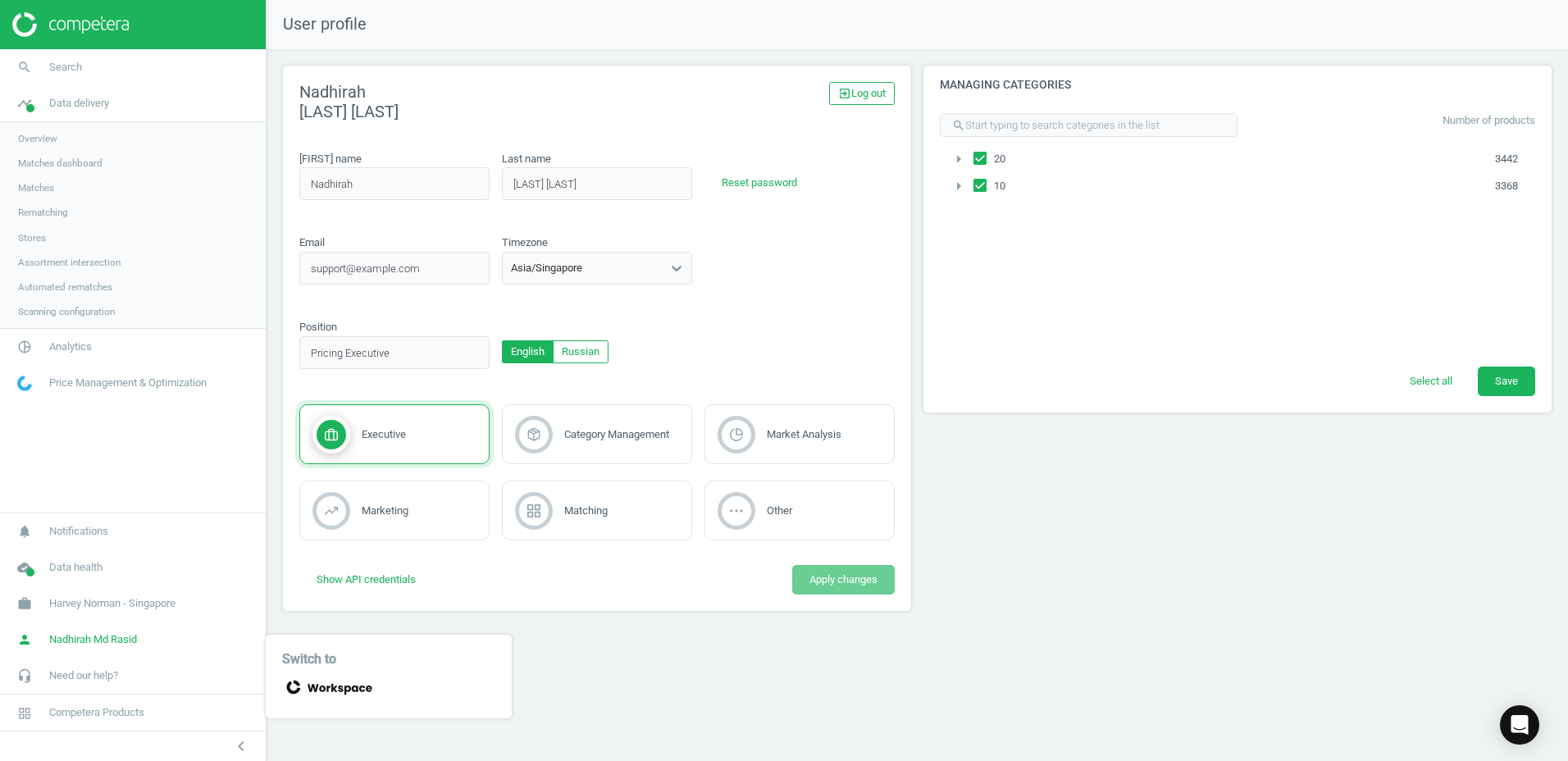 click 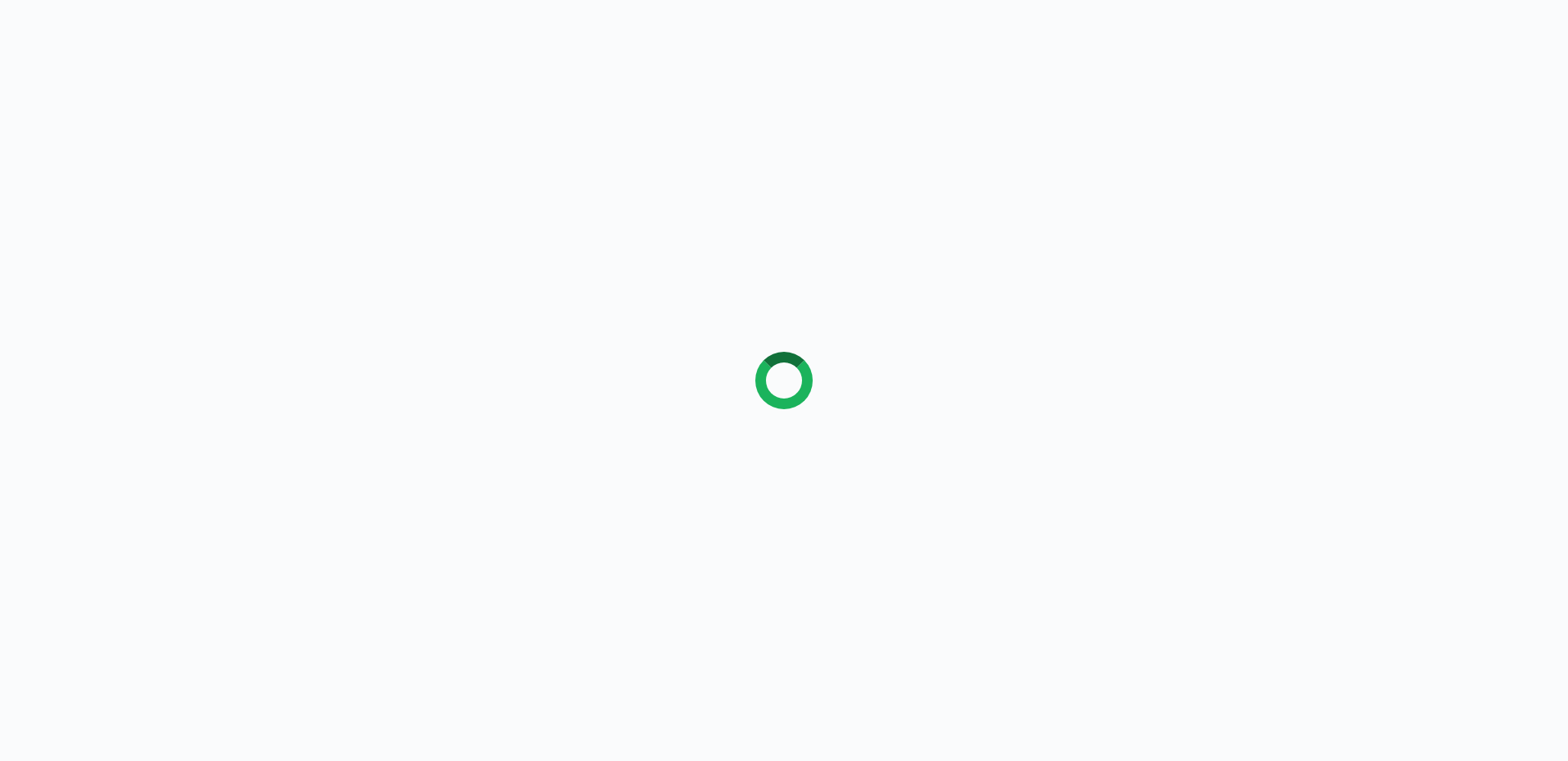 scroll, scrollTop: 0, scrollLeft: 0, axis: both 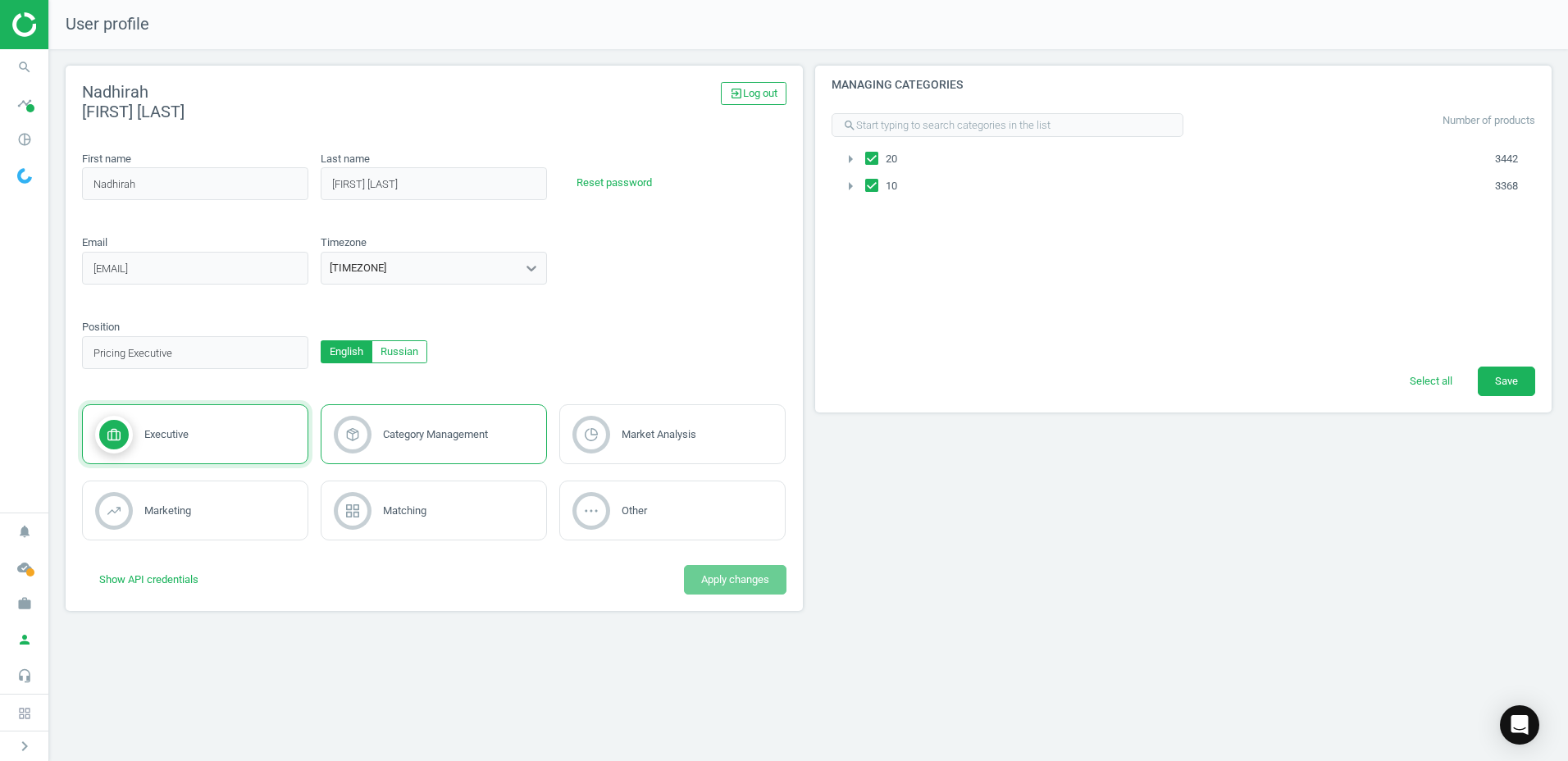 drag, startPoint x: 427, startPoint y: 412, endPoint x: 417, endPoint y: 423, distance: 14.866069 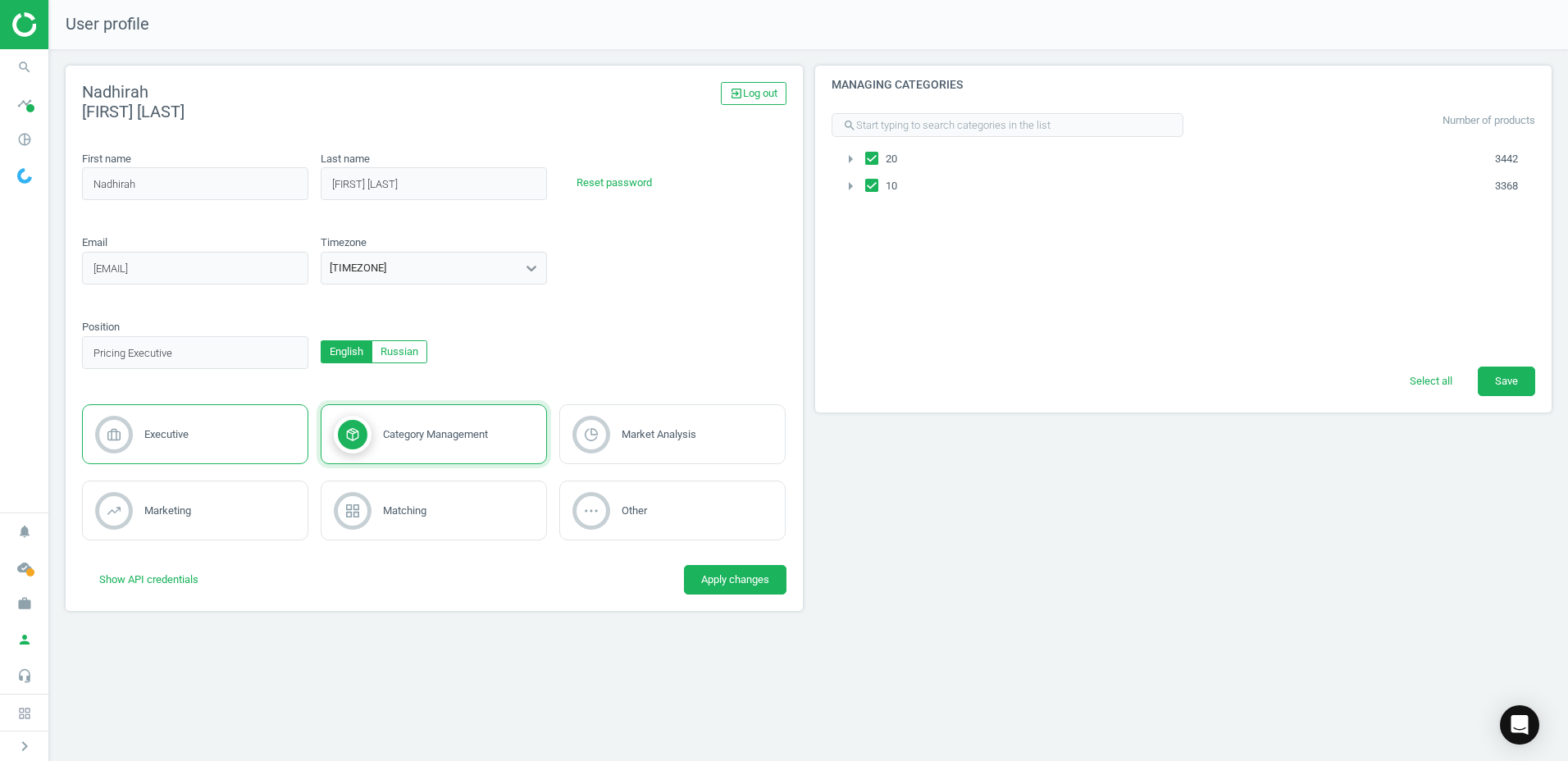 click on "Executive" at bounding box center (195, 434) 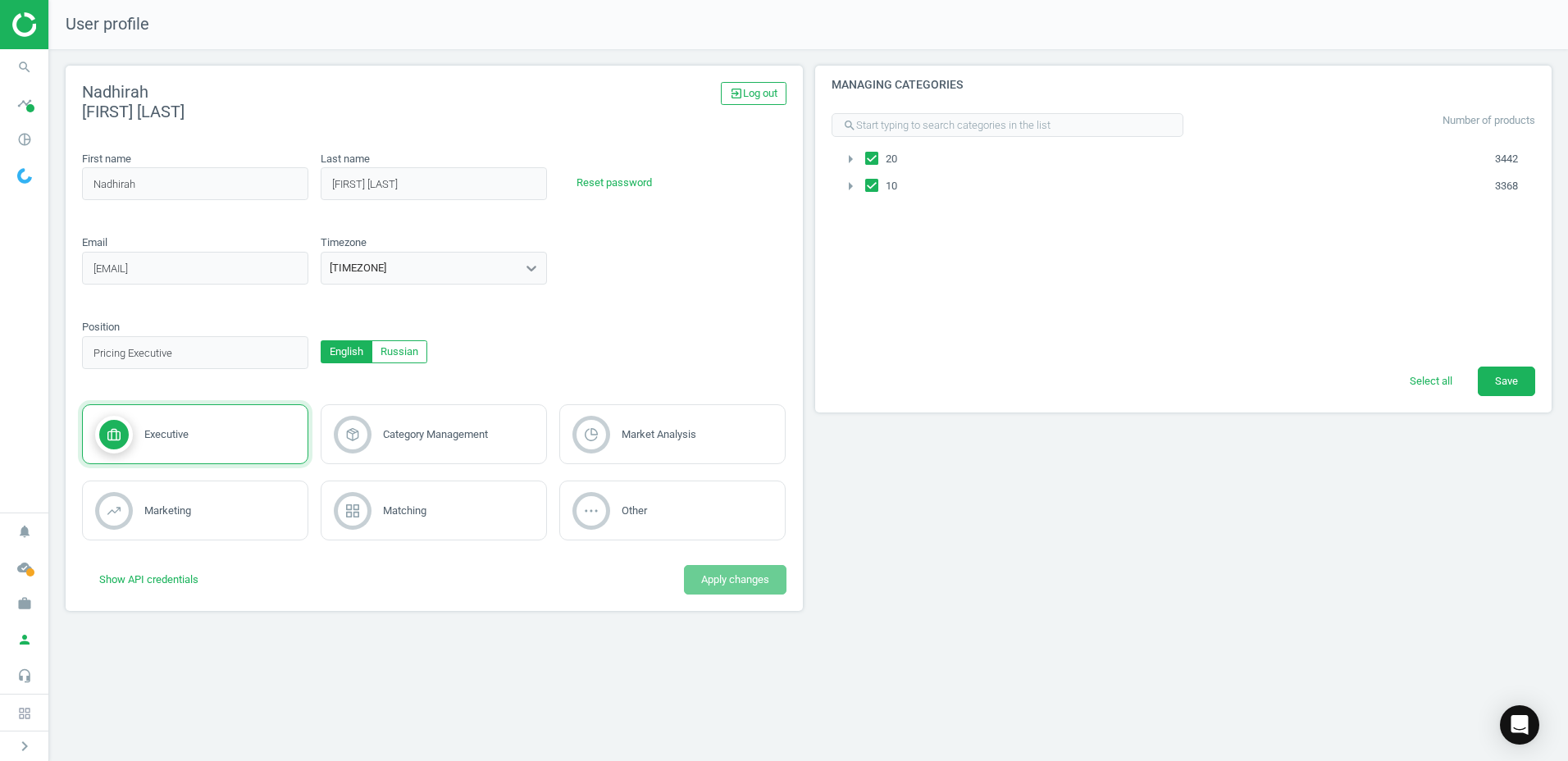 click on "English Russian" at bounding box center (434, 349) 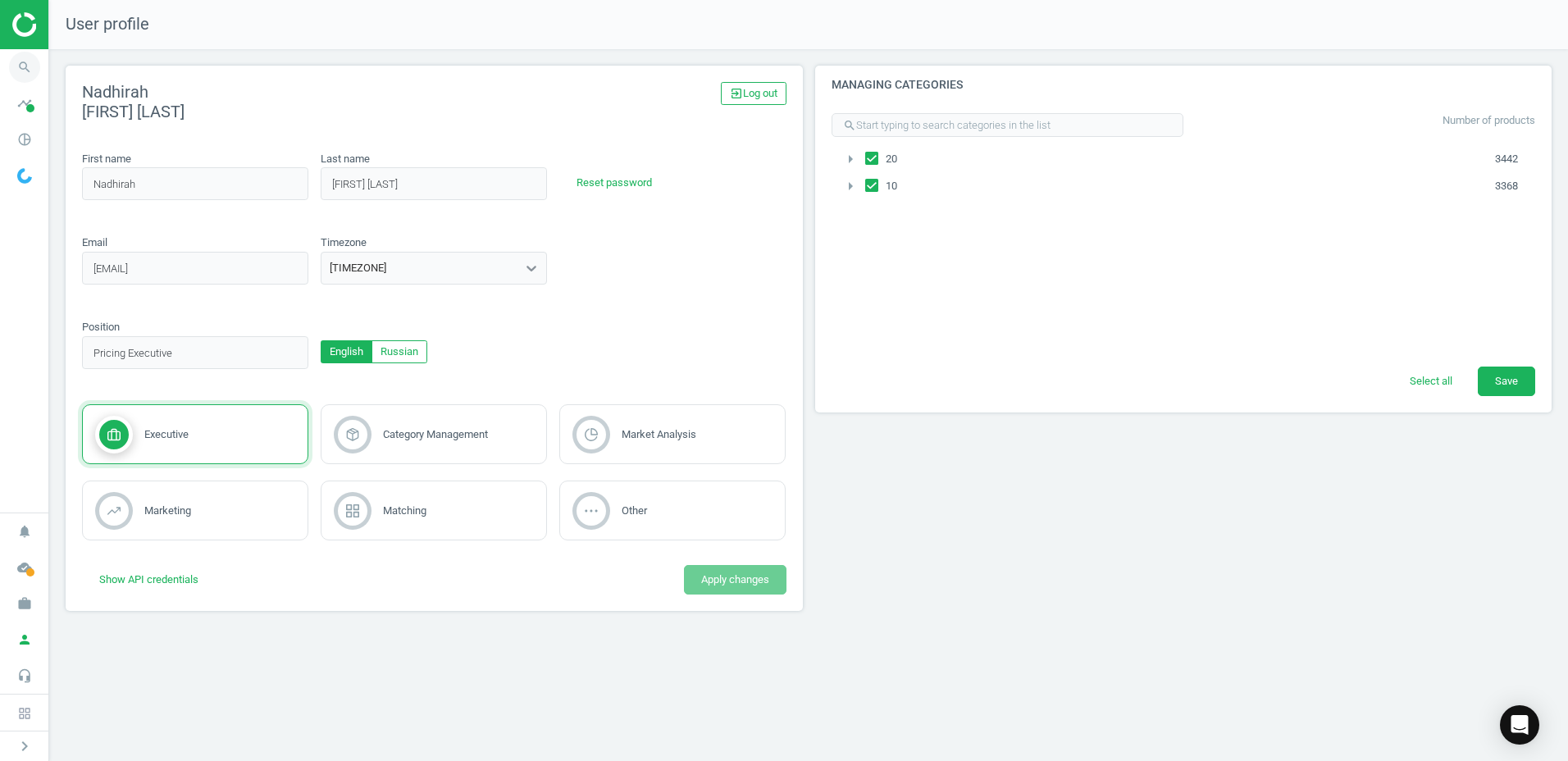 click on "search" at bounding box center [25, 67] 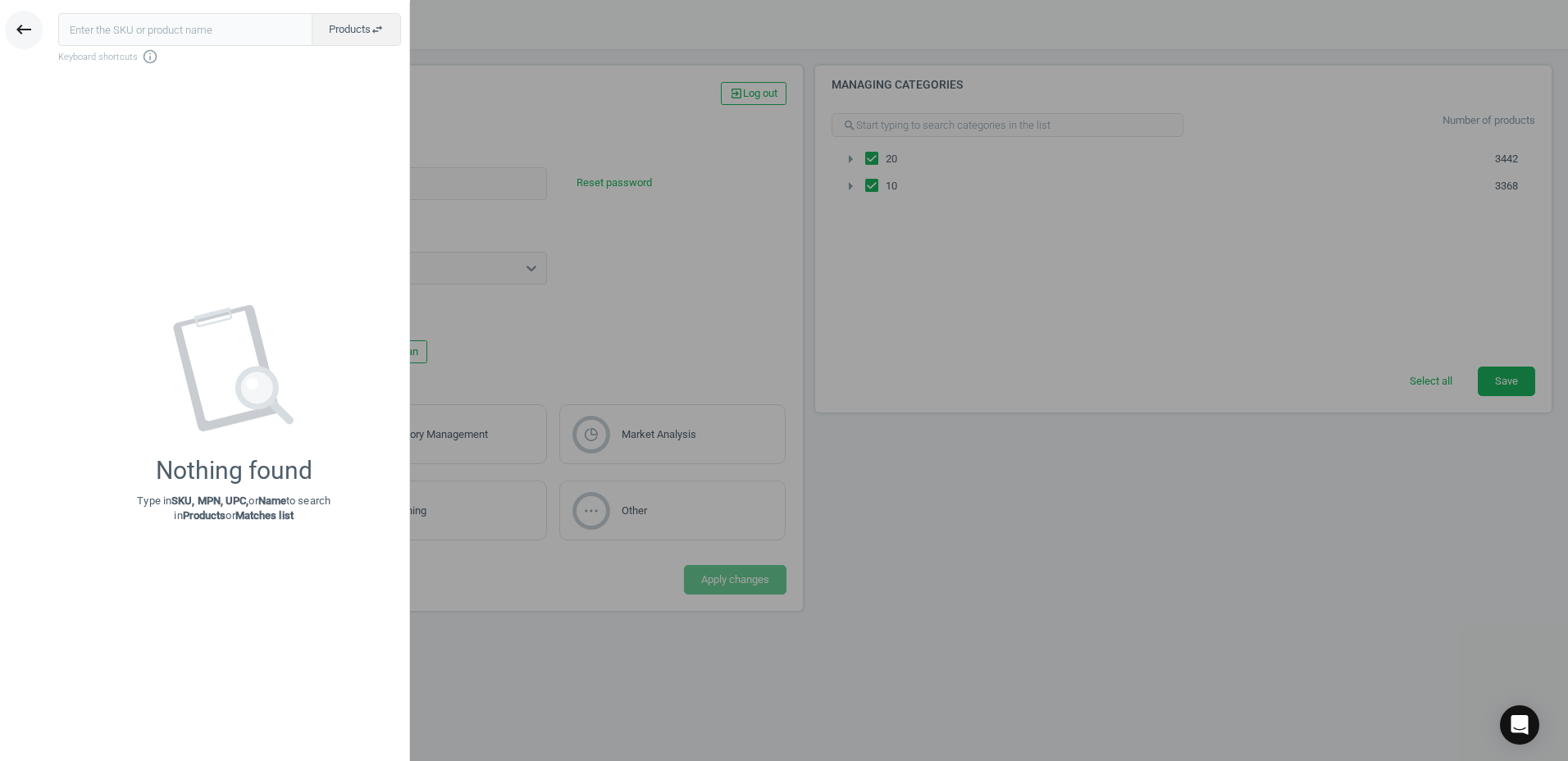 click on "keyboard_backspace" at bounding box center [24, 30] 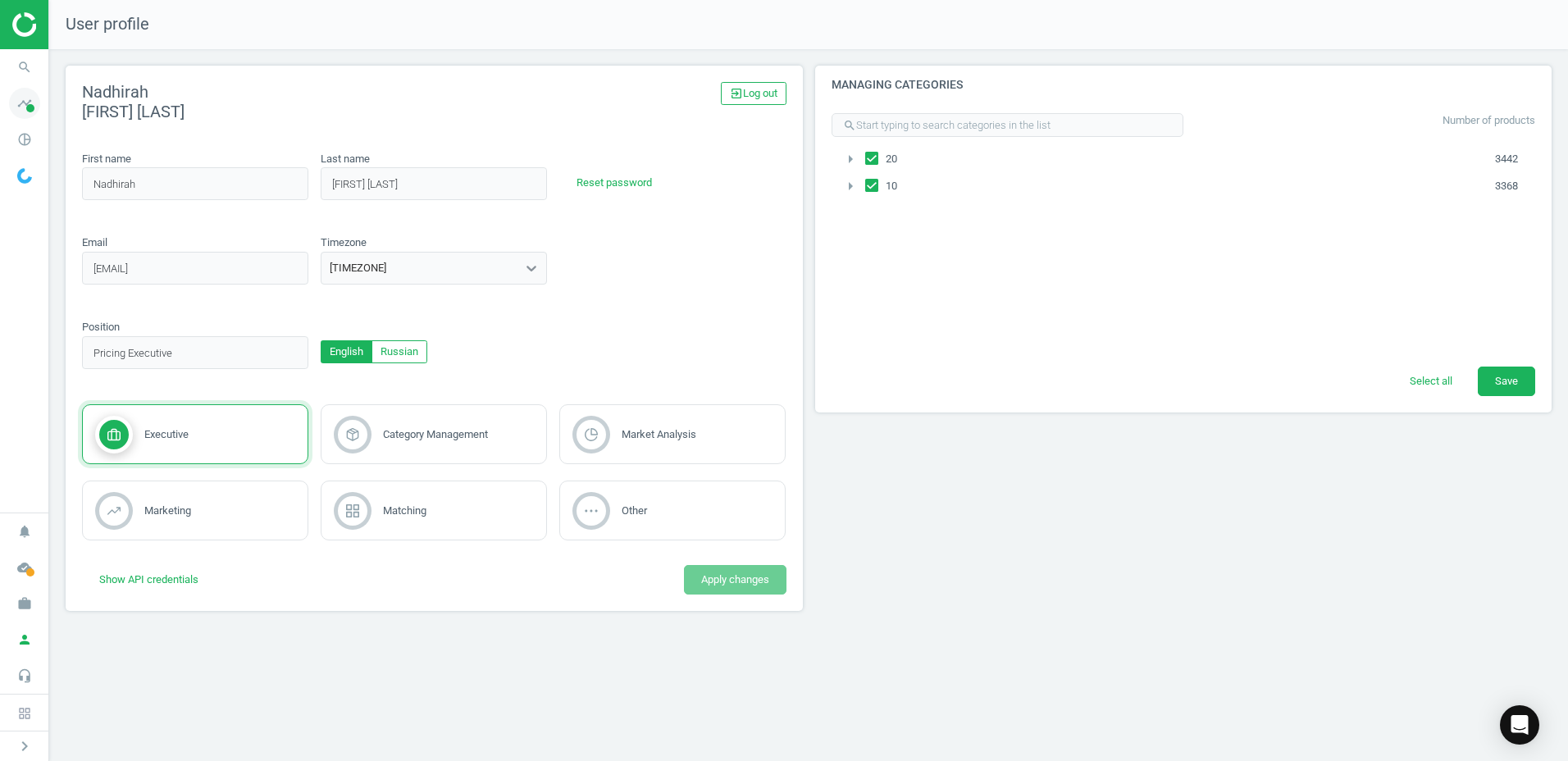 click on "timeline" at bounding box center (25, 103) 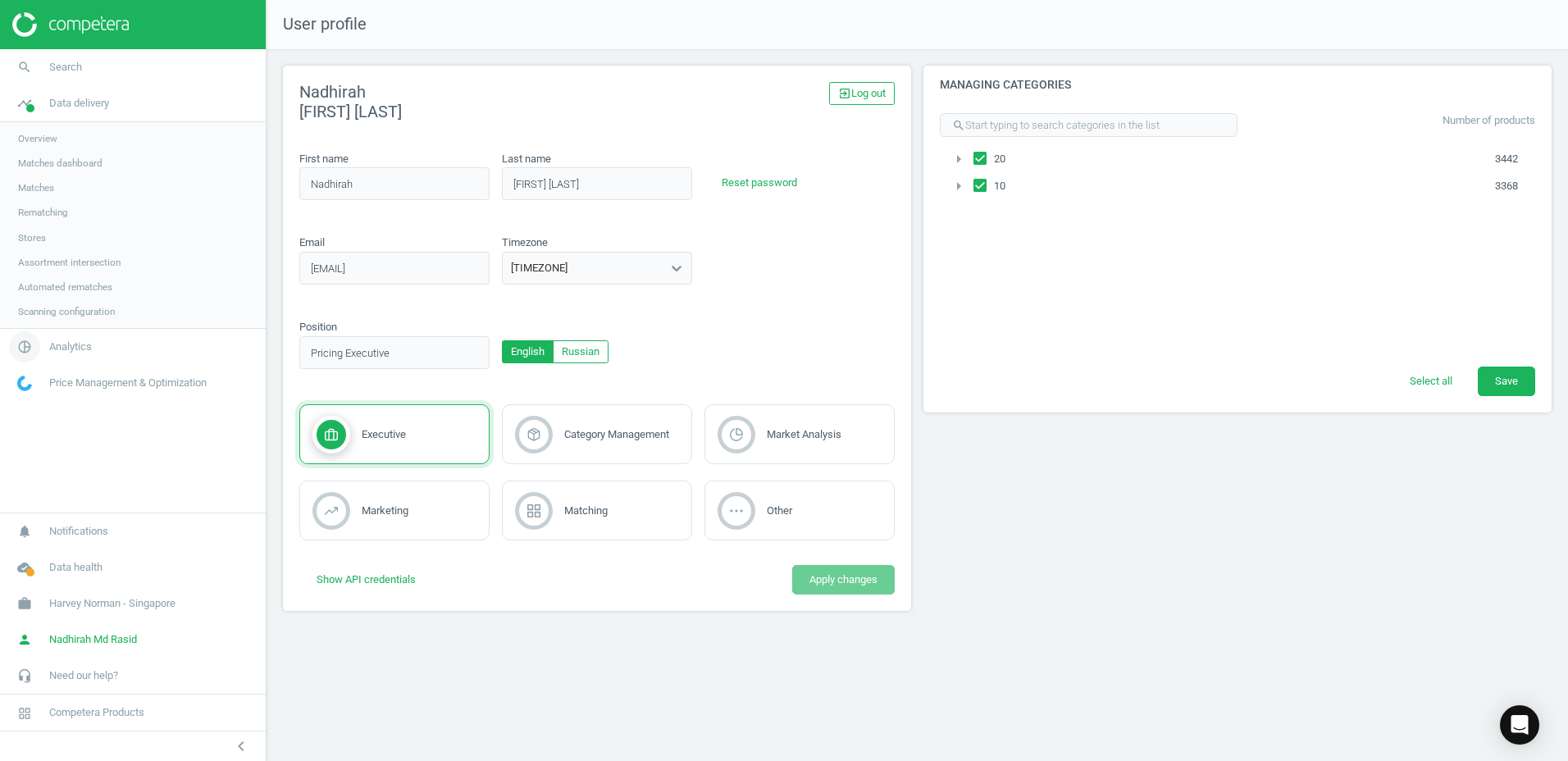 click on "pie_chart_outlined Analytics" at bounding box center [133, 347] 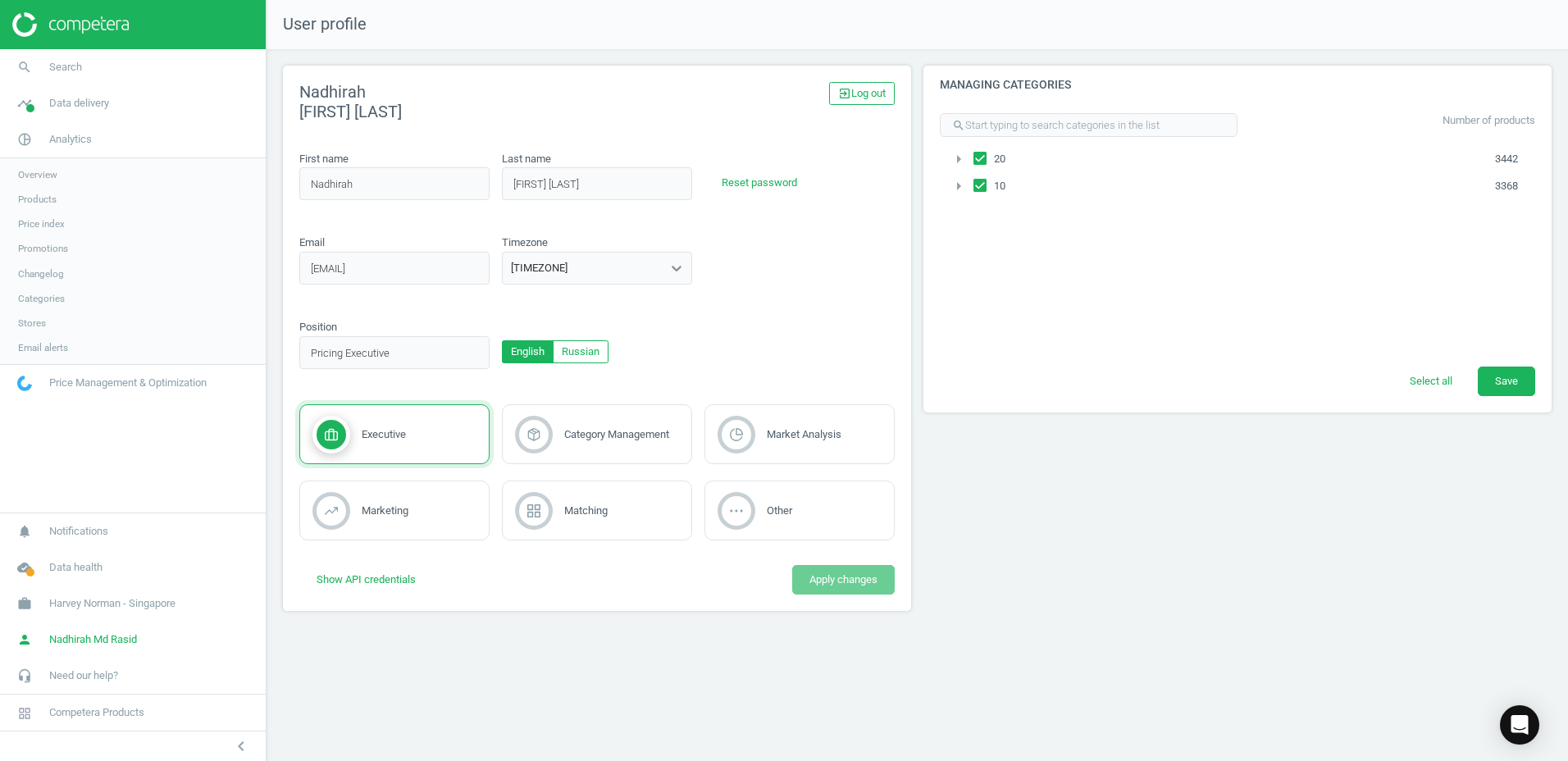 click on "Products" at bounding box center [37, 199] 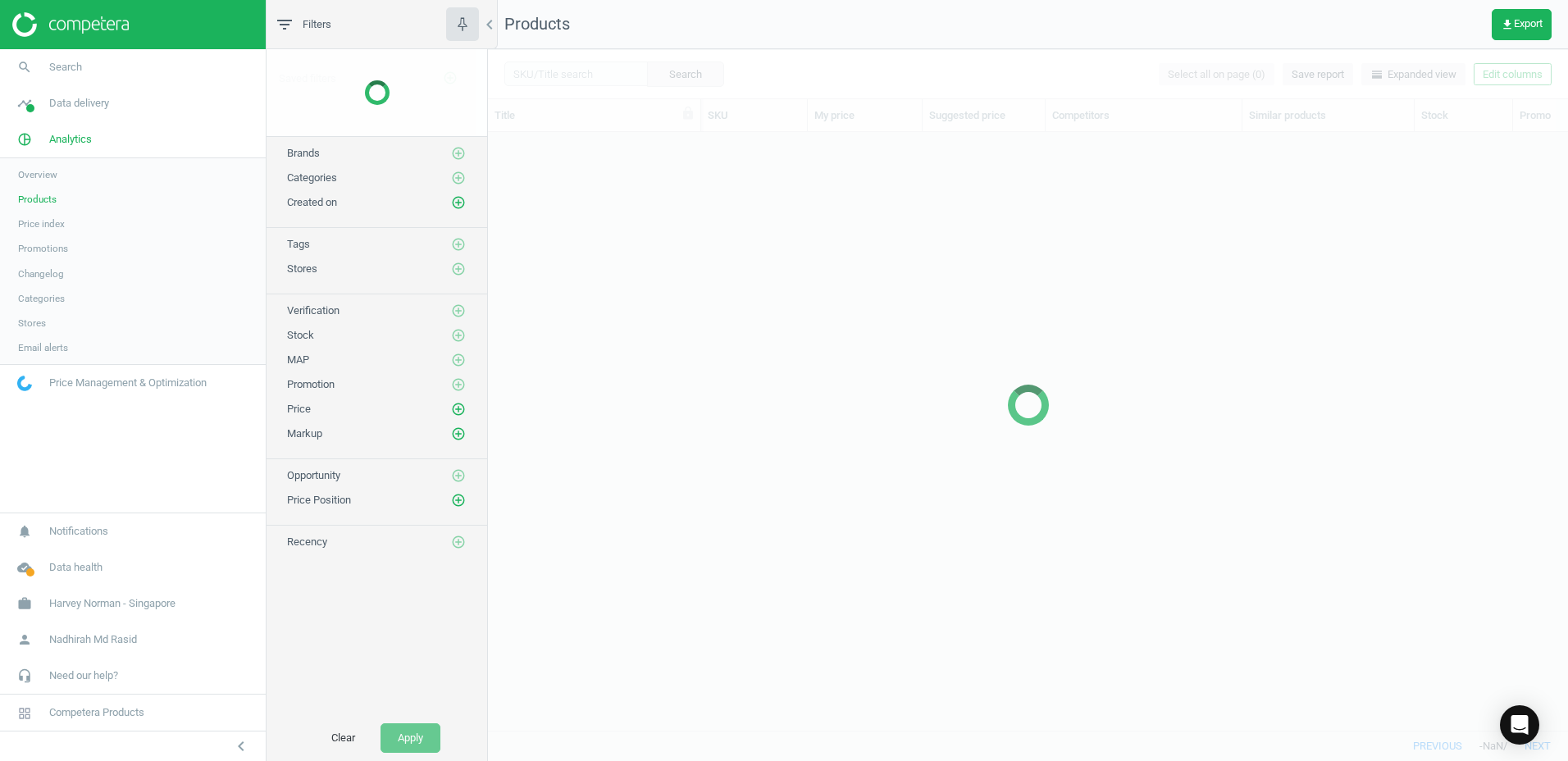 scroll, scrollTop: 13, scrollLeft: 13, axis: both 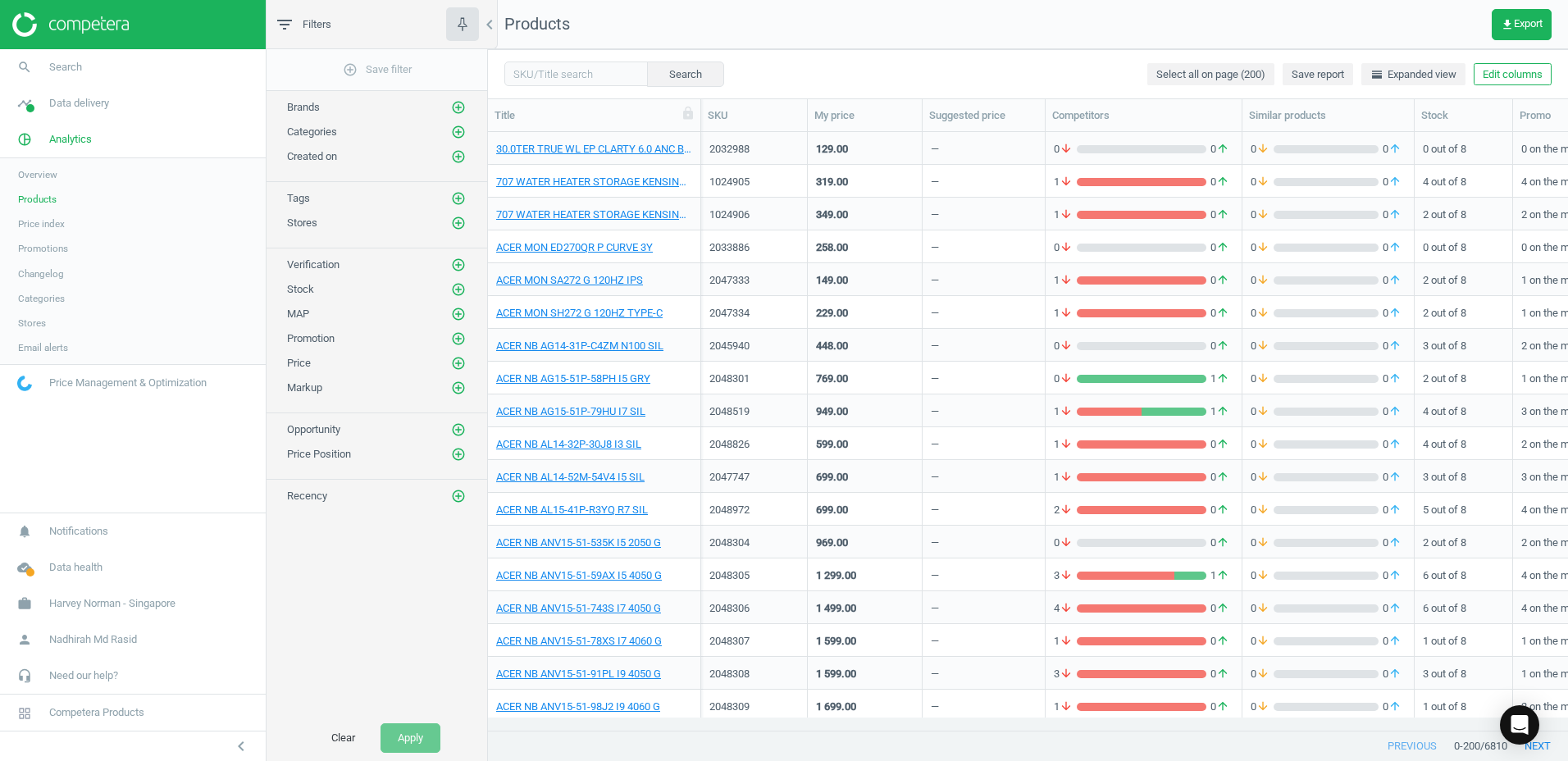 click on "filter_list" at bounding box center [285, 25] 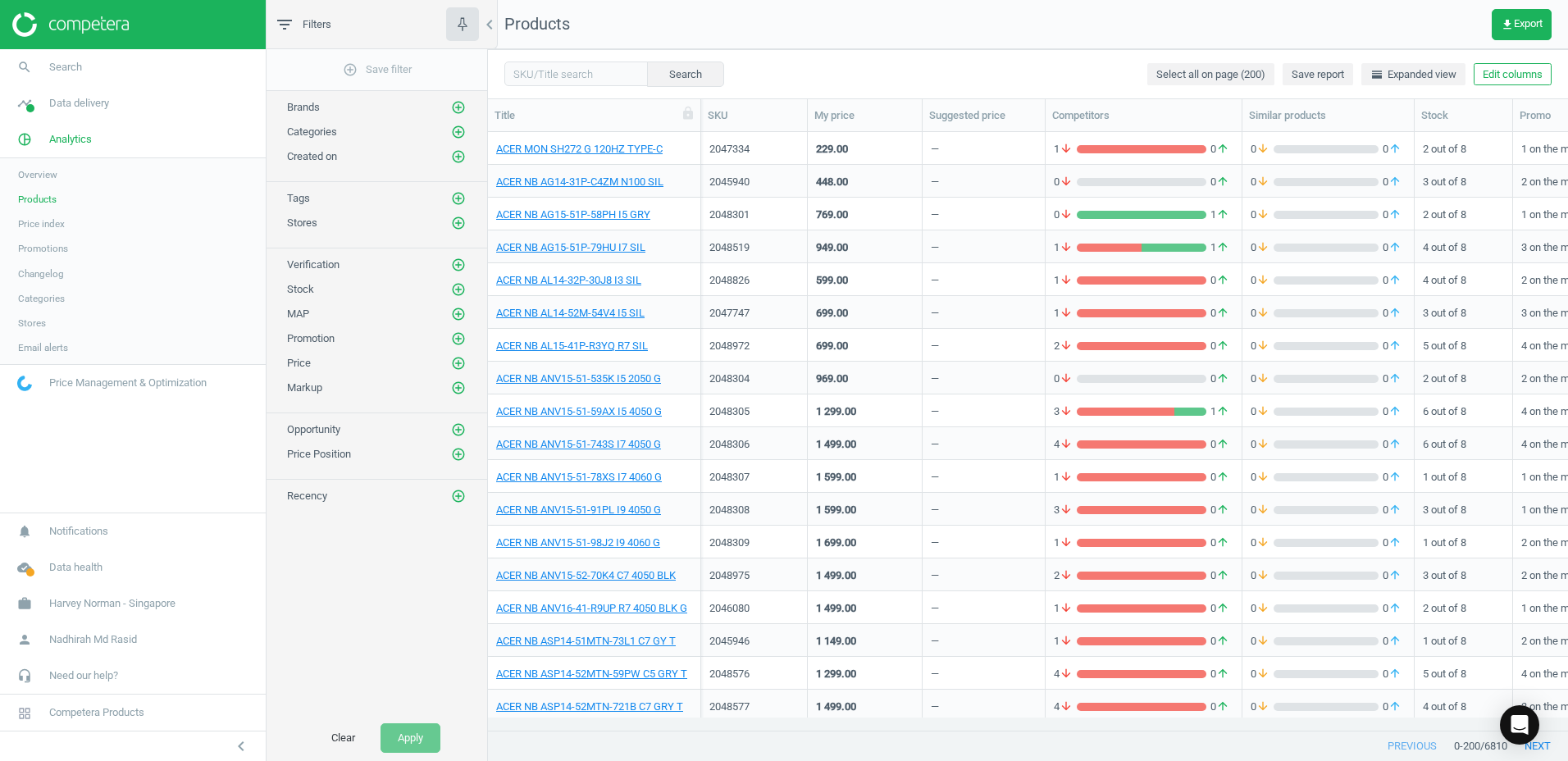 scroll, scrollTop: 0, scrollLeft: 0, axis: both 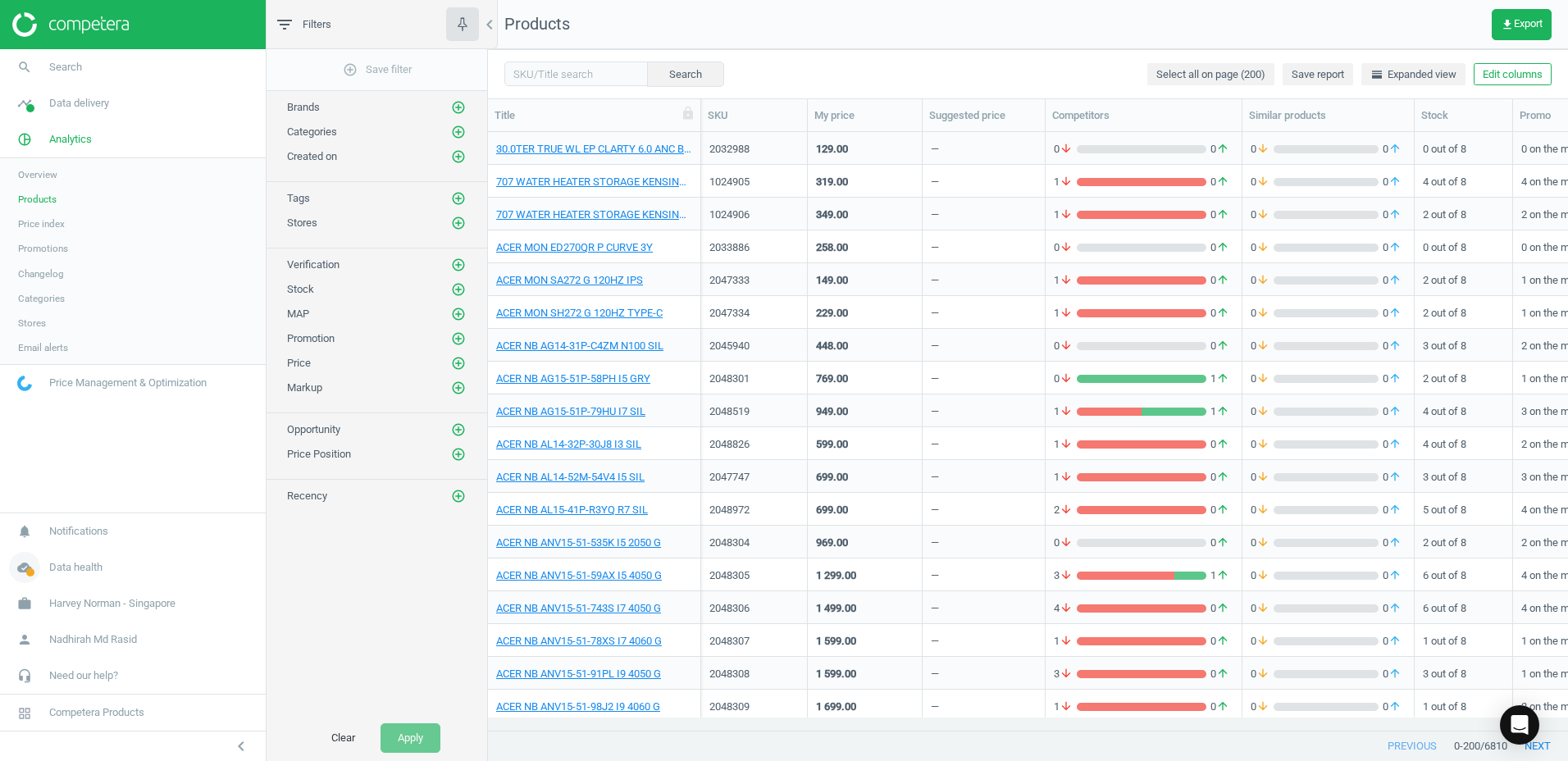 click on "cloud_done Data health" at bounding box center [133, 567] 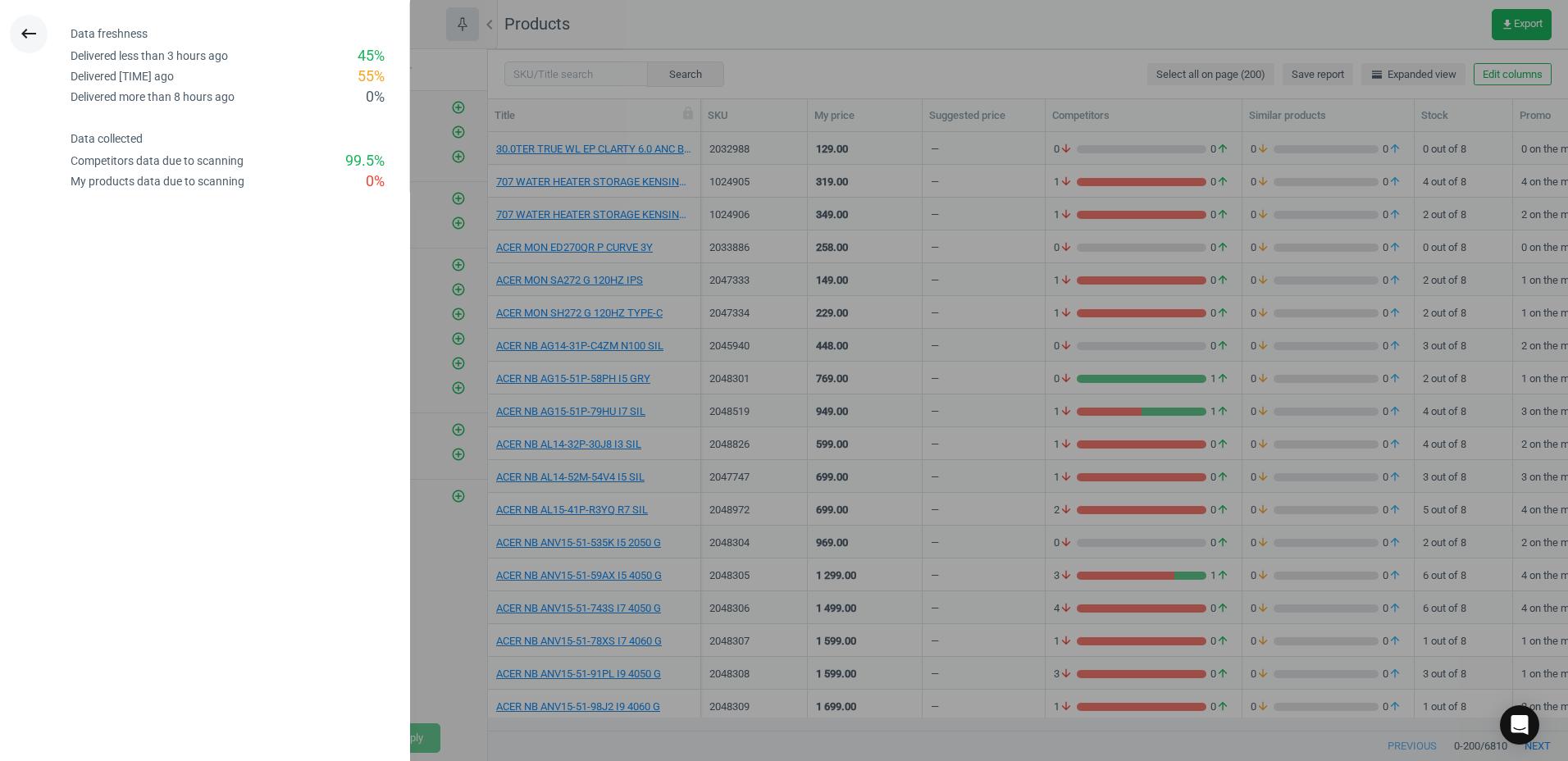 click on "keyboard_backspace" at bounding box center [29, 34] 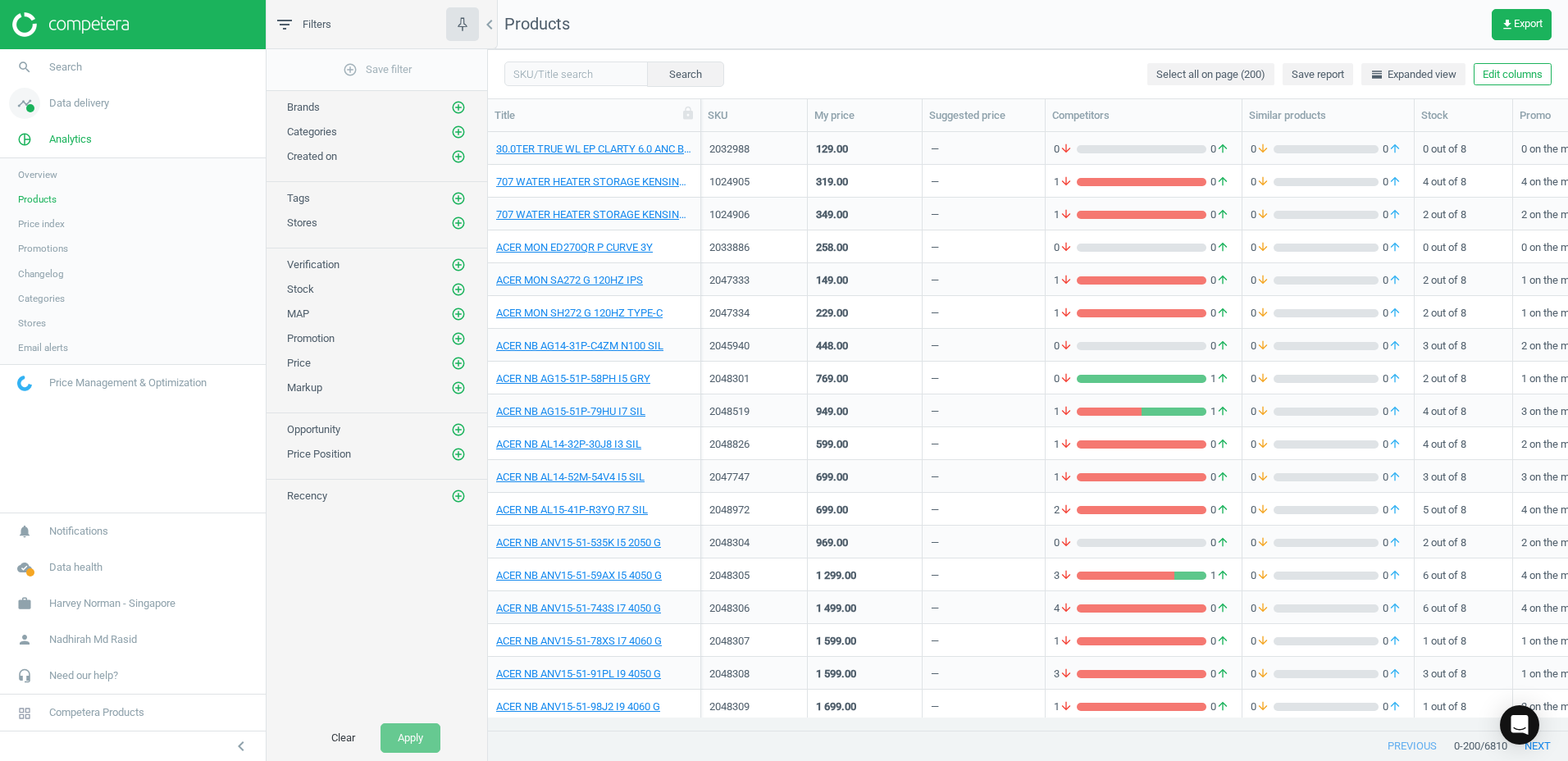 click on "timeline Data delivery" at bounding box center (133, 103) 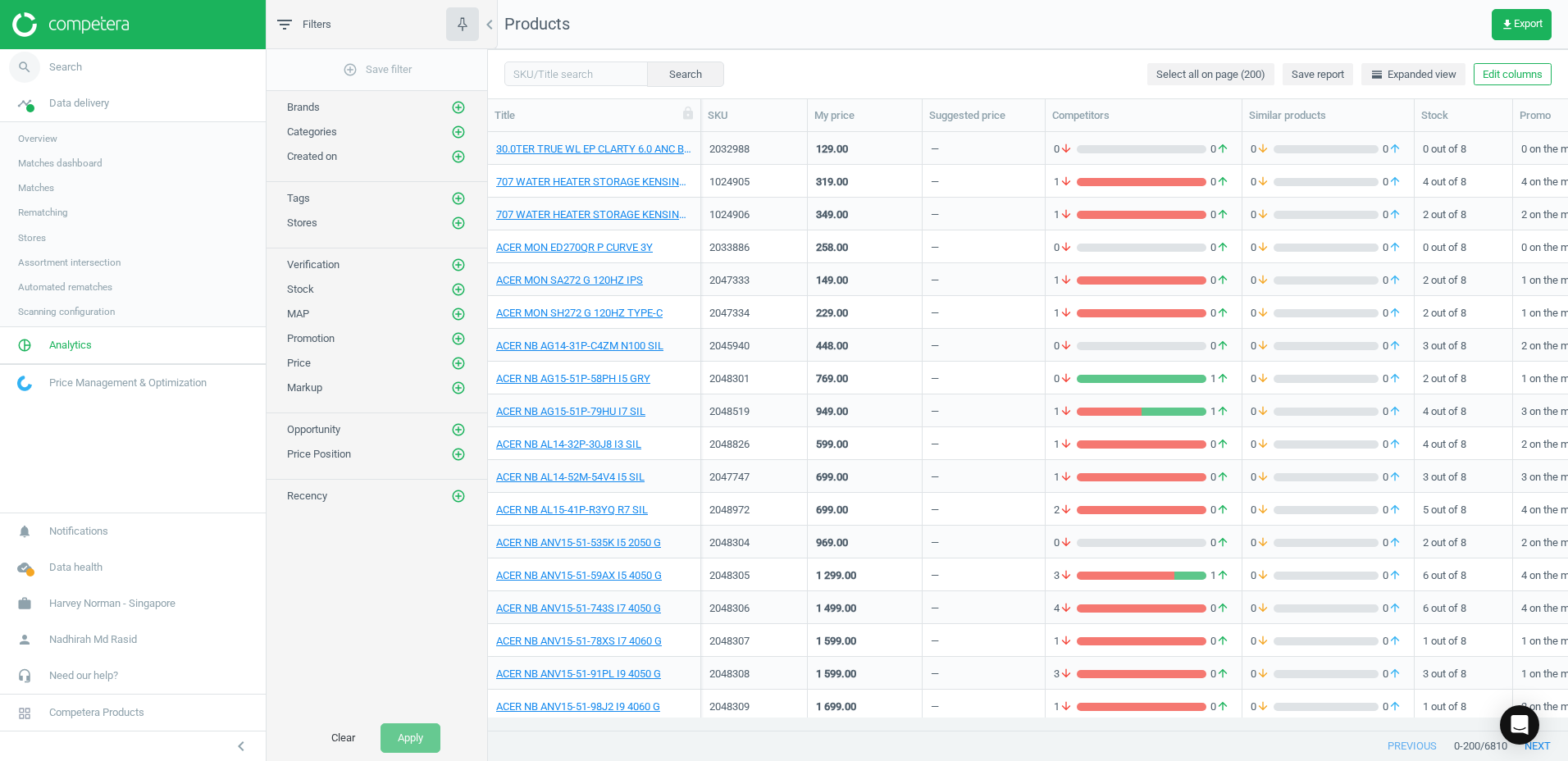 click on "search Search" at bounding box center [133, 67] 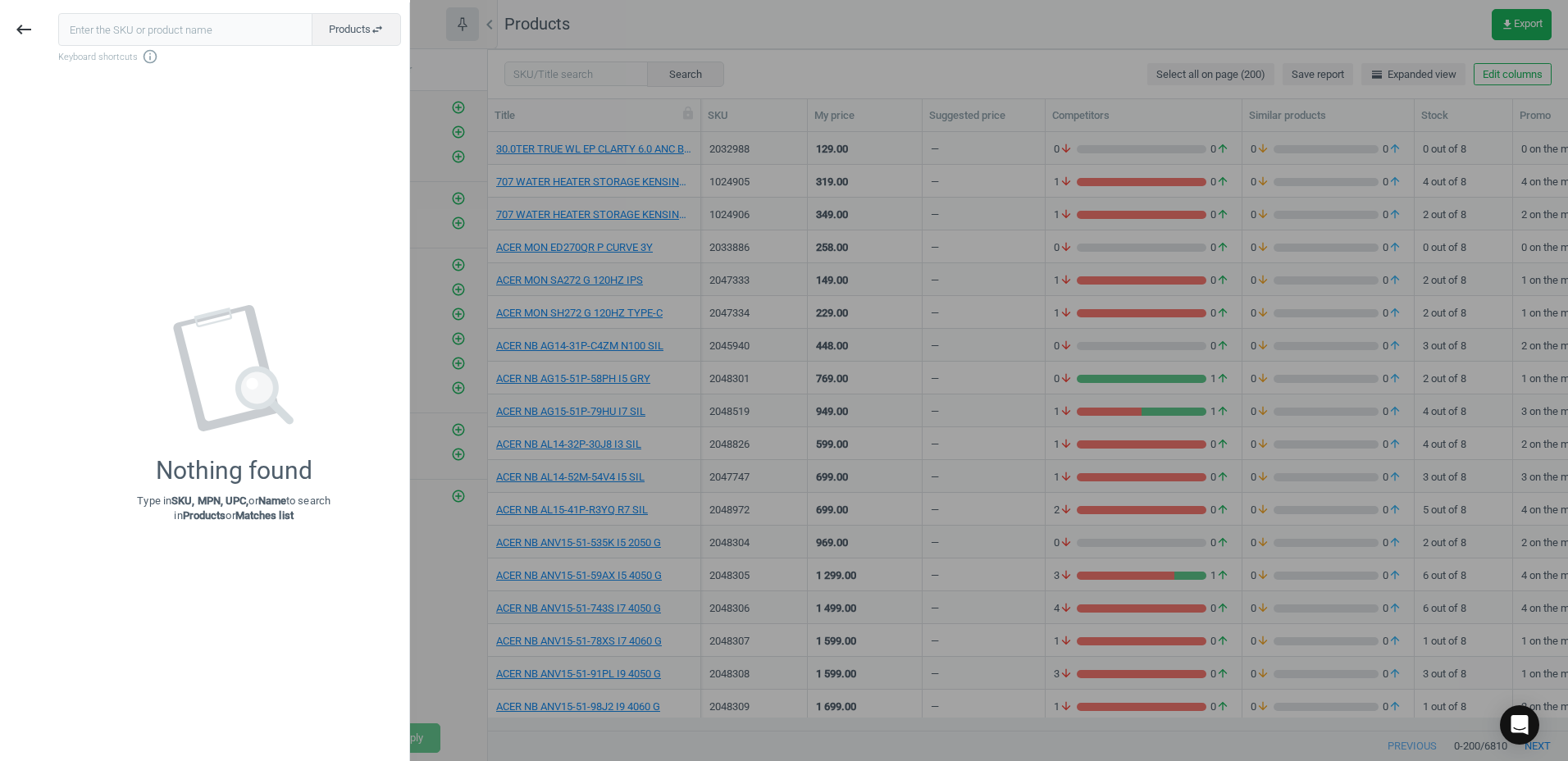 click at bounding box center (185, 30) 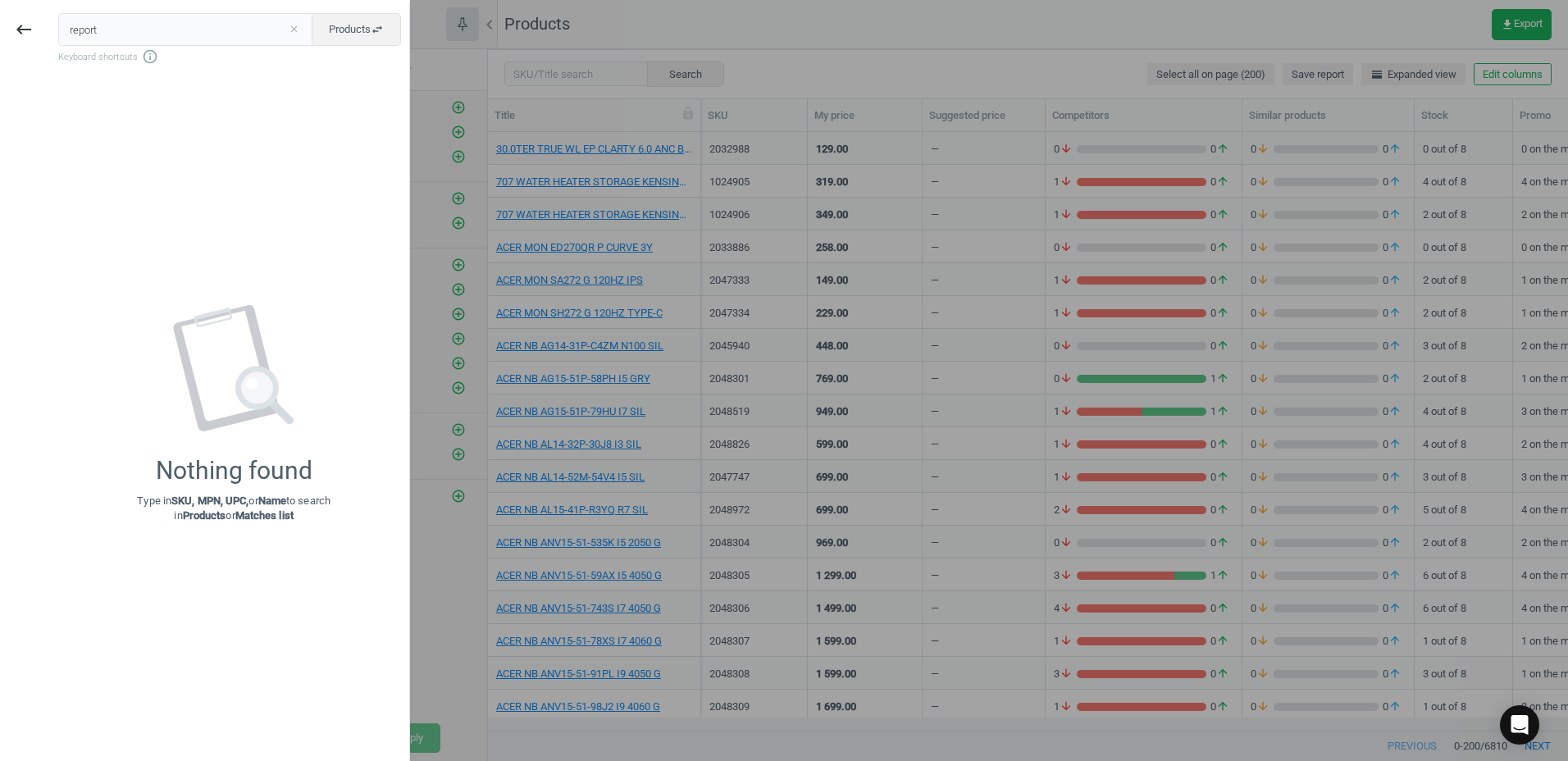 type on "report" 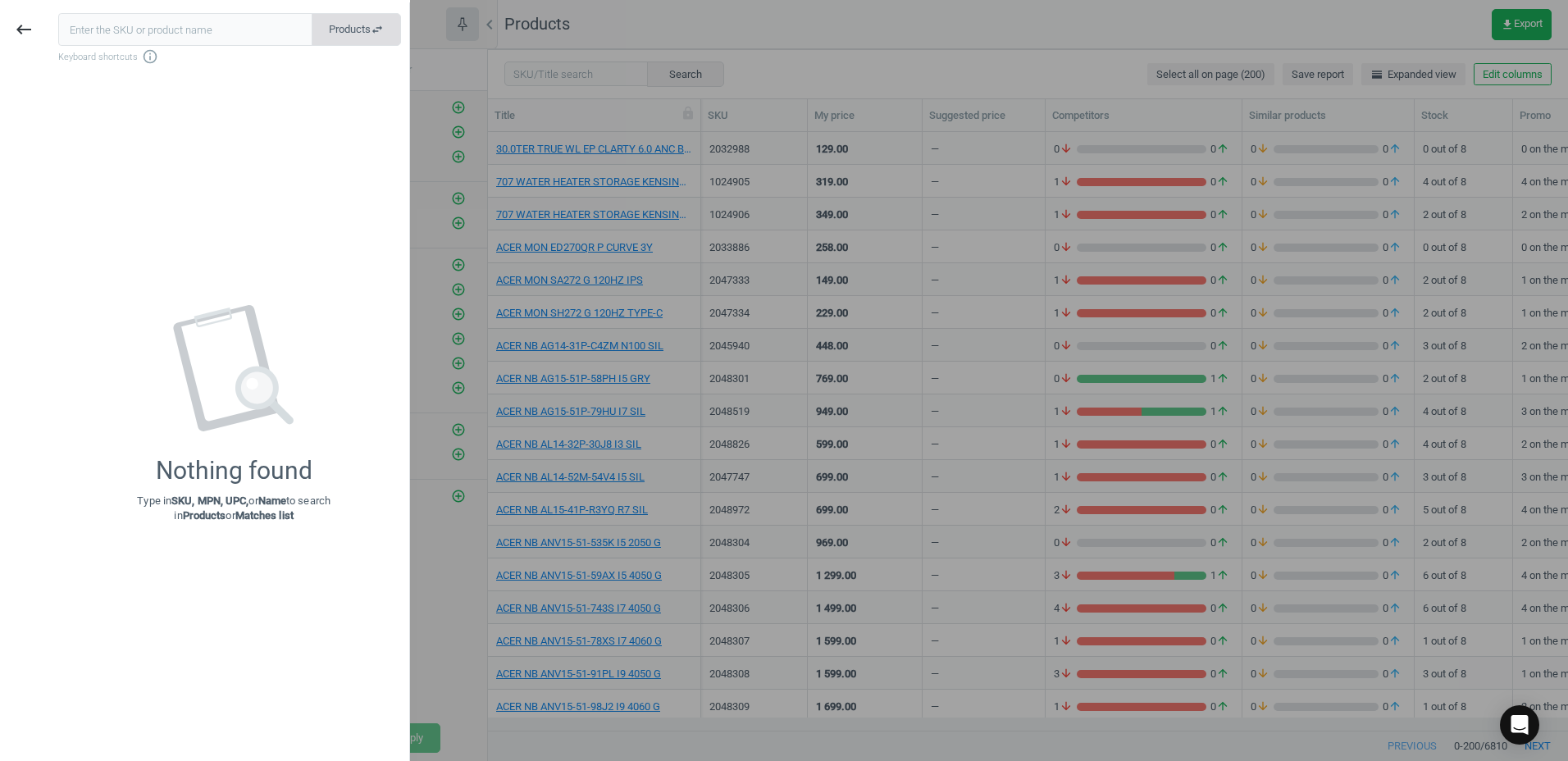 click on "Products swap_horiz" at bounding box center [356, 30] 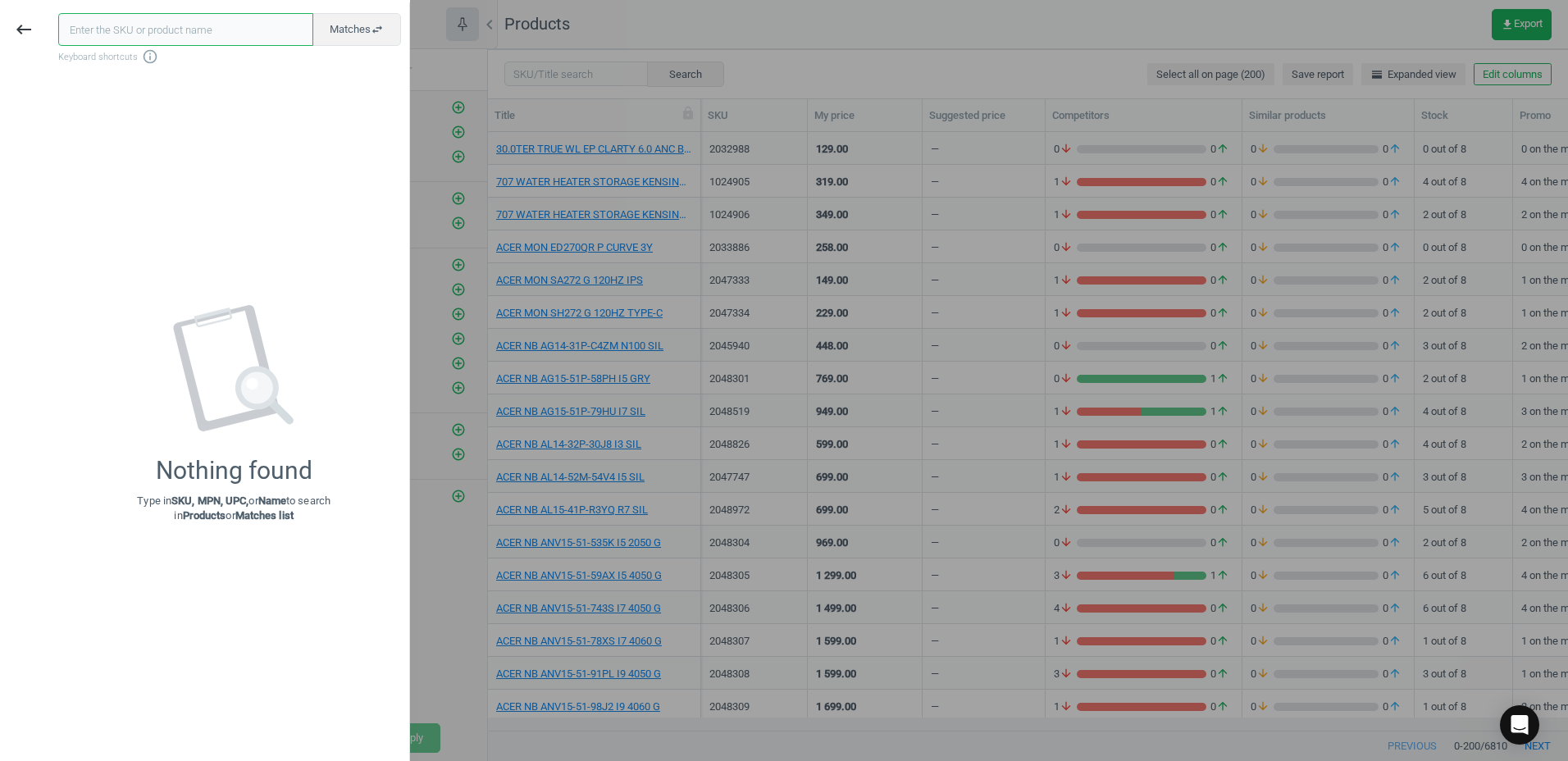 click at bounding box center [185, 30] 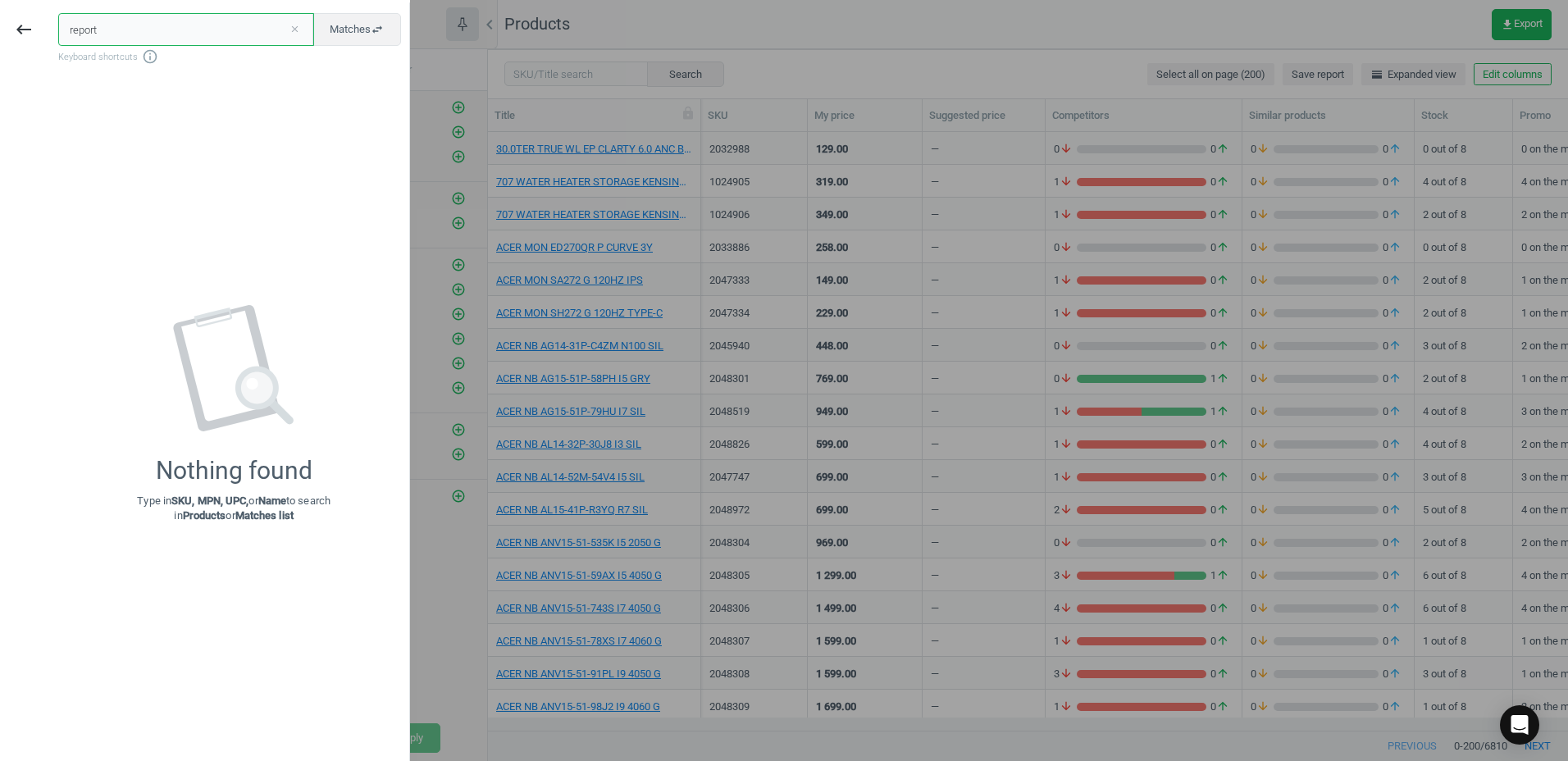 type on "report" 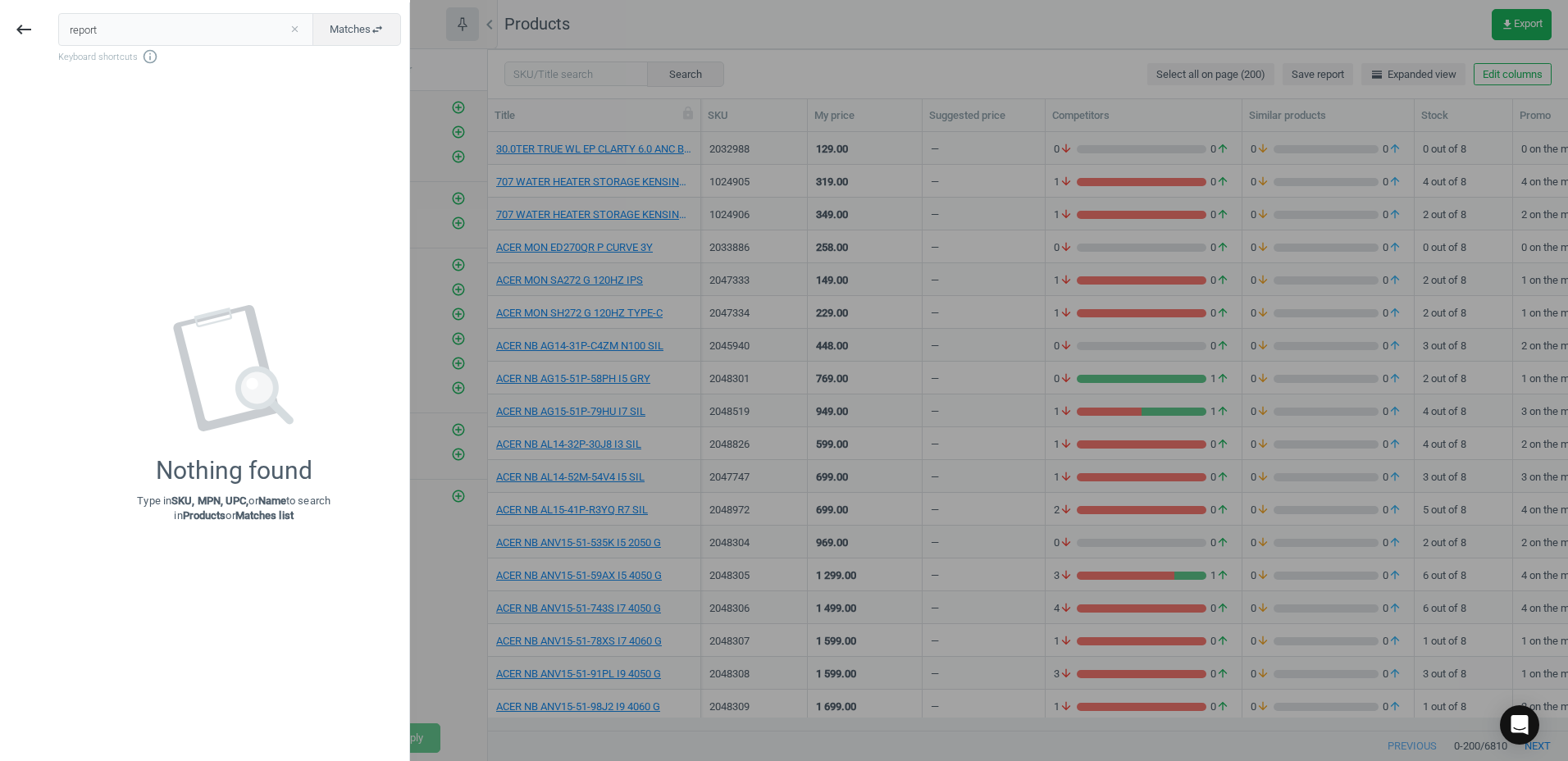 click on "close" at bounding box center [294, 30] 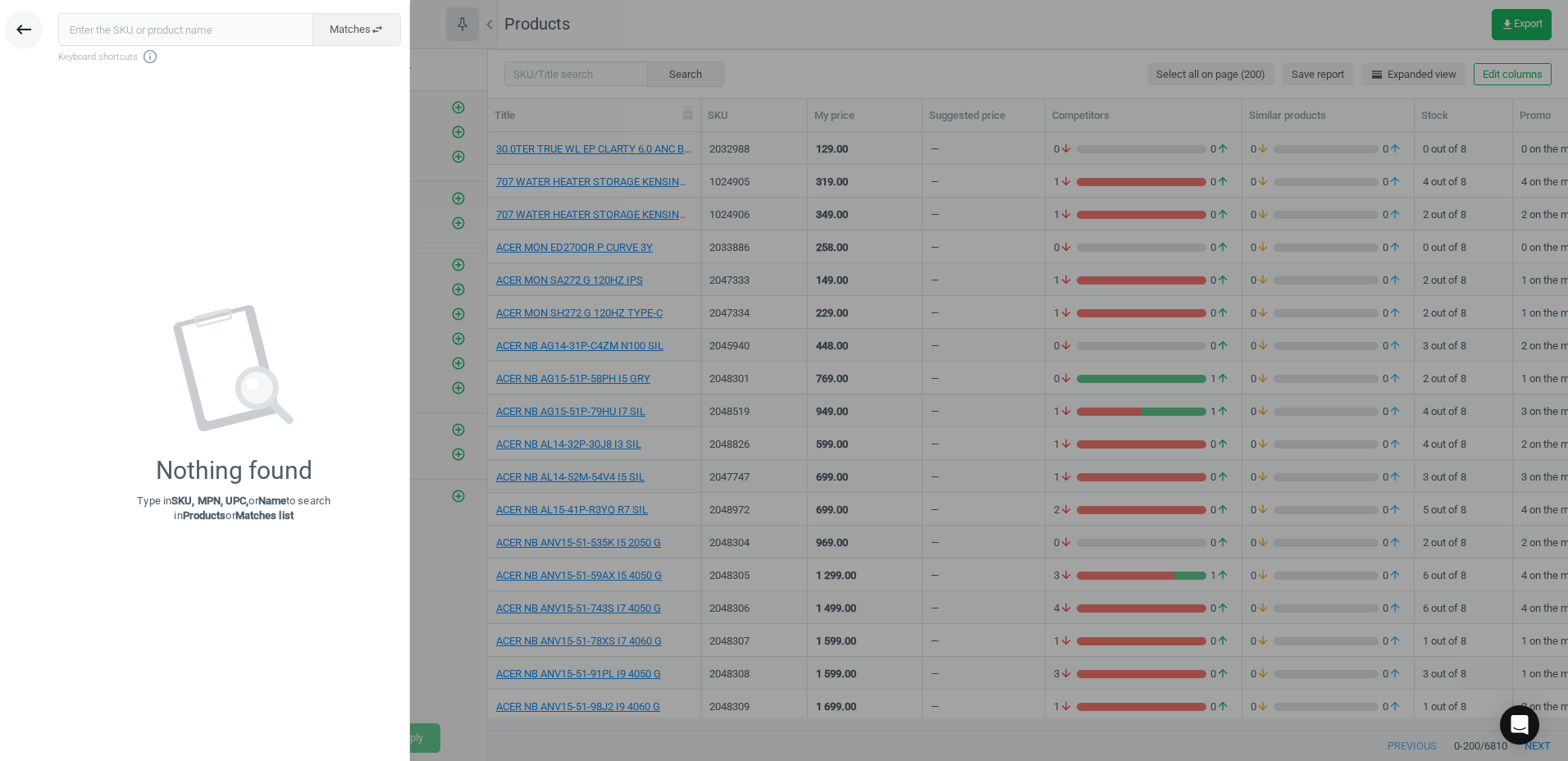 click on "keyboard_backspace" at bounding box center [24, 30] 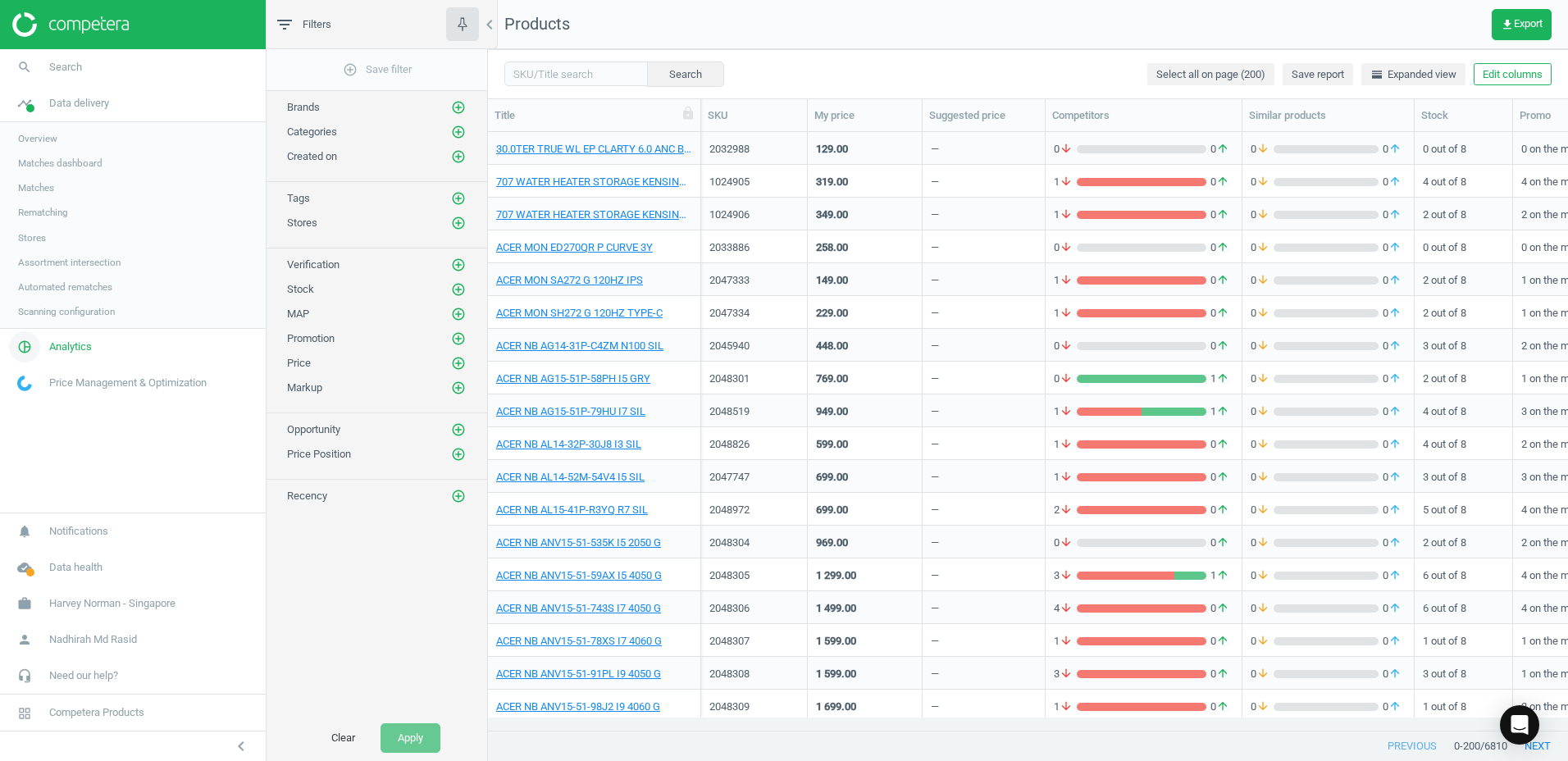 click on "pie_chart_outlined Analytics" at bounding box center (133, 347) 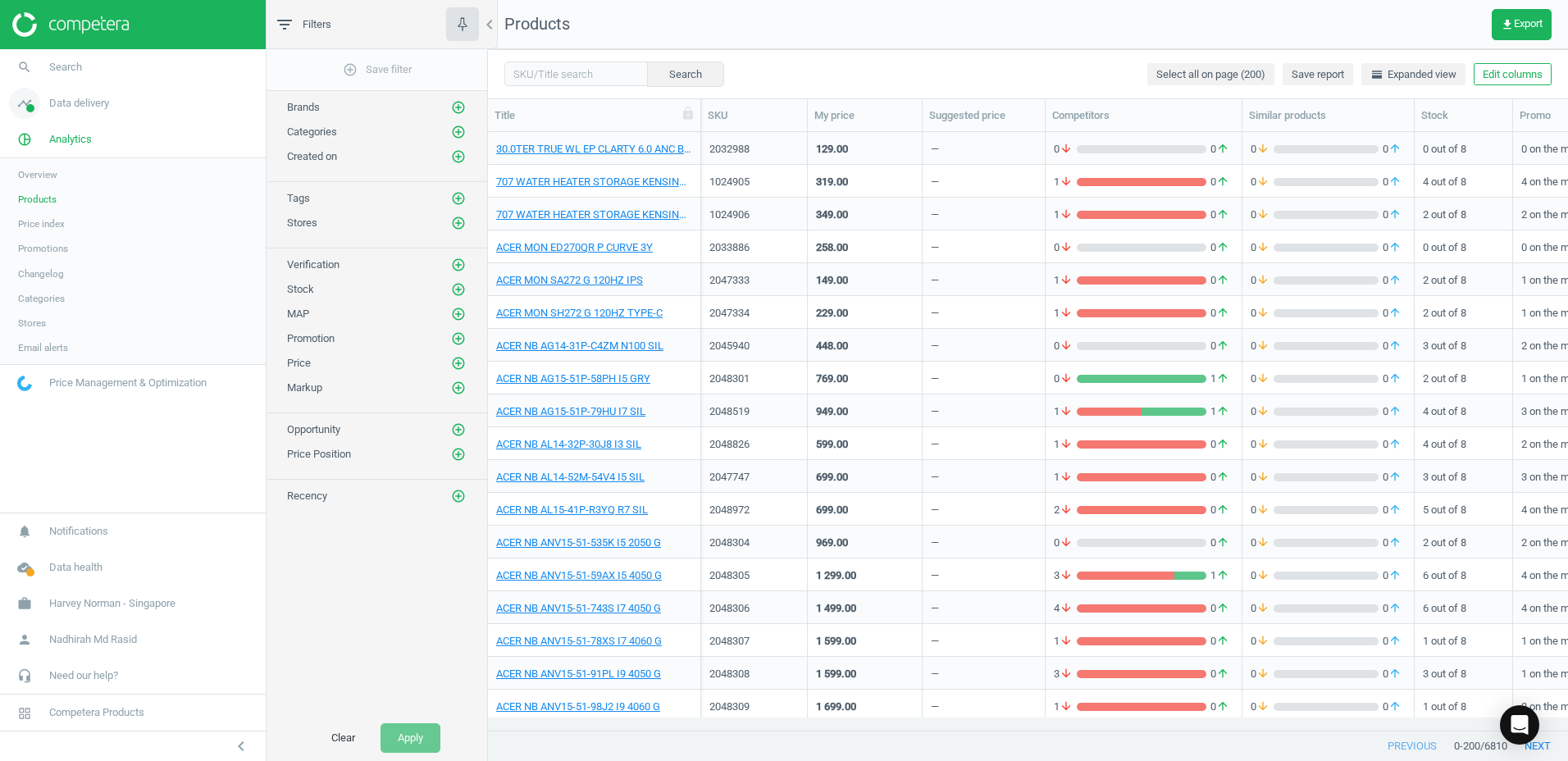 click on "timeline Data delivery" at bounding box center [133, 103] 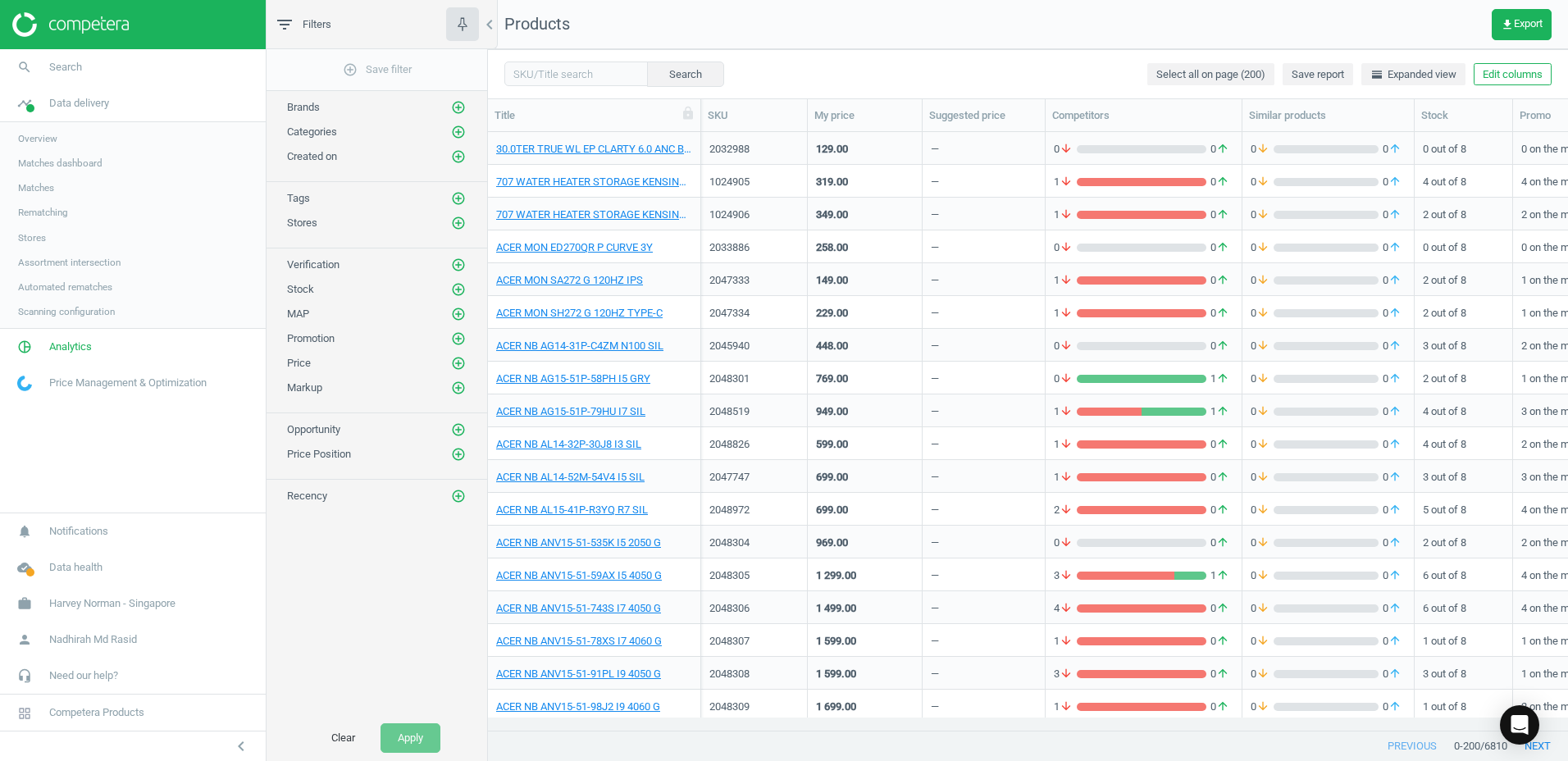 click on "Products get_app Export" at bounding box center (1028, 25) 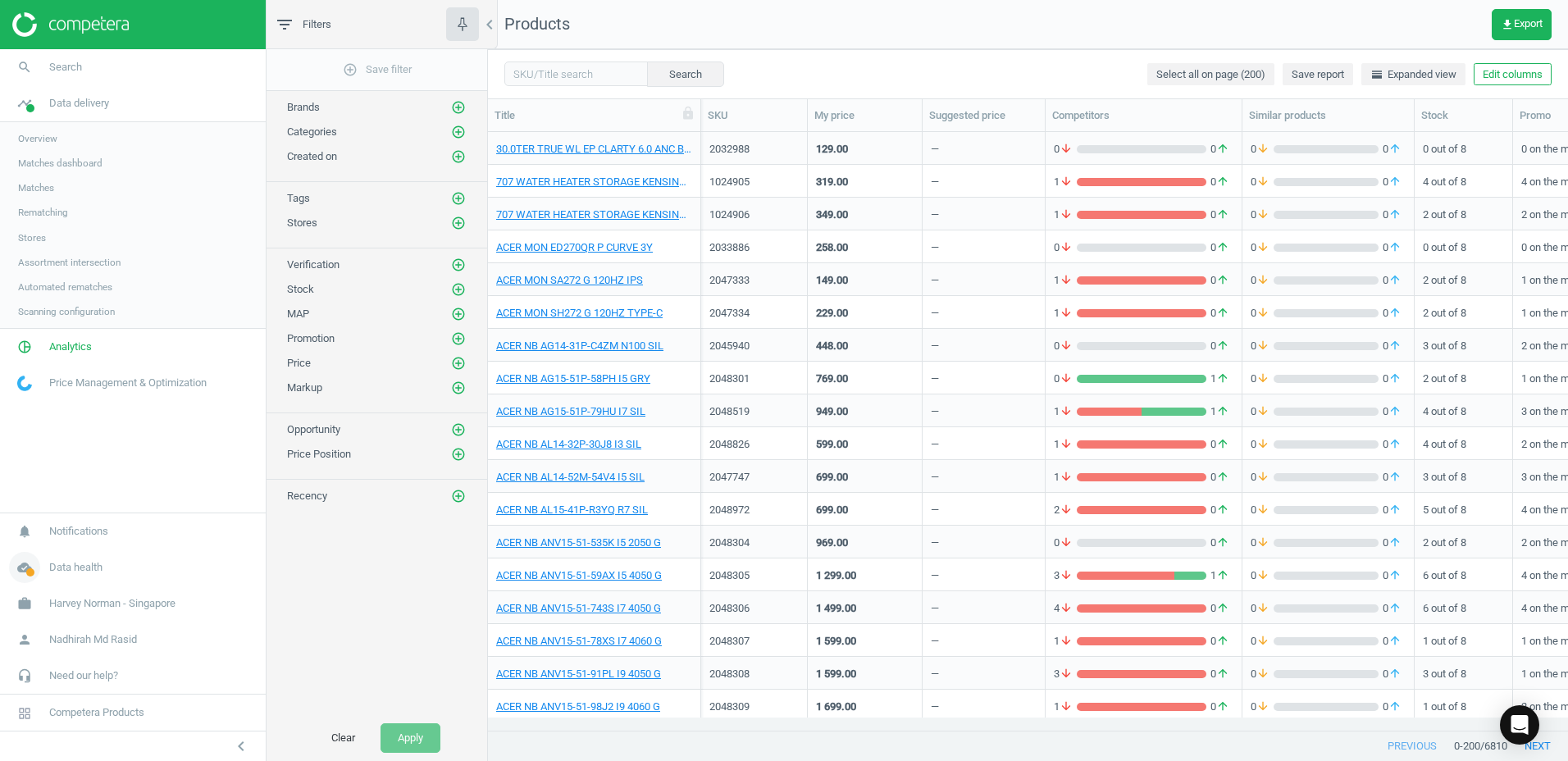 click on "Data health" at bounding box center [75, 567] 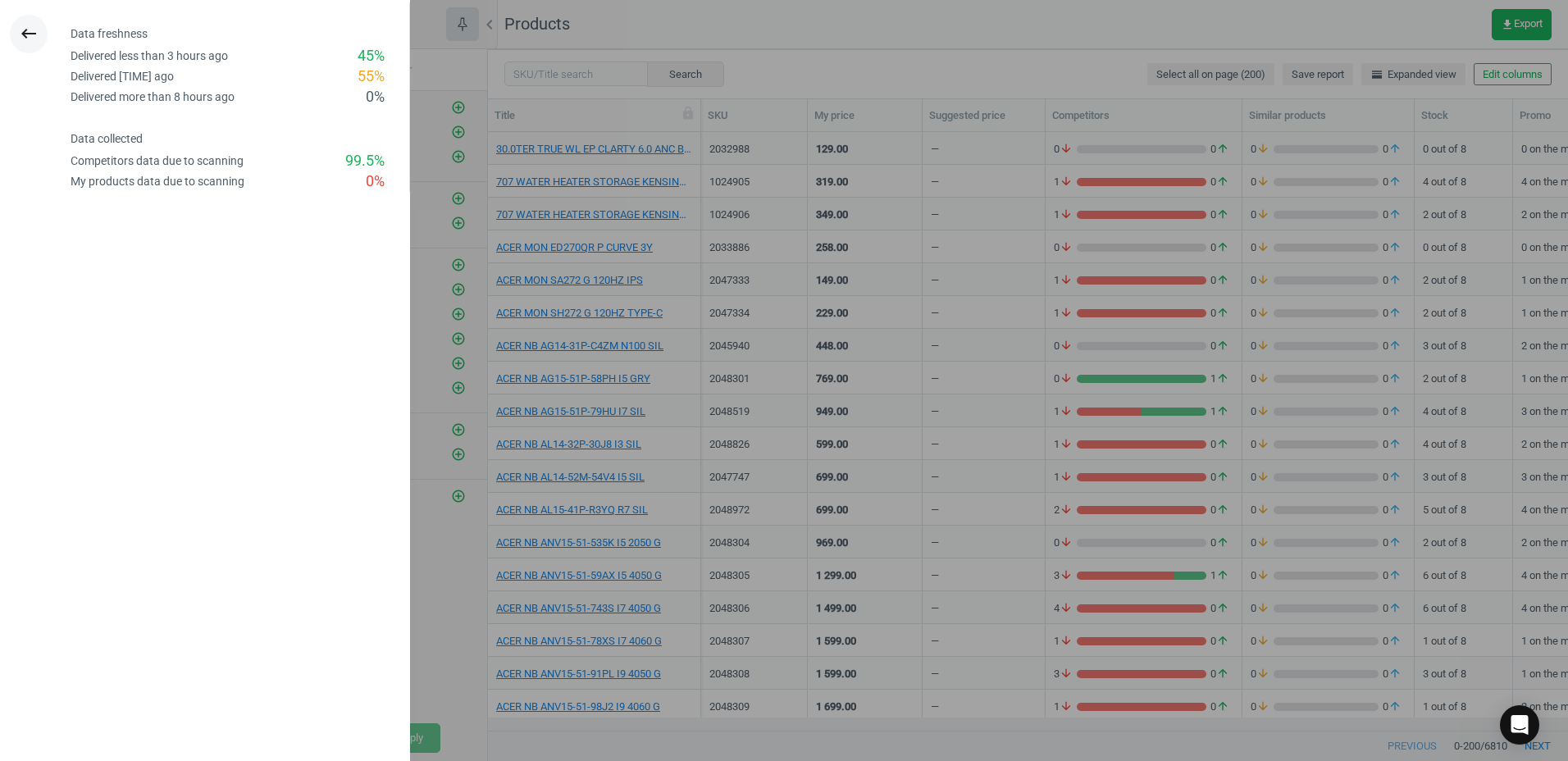 click on "keyboard_backspace" at bounding box center (29, 34) 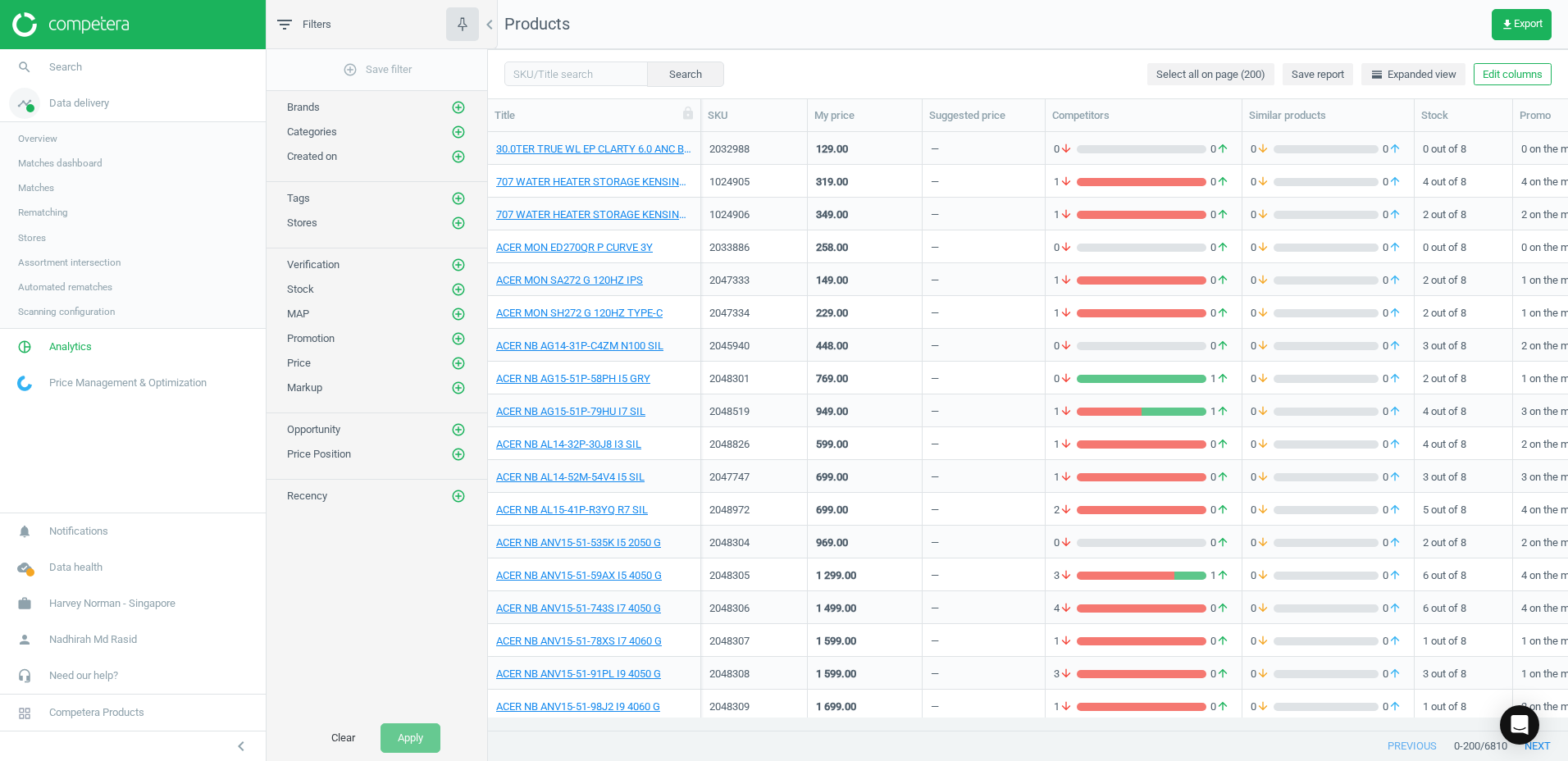 click on "Data delivery" at bounding box center [79, 103] 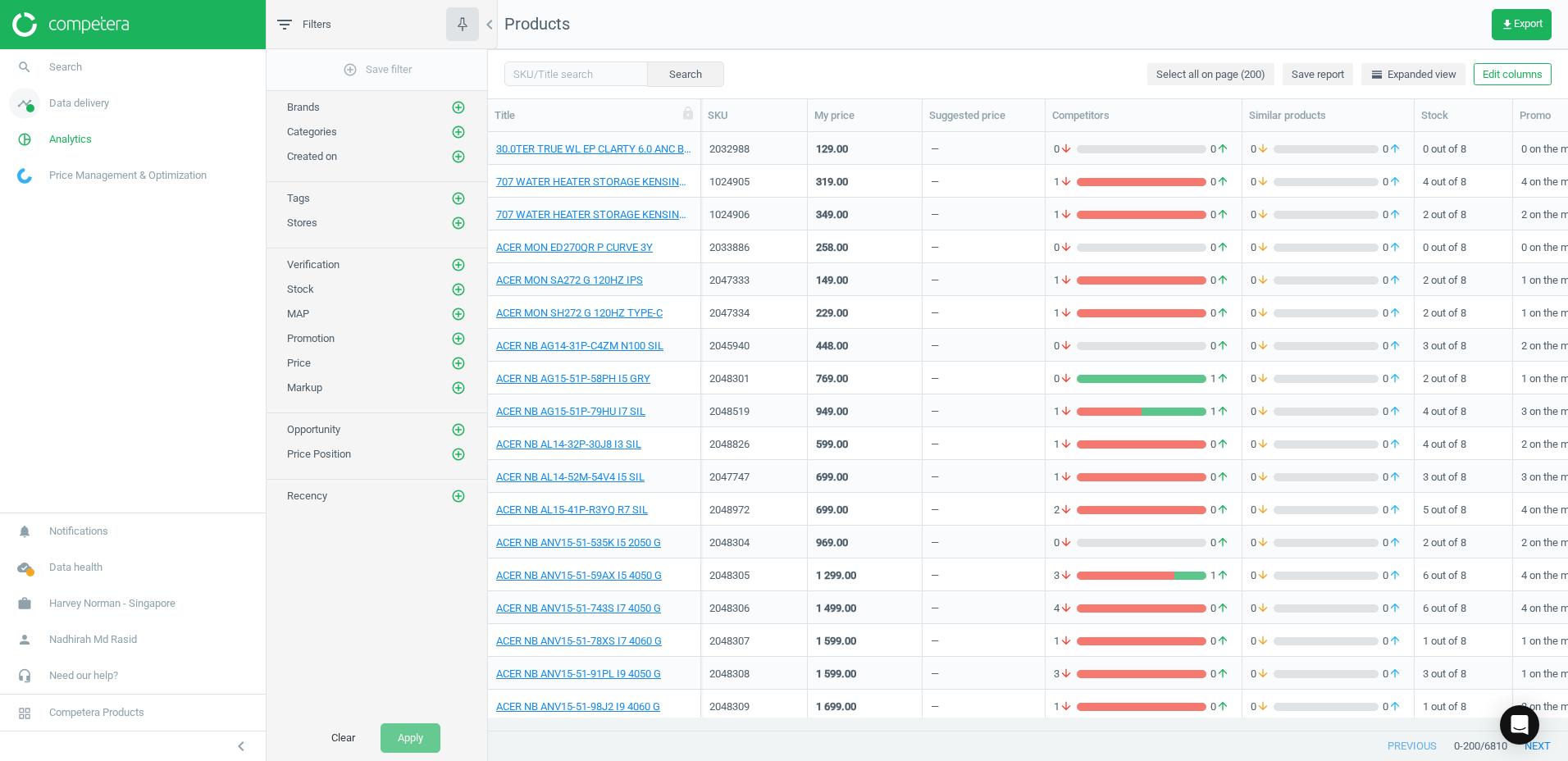click on "Data delivery" at bounding box center (79, 103) 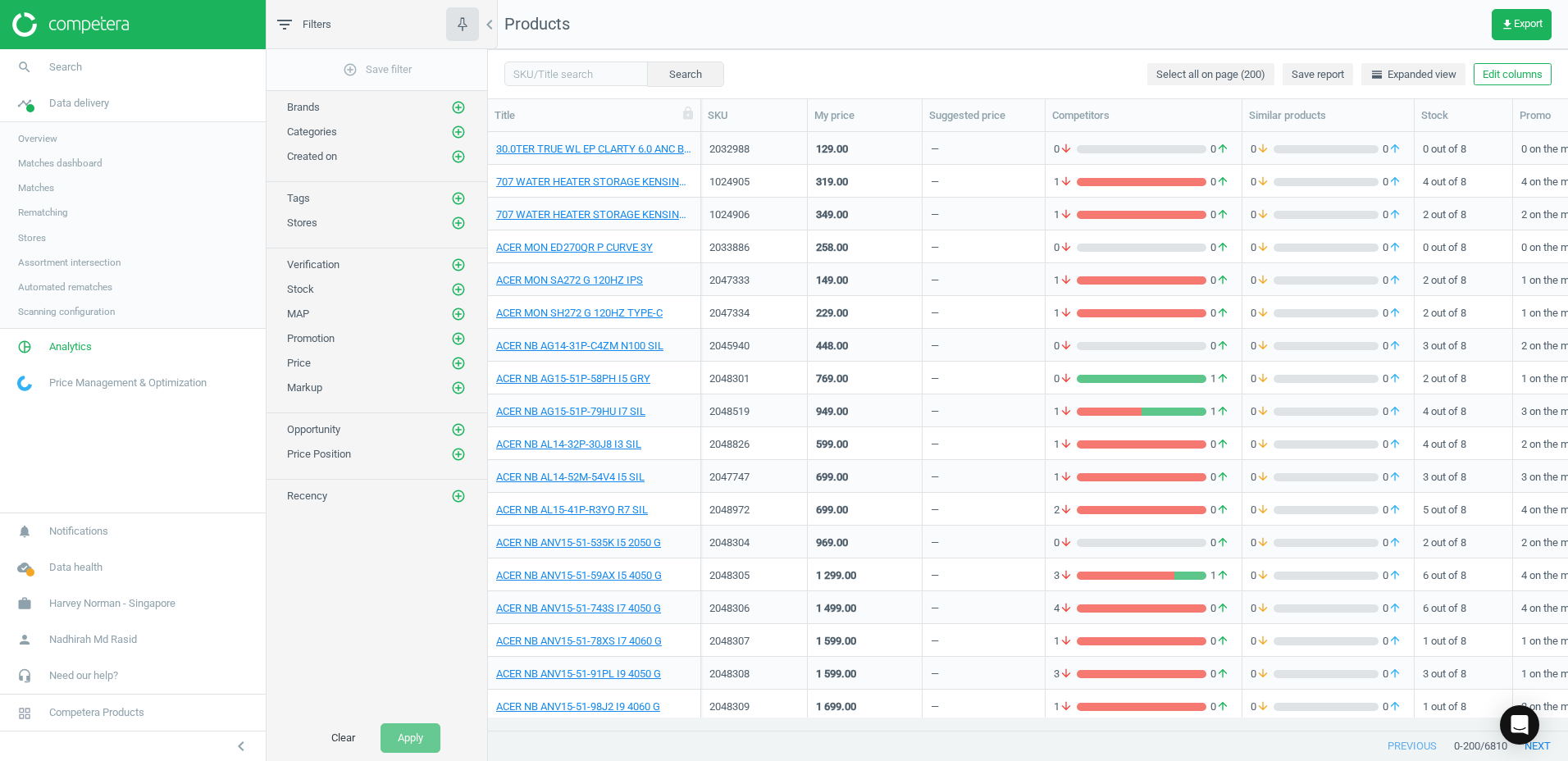 click on "Stores" at bounding box center [32, 238] 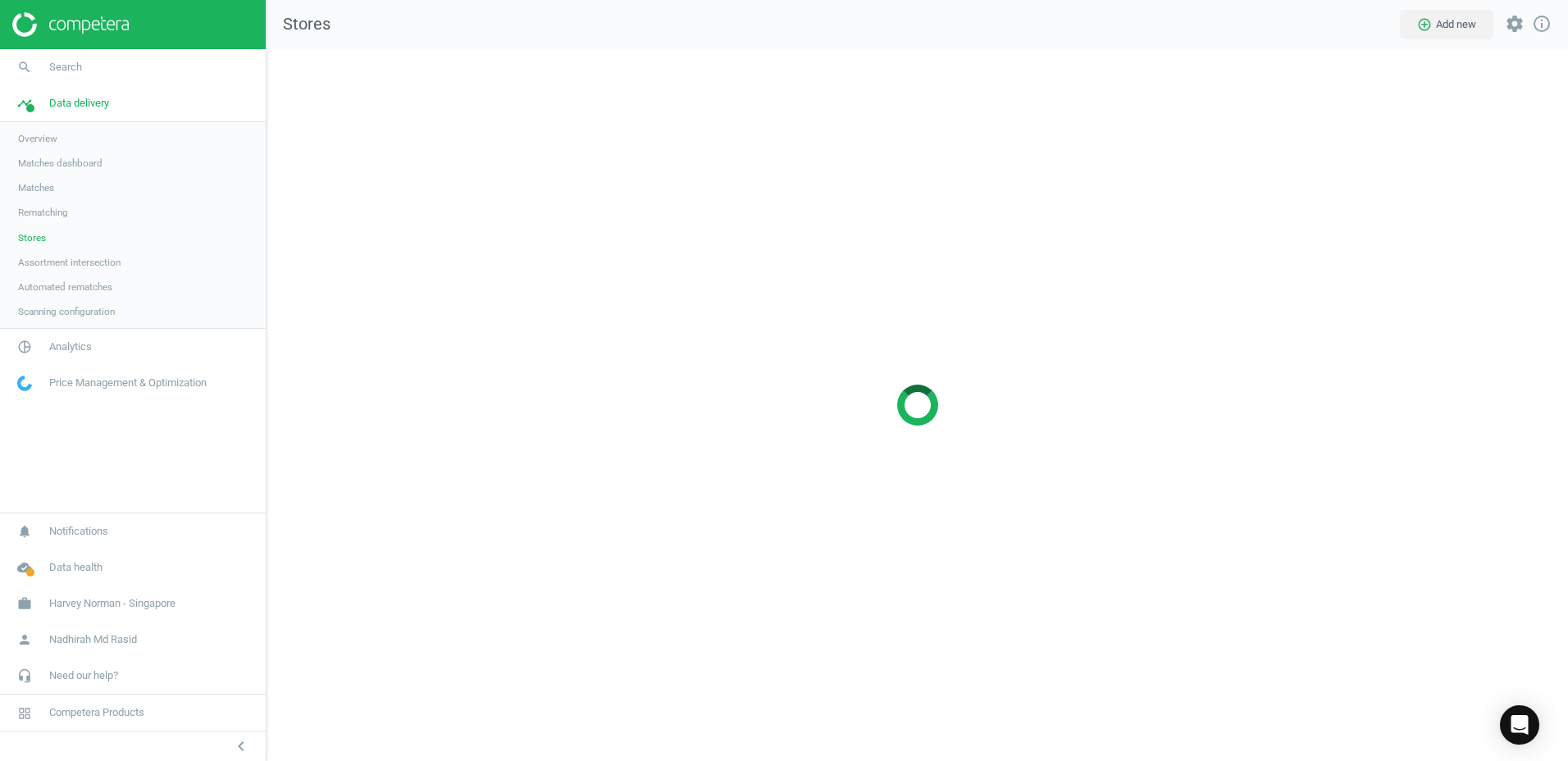 scroll, scrollTop: 8, scrollLeft: 8, axis: both 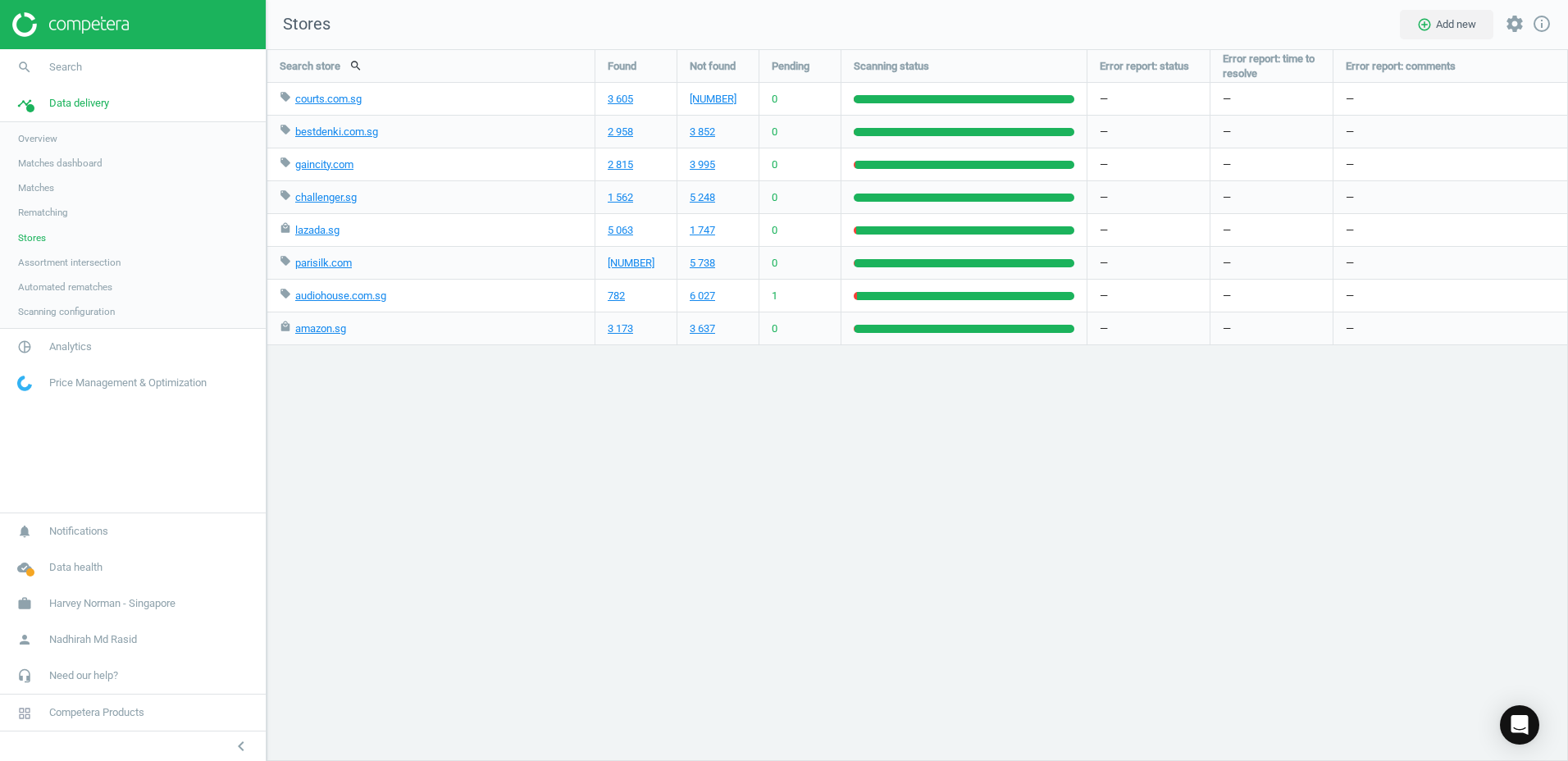 click on "Matches" at bounding box center [36, 188] 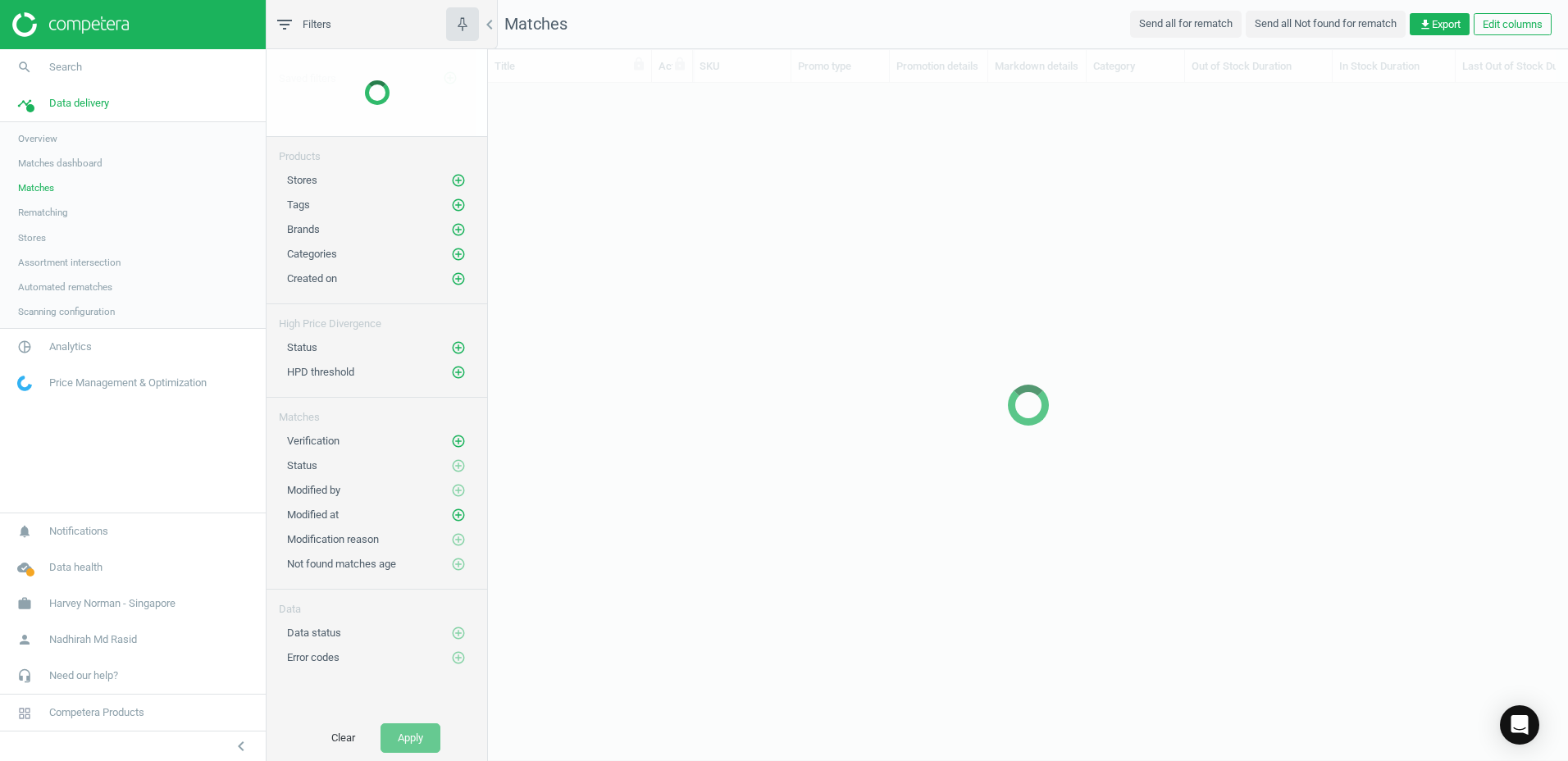 scroll, scrollTop: 13, scrollLeft: 13, axis: both 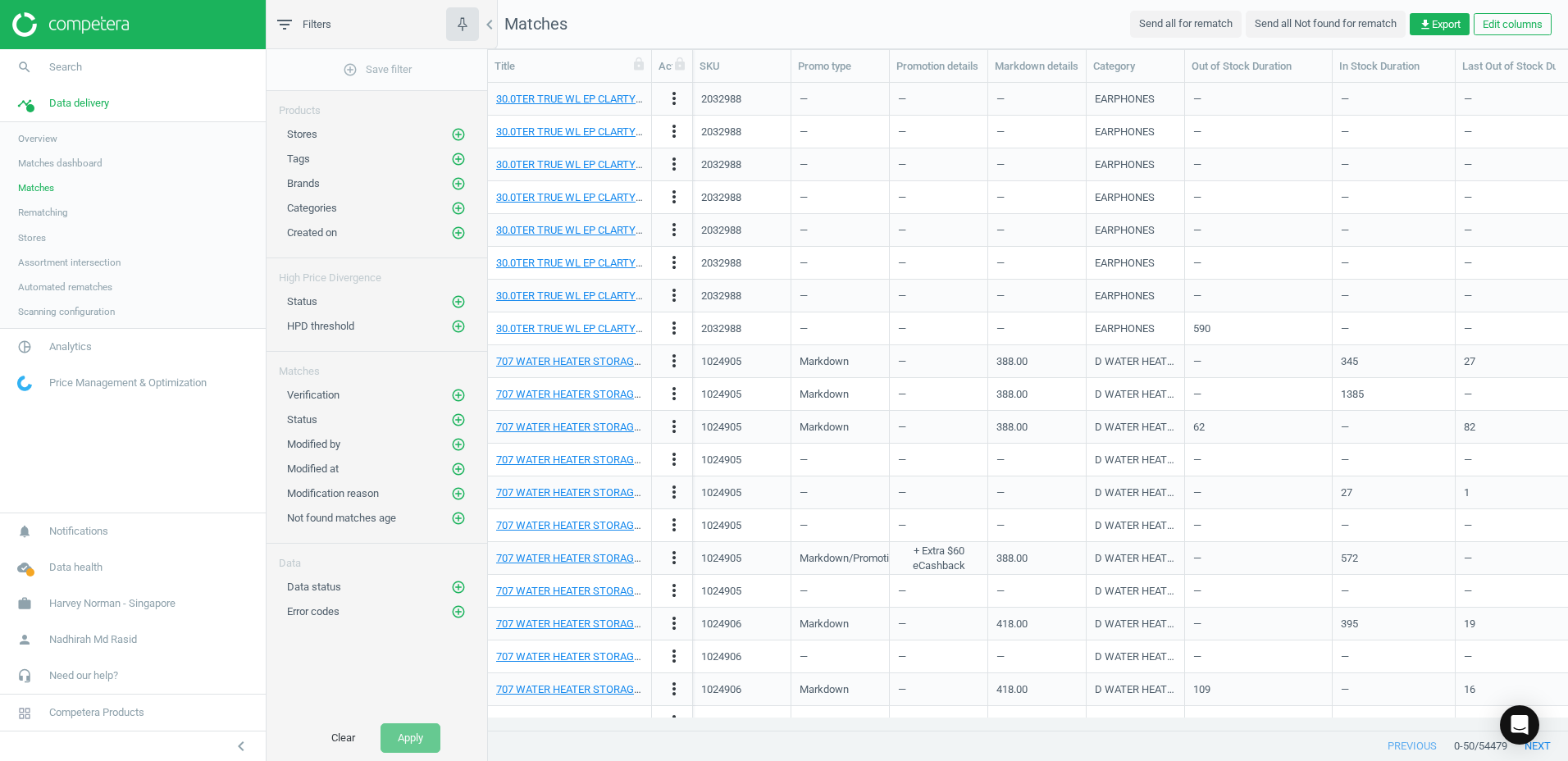 click on "Matches dashboard" at bounding box center [60, 163] 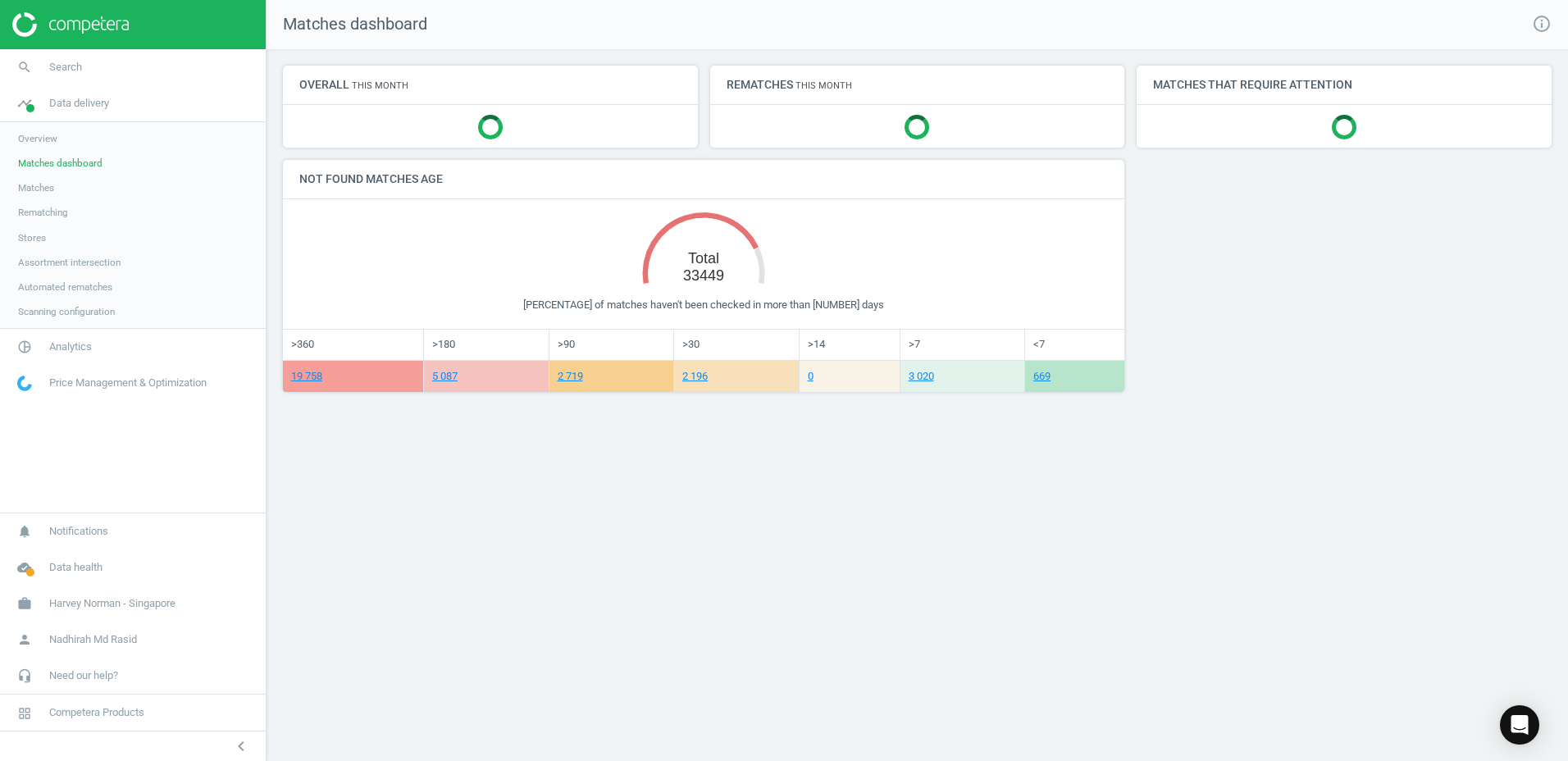 click on "Overview" at bounding box center [38, 139] 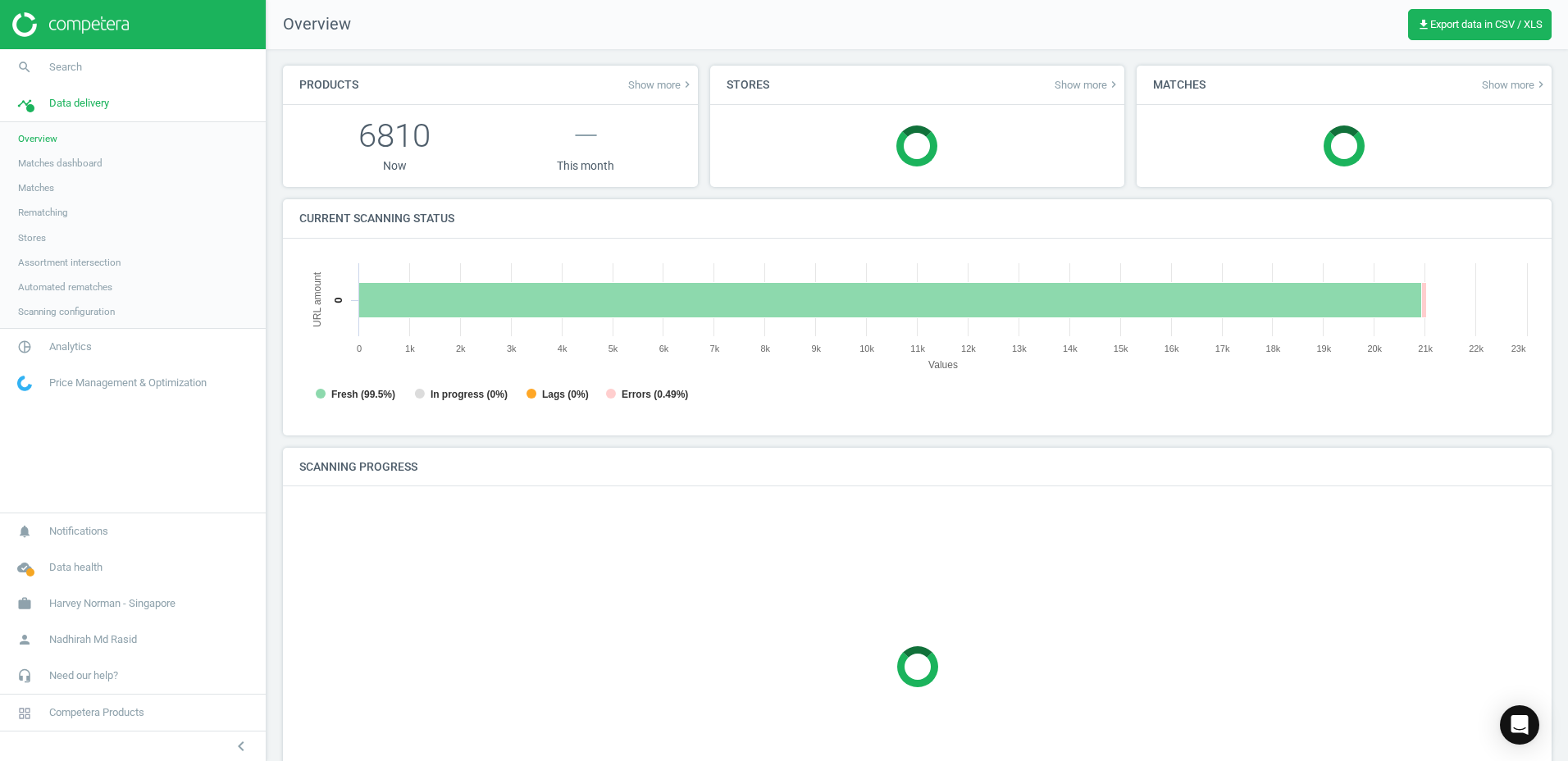 scroll, scrollTop: 8, scrollLeft: 8, axis: both 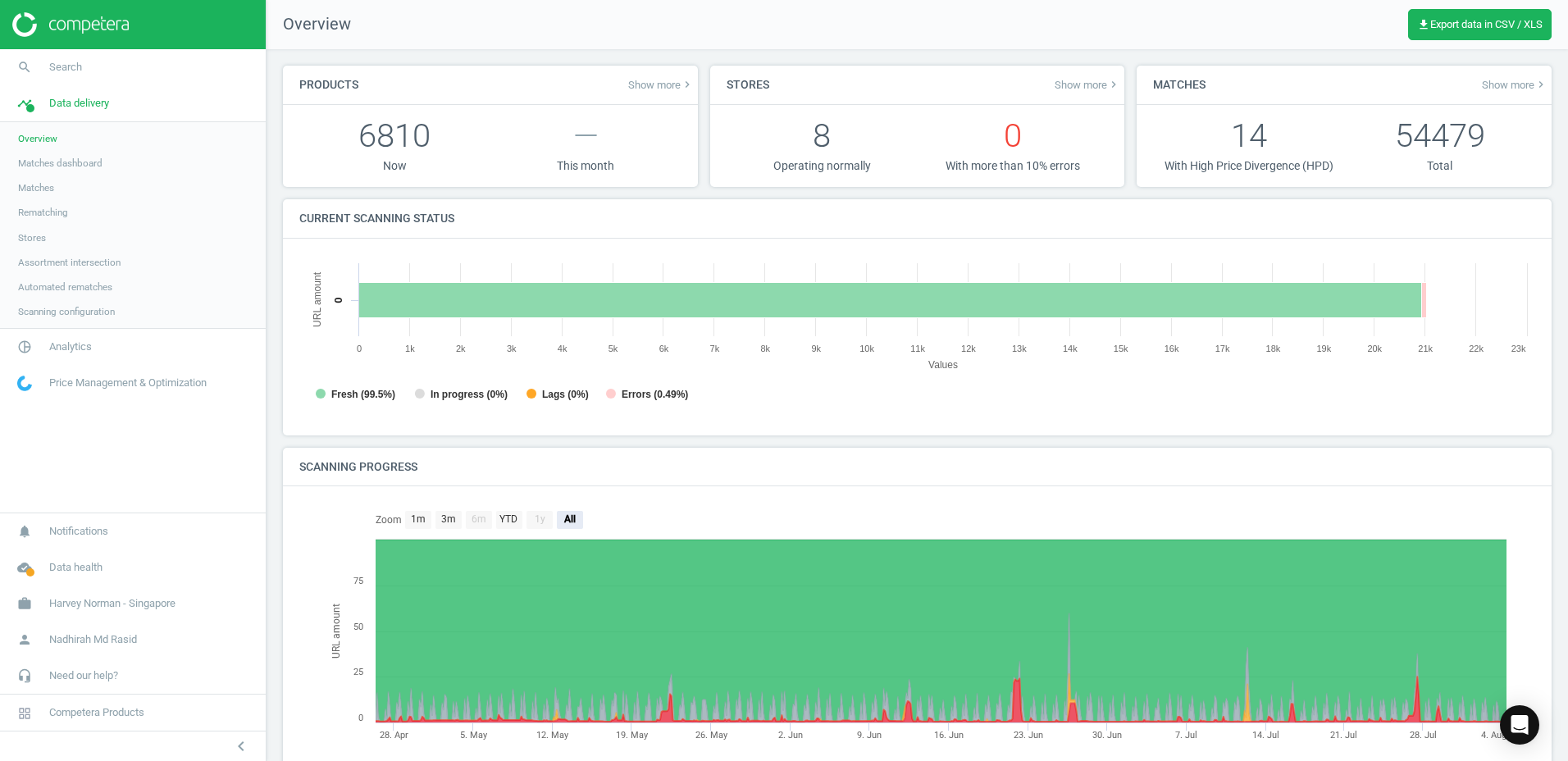 click on "Stores" at bounding box center [32, 238] 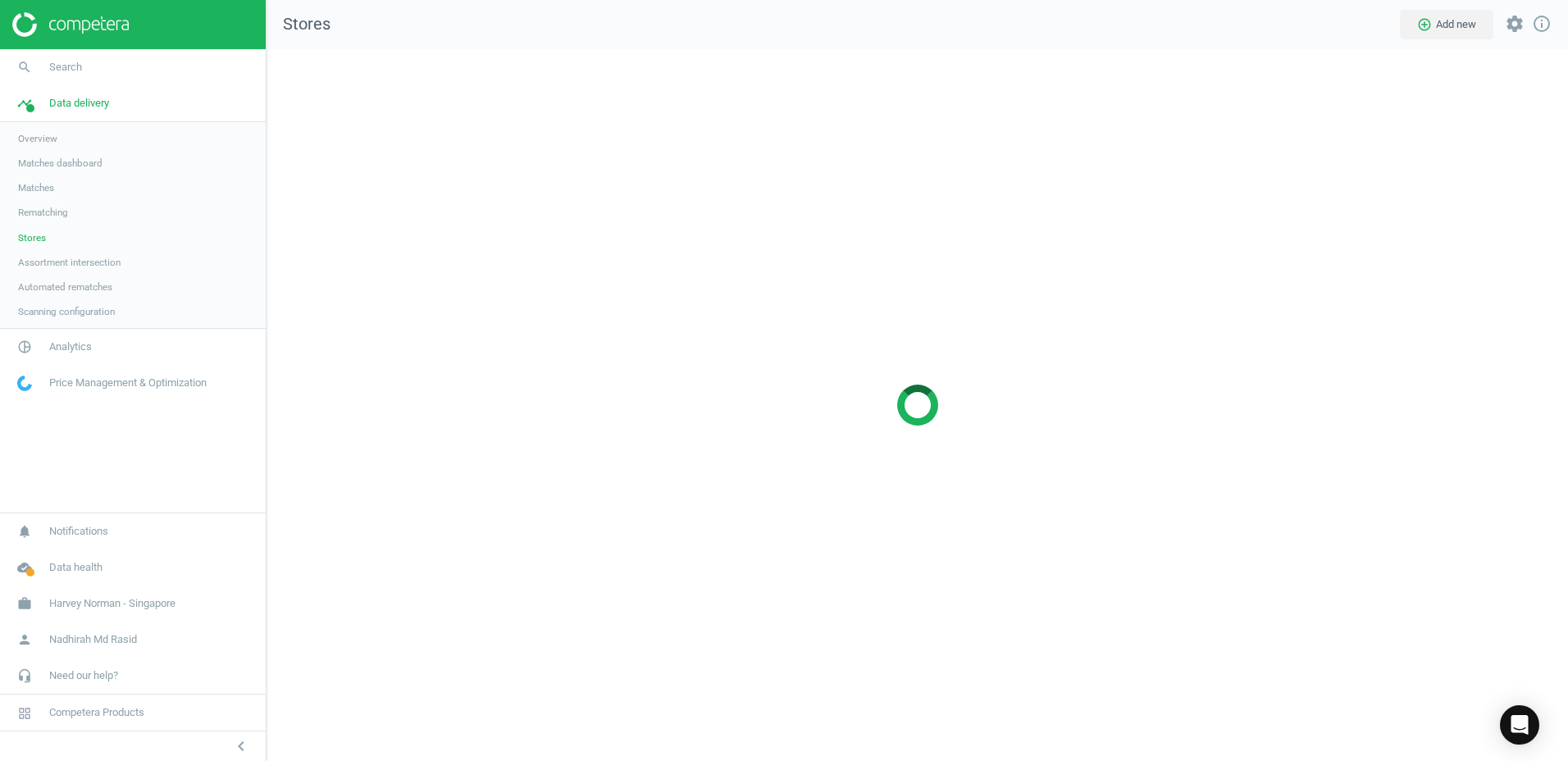 scroll, scrollTop: 8, scrollLeft: 8, axis: both 